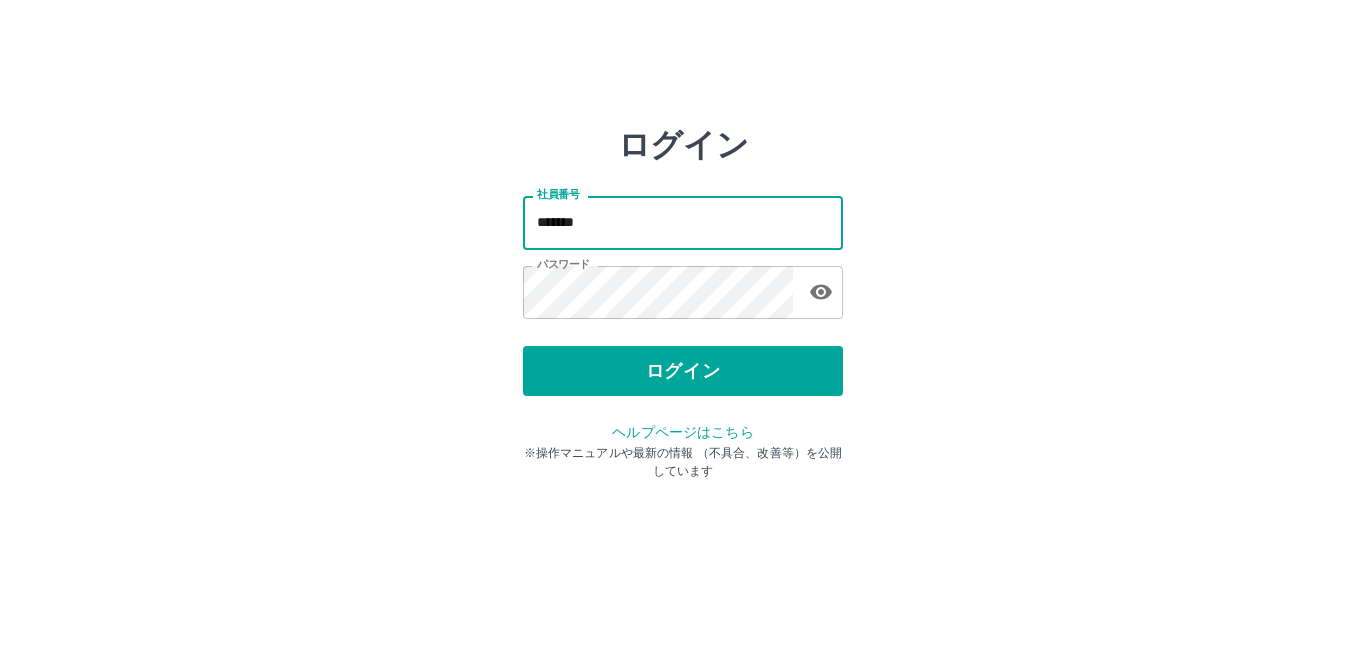 scroll, scrollTop: 0, scrollLeft: 0, axis: both 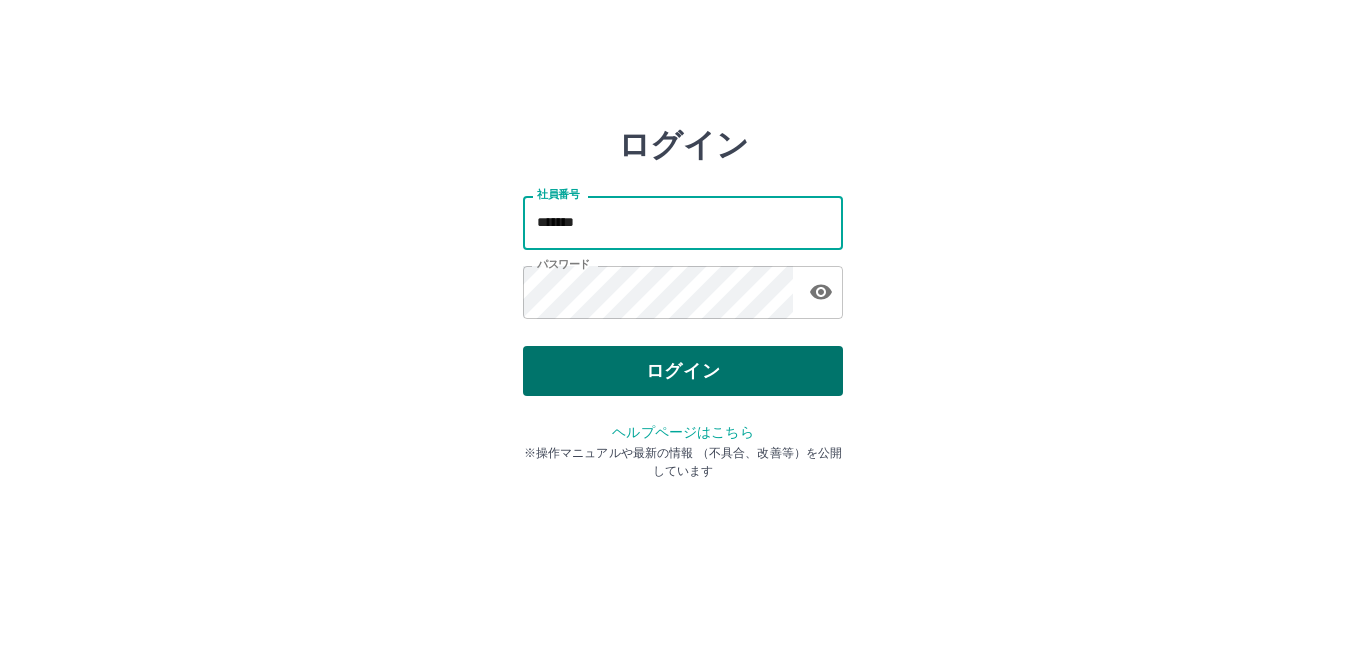 click on "ログイン" at bounding box center (683, 371) 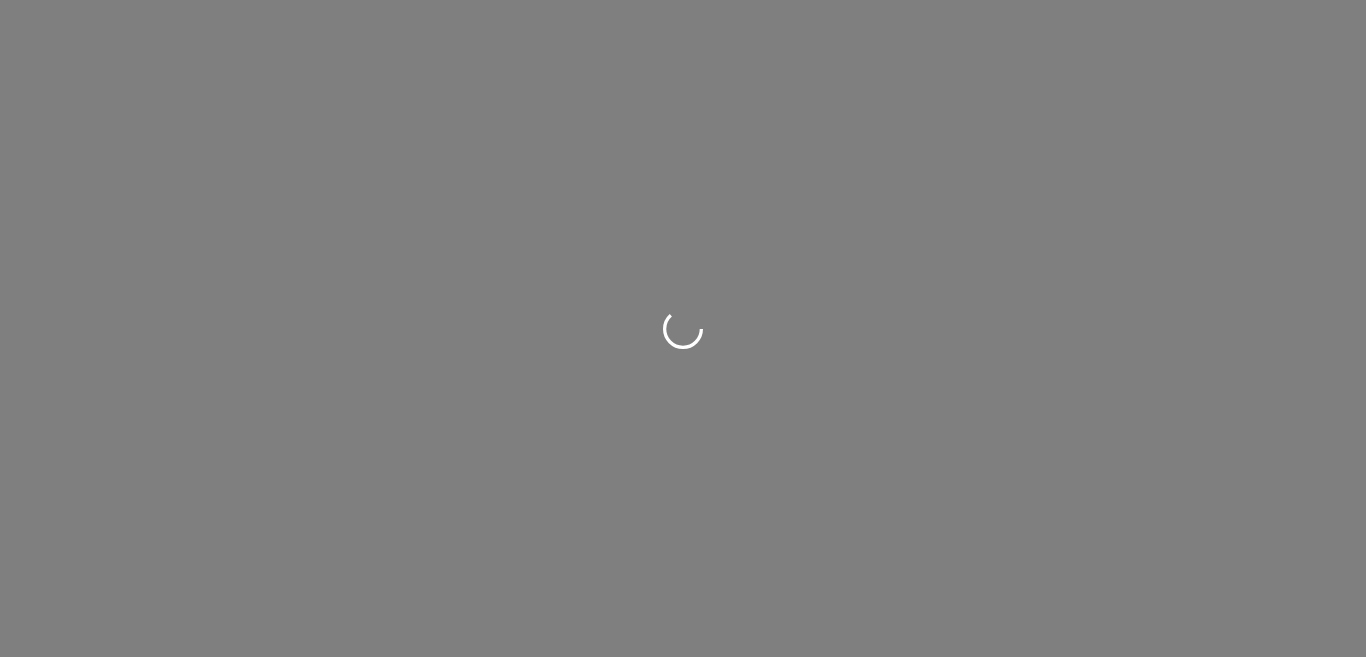 scroll, scrollTop: 0, scrollLeft: 0, axis: both 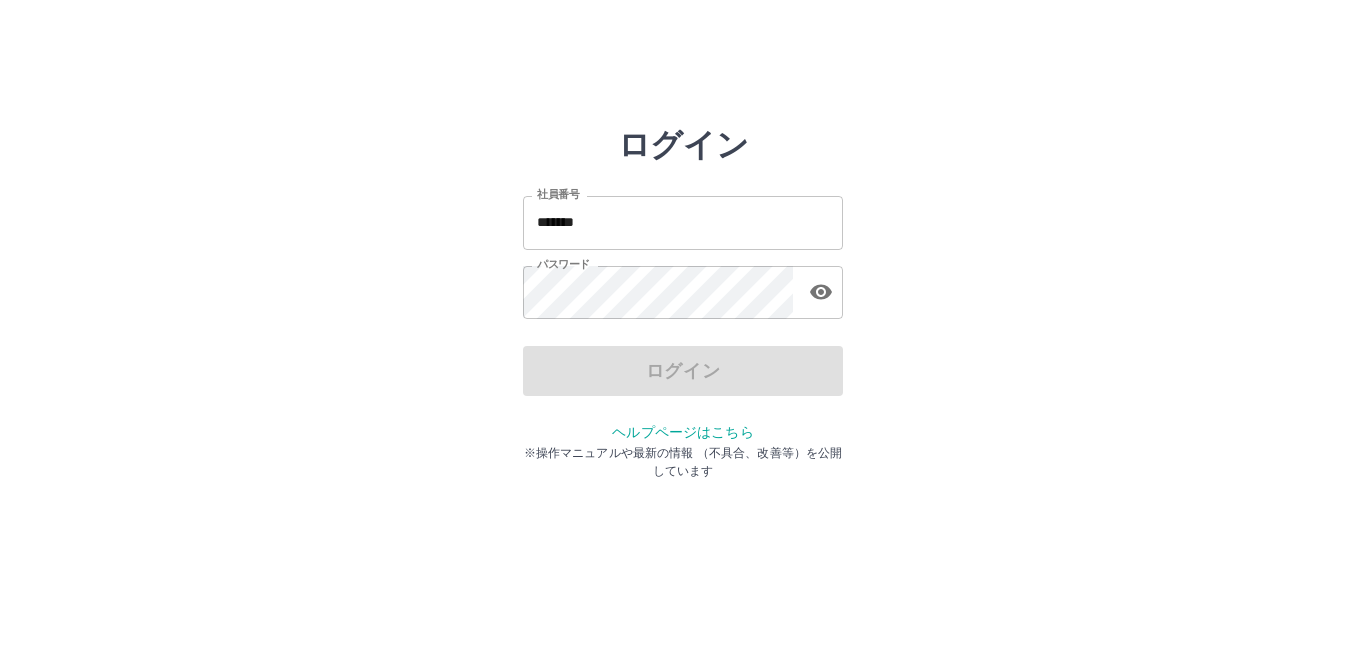 drag, startPoint x: 621, startPoint y: 240, endPoint x: 633, endPoint y: 244, distance: 12.649111 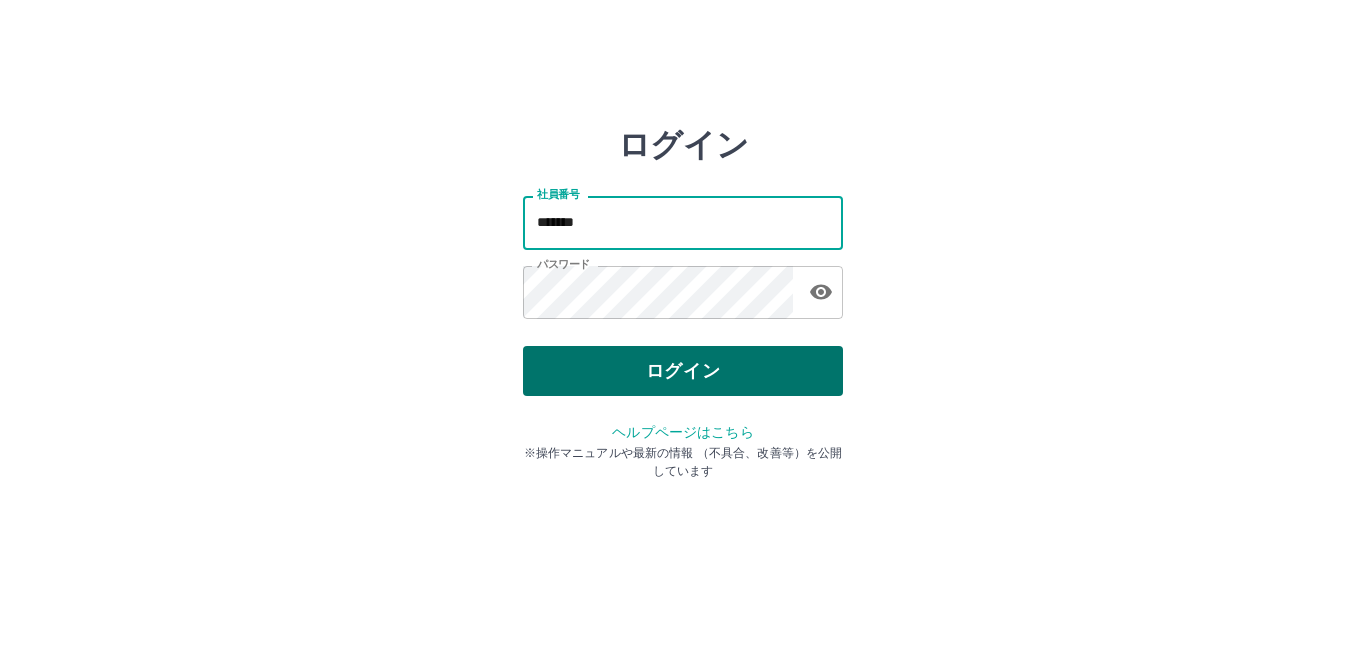 type on "*******" 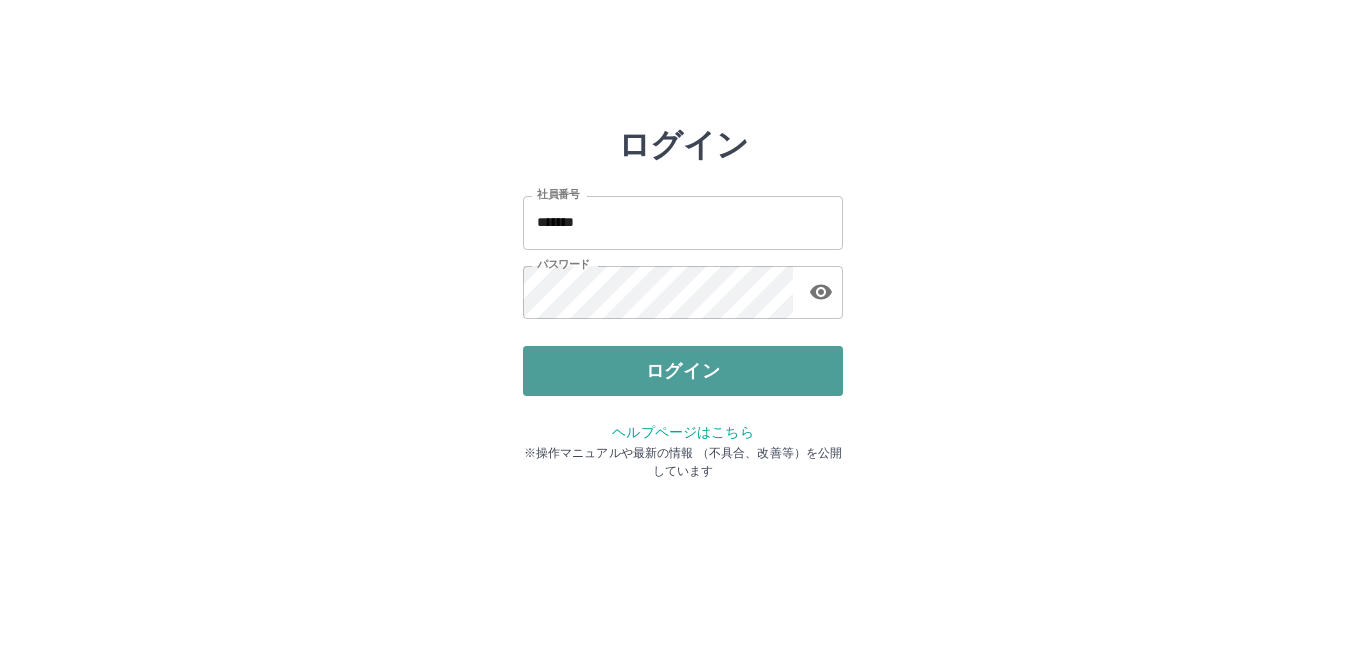 click on "ログイン" at bounding box center [683, 371] 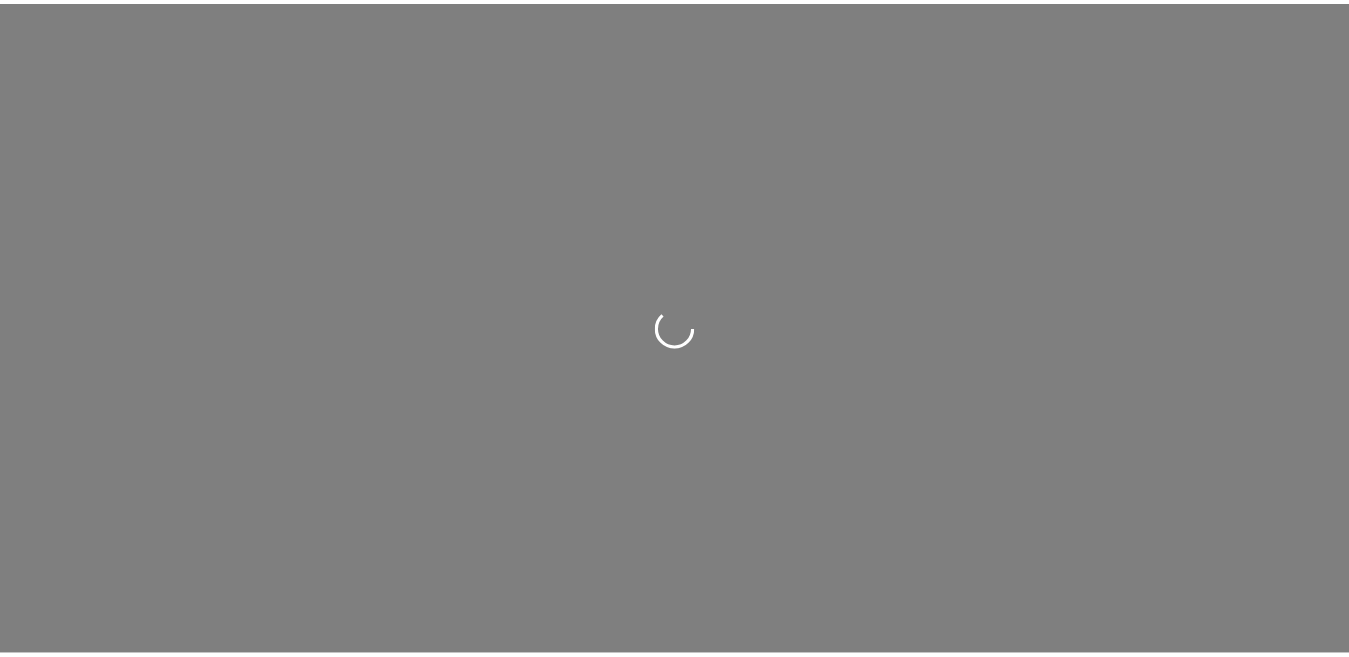 scroll, scrollTop: 0, scrollLeft: 0, axis: both 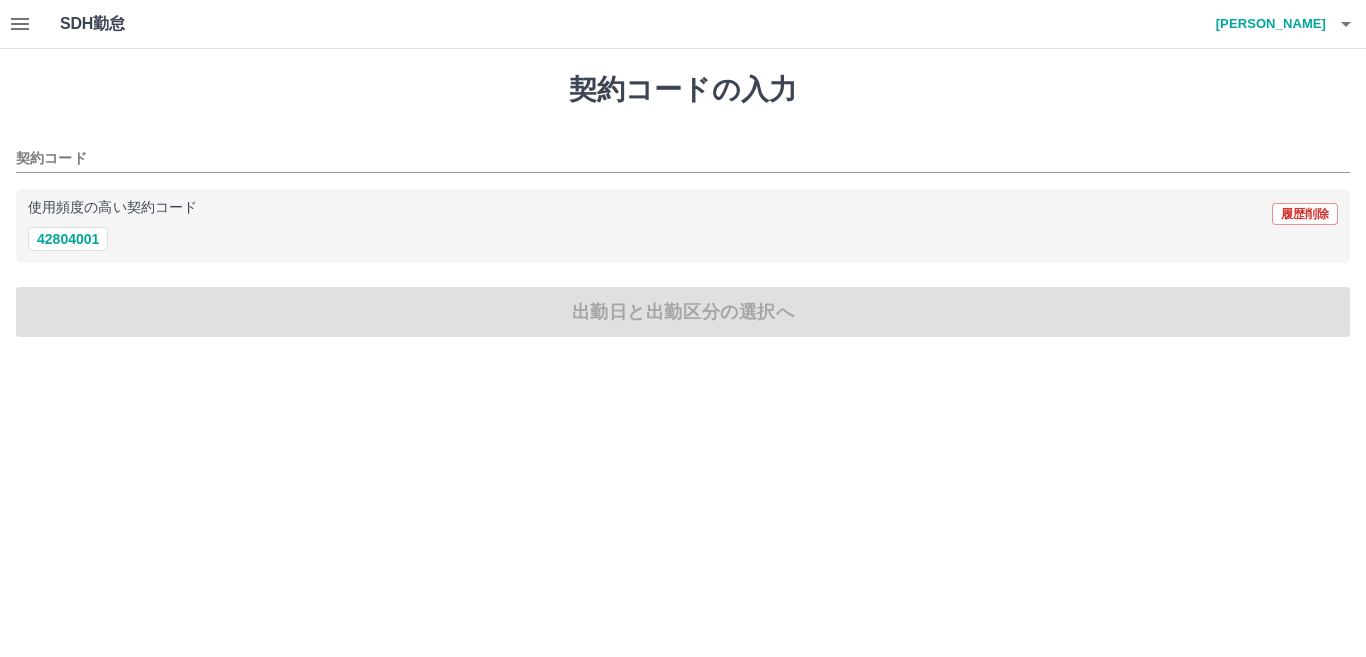 click at bounding box center [20, 24] 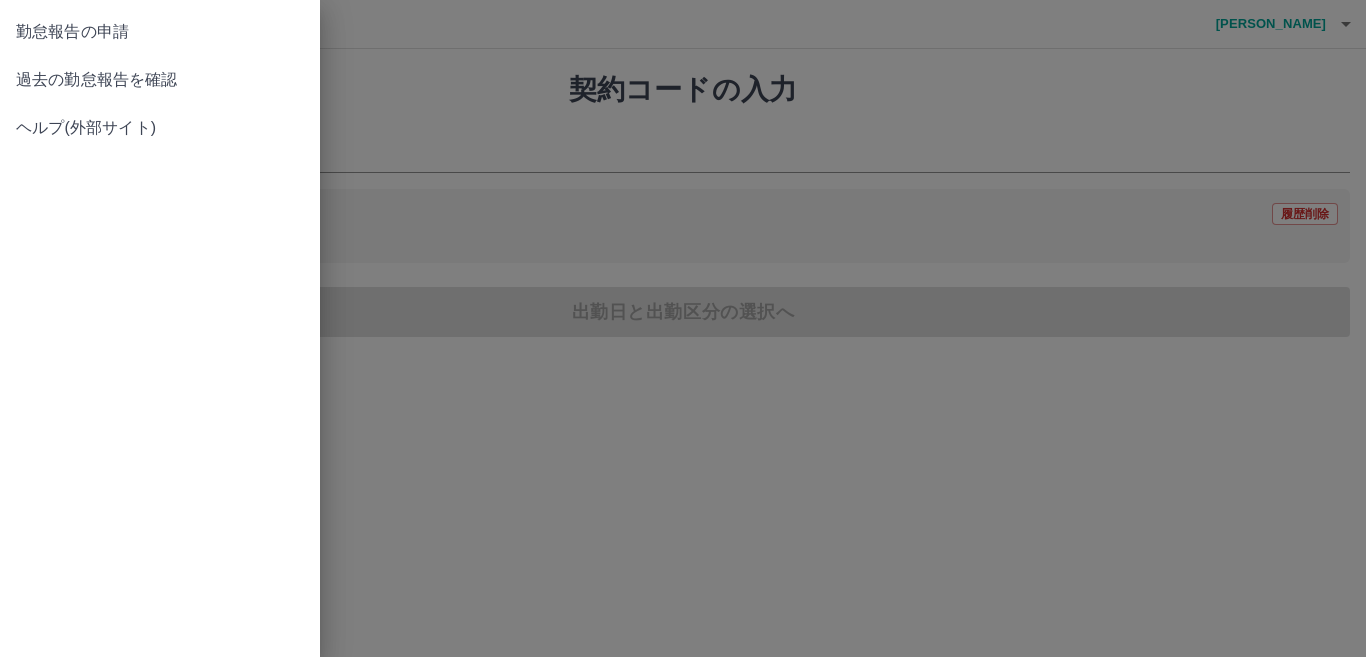 click on "過去の勤怠報告を確認" at bounding box center [160, 80] 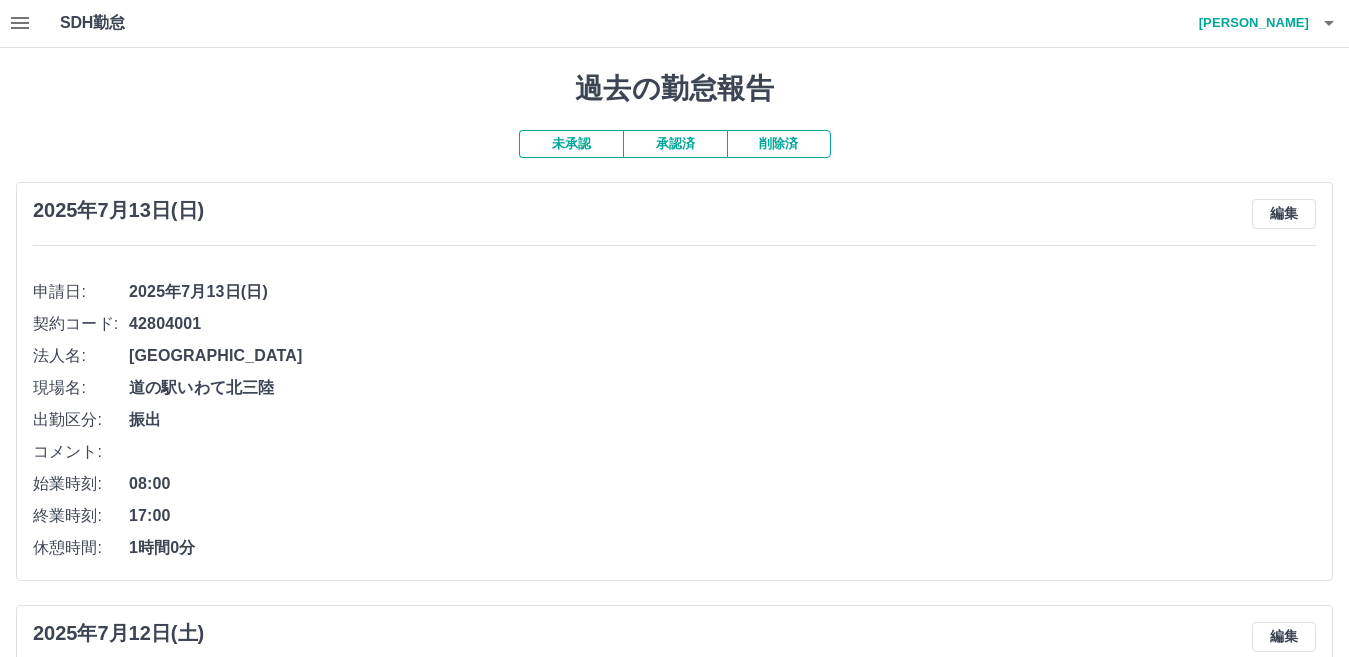 scroll, scrollTop: 0, scrollLeft: 0, axis: both 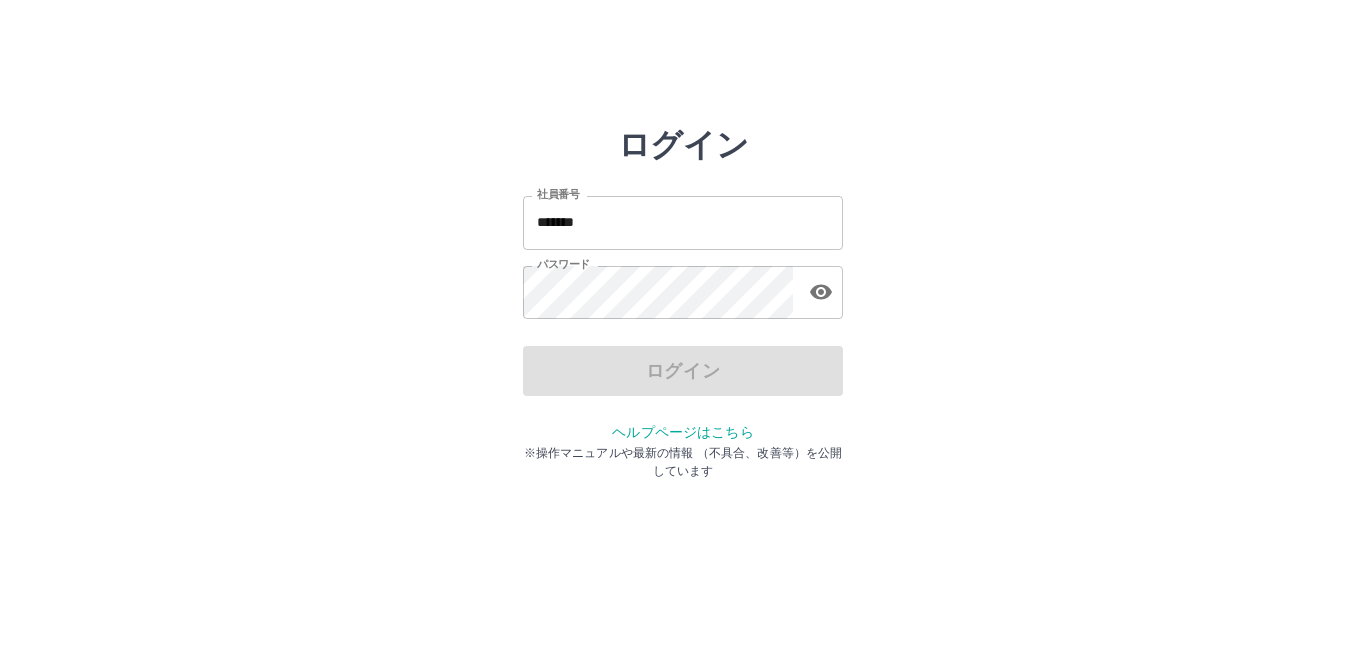 click on "*******" at bounding box center (683, 222) 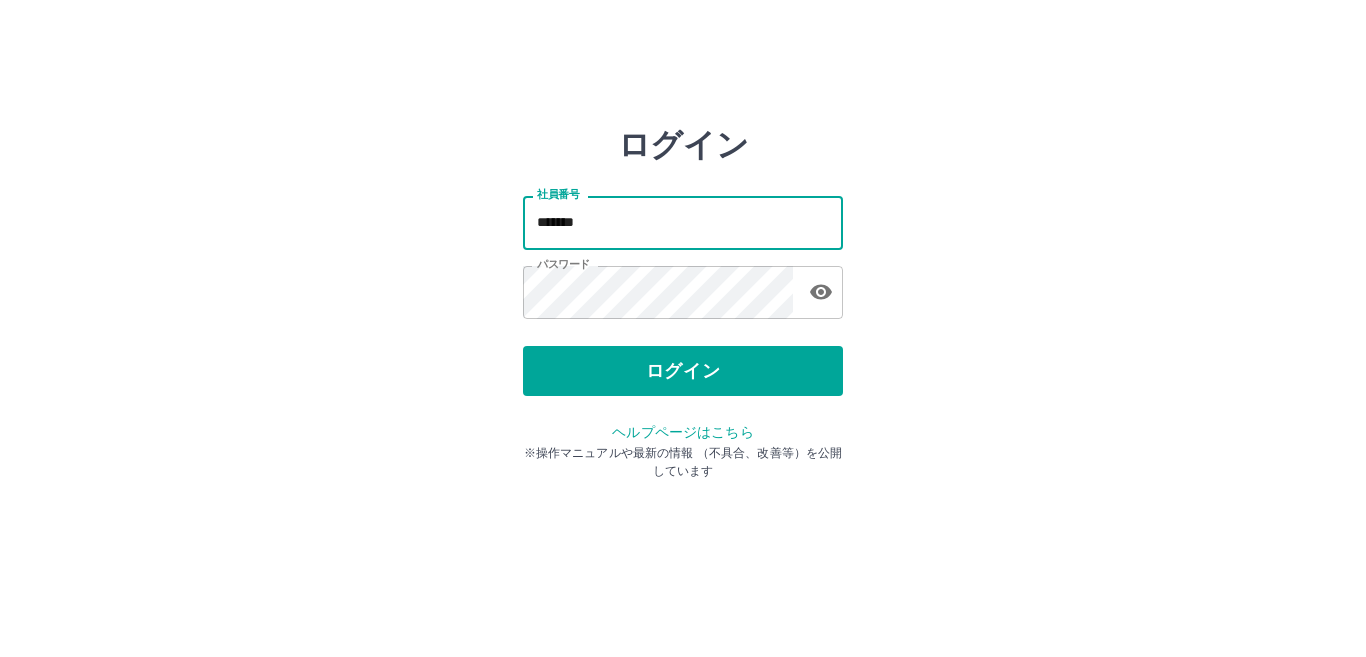 type on "*******" 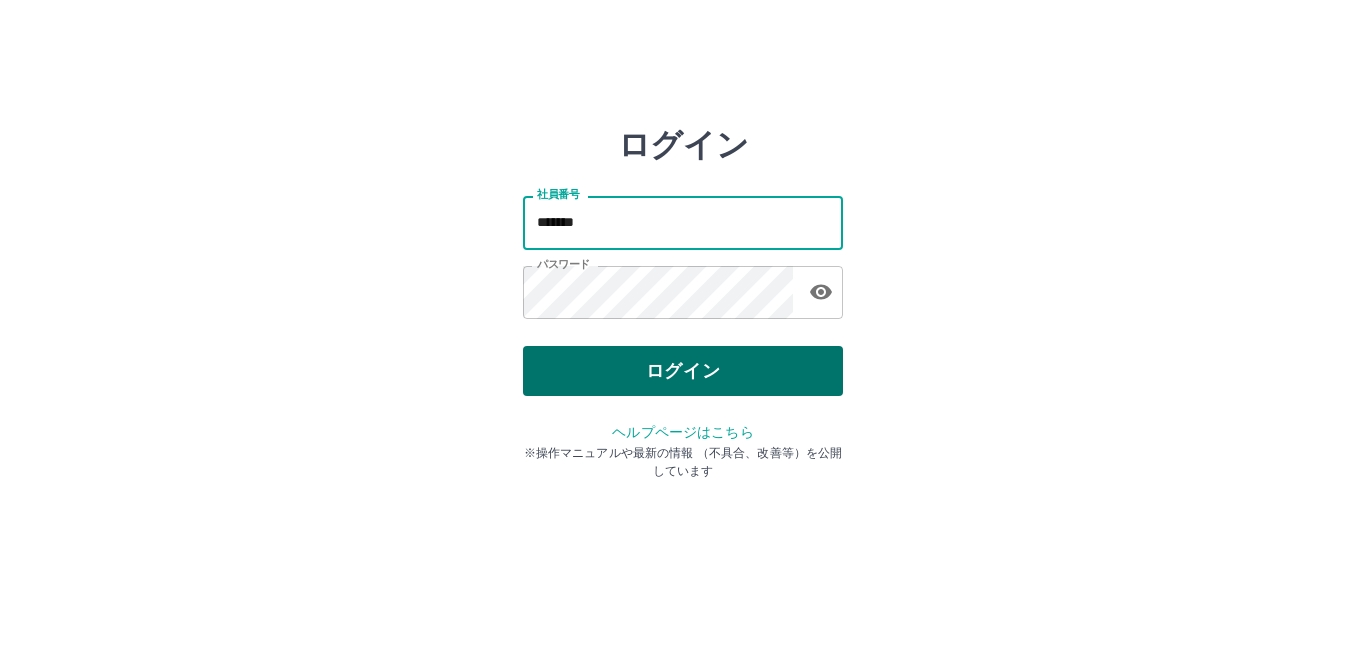 click on "ログイン" at bounding box center (683, 371) 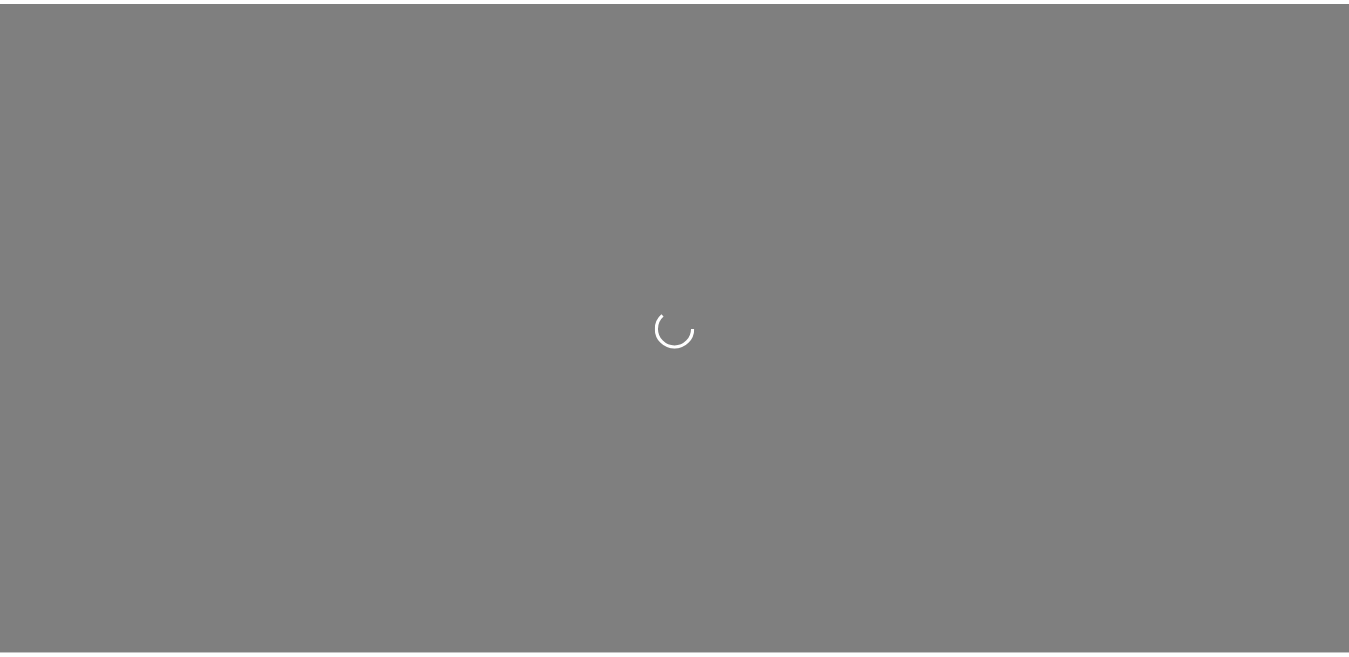 scroll, scrollTop: 0, scrollLeft: 0, axis: both 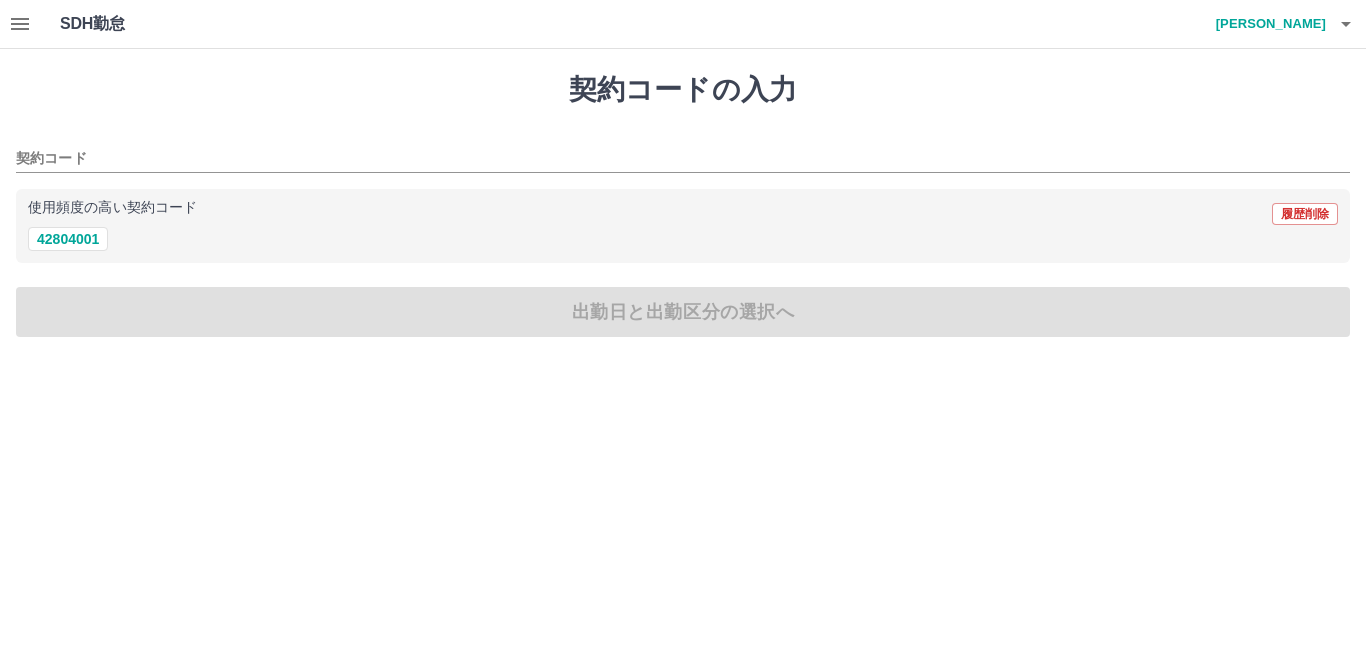 click 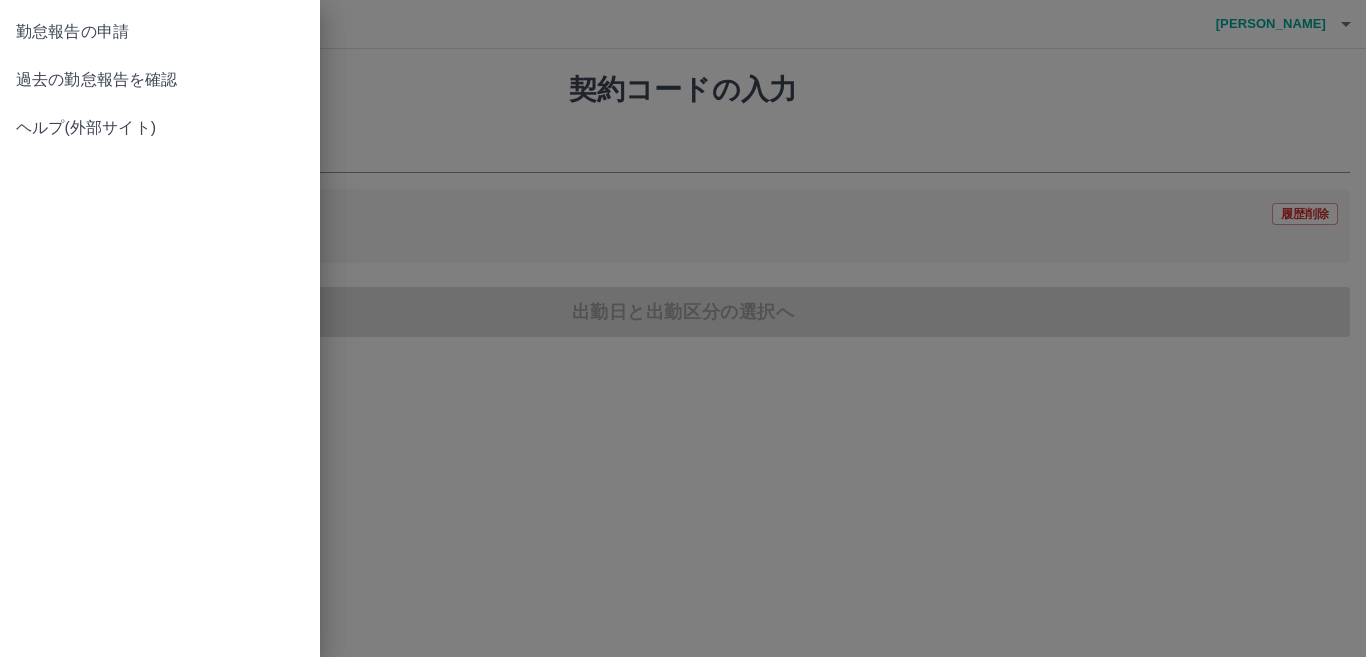 click on "過去の勤怠報告を確認" at bounding box center (160, 80) 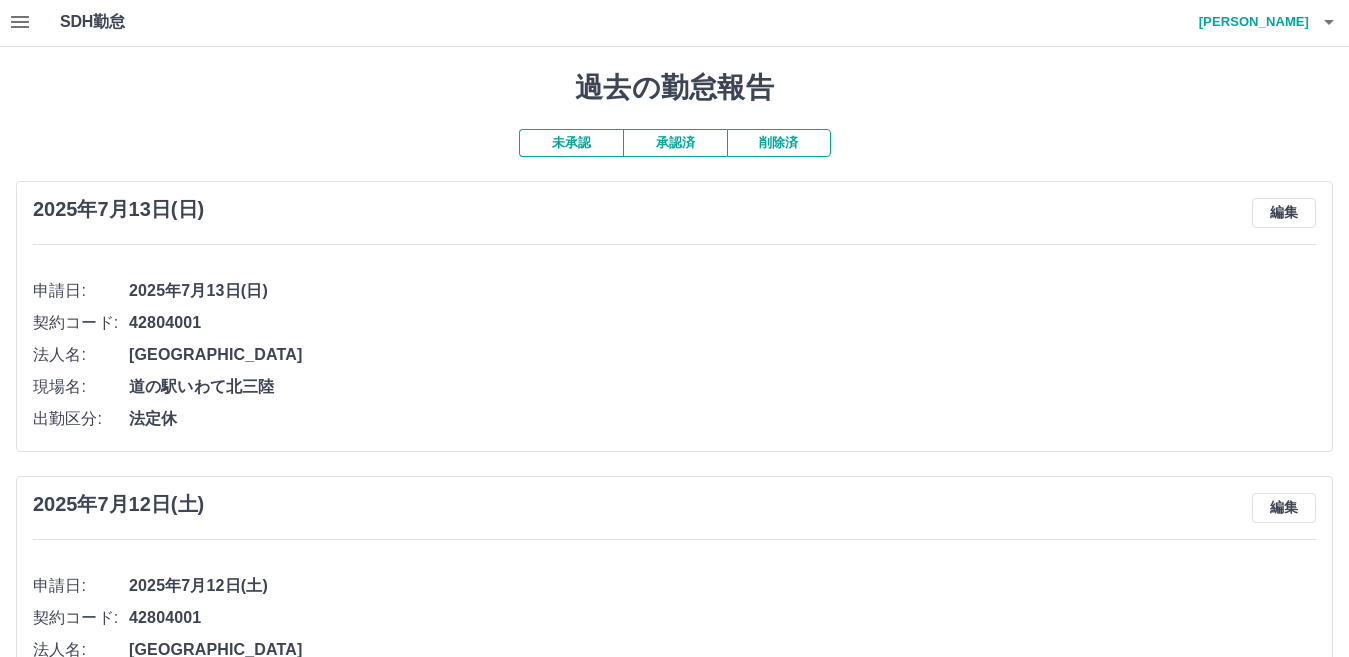 scroll, scrollTop: 0, scrollLeft: 0, axis: both 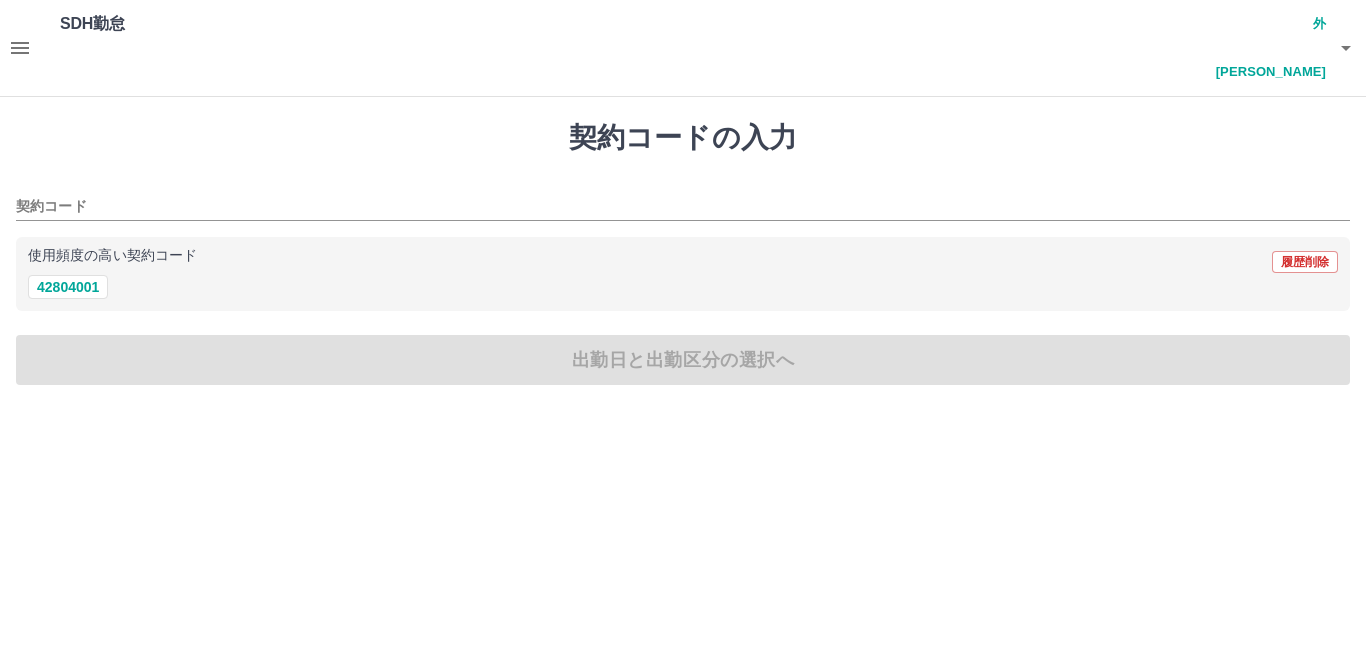 click at bounding box center [20, 48] 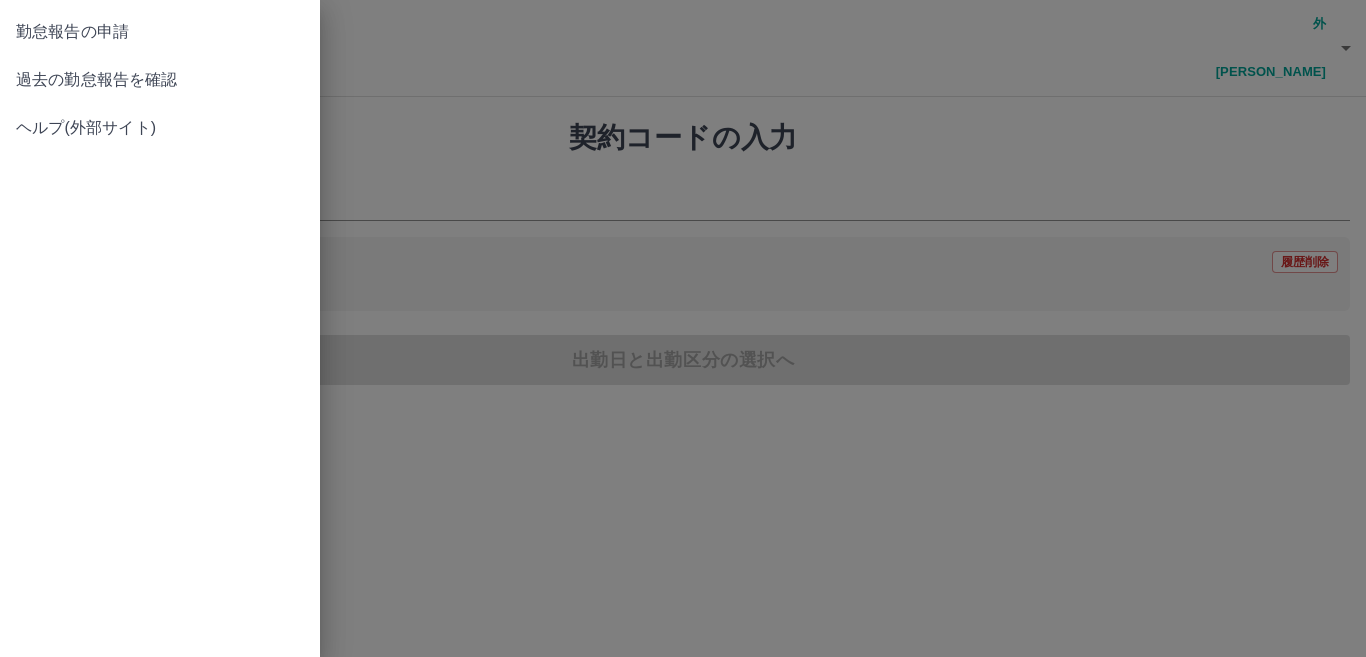 click on "過去の勤怠報告を確認" at bounding box center [160, 80] 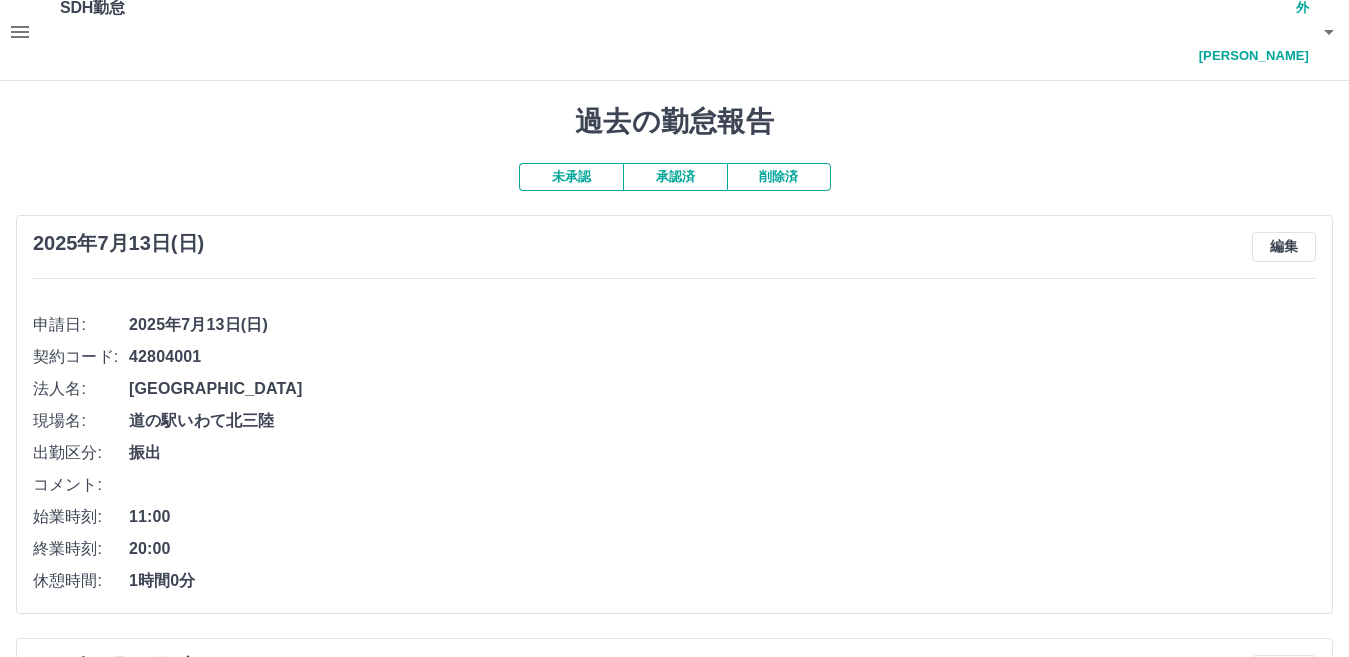 scroll, scrollTop: 0, scrollLeft: 0, axis: both 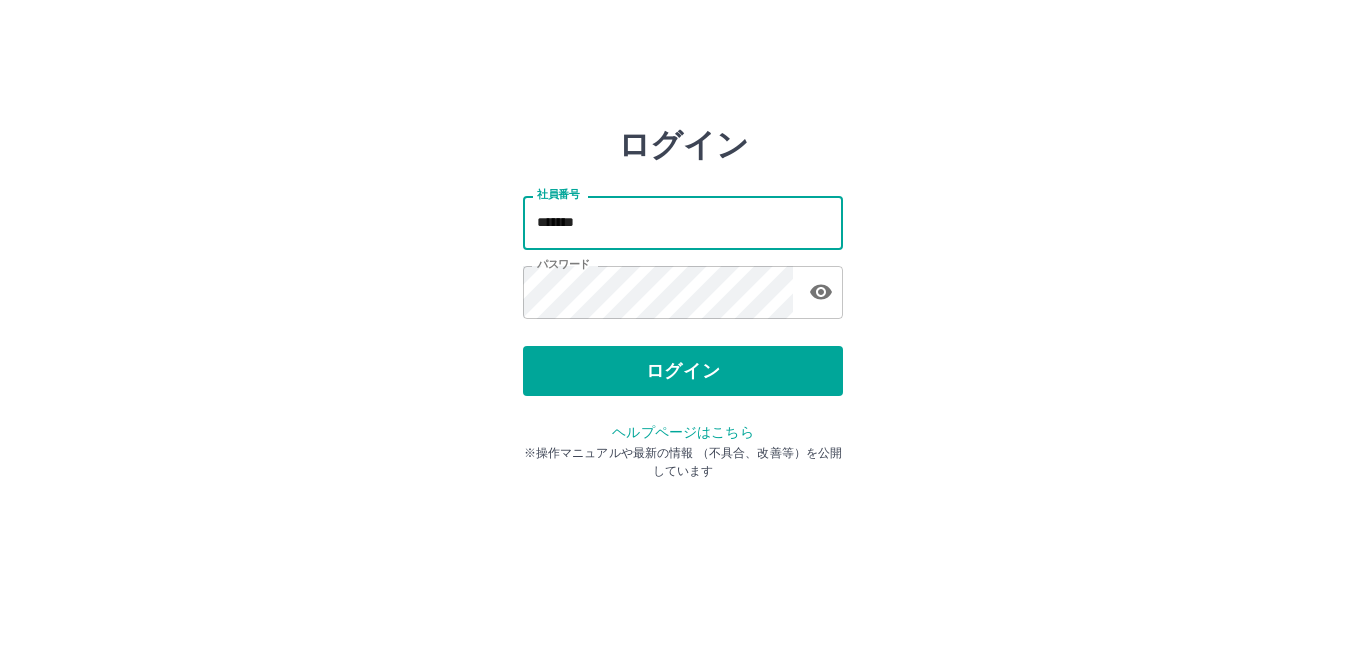 drag, startPoint x: 655, startPoint y: 222, endPoint x: 653, endPoint y: 233, distance: 11.18034 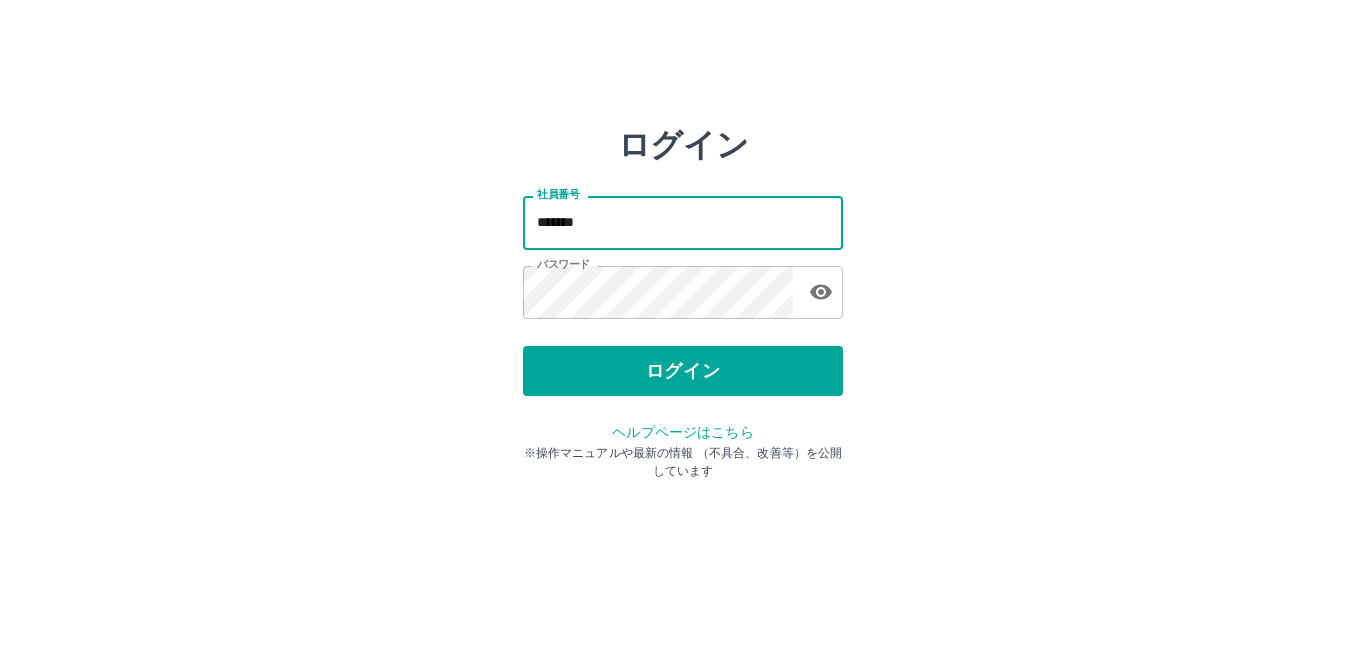 type on "*******" 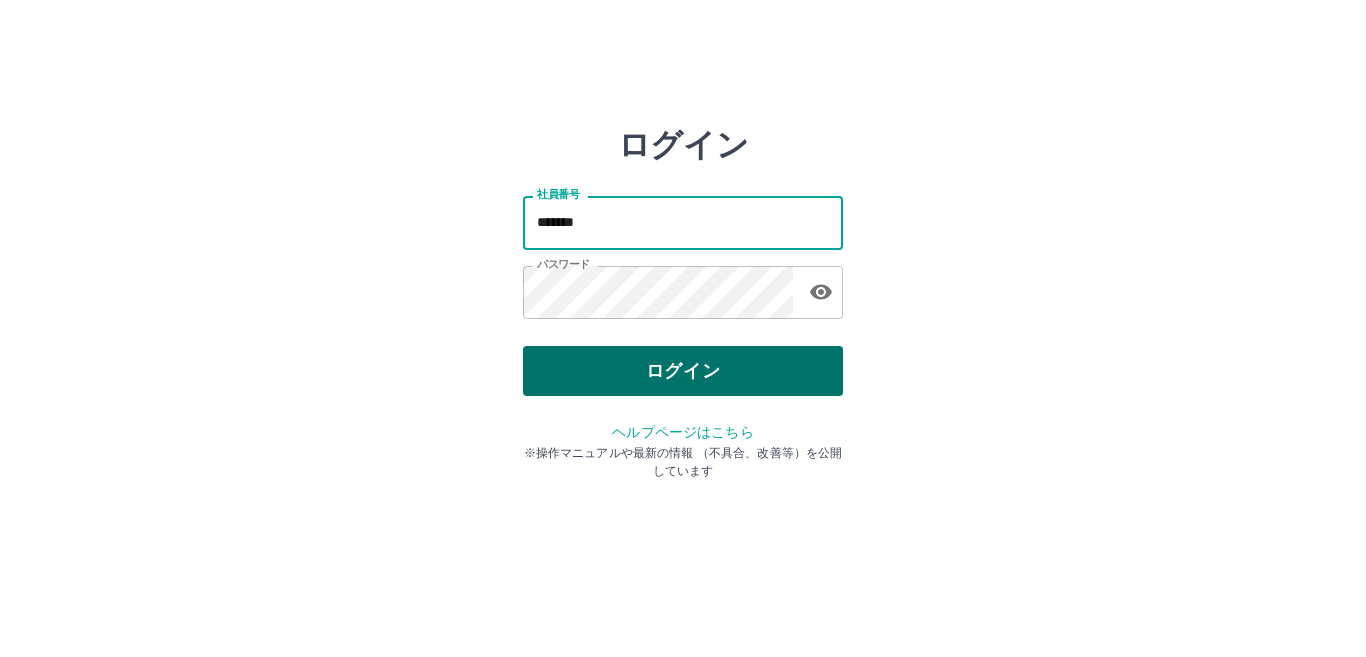 click on "ログイン" at bounding box center [683, 371] 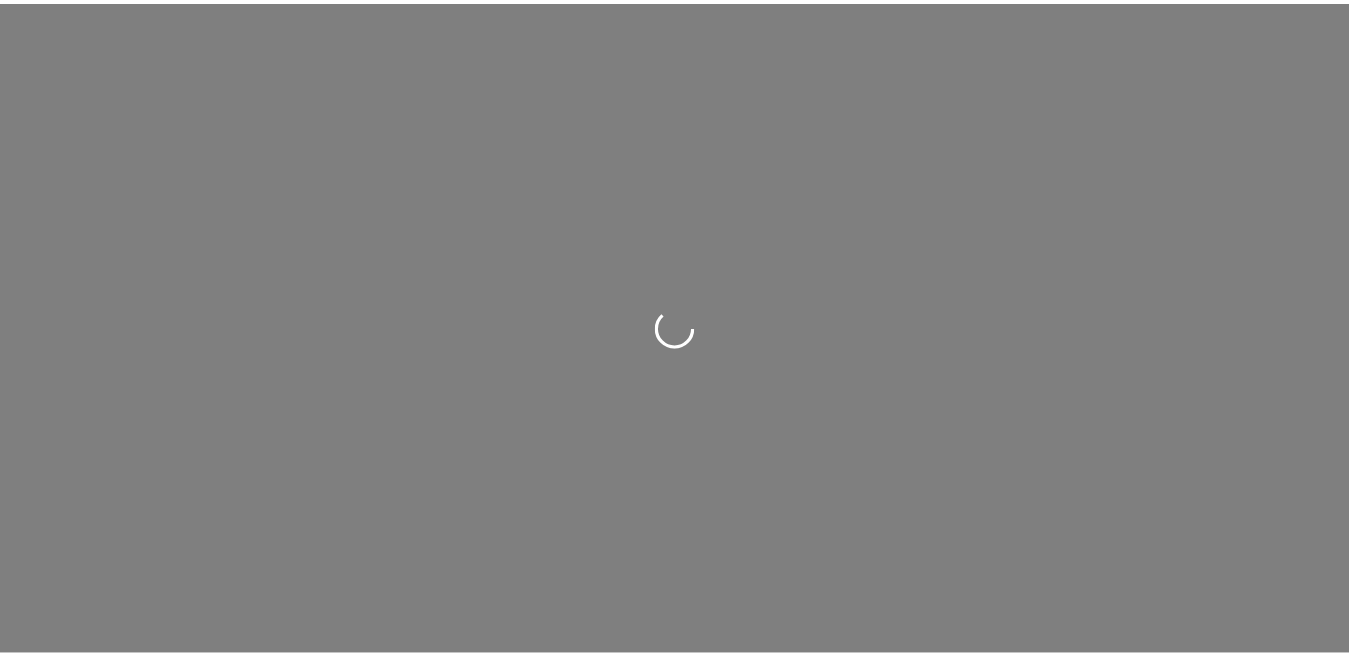 scroll, scrollTop: 0, scrollLeft: 0, axis: both 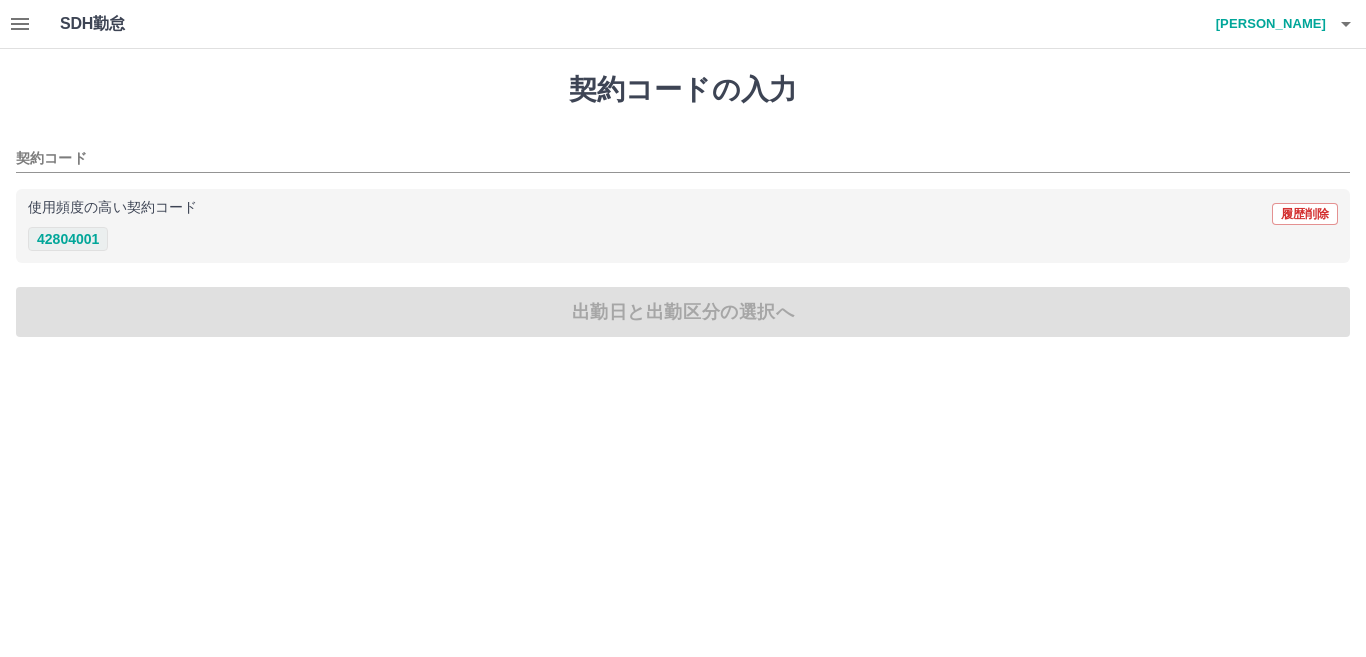 click on "42804001" at bounding box center [68, 239] 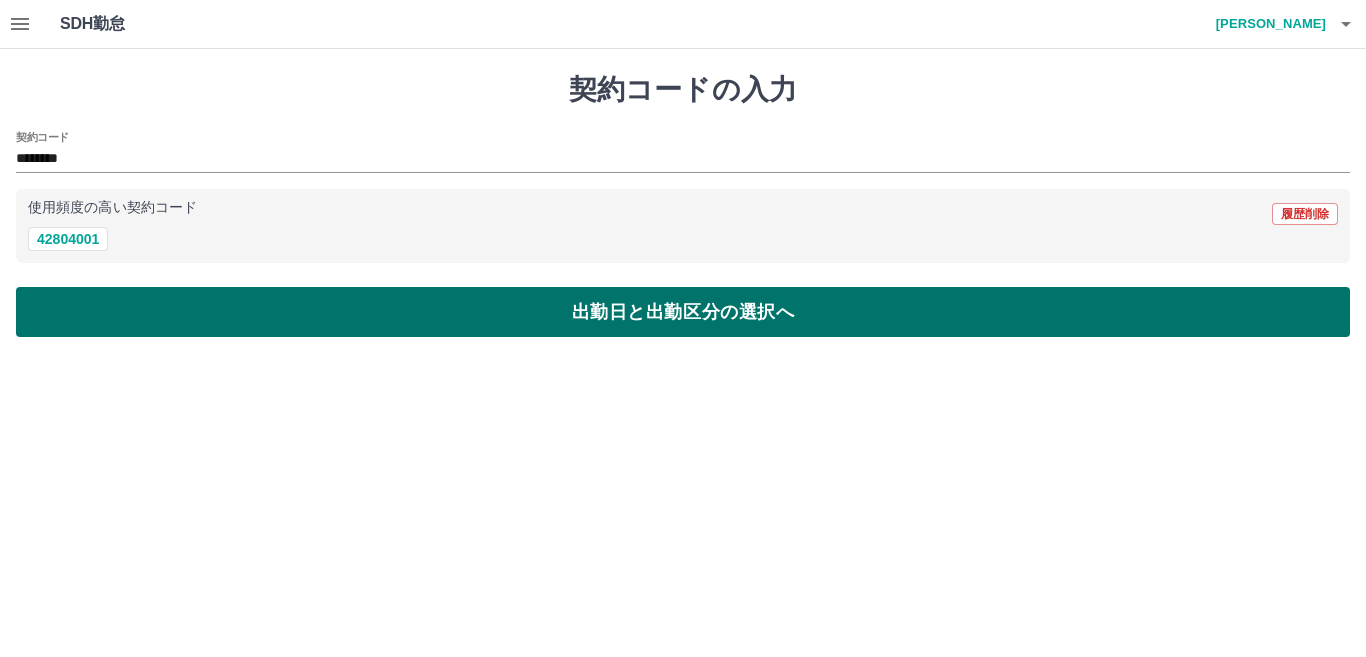 click on "出勤日と出勤区分の選択へ" at bounding box center [683, 312] 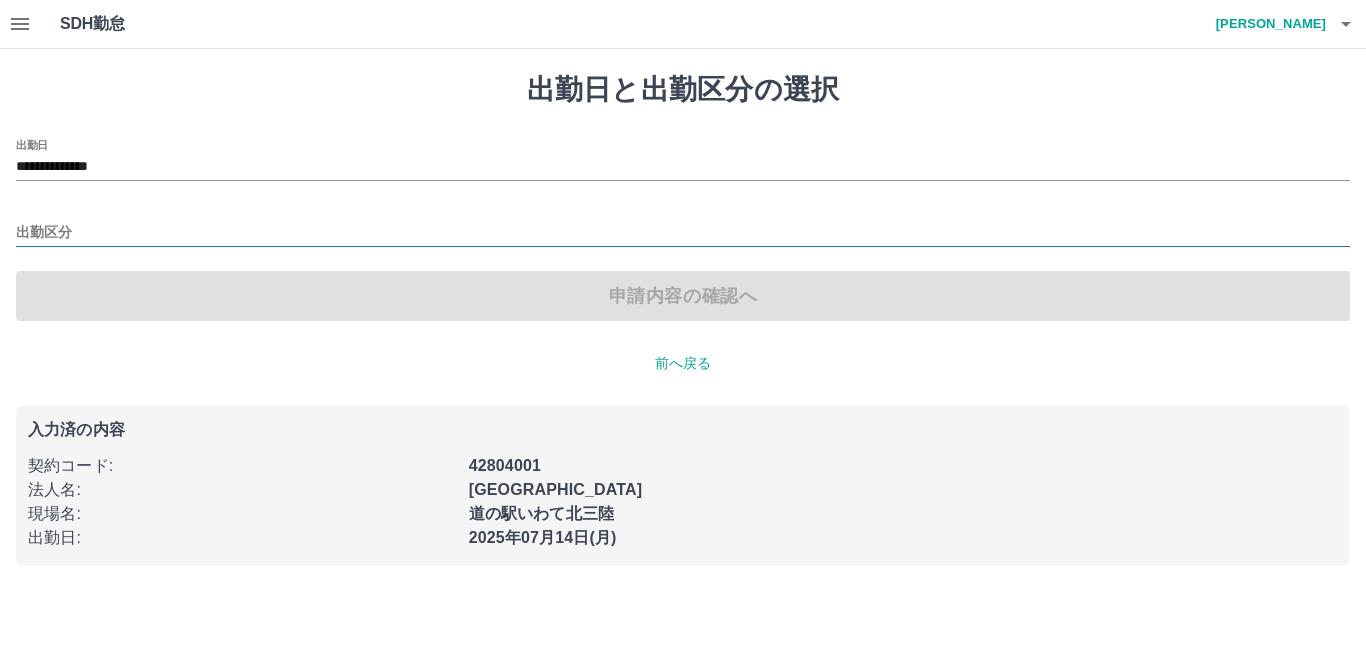 click on "出勤区分" at bounding box center (683, 233) 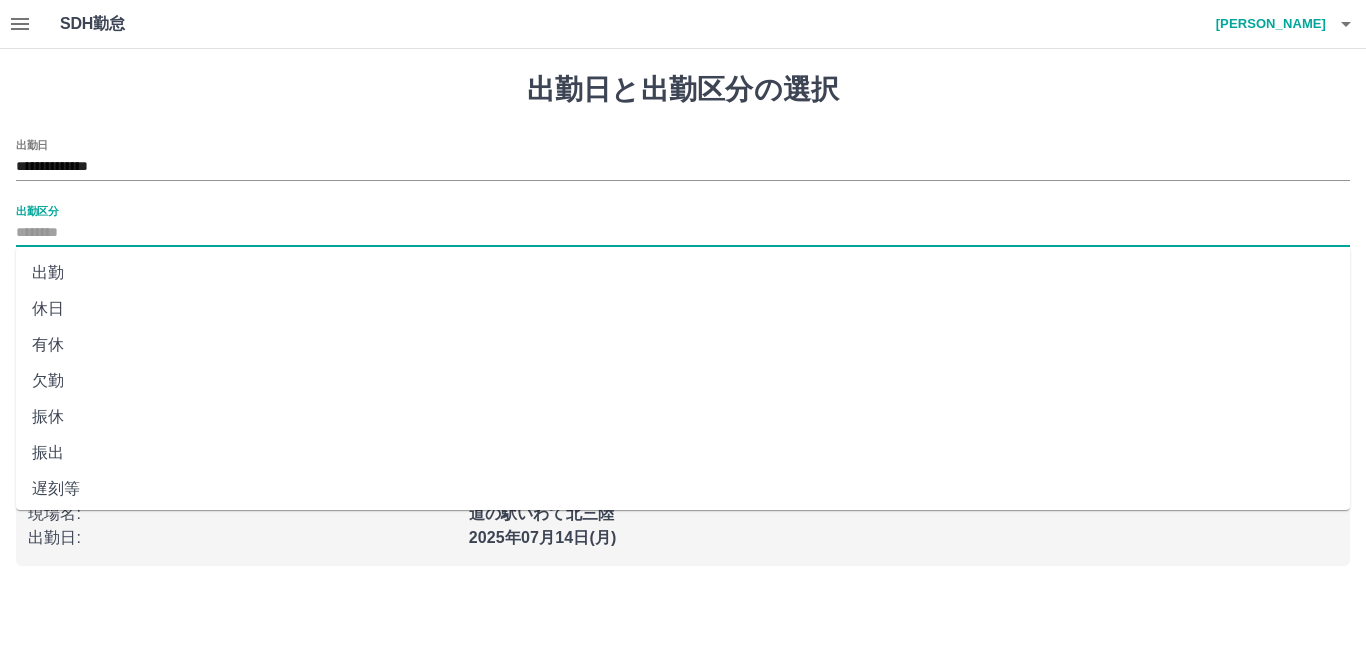 click 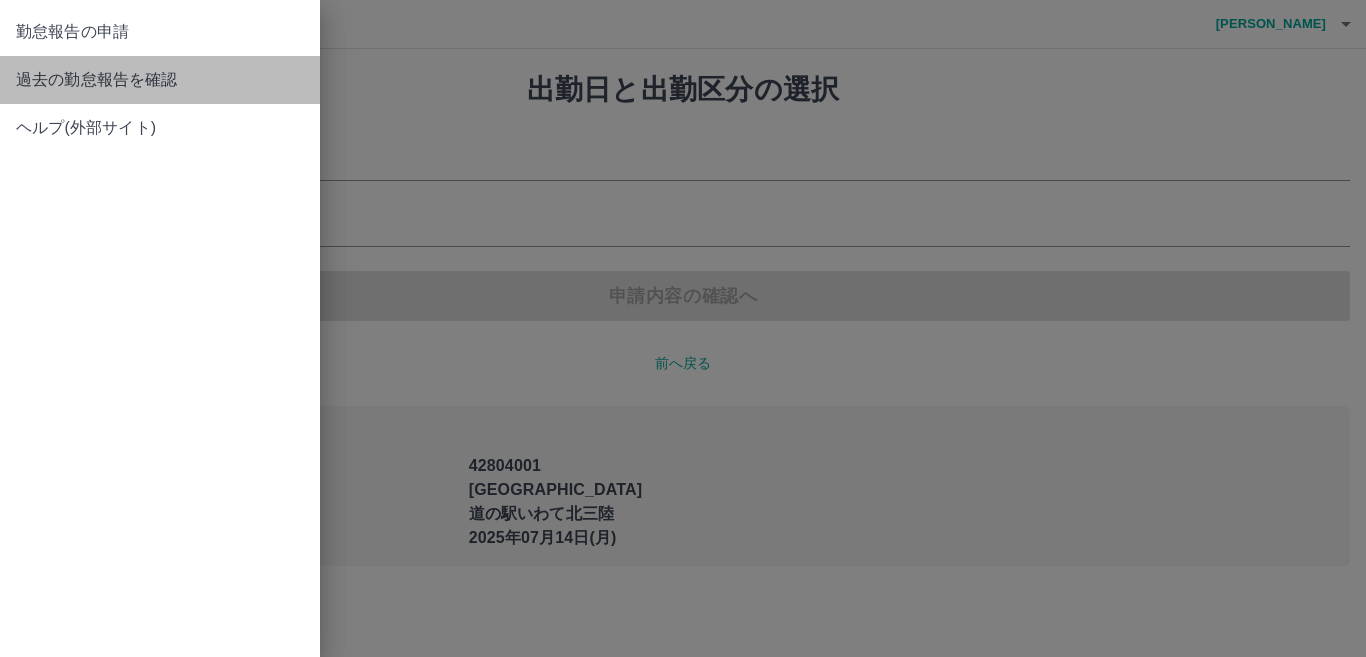 click on "過去の勤怠報告を確認" at bounding box center (160, 80) 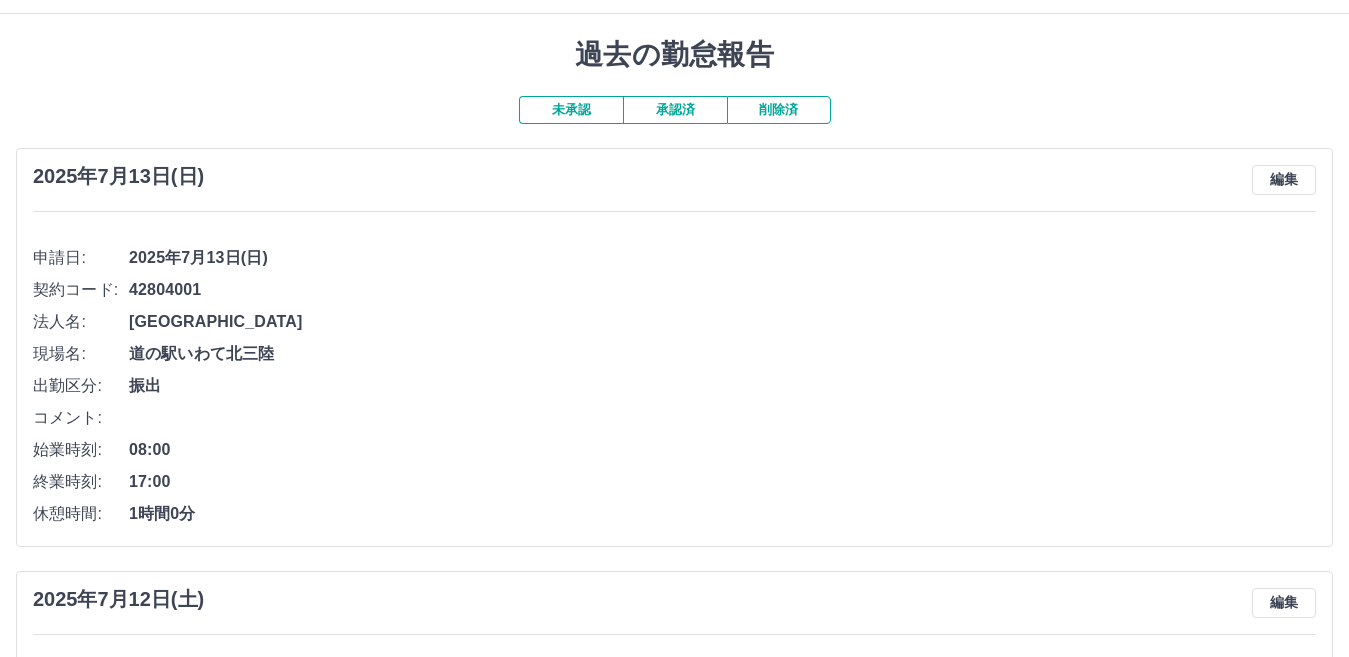 scroll, scrollTop: 0, scrollLeft: 0, axis: both 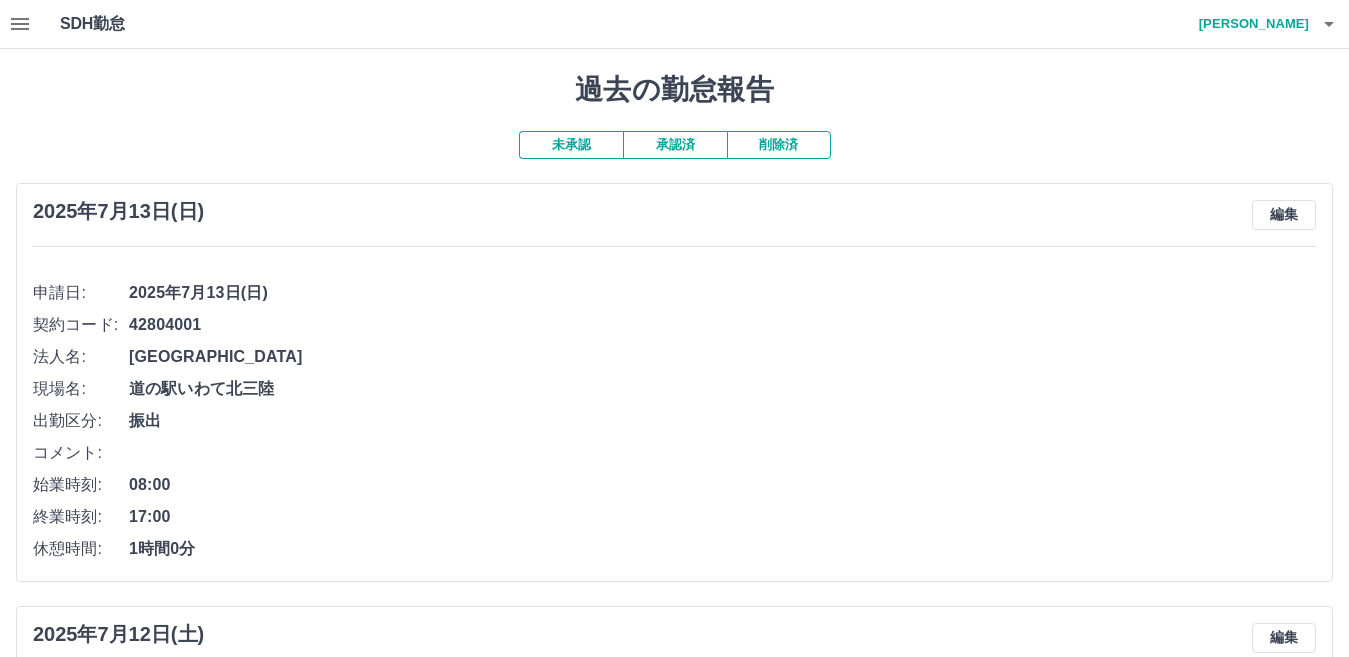 click on "承認済" at bounding box center (675, 145) 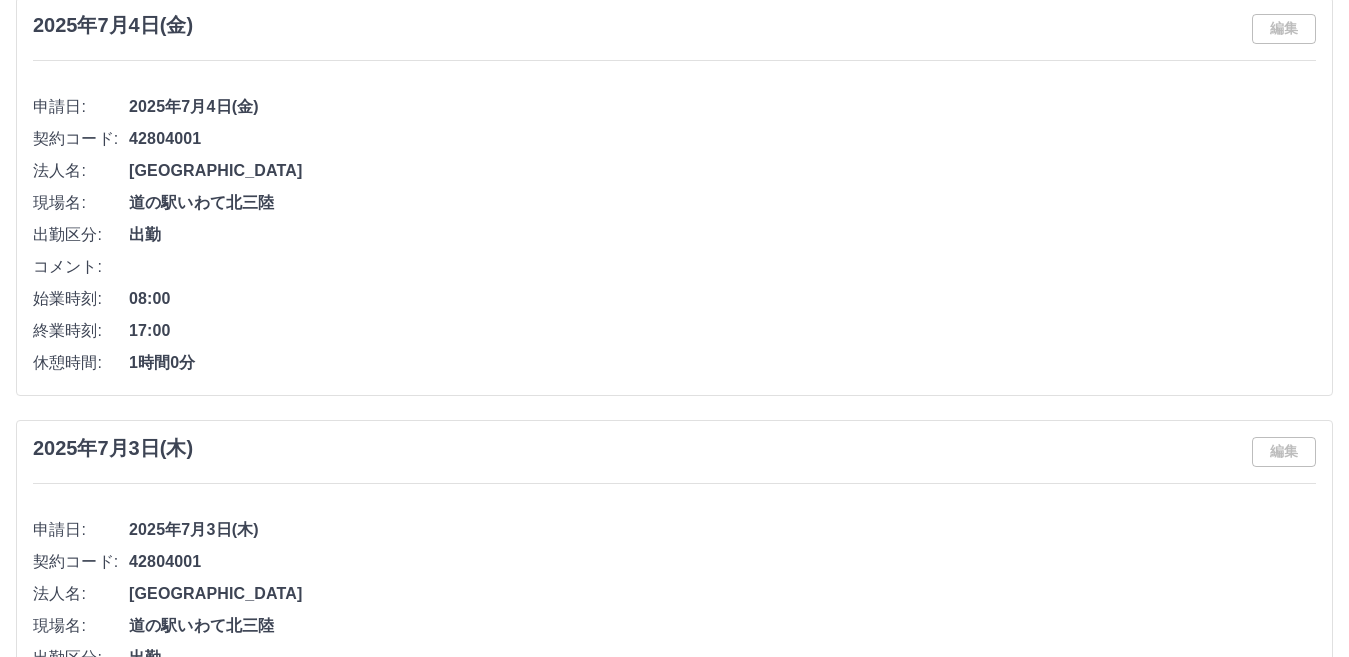 scroll, scrollTop: 1700, scrollLeft: 0, axis: vertical 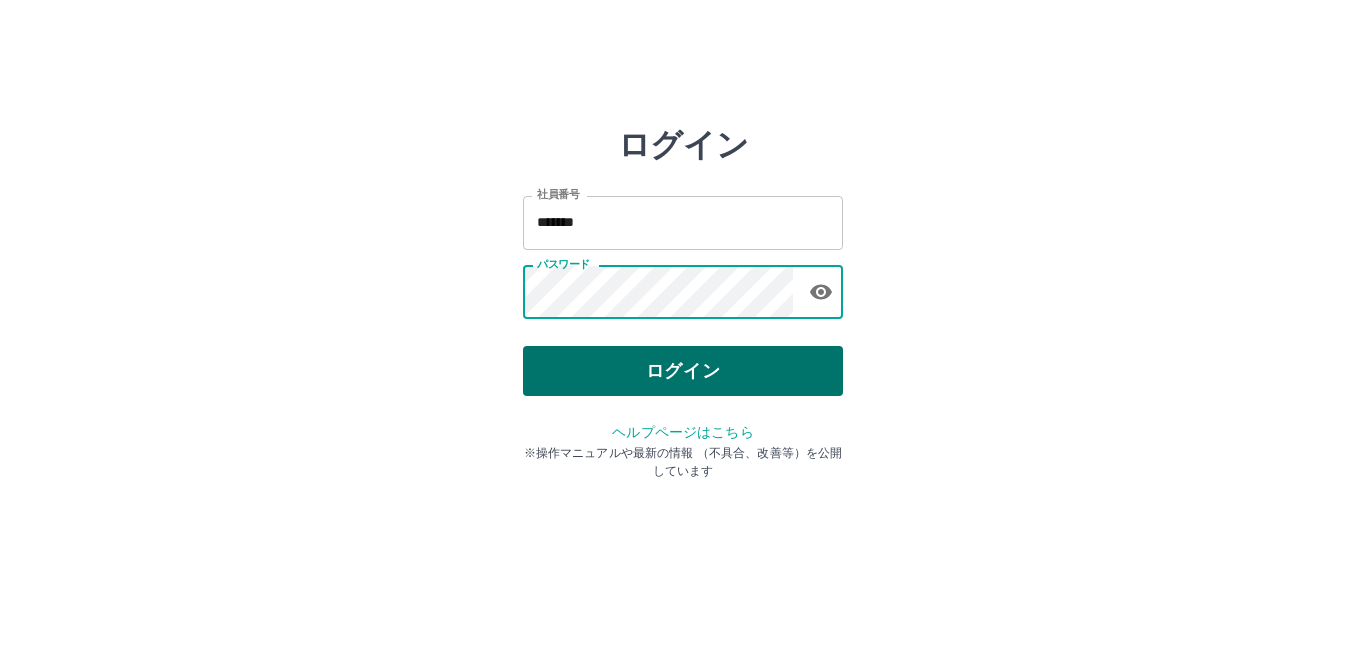 type on "*******" 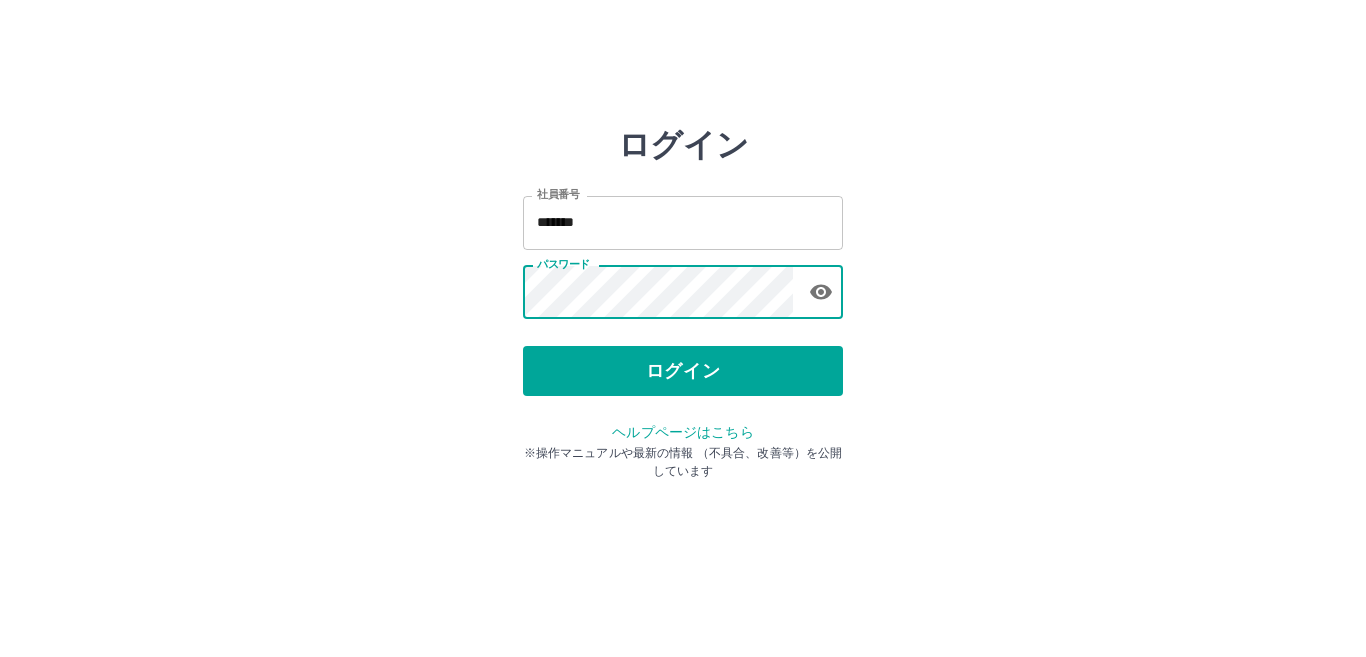 click on "ログイン 社員番号 ******* 社員番号 パスワード パスワード ログイン ヘルプページはこちら ※操作マニュアルや最新の情報 （不具合、改善等）を公開しています" at bounding box center (683, 286) 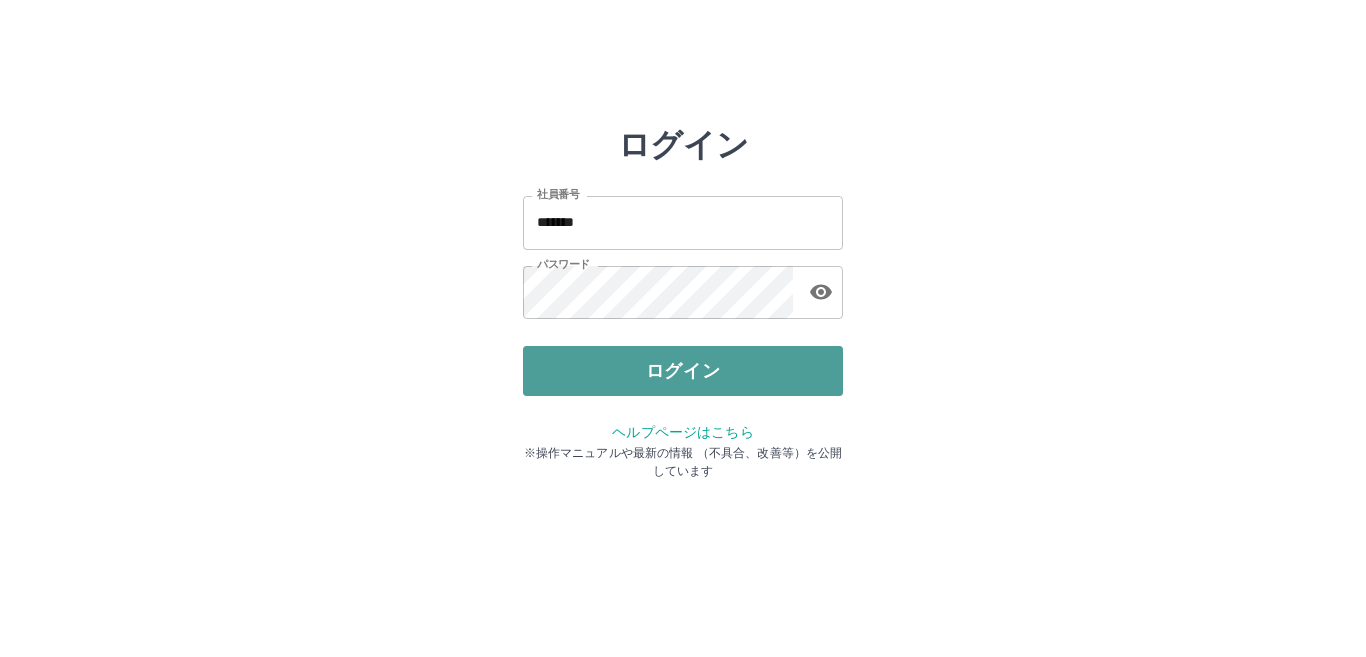 click on "ログイン" at bounding box center [683, 371] 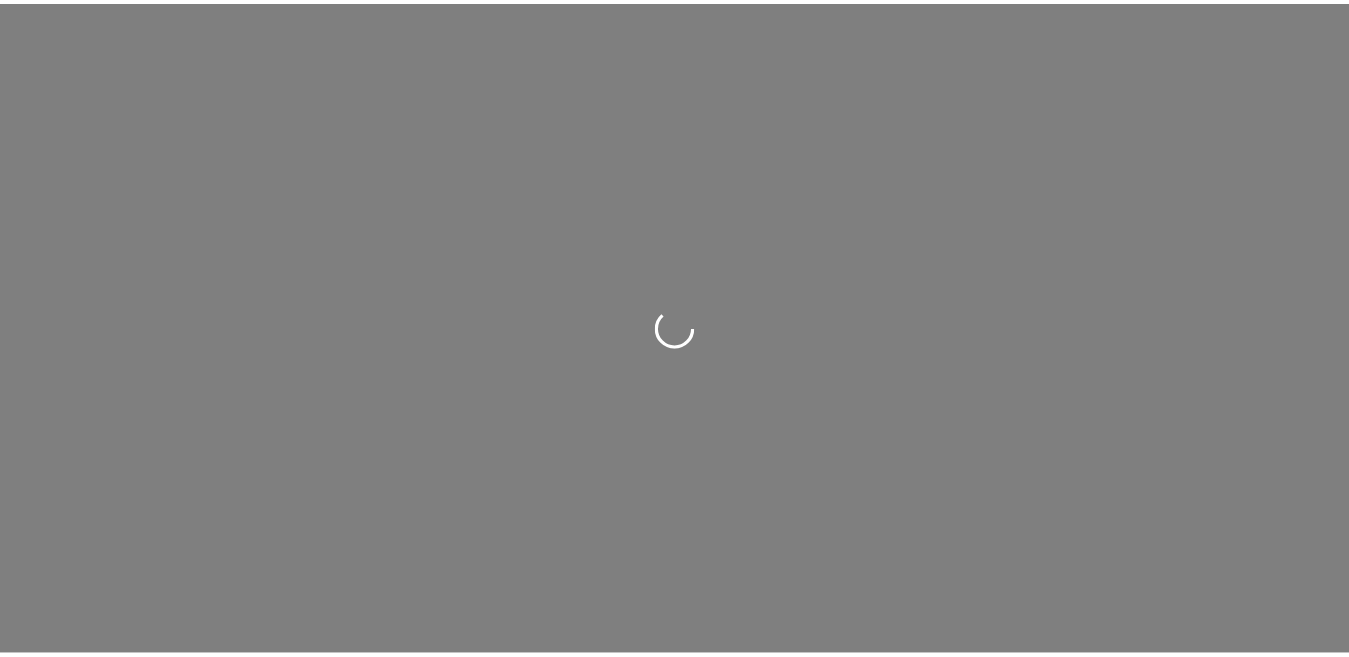 scroll, scrollTop: 0, scrollLeft: 0, axis: both 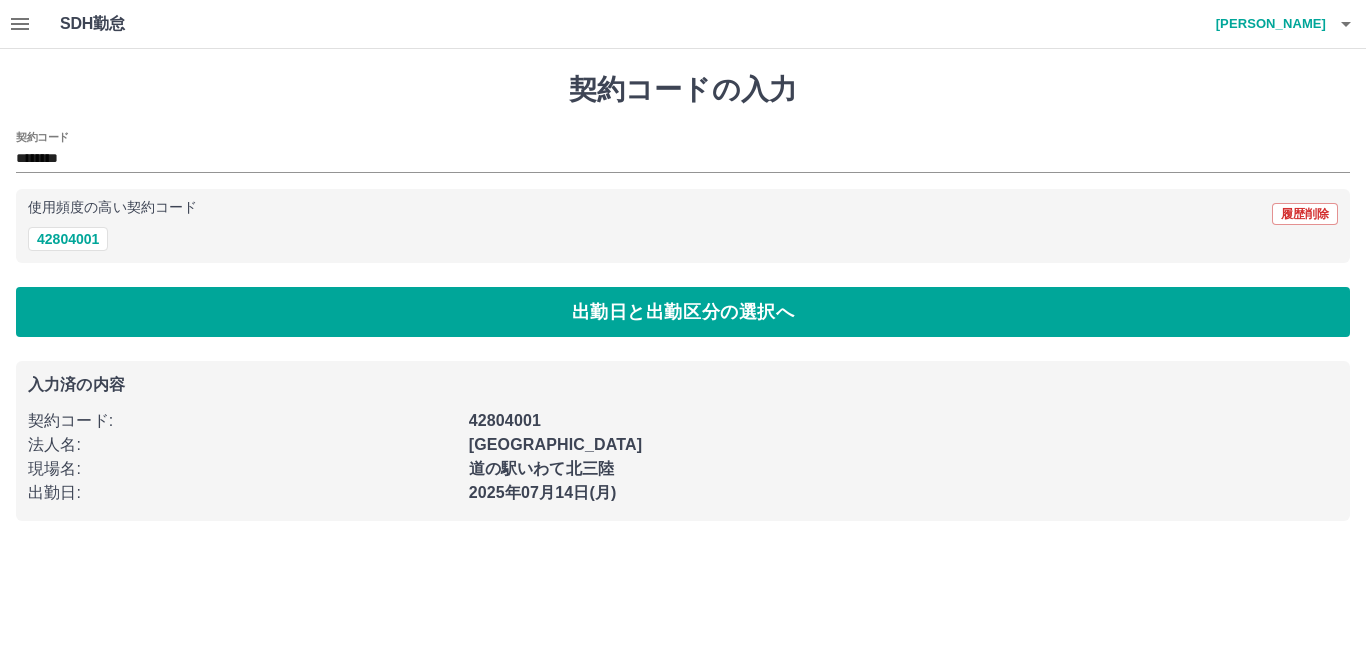 click 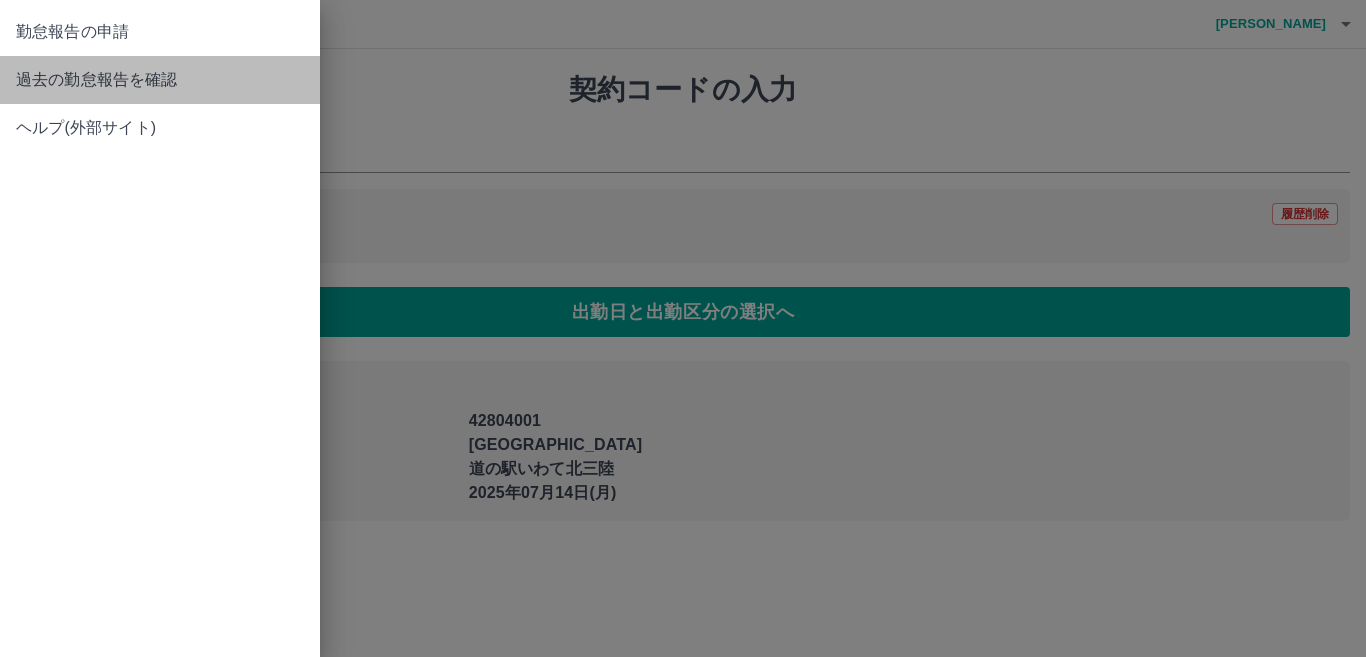 click on "過去の勤怠報告を確認" at bounding box center (160, 80) 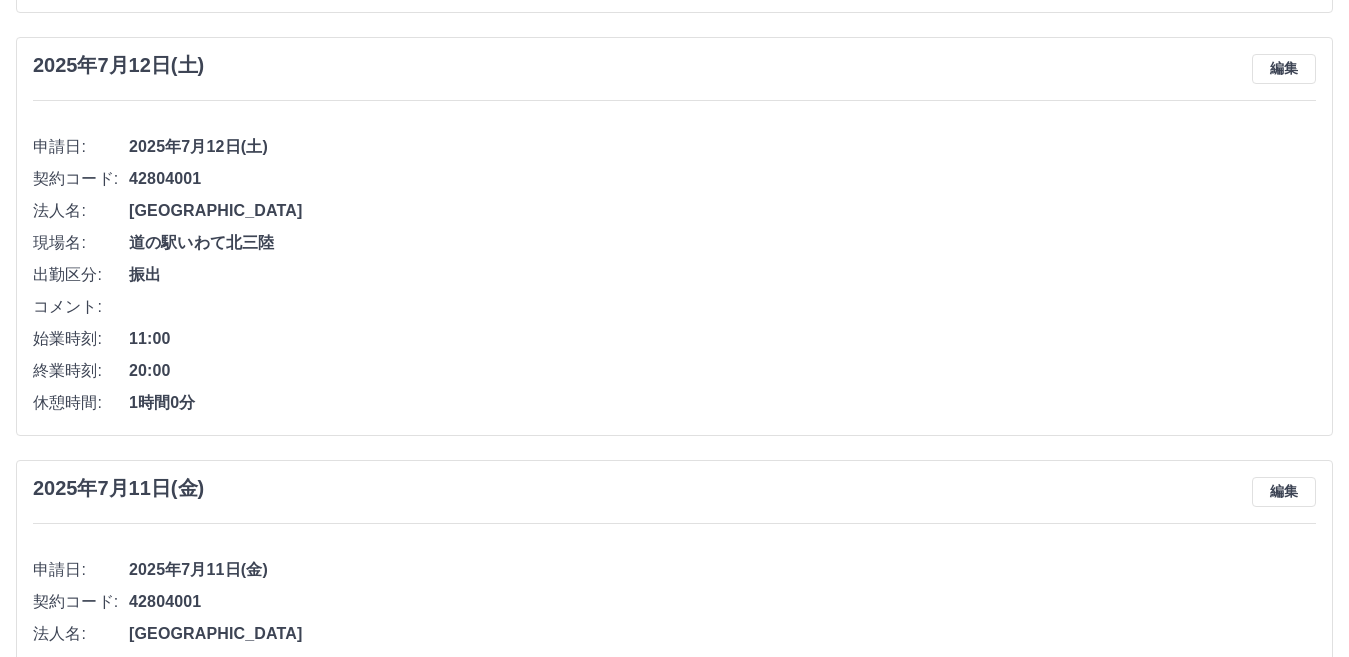 scroll, scrollTop: 400, scrollLeft: 0, axis: vertical 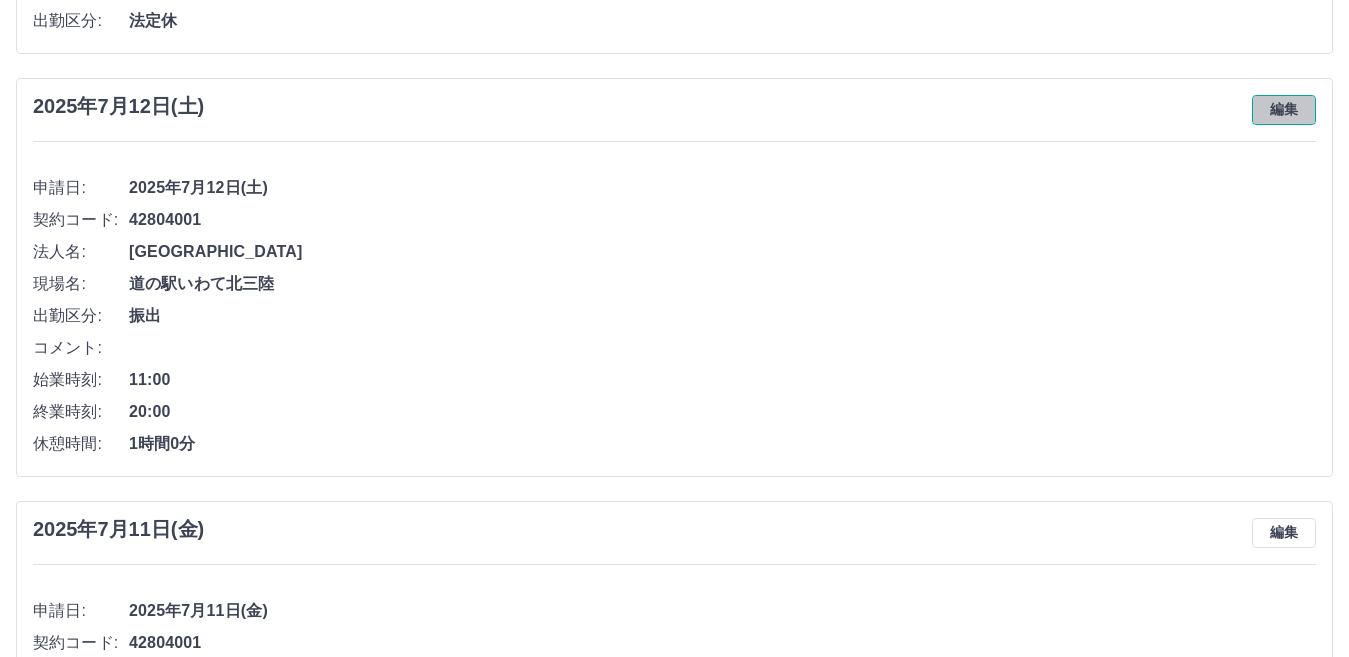 click on "編集" at bounding box center (1284, 110) 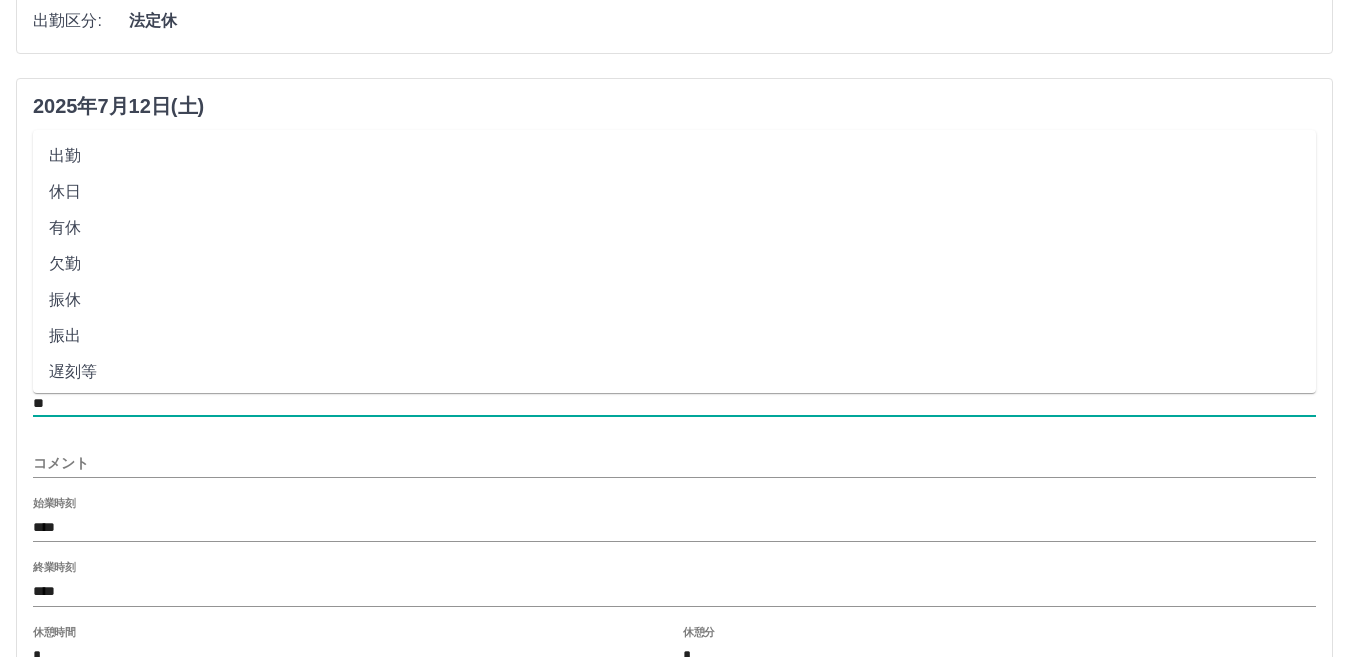 click on "**" at bounding box center (674, 403) 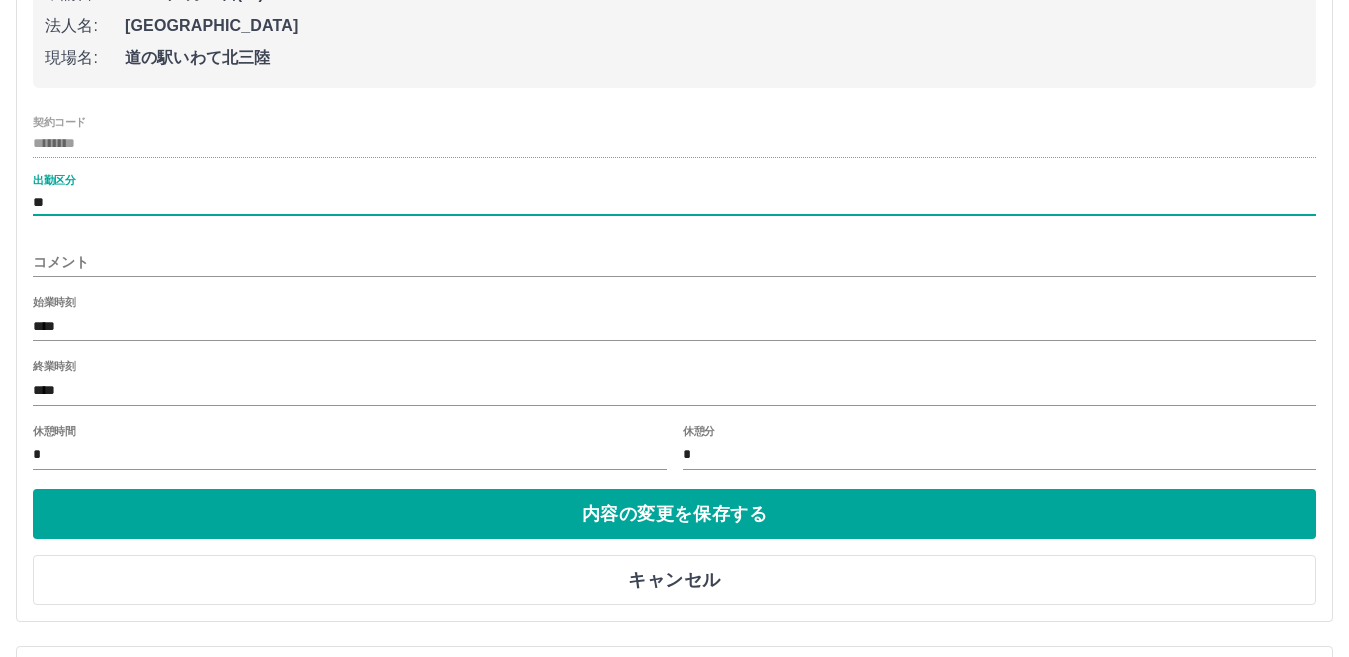 scroll, scrollTop: 800, scrollLeft: 0, axis: vertical 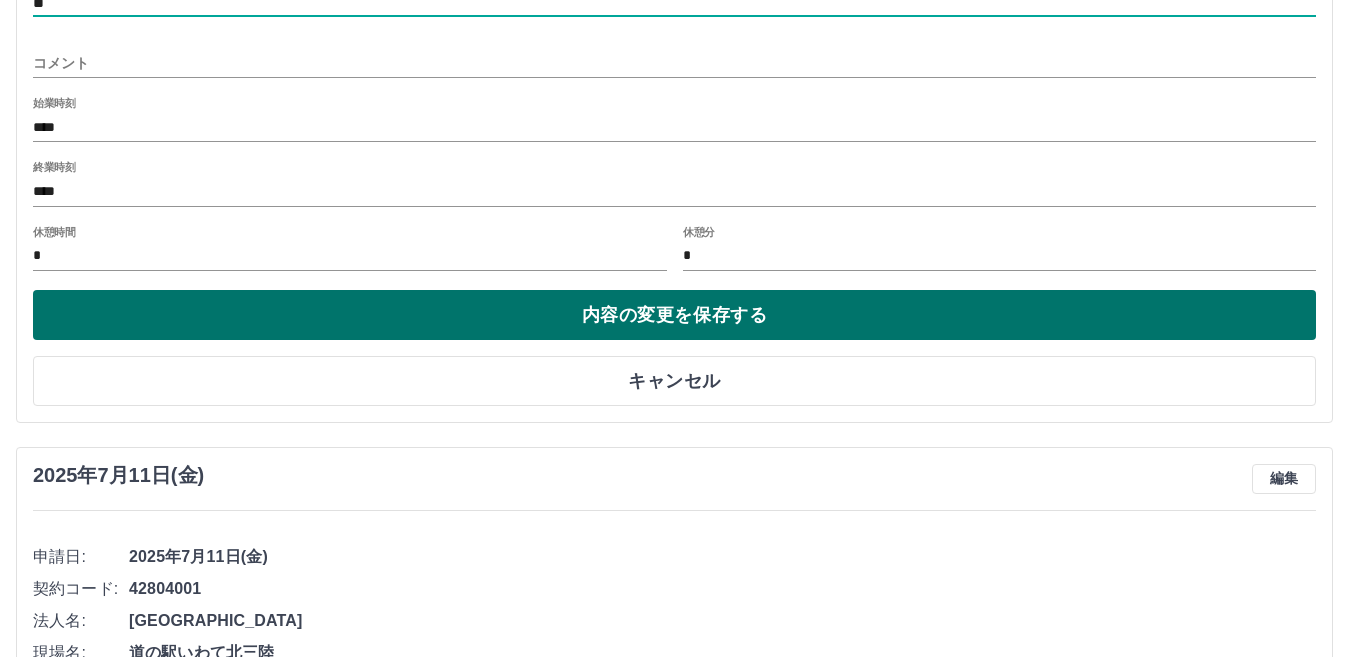 click on "内容の変更を保存する" at bounding box center (674, 315) 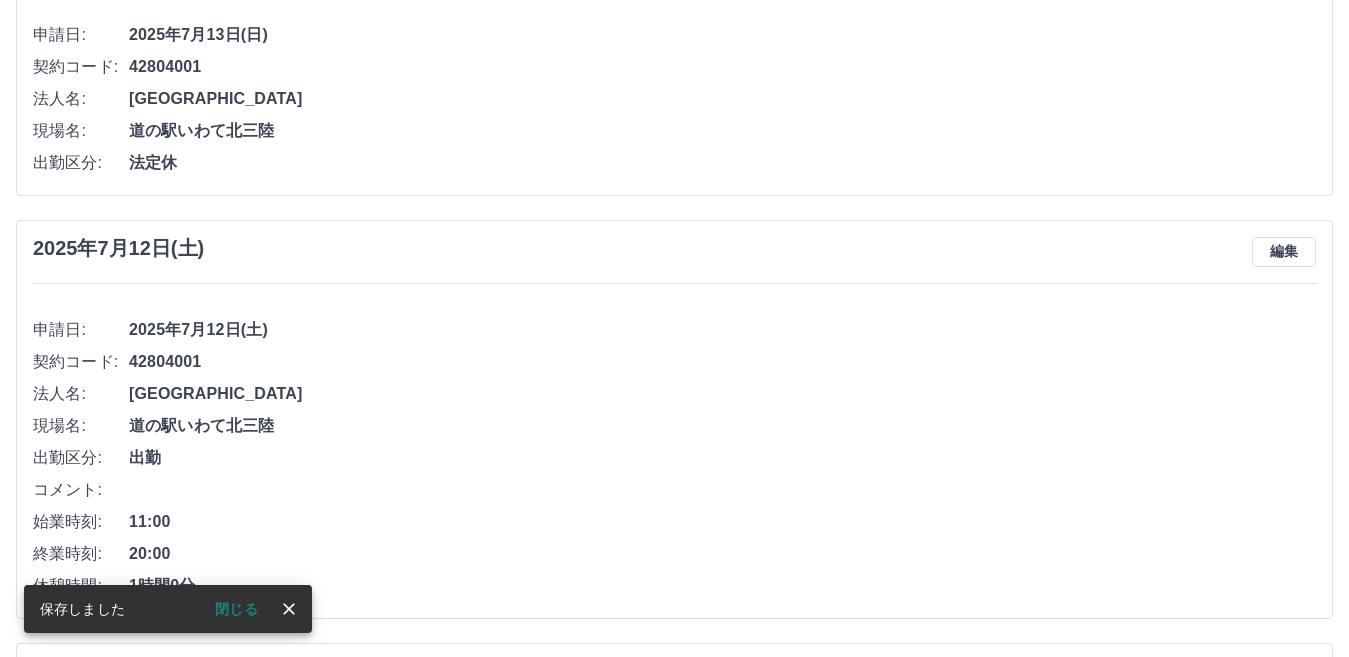 scroll, scrollTop: 7, scrollLeft: 0, axis: vertical 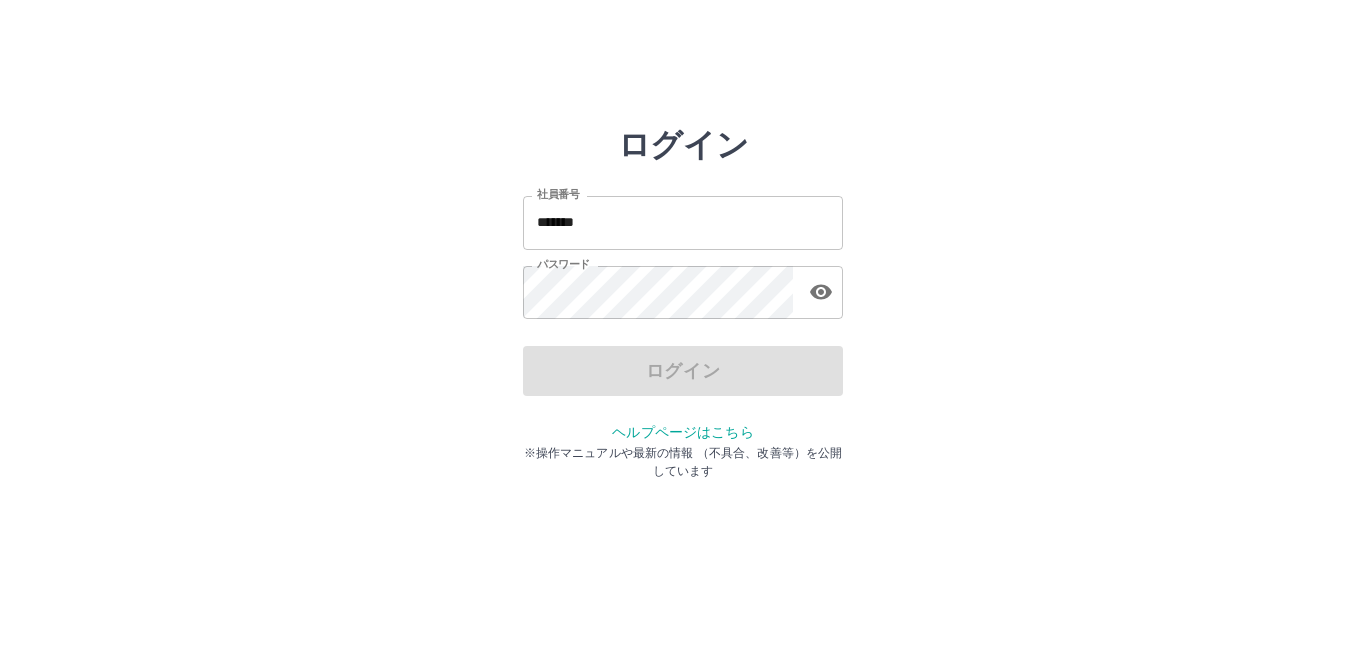 click on "*******" at bounding box center (683, 222) 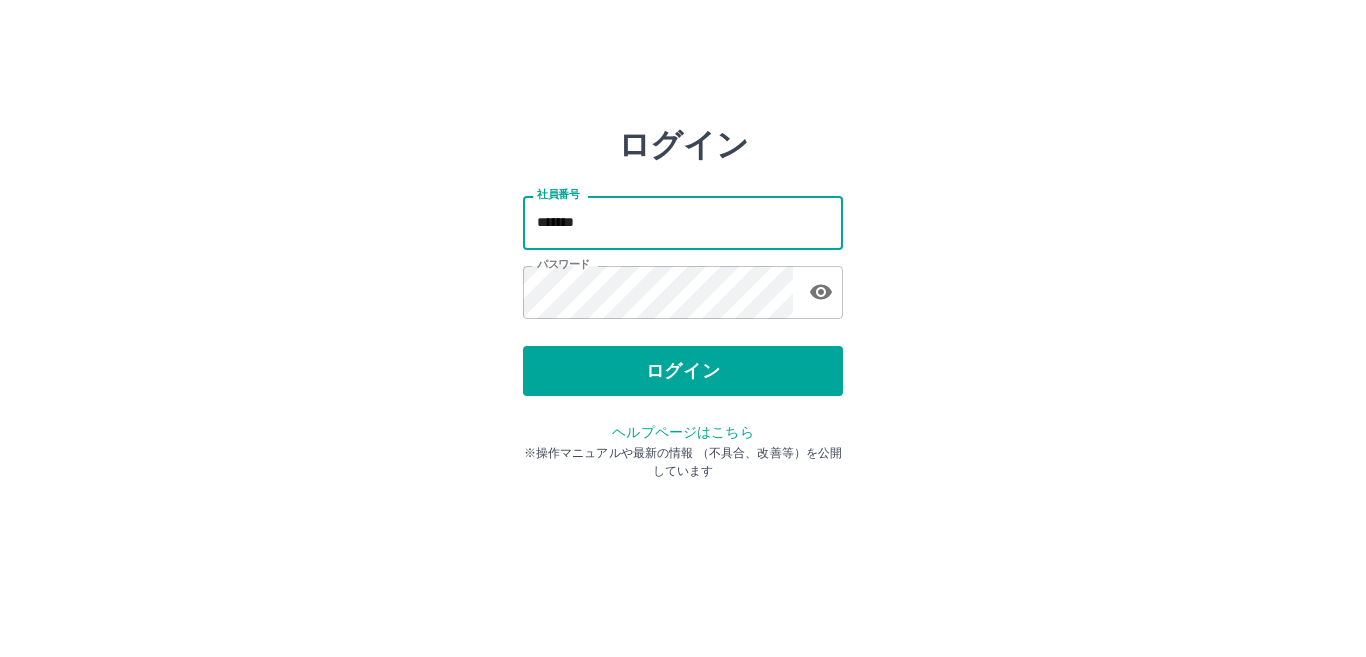 type on "*******" 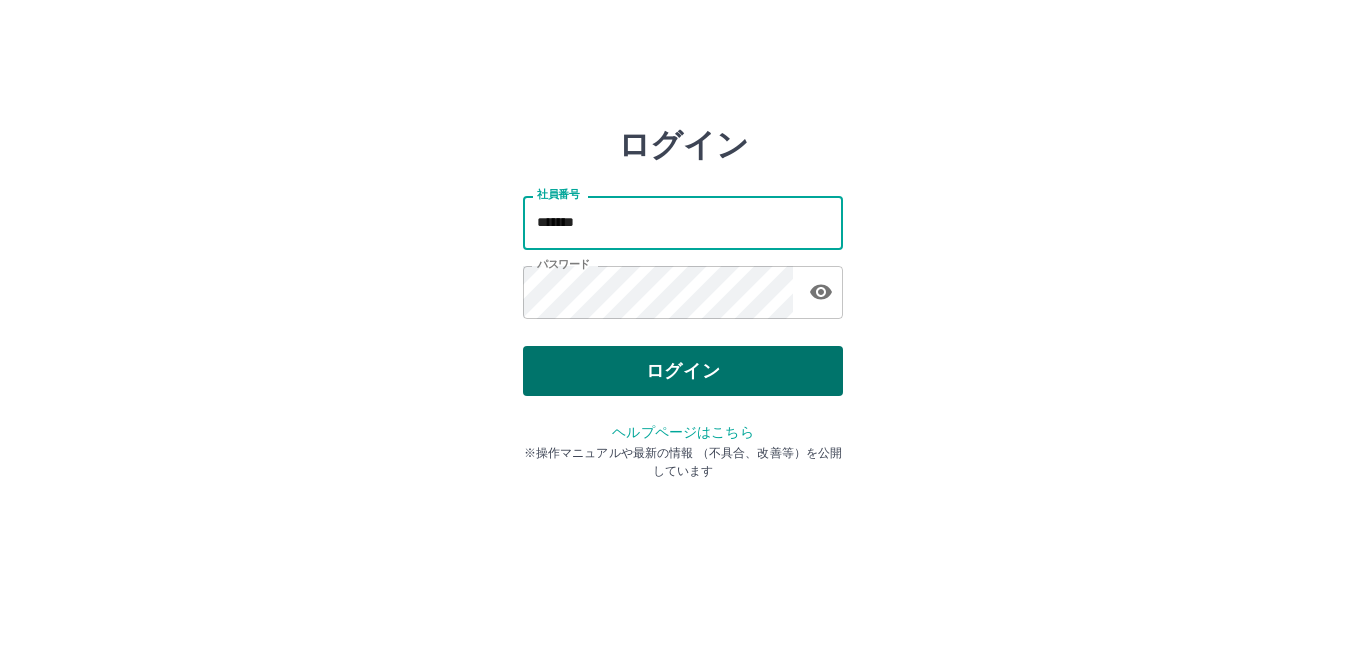 click on "ログイン" at bounding box center [683, 371] 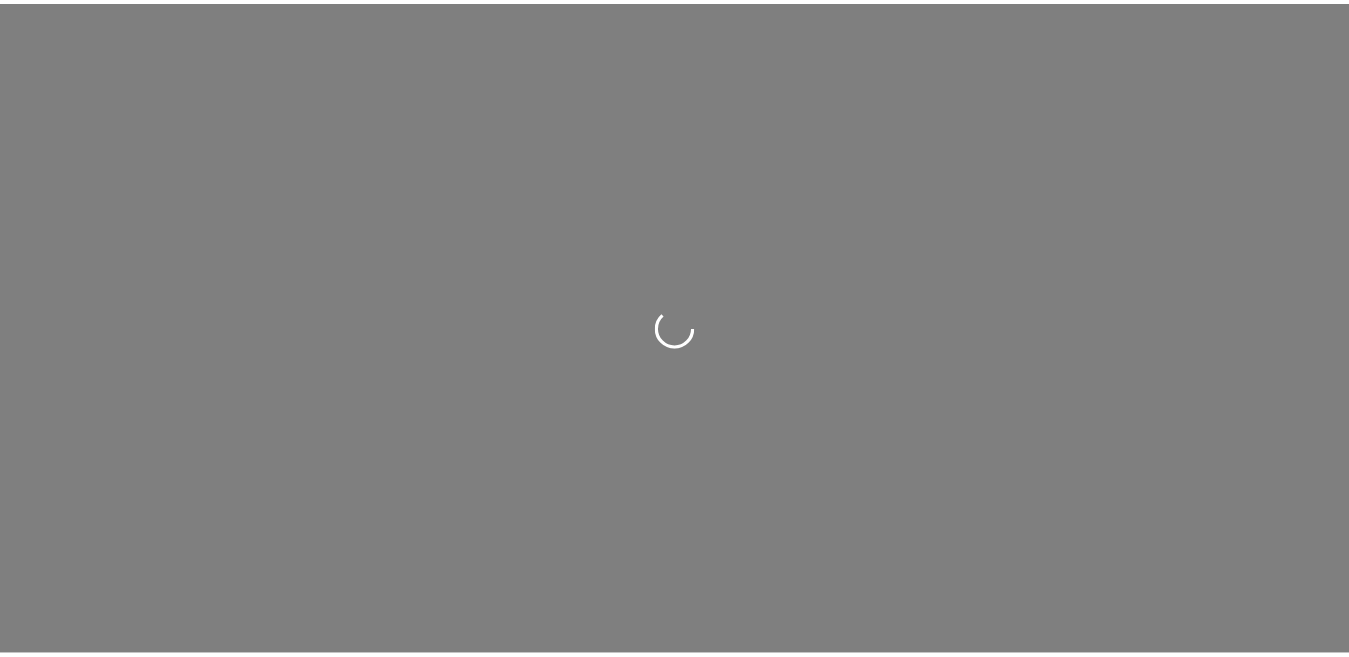 scroll, scrollTop: 0, scrollLeft: 0, axis: both 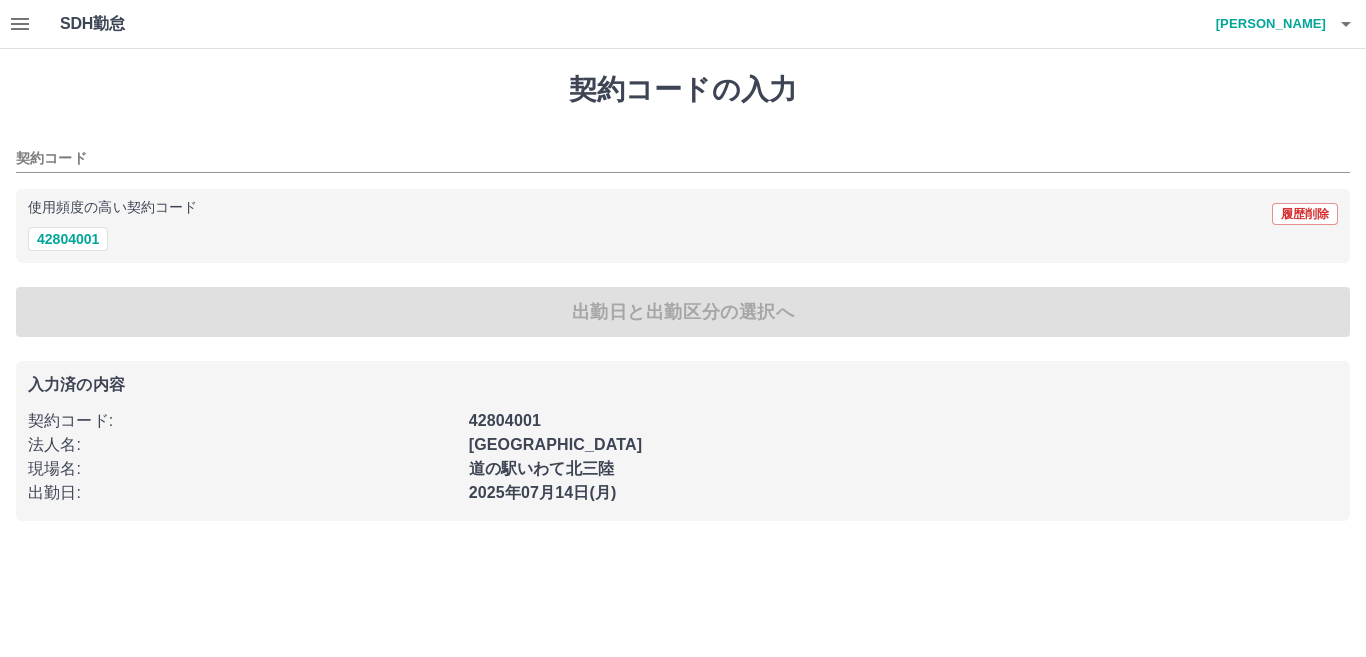 type on "********" 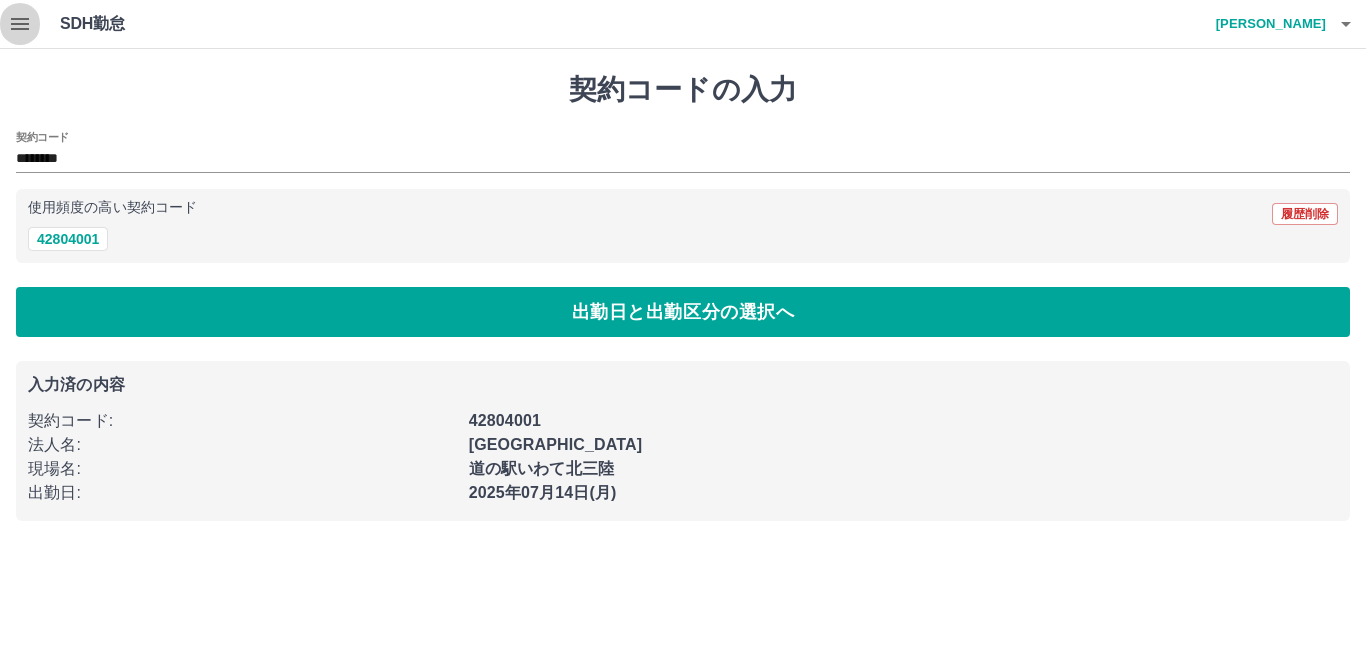 click at bounding box center [20, 24] 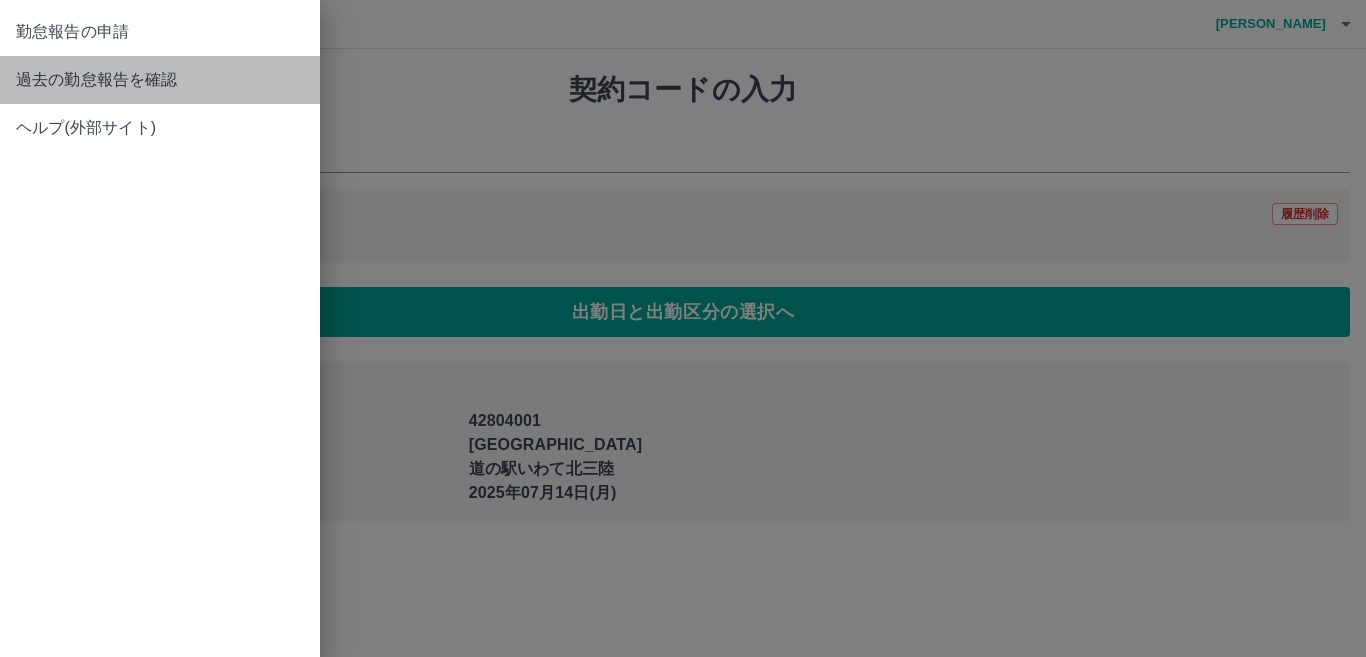 click on "過去の勤怠報告を確認" at bounding box center [160, 80] 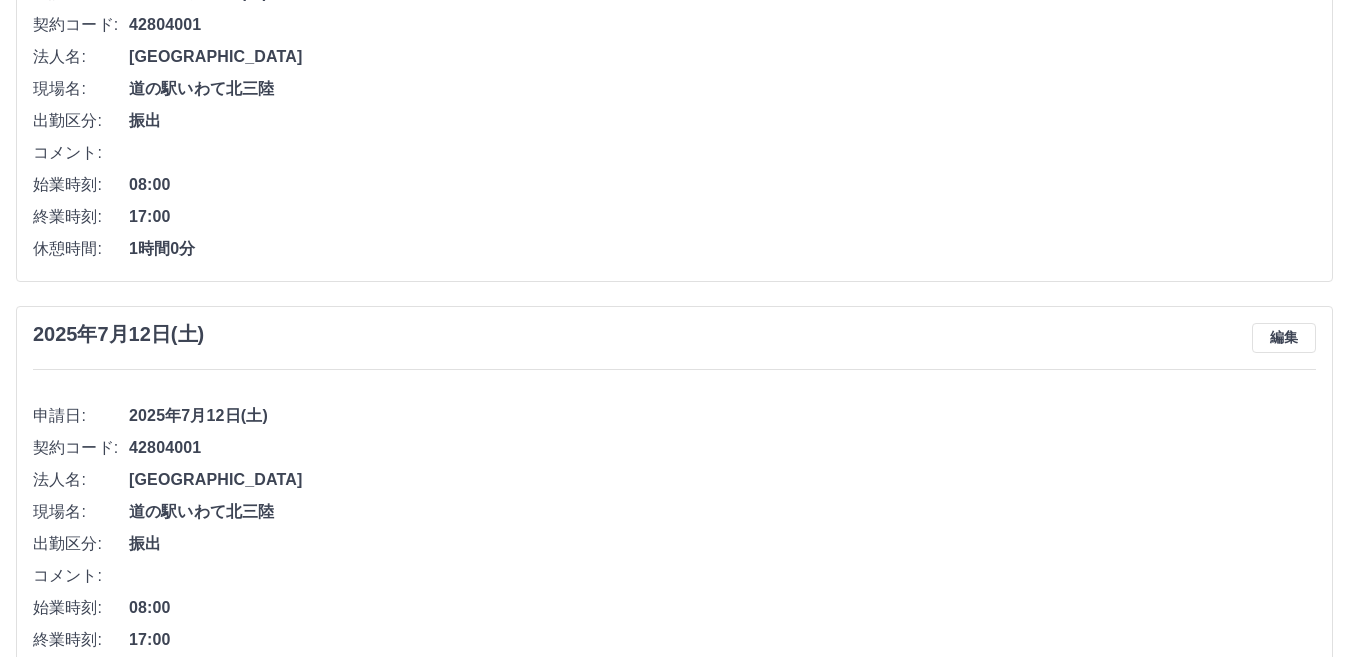 scroll, scrollTop: 400, scrollLeft: 0, axis: vertical 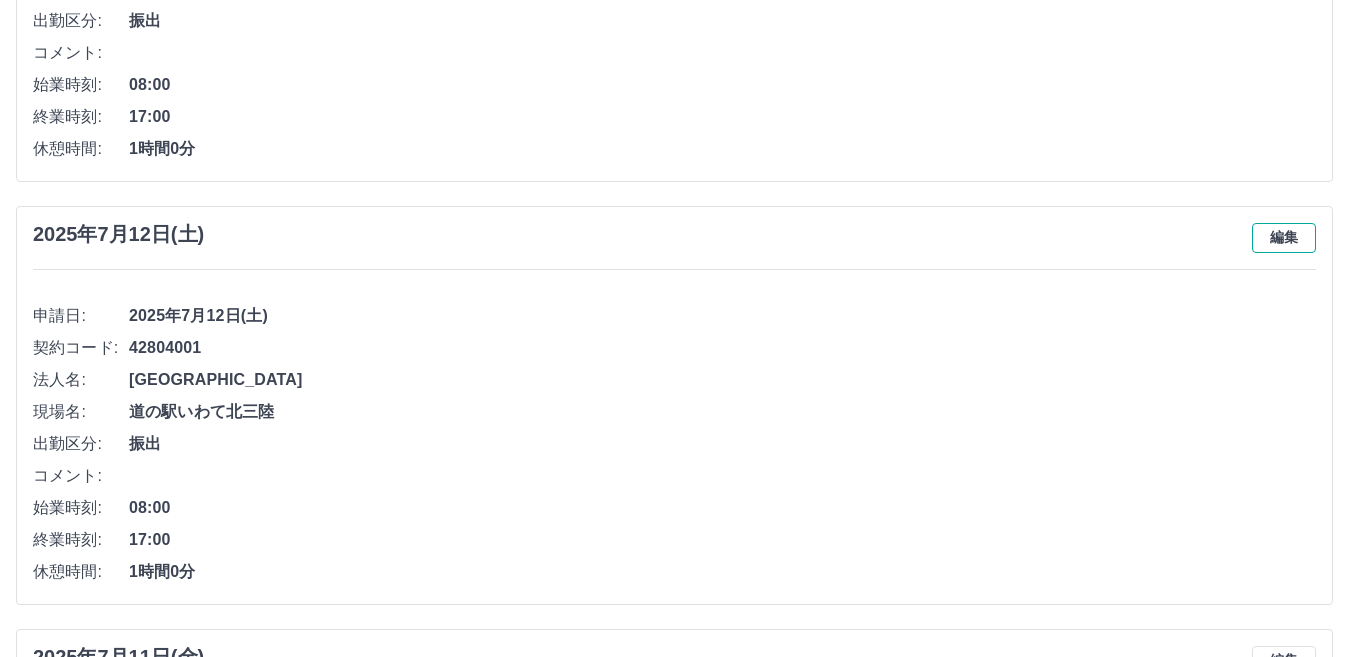 click on "編集" at bounding box center [1284, 238] 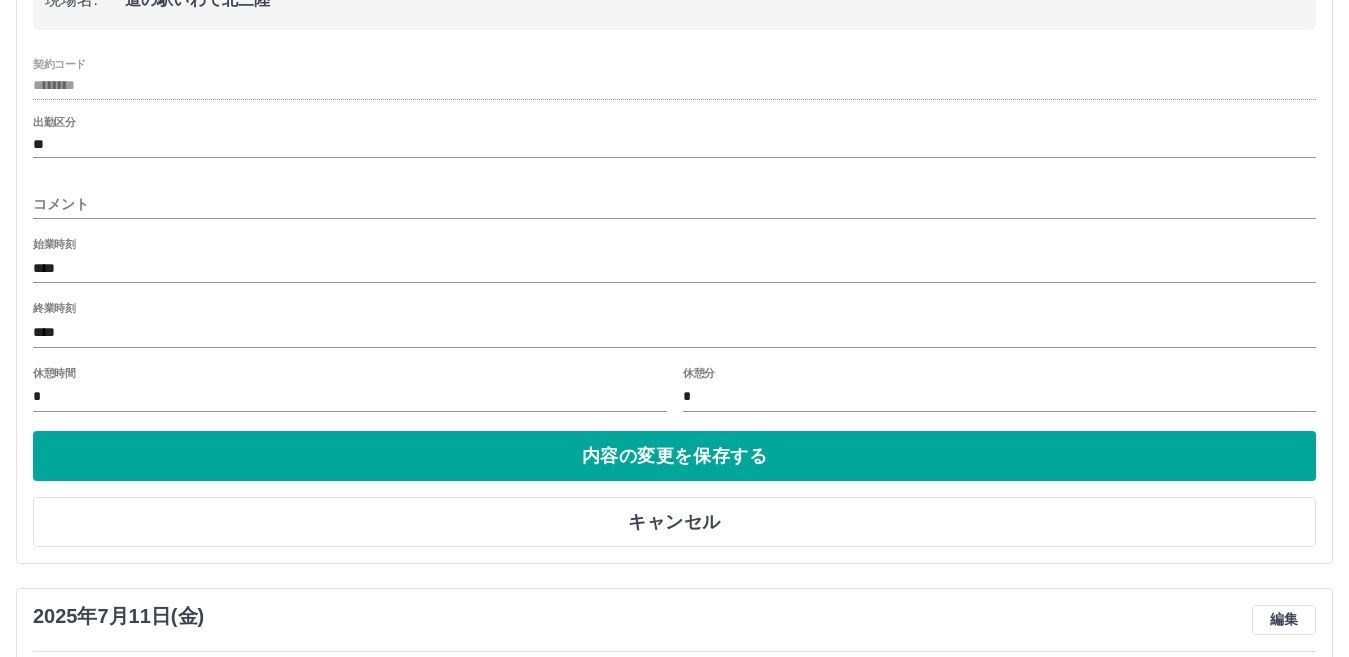 scroll, scrollTop: 800, scrollLeft: 0, axis: vertical 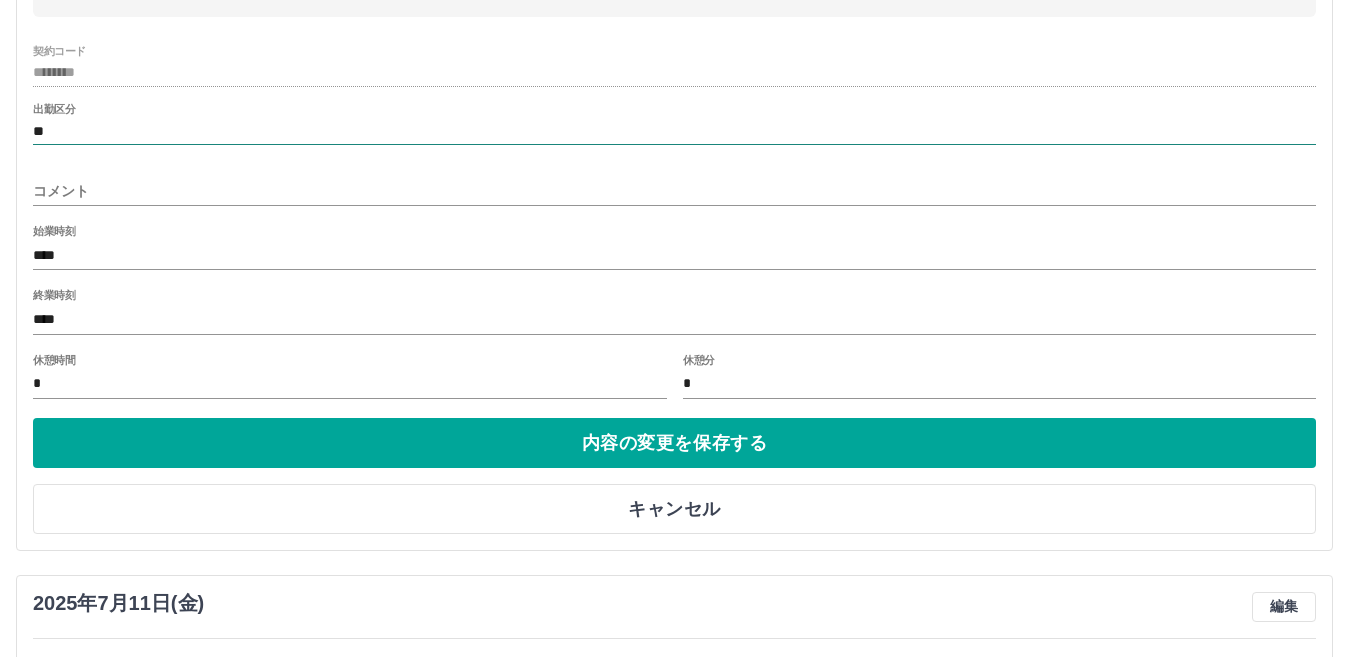 click on "**" at bounding box center [674, 131] 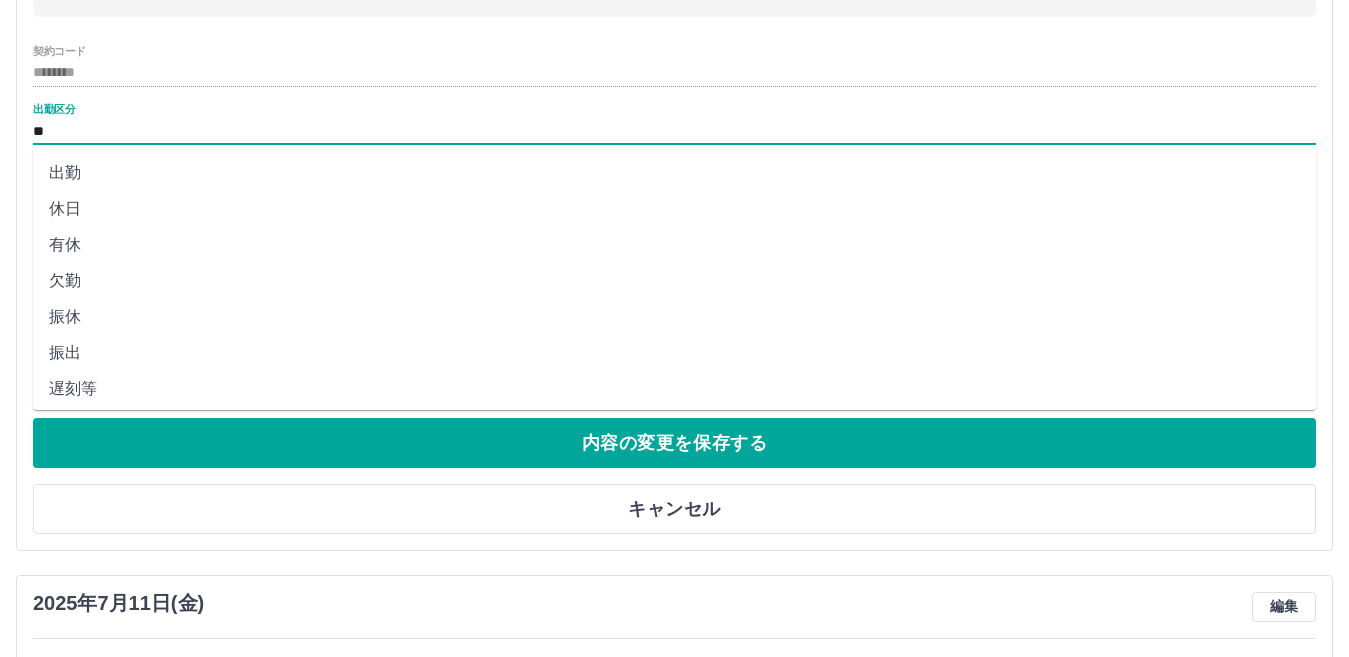 click on "出勤" at bounding box center (674, 173) 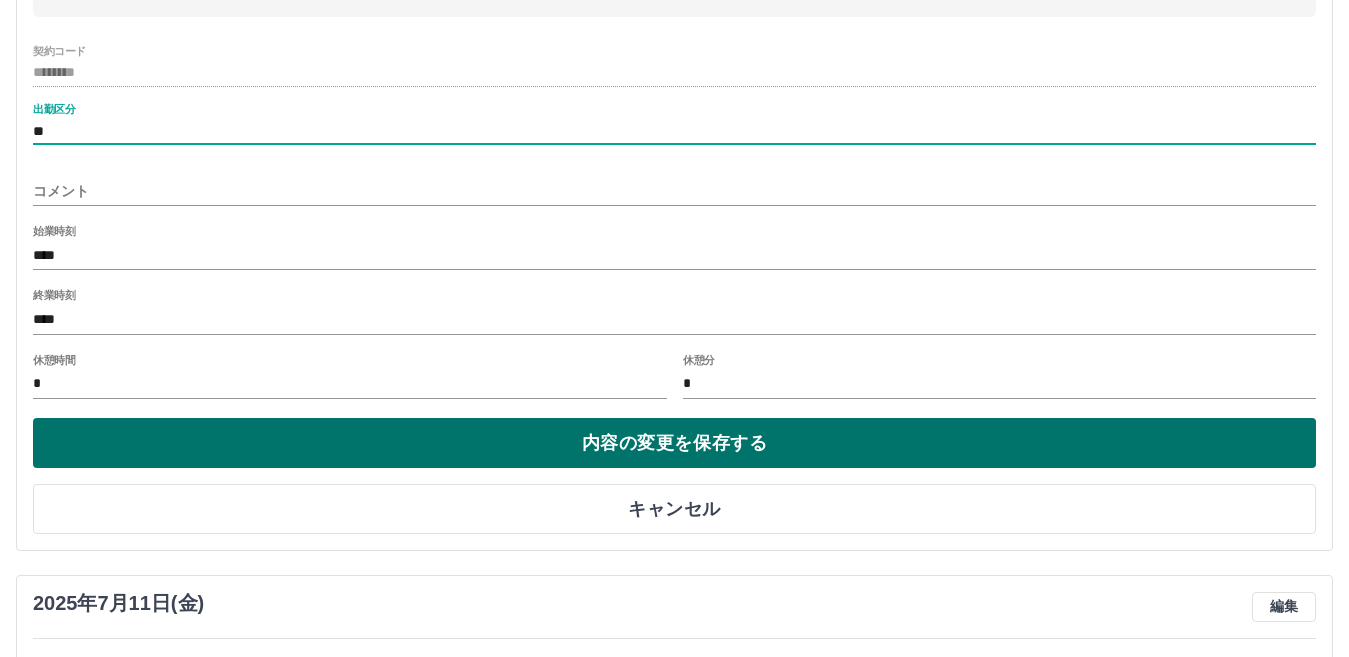 click on "内容の変更を保存する" at bounding box center [674, 443] 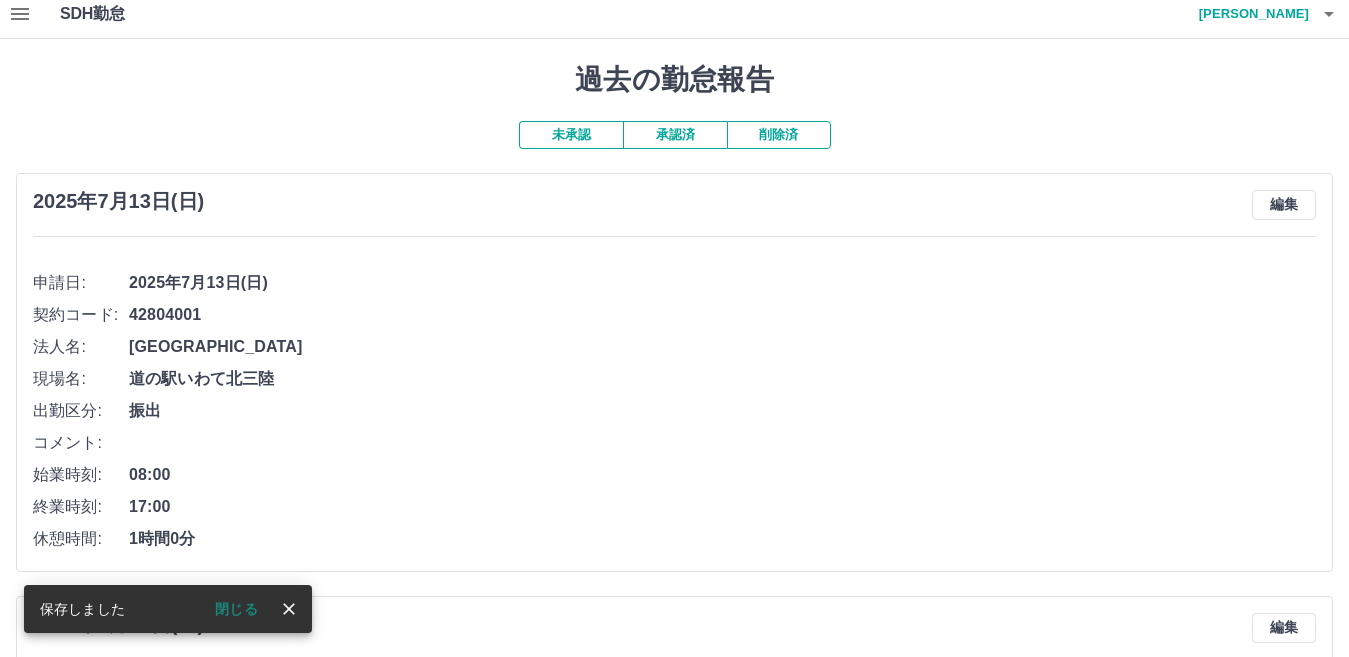 scroll, scrollTop: 7, scrollLeft: 0, axis: vertical 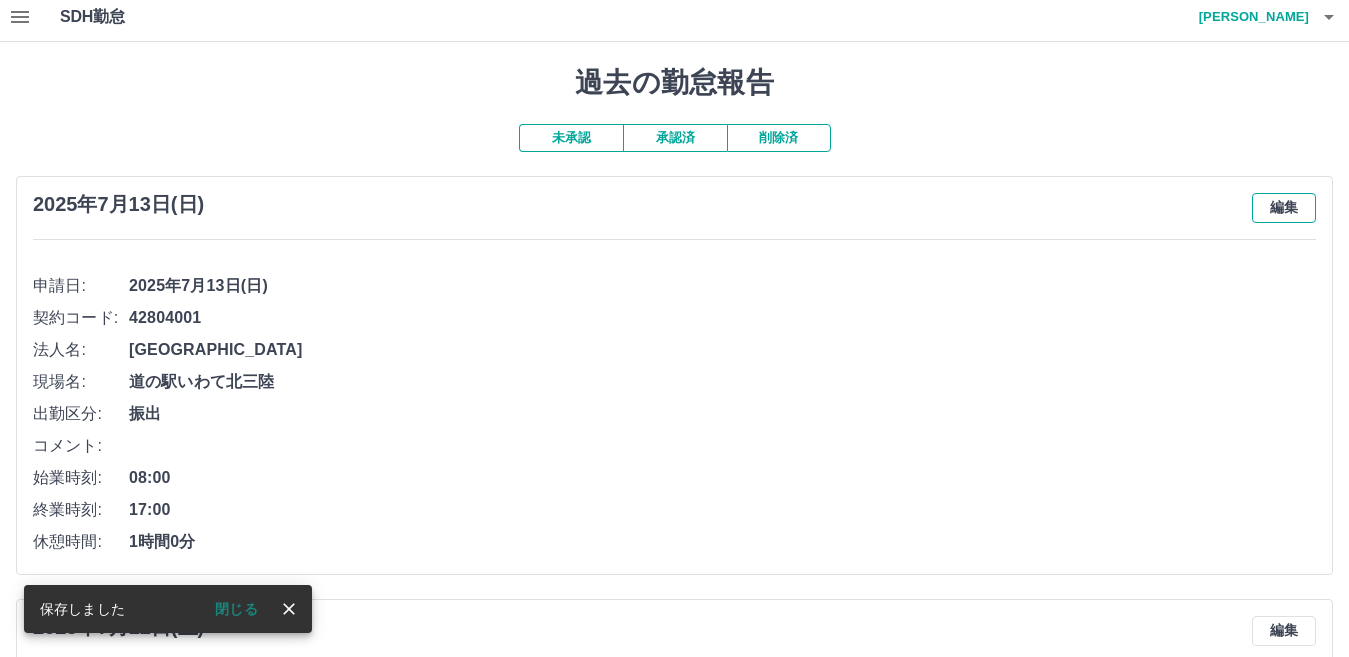 click on "編集" at bounding box center [1284, 208] 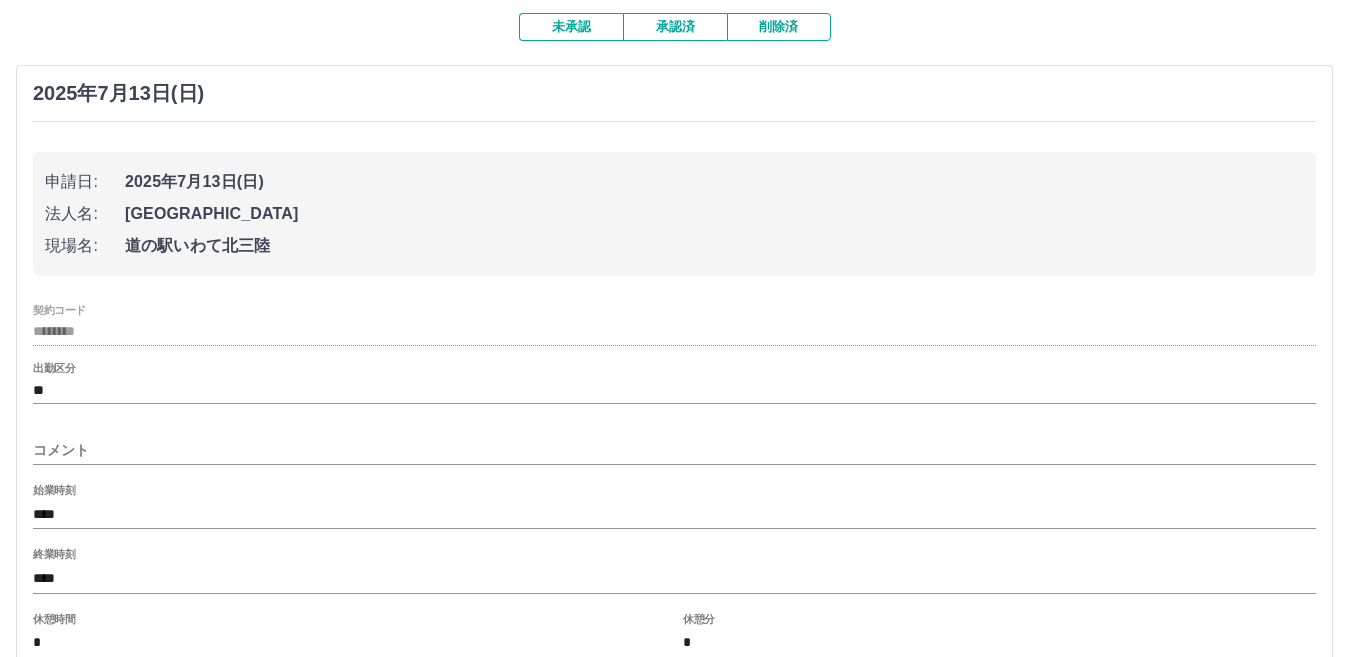 scroll, scrollTop: 207, scrollLeft: 0, axis: vertical 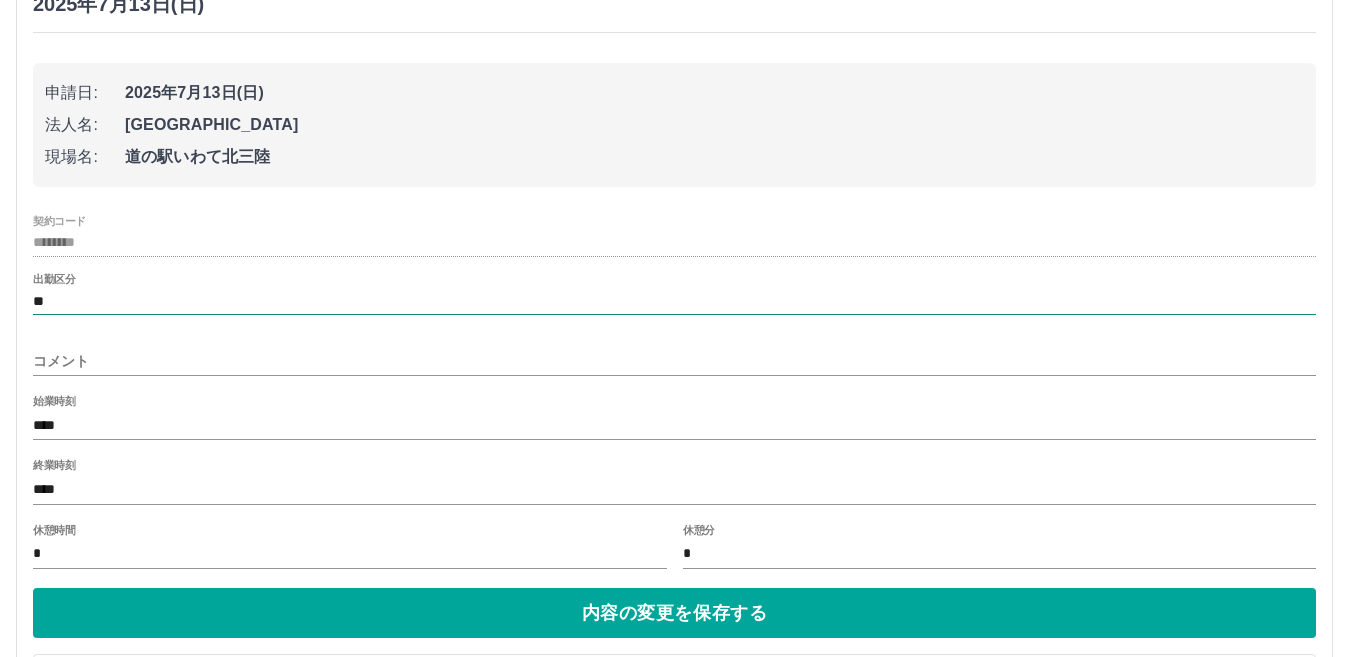 click on "**" at bounding box center (674, 301) 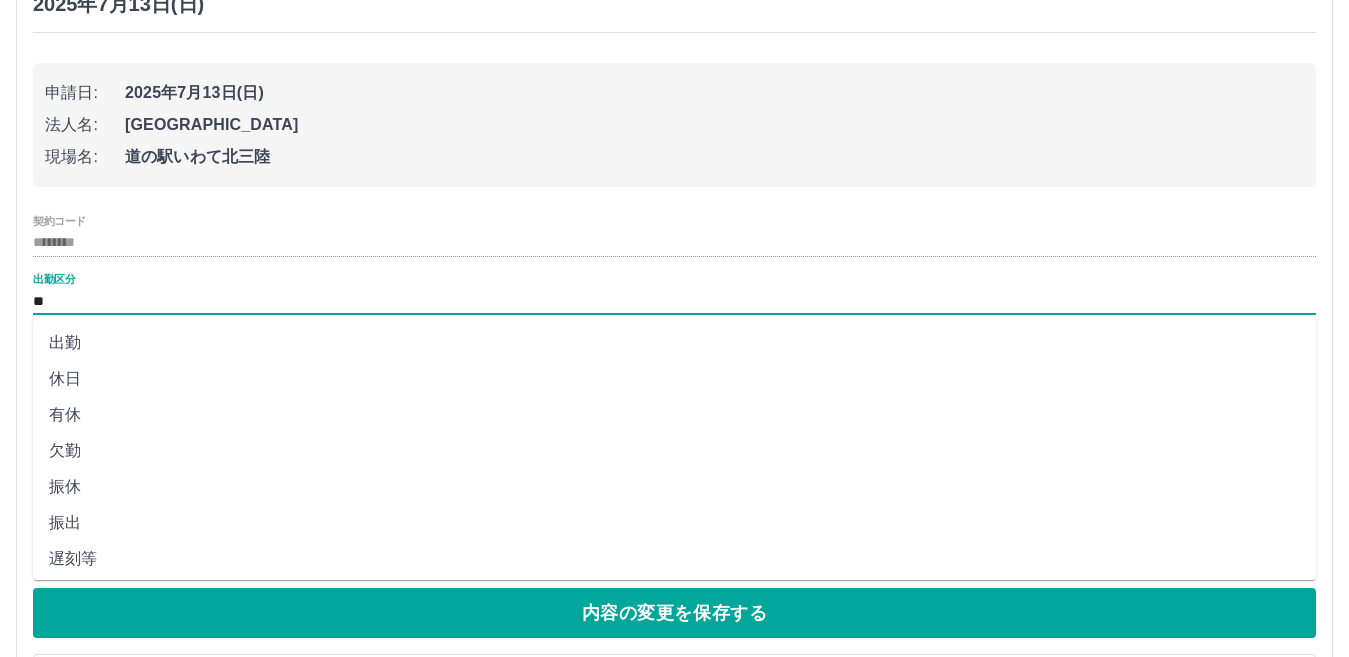 click on "出勤" at bounding box center [674, 343] 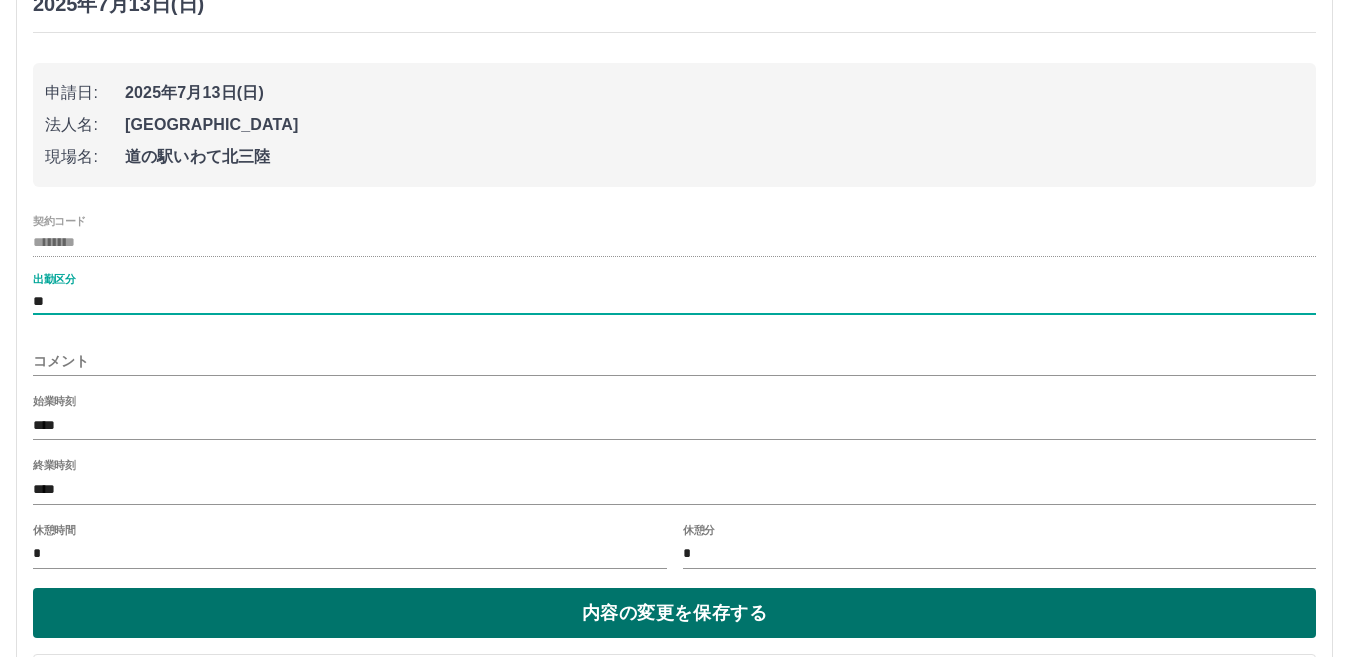 click on "内容の変更を保存する" at bounding box center [674, 613] 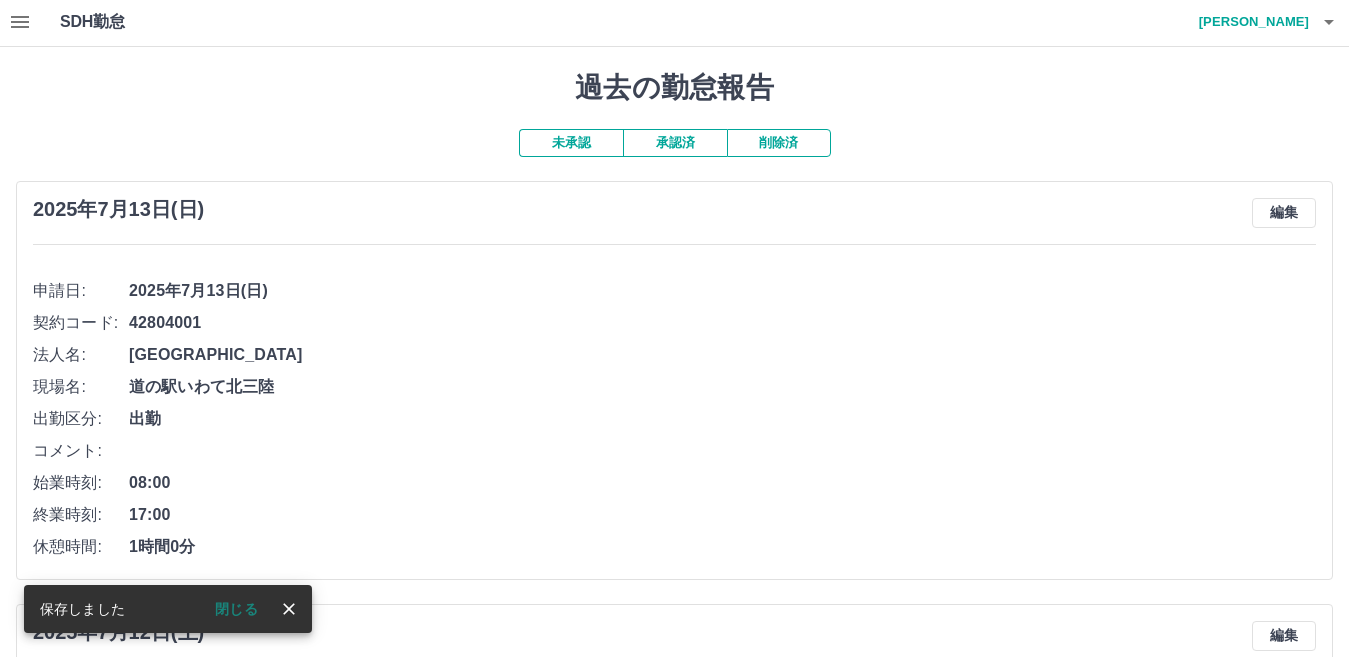 scroll, scrollTop: 0, scrollLeft: 0, axis: both 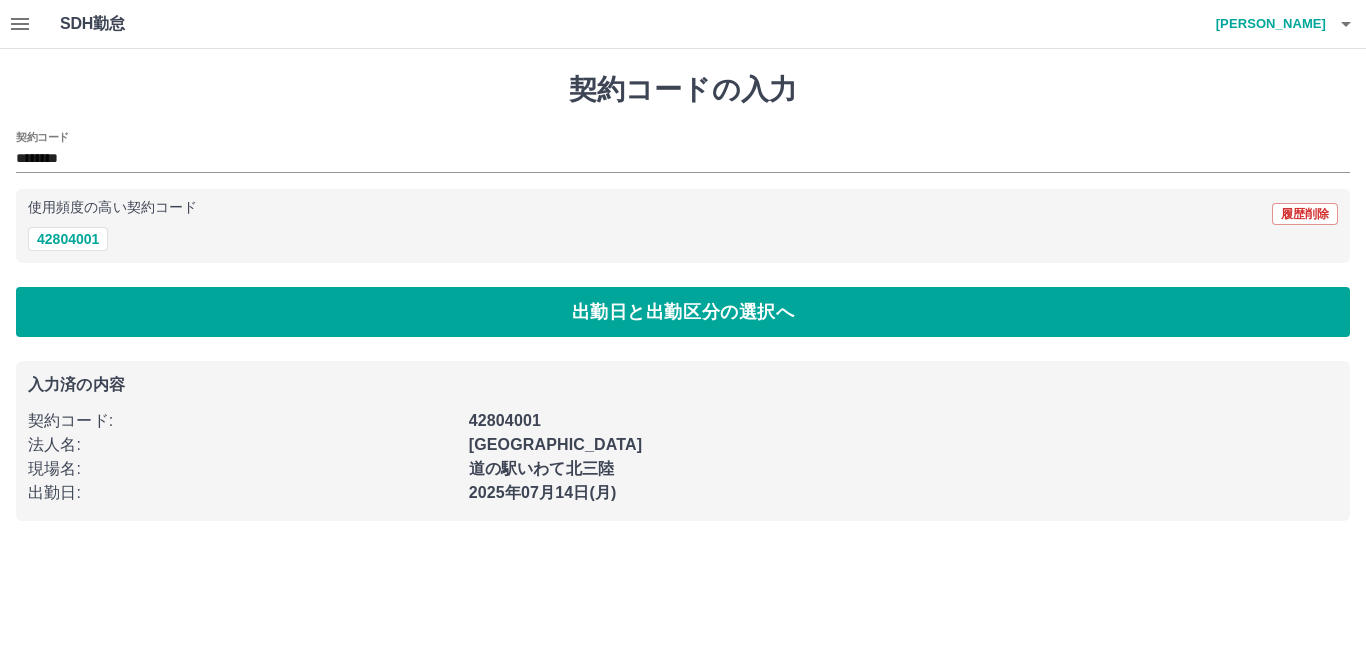 click at bounding box center (20, 24) 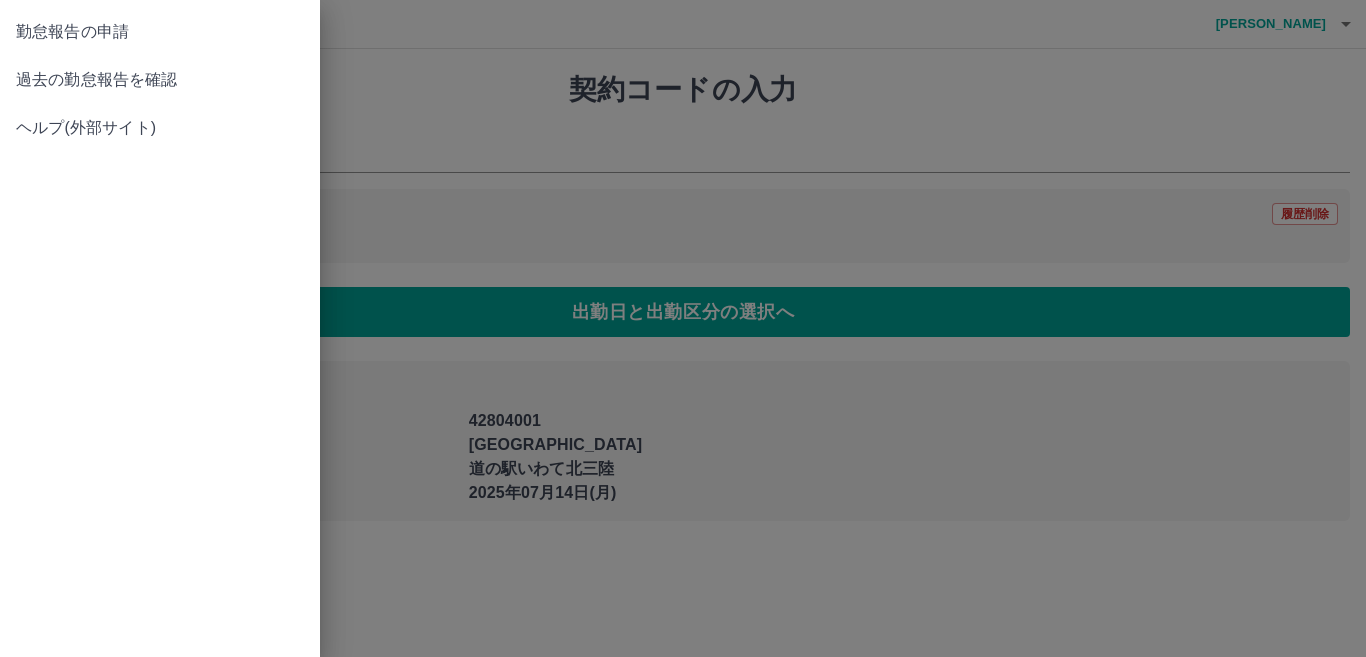 click on "過去の勤怠報告を確認" at bounding box center (160, 80) 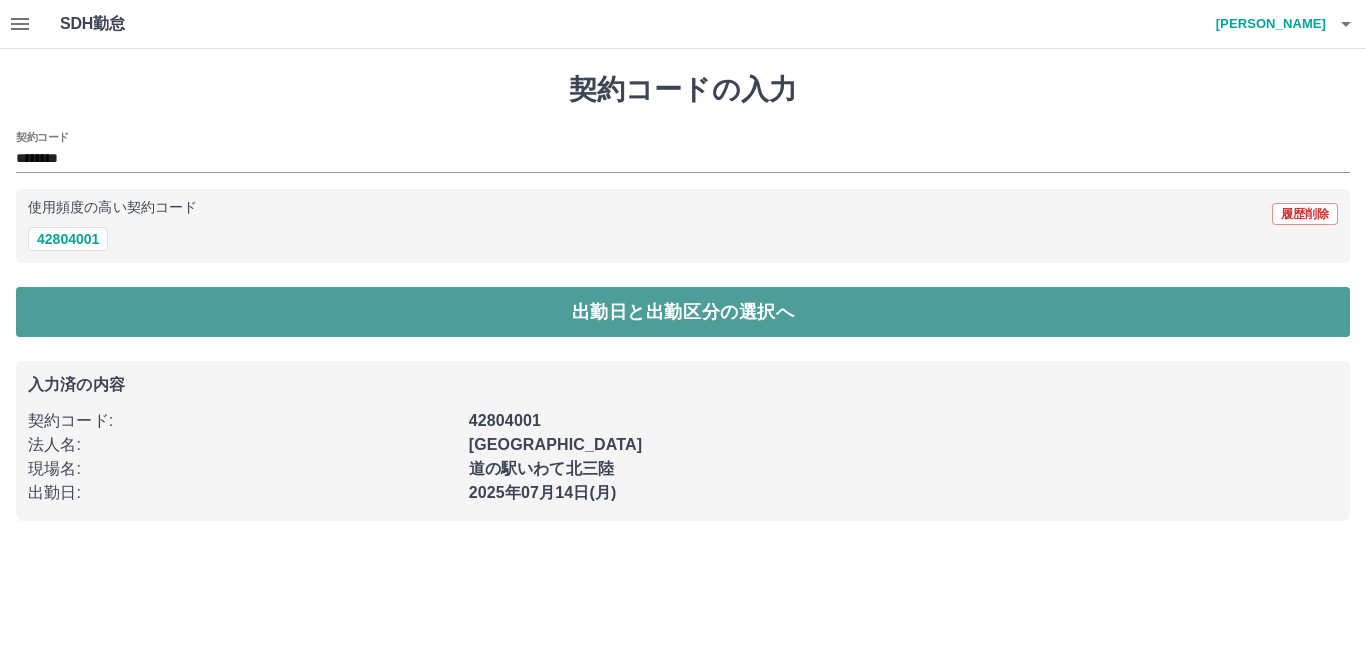 click on "出勤日と出勤区分の選択へ" at bounding box center (683, 312) 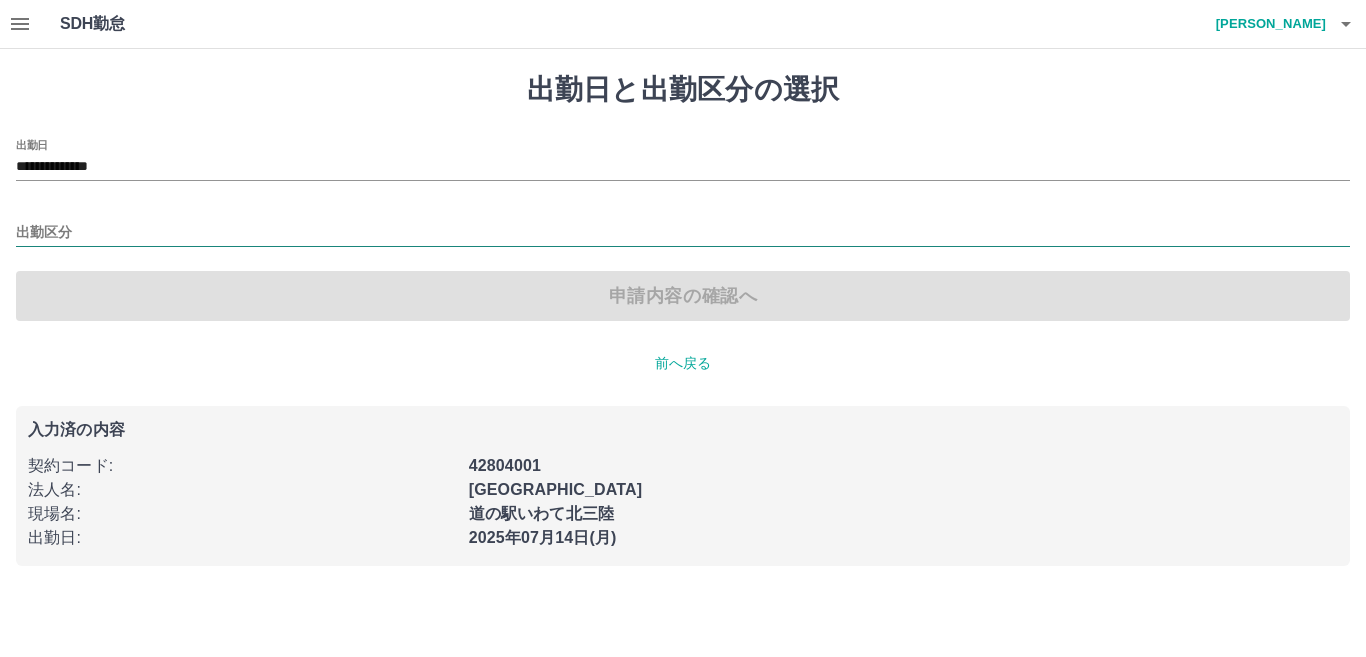 click on "出勤区分" at bounding box center (683, 233) 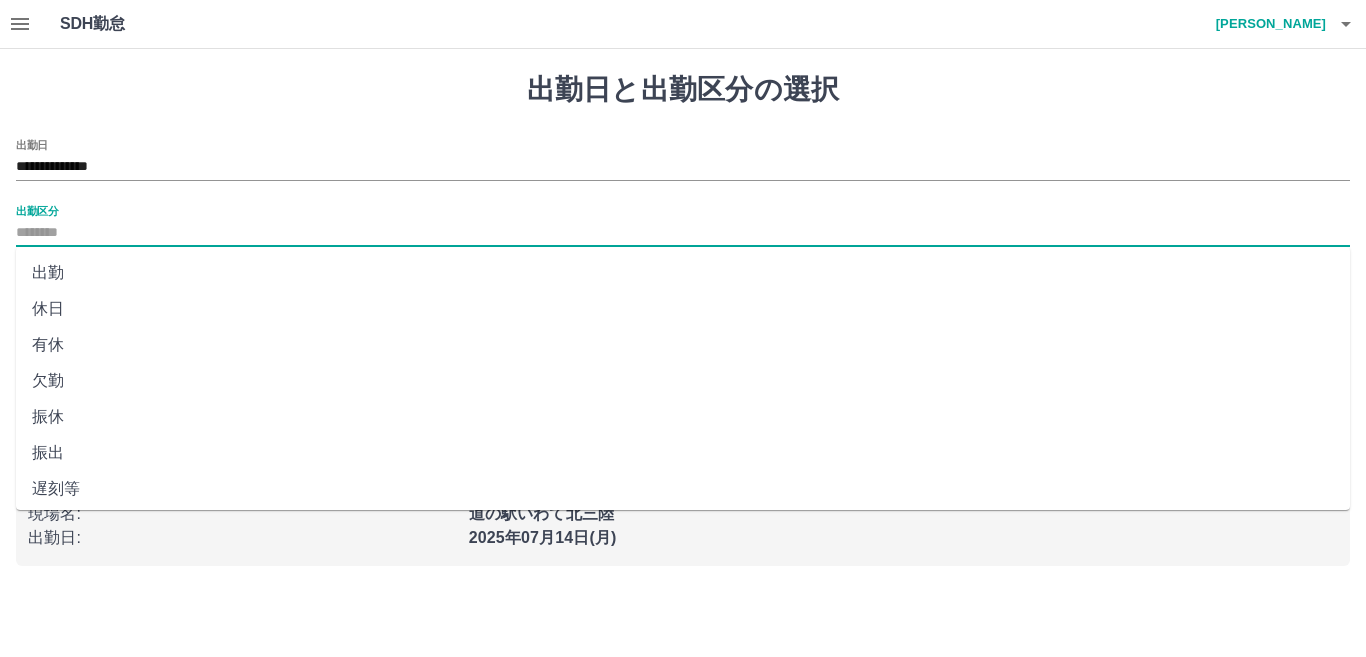 click on "出勤" at bounding box center [683, 273] 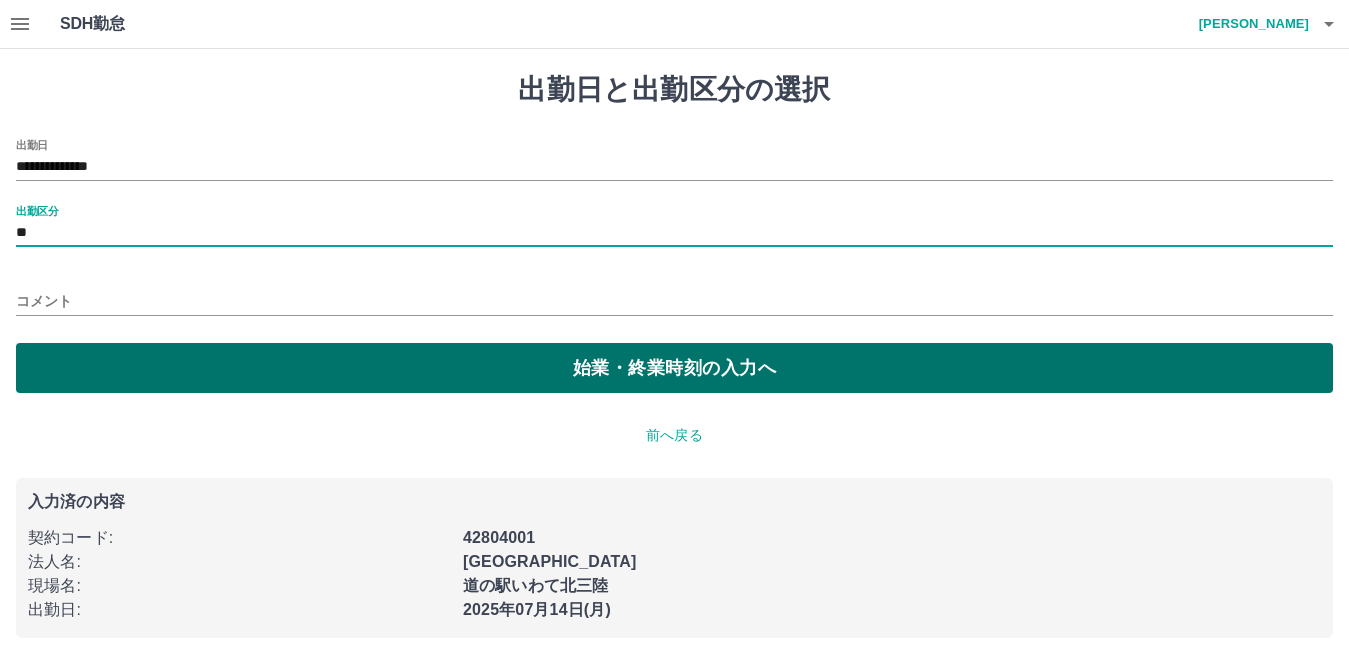 click on "始業・終業時刻の入力へ" at bounding box center (674, 368) 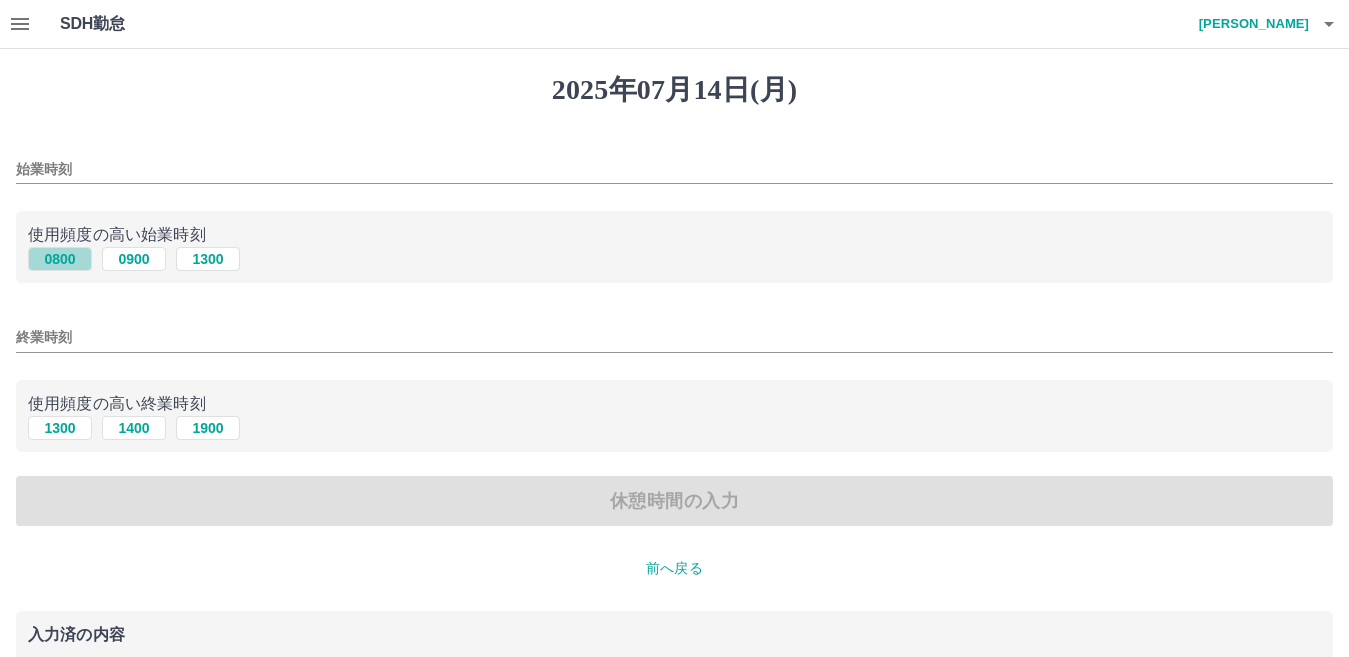 click on "0800" at bounding box center [60, 259] 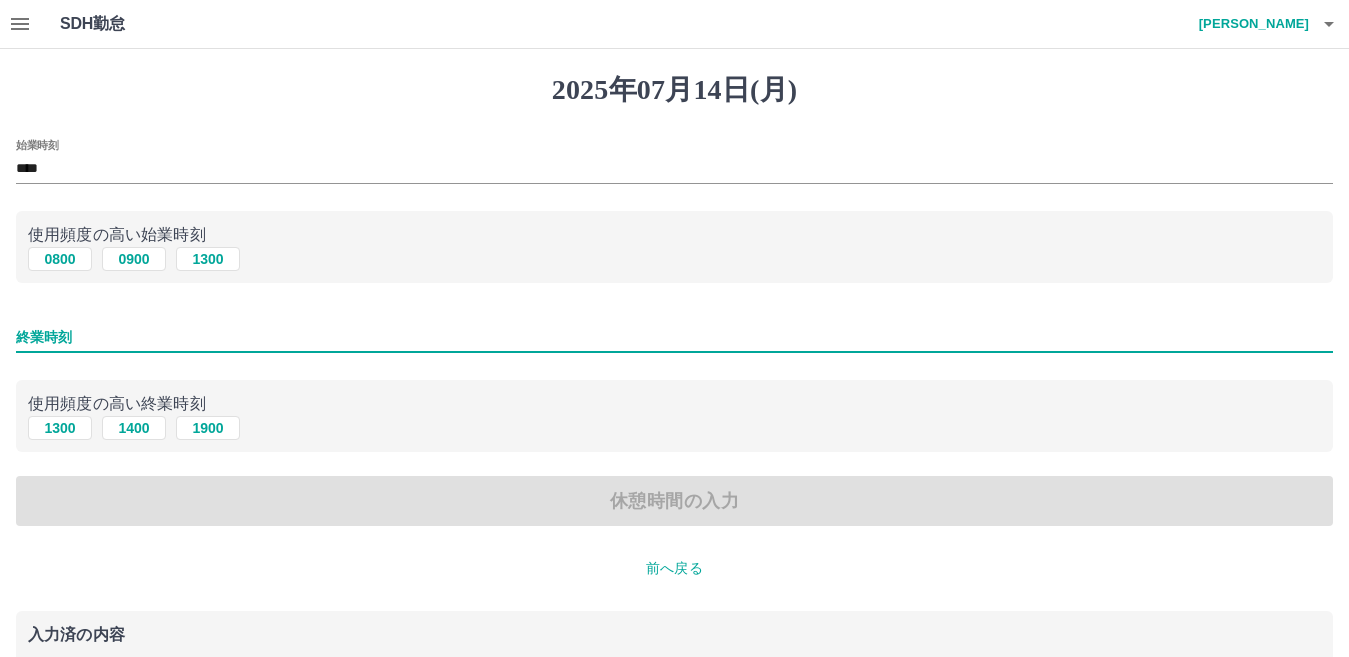 click on "終業時刻" at bounding box center (674, 337) 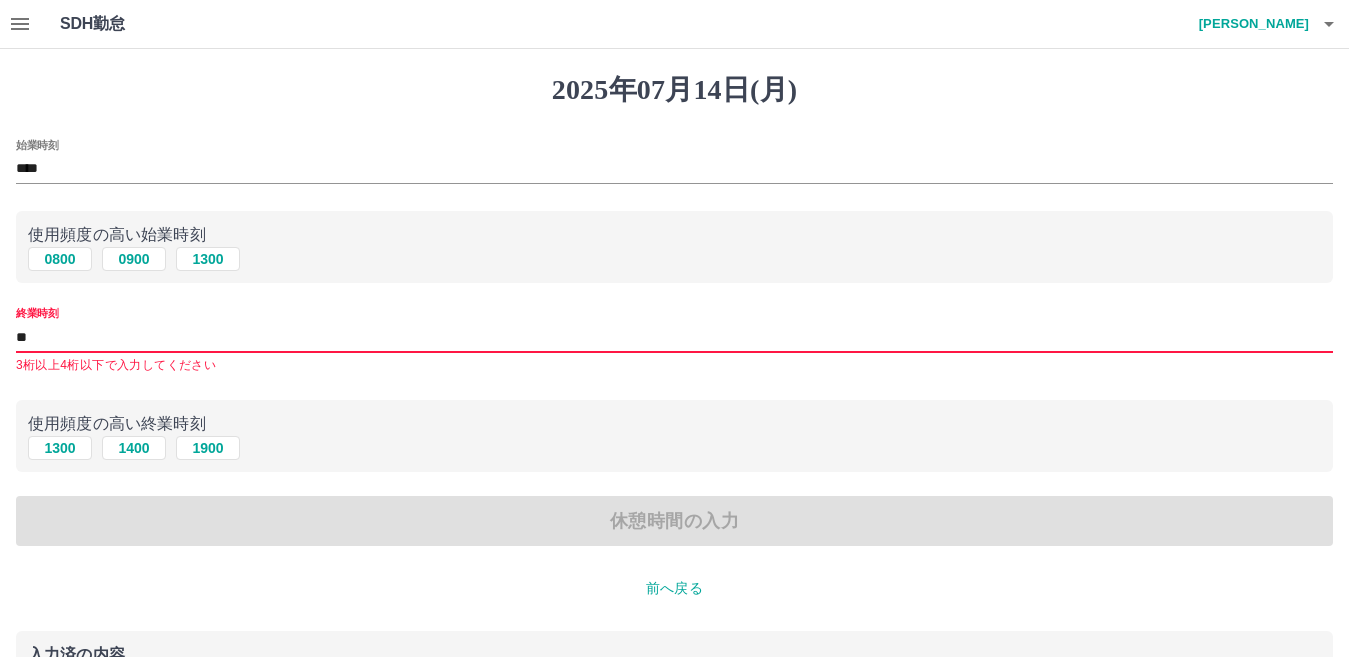 type on "****" 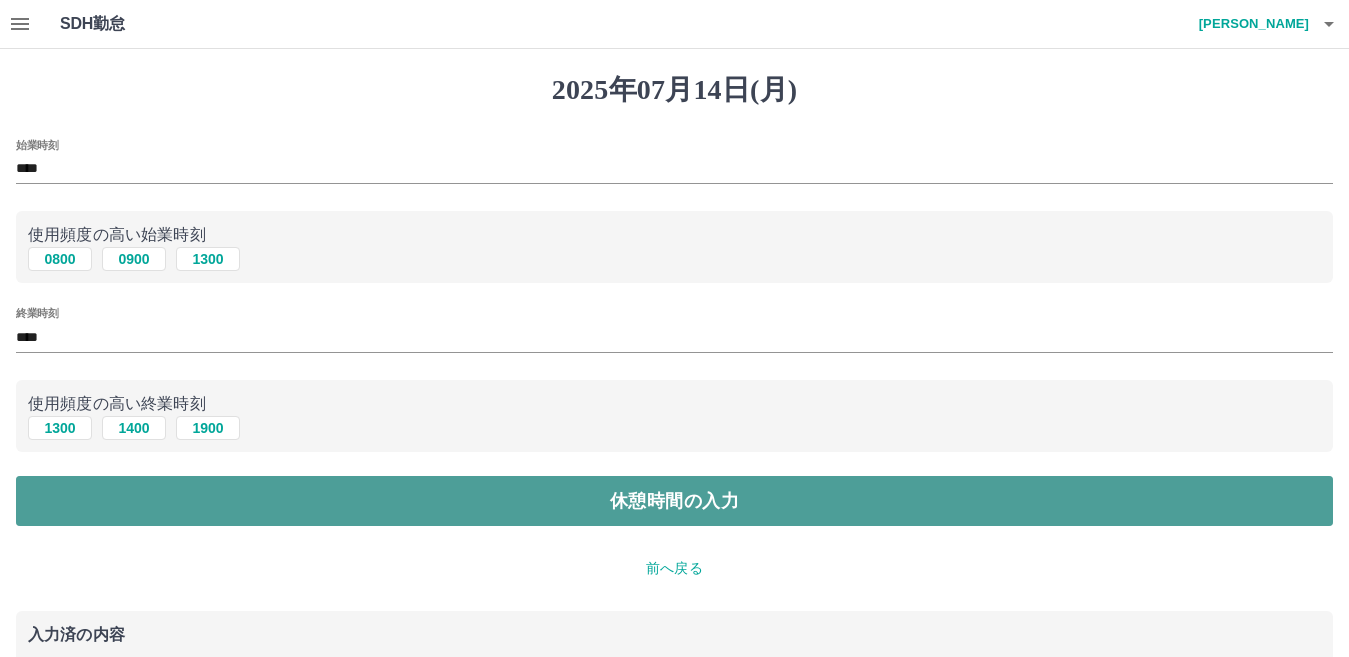 click on "休憩時間の入力" at bounding box center [674, 501] 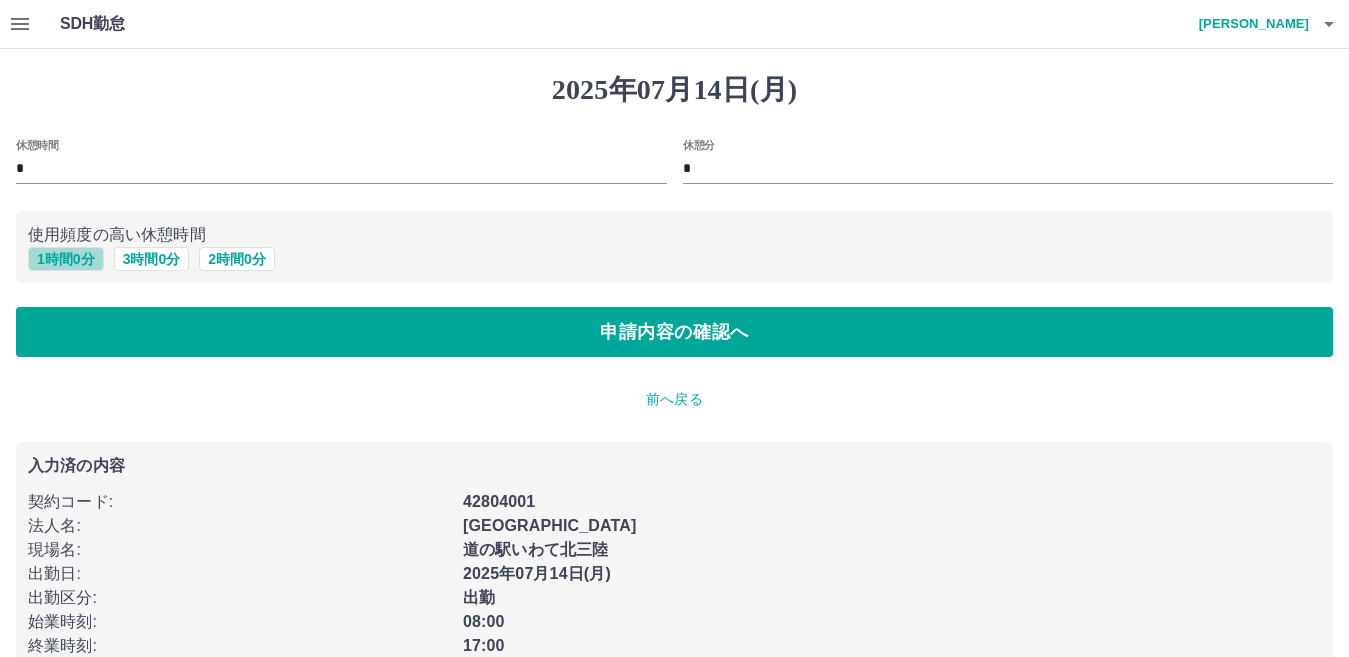 click on "1 時間 0 分" at bounding box center (66, 259) 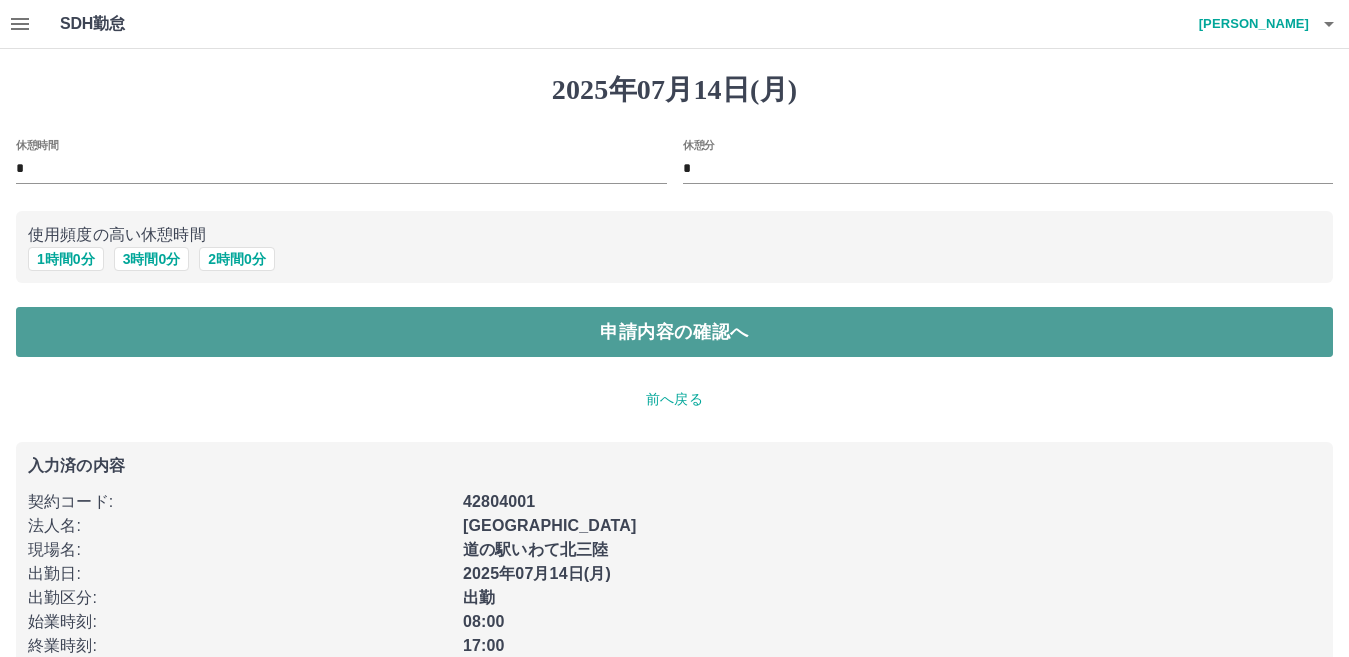click on "申請内容の確認へ" at bounding box center (674, 332) 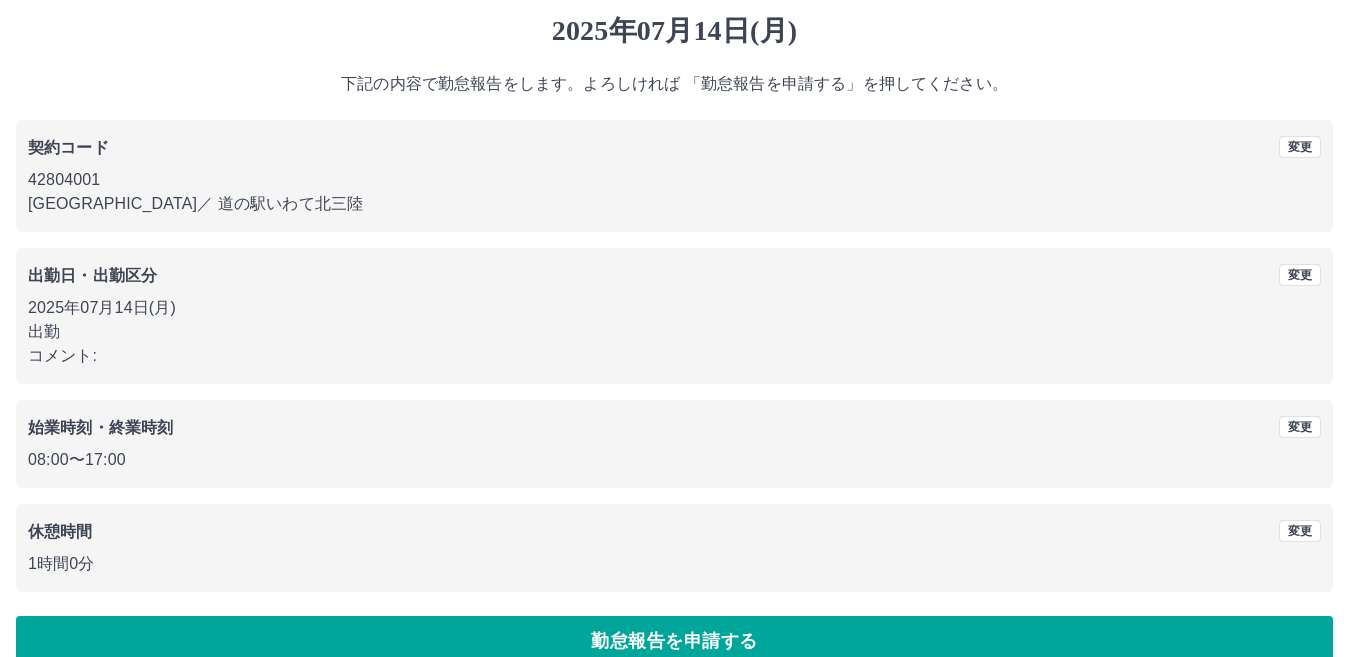 scroll, scrollTop: 92, scrollLeft: 0, axis: vertical 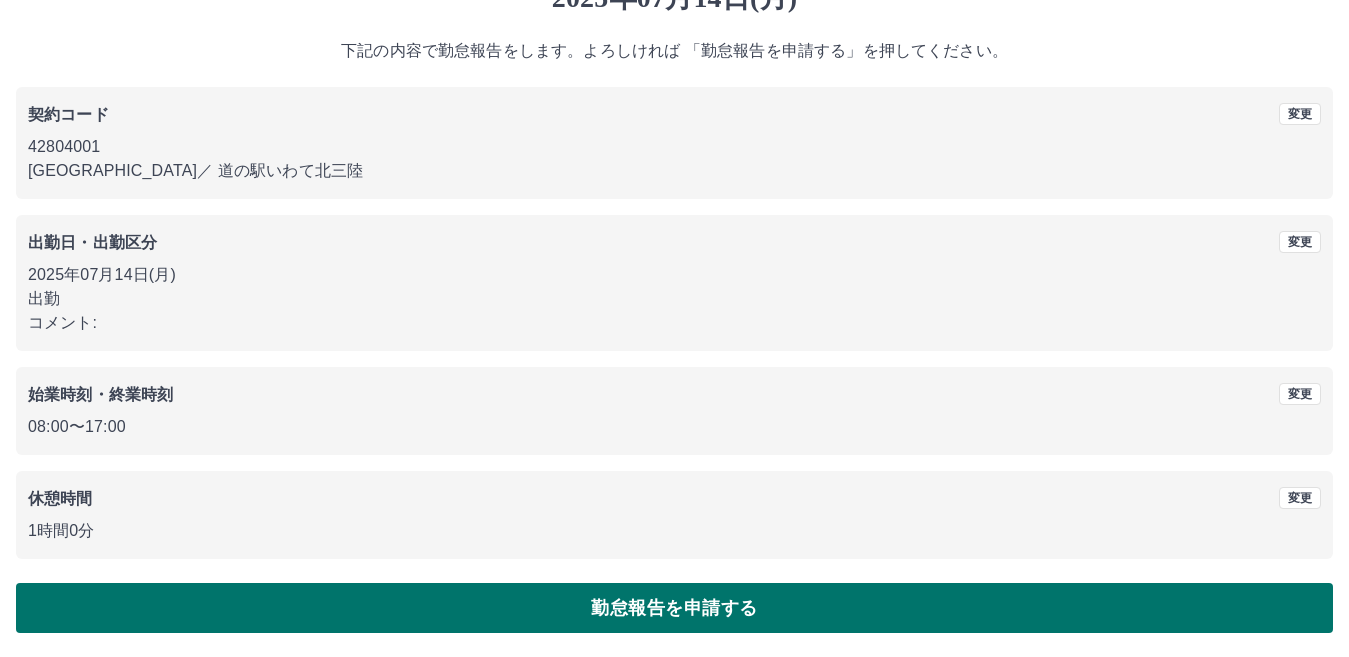 click on "勤怠報告を申請する" at bounding box center (674, 608) 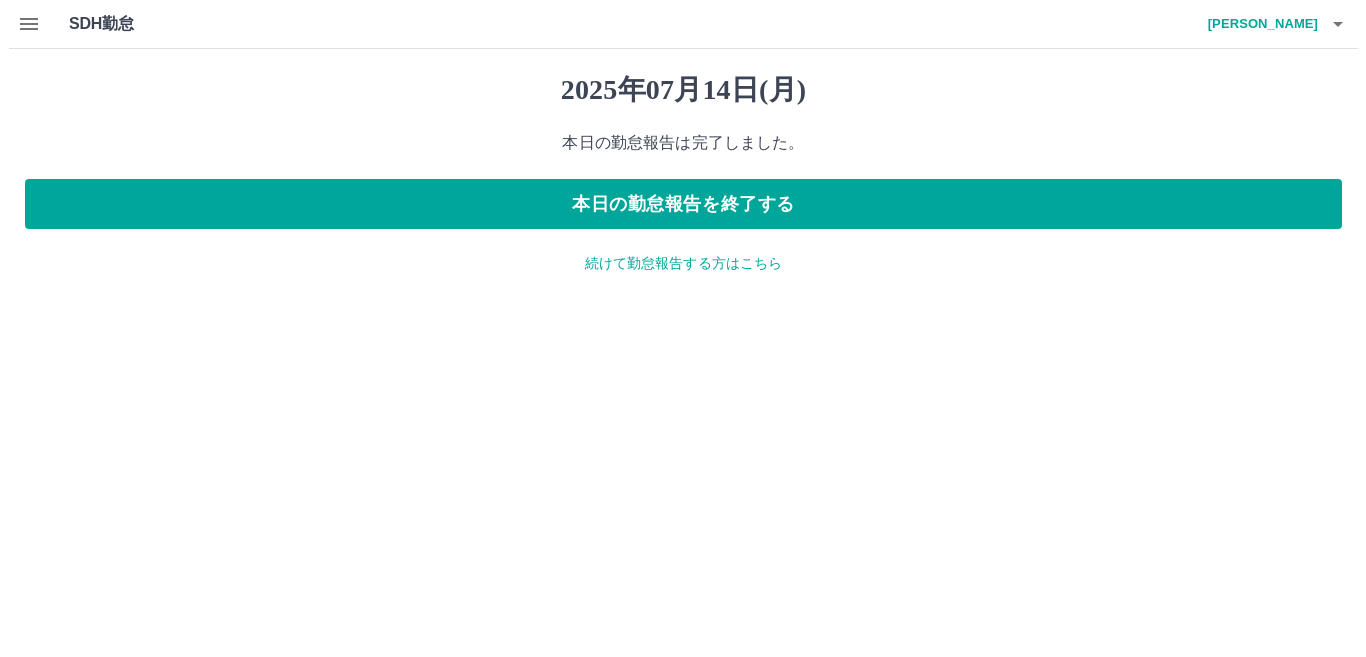 scroll, scrollTop: 0, scrollLeft: 0, axis: both 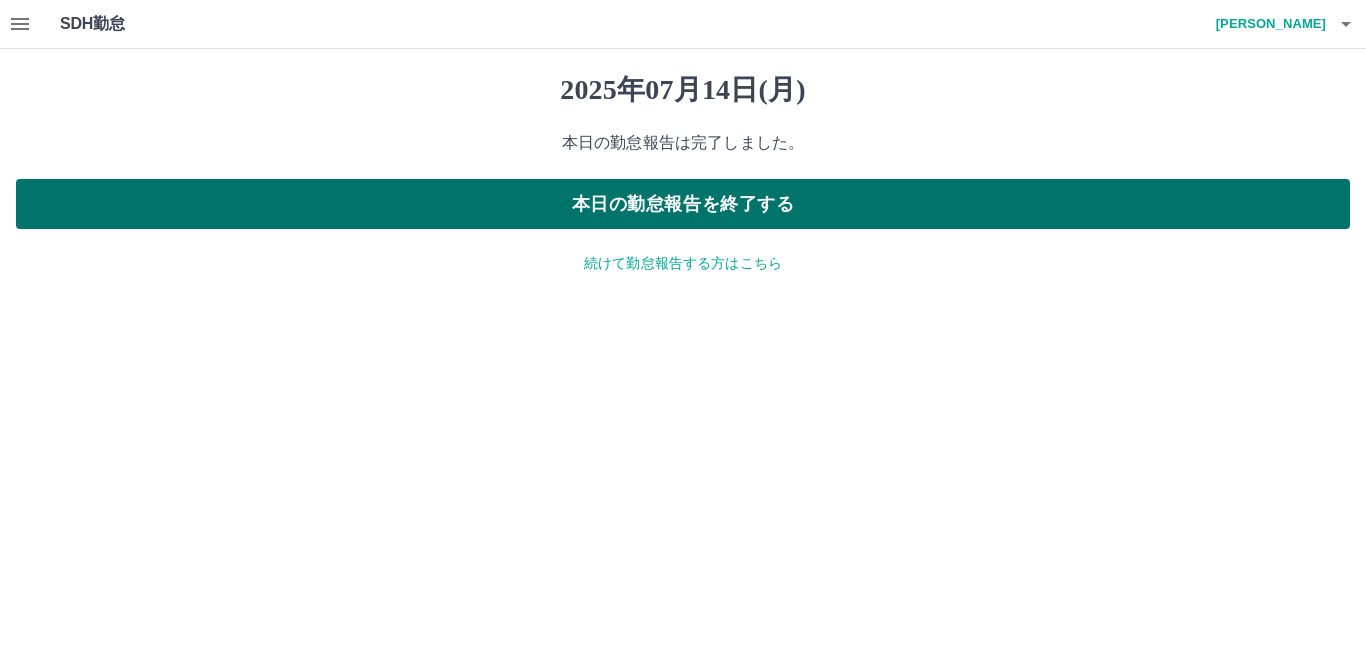 drag, startPoint x: 659, startPoint y: 193, endPoint x: 618, endPoint y: 194, distance: 41.01219 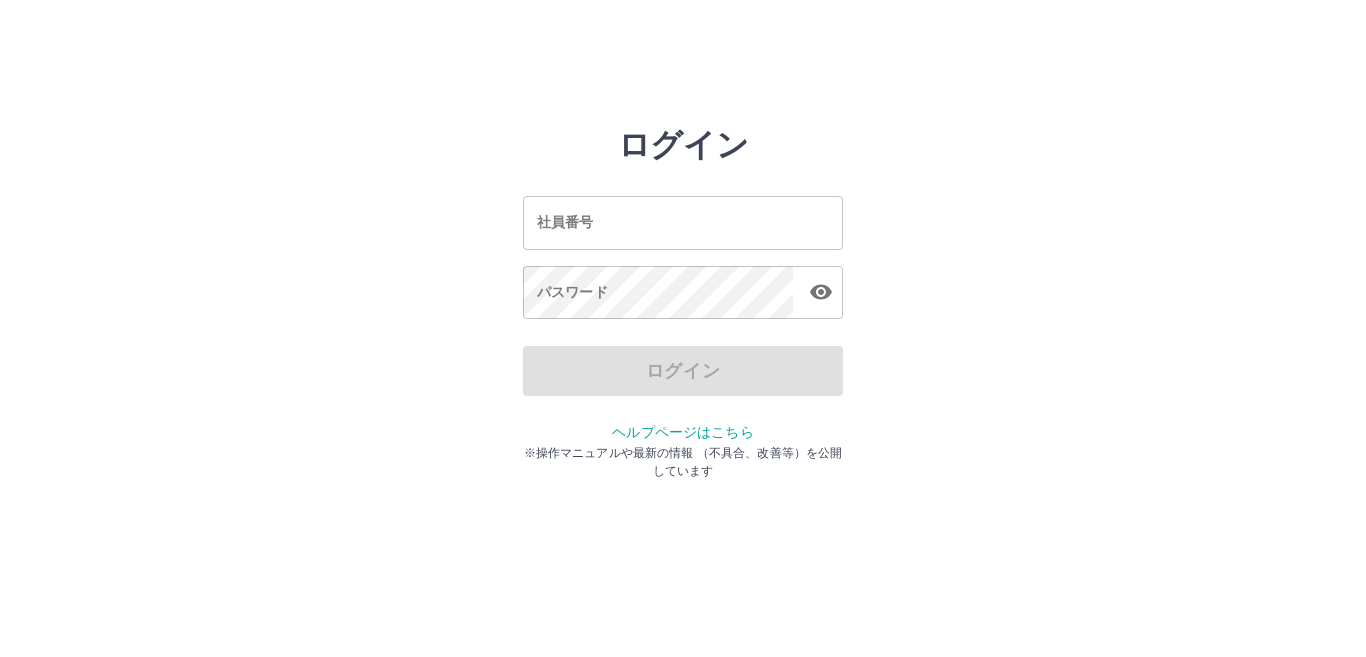 scroll, scrollTop: 0, scrollLeft: 0, axis: both 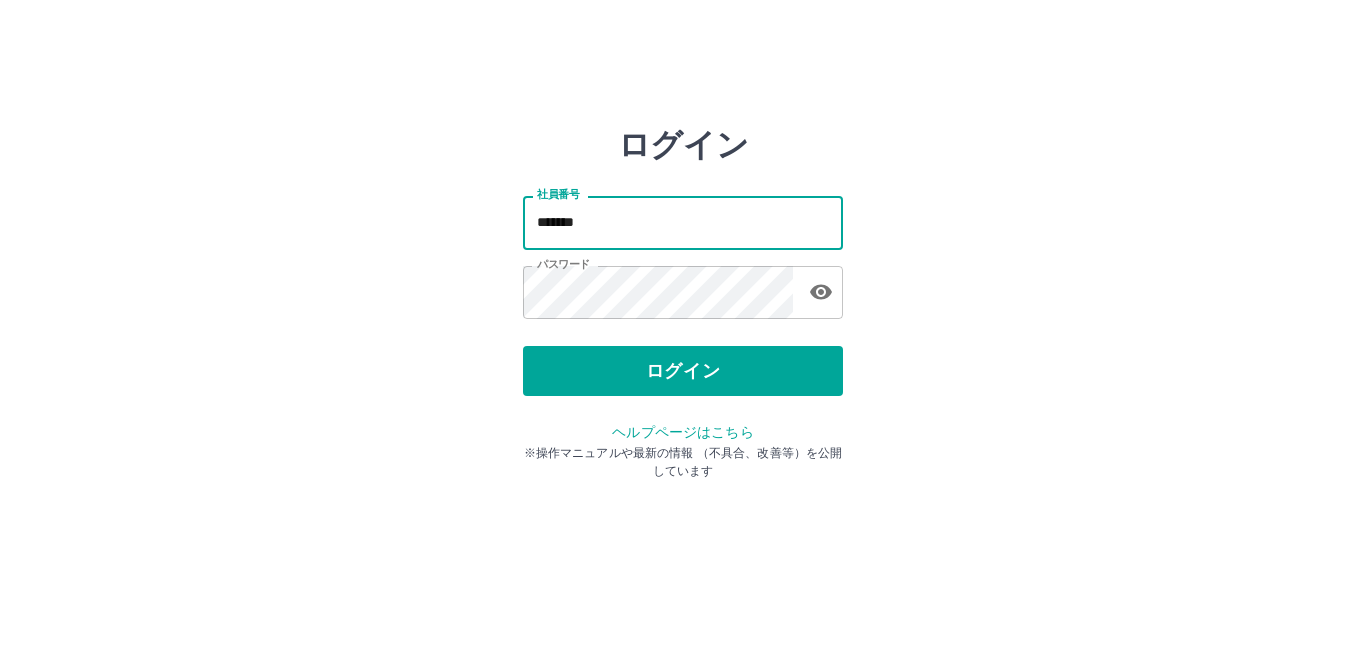 click on "*******" at bounding box center (683, 222) 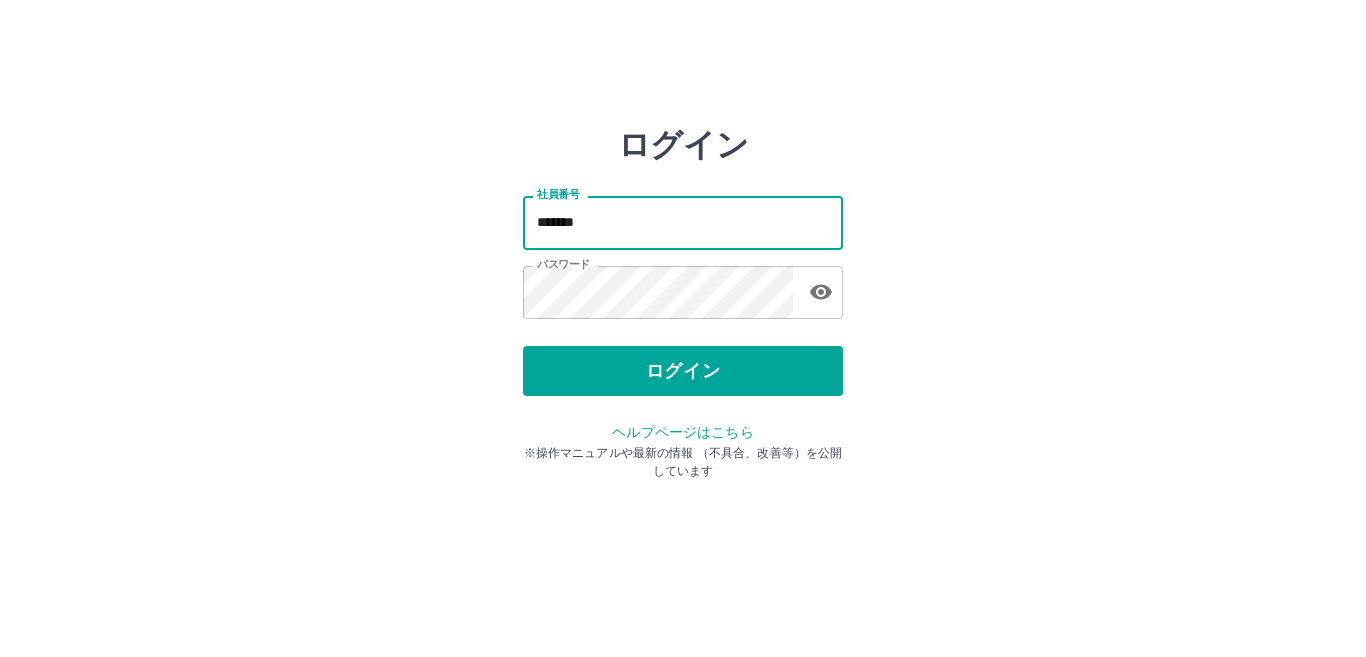 type on "*******" 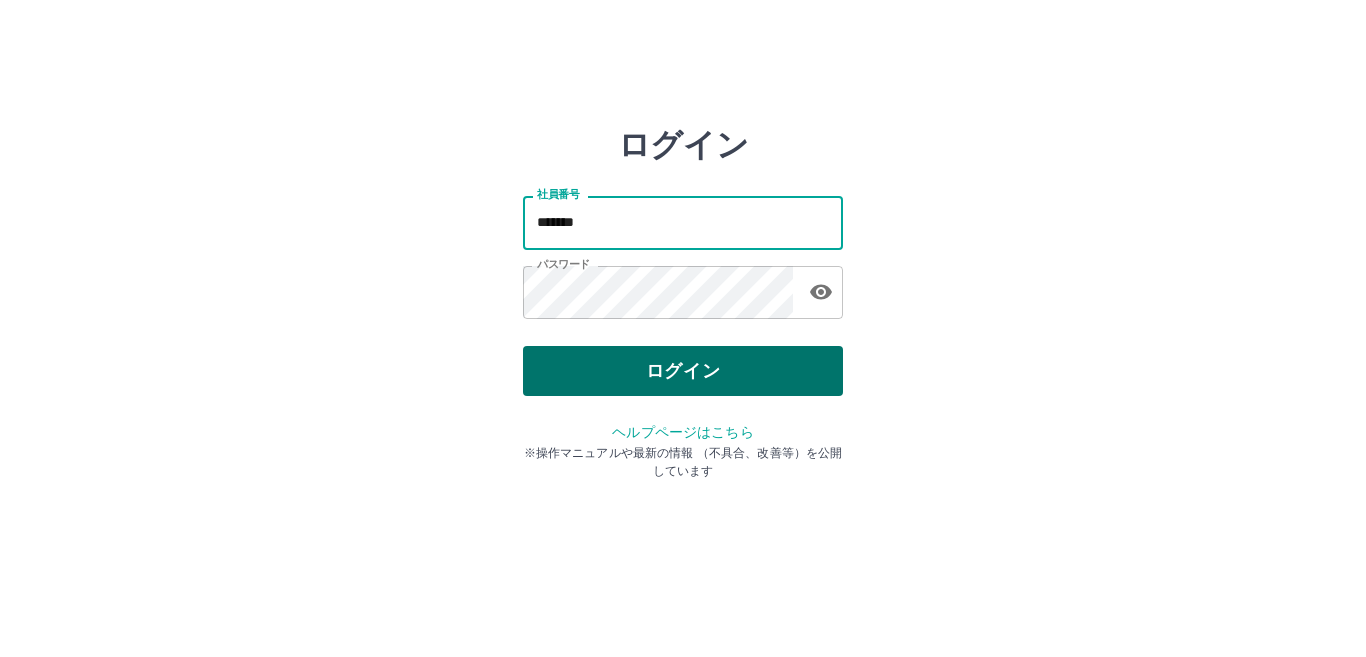 click on "ログイン" at bounding box center (683, 371) 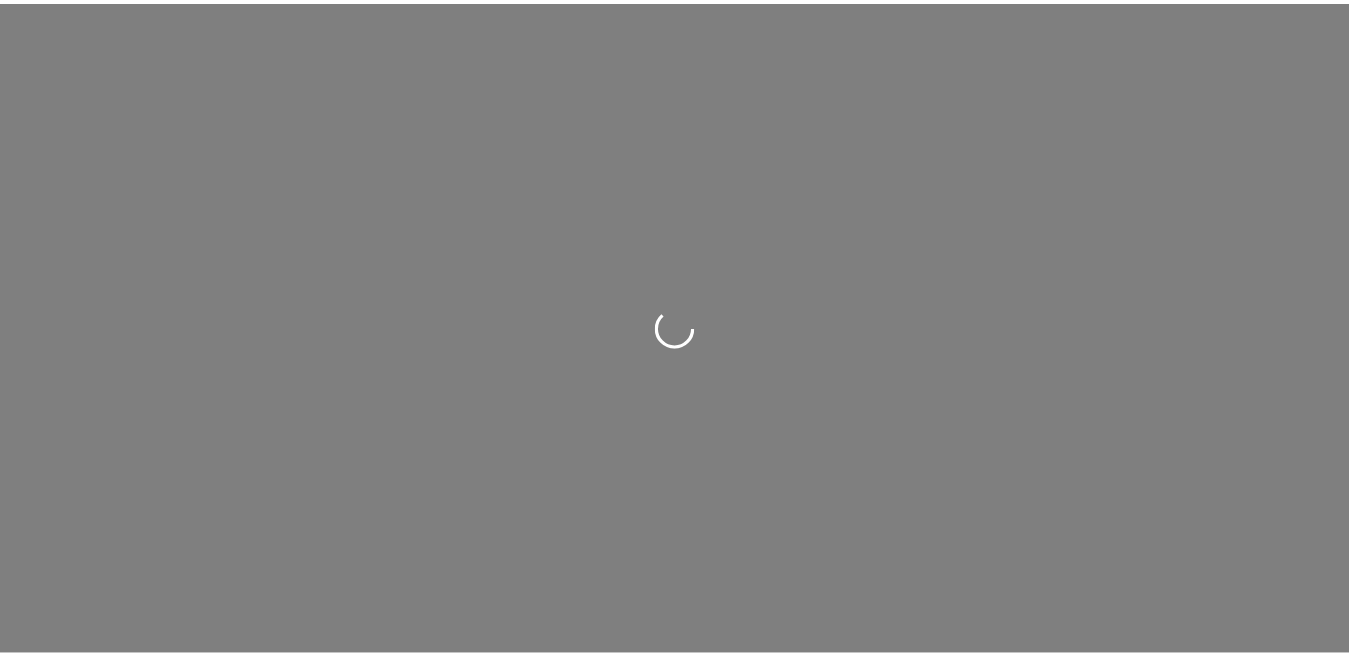 scroll, scrollTop: 0, scrollLeft: 0, axis: both 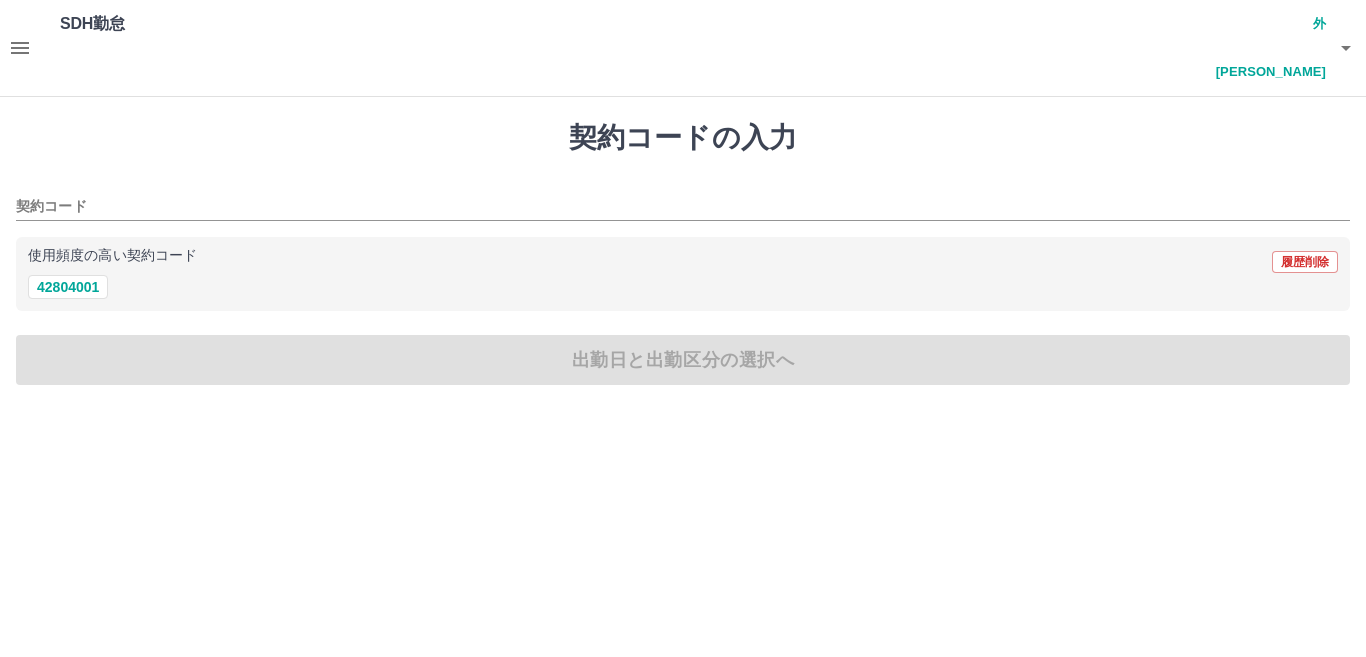 click 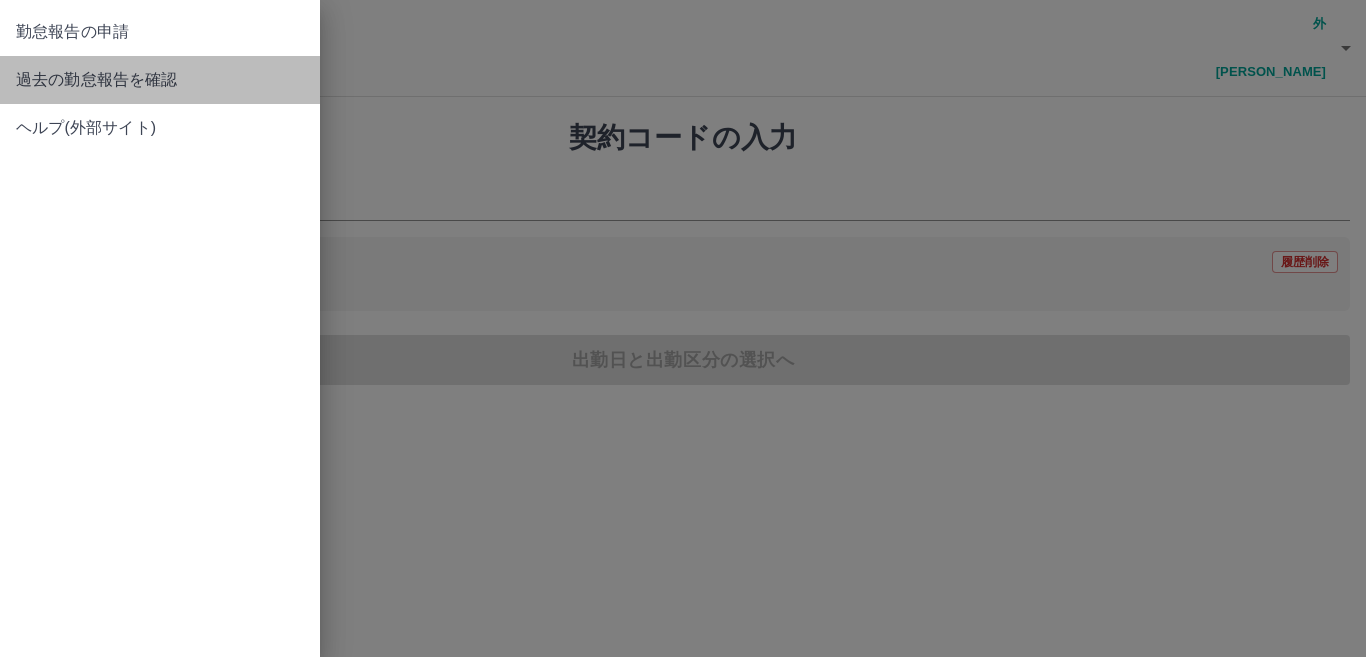 click on "過去の勤怠報告を確認" at bounding box center [160, 80] 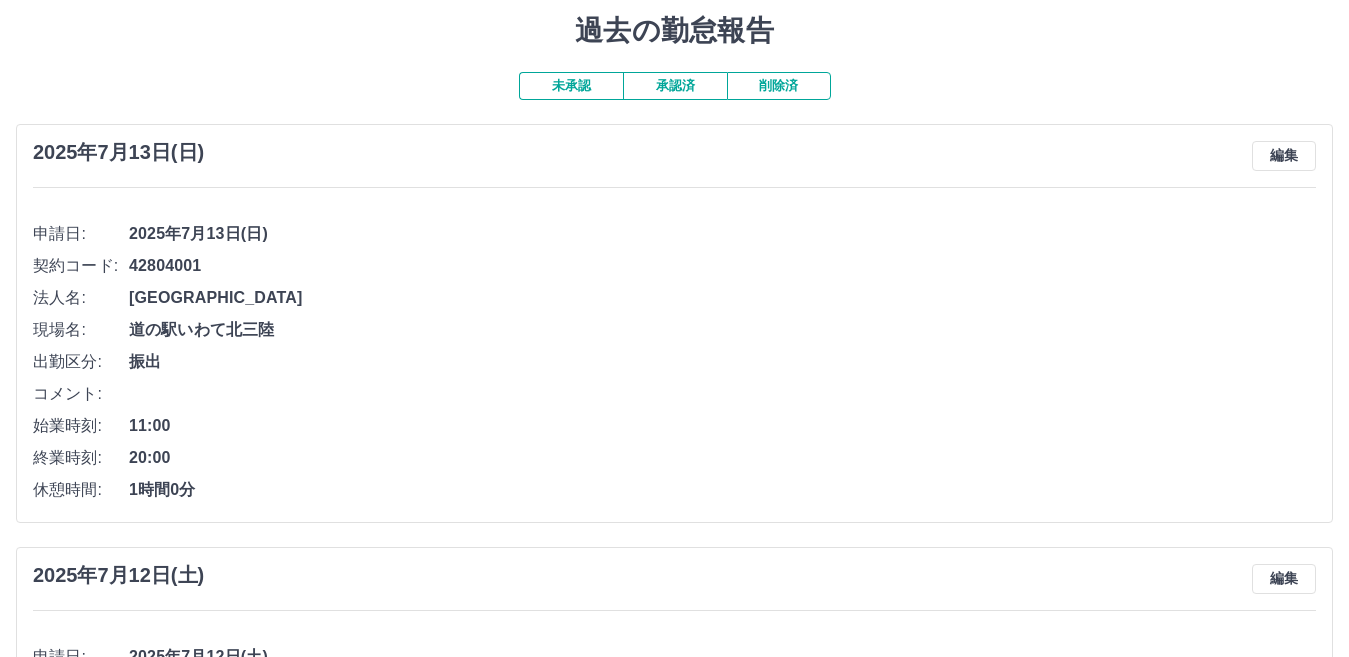 scroll, scrollTop: 0, scrollLeft: 0, axis: both 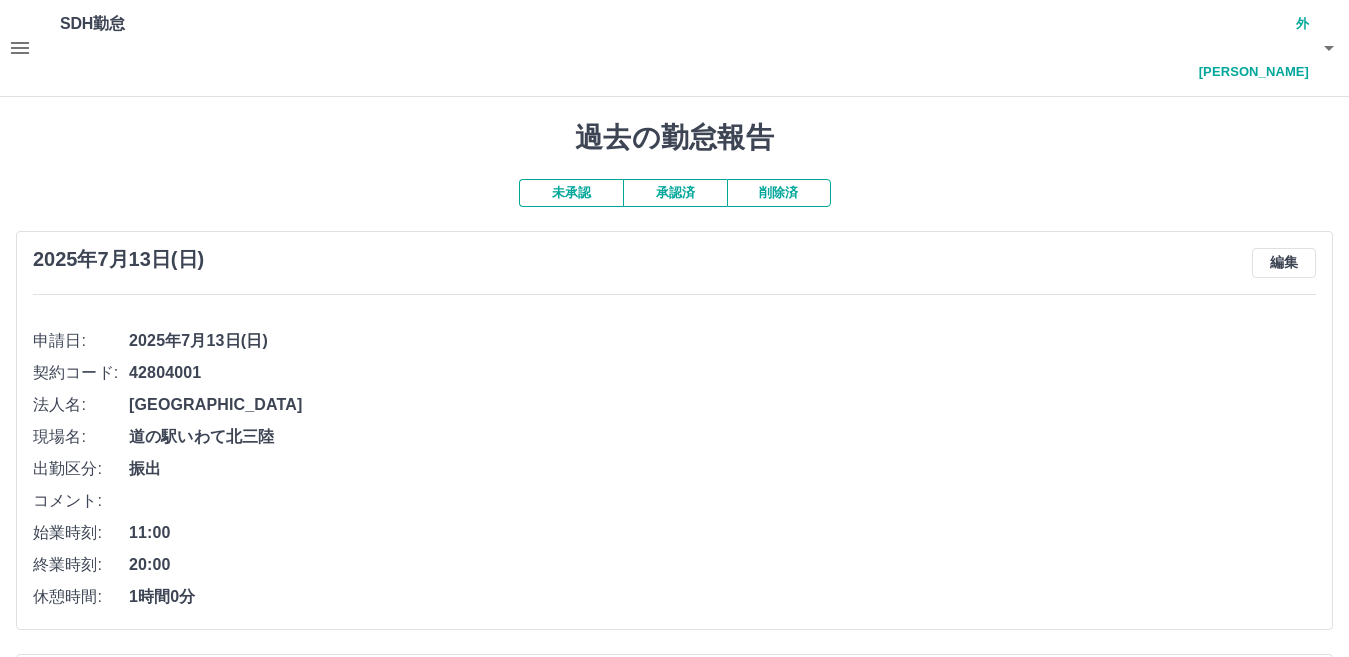 click on "承認済" at bounding box center (675, 193) 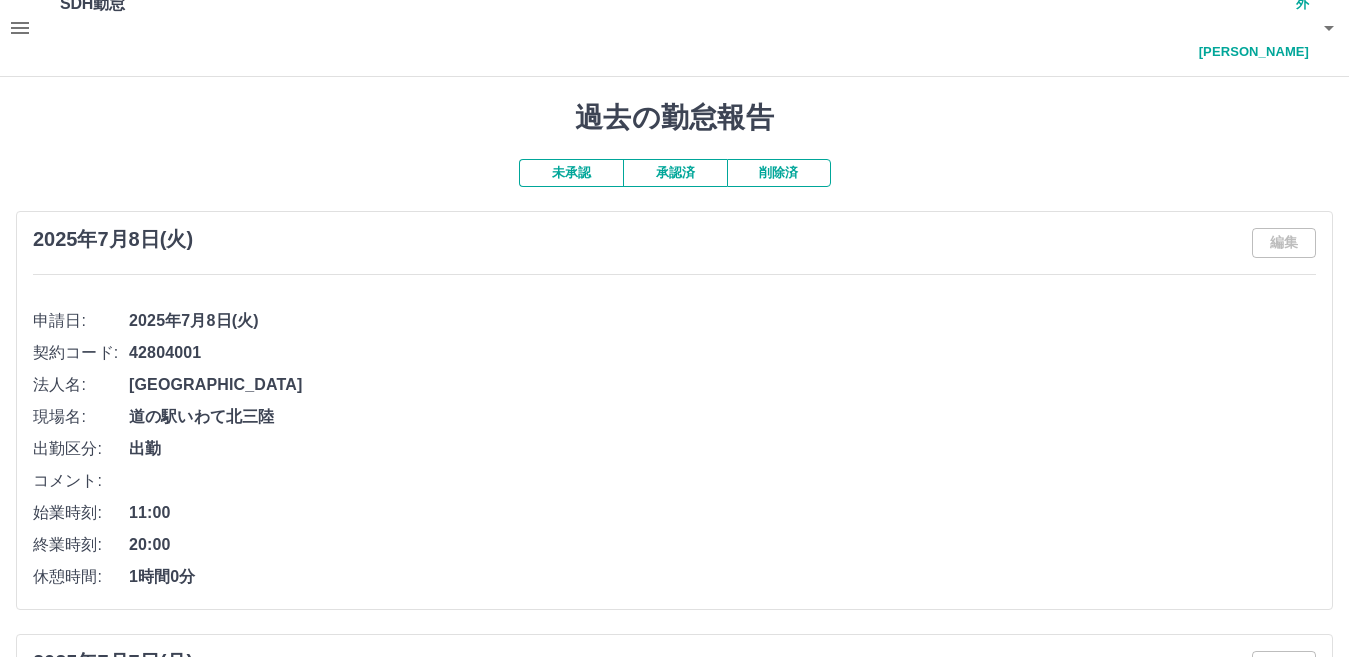 scroll, scrollTop: 0, scrollLeft: 0, axis: both 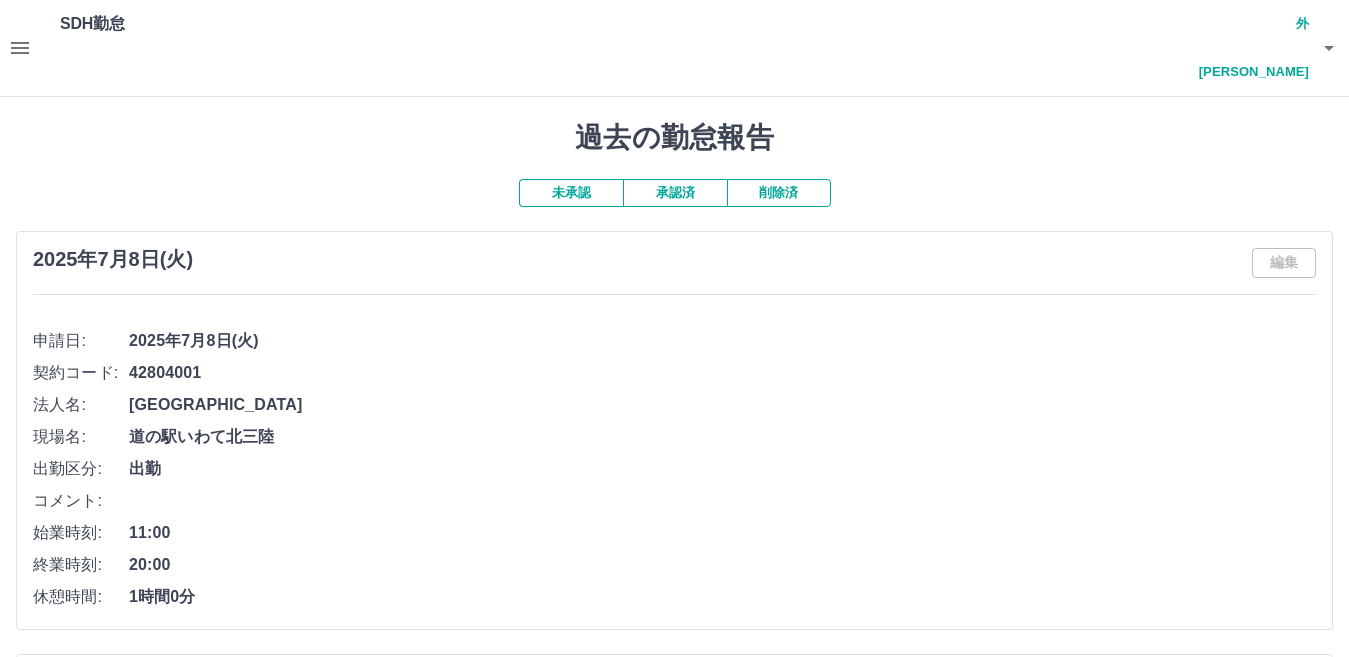 click on "未承認" at bounding box center [571, 193] 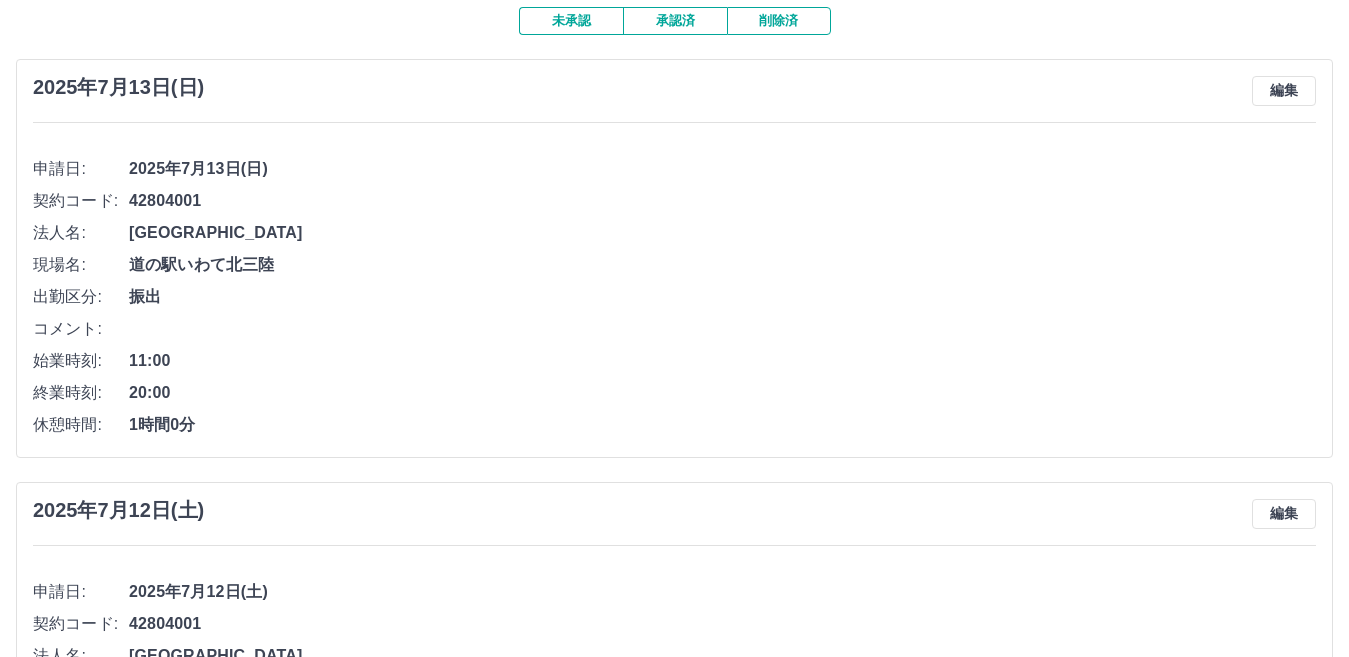 scroll, scrollTop: 0, scrollLeft: 0, axis: both 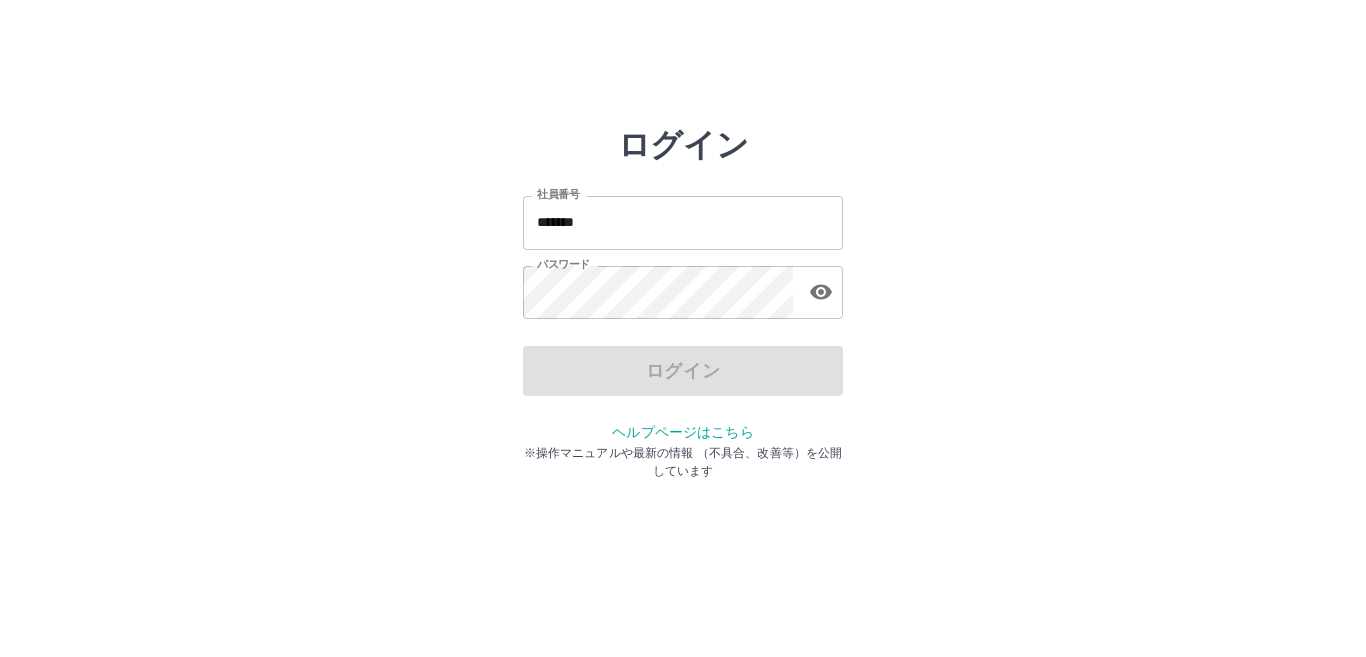 click on "*******" at bounding box center [683, 222] 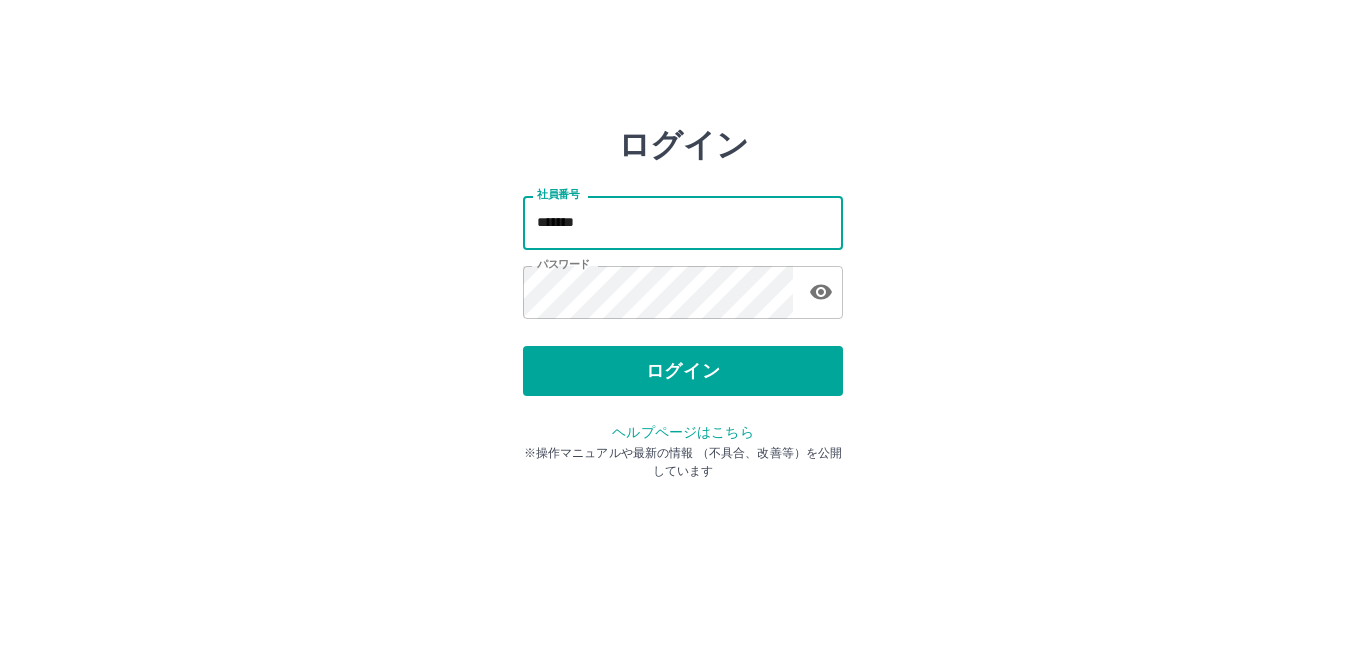 type on "*******" 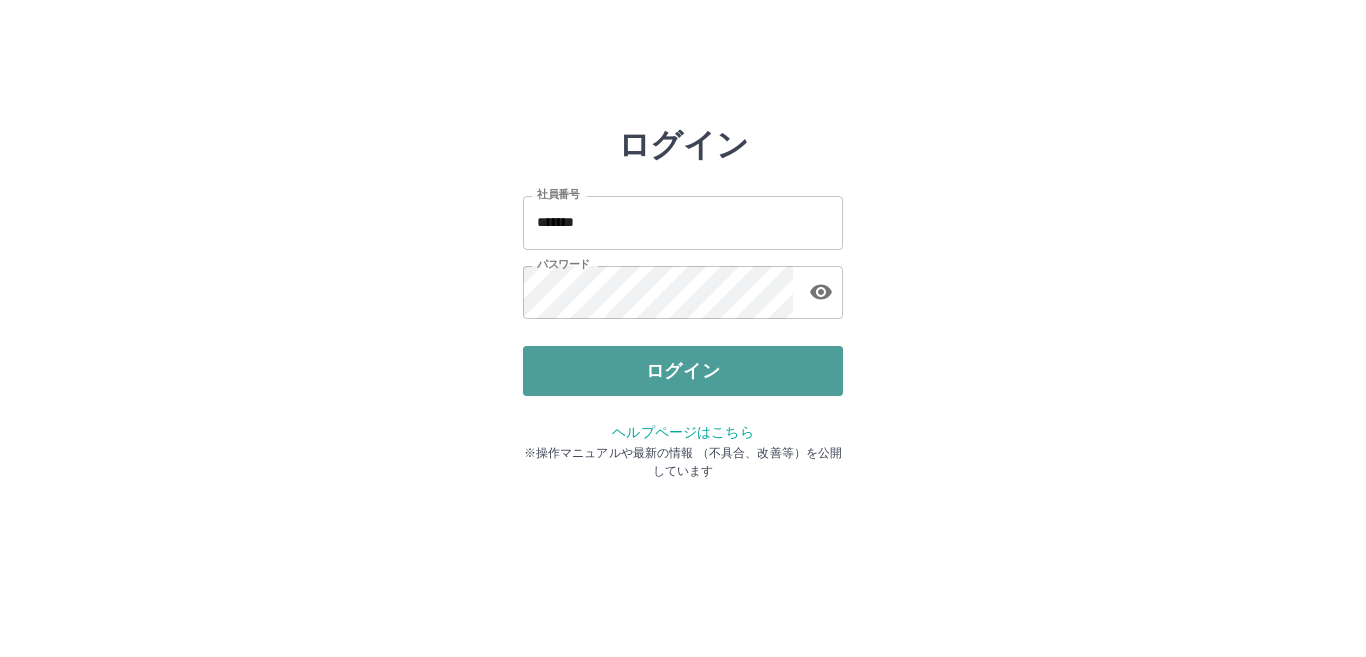 click on "ログイン" at bounding box center (683, 371) 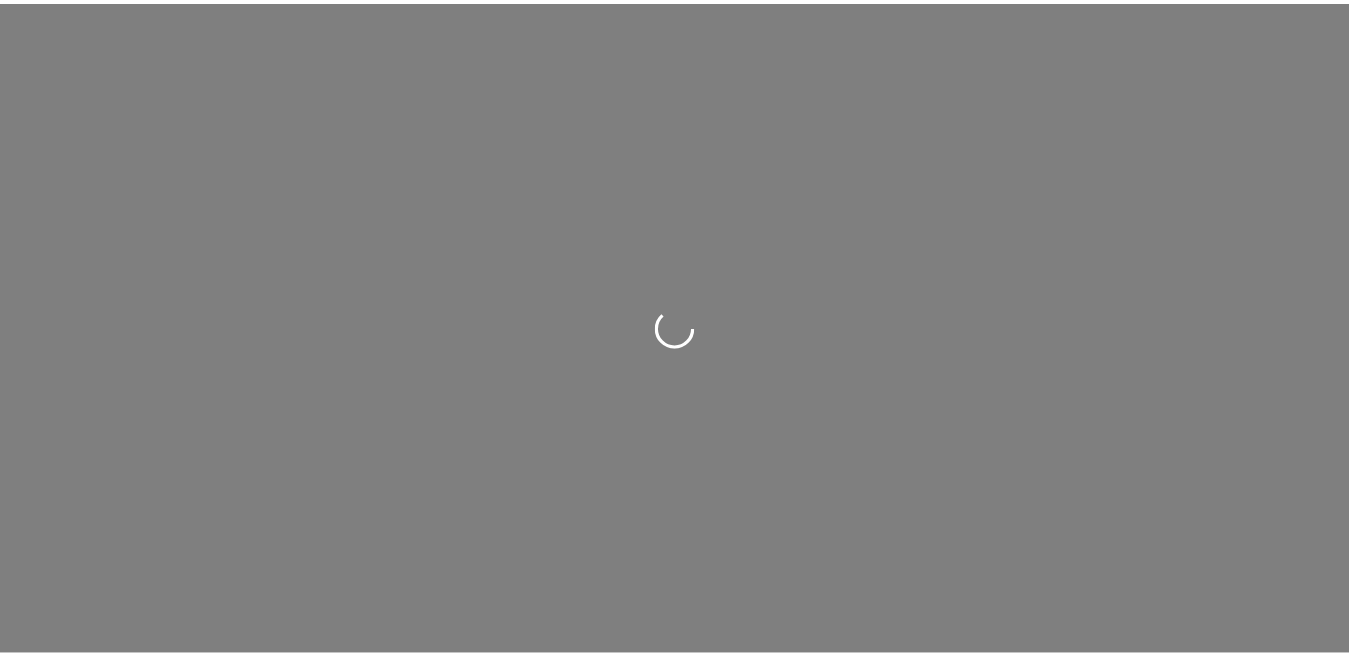scroll, scrollTop: 0, scrollLeft: 0, axis: both 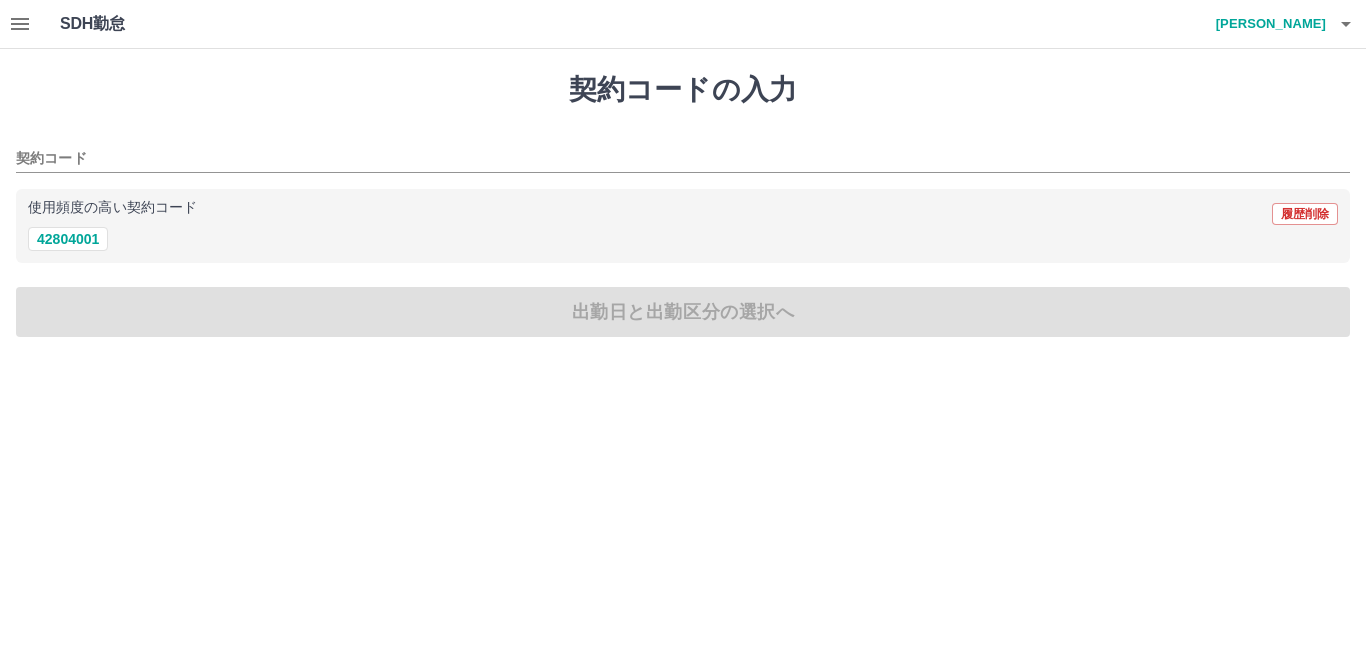 click 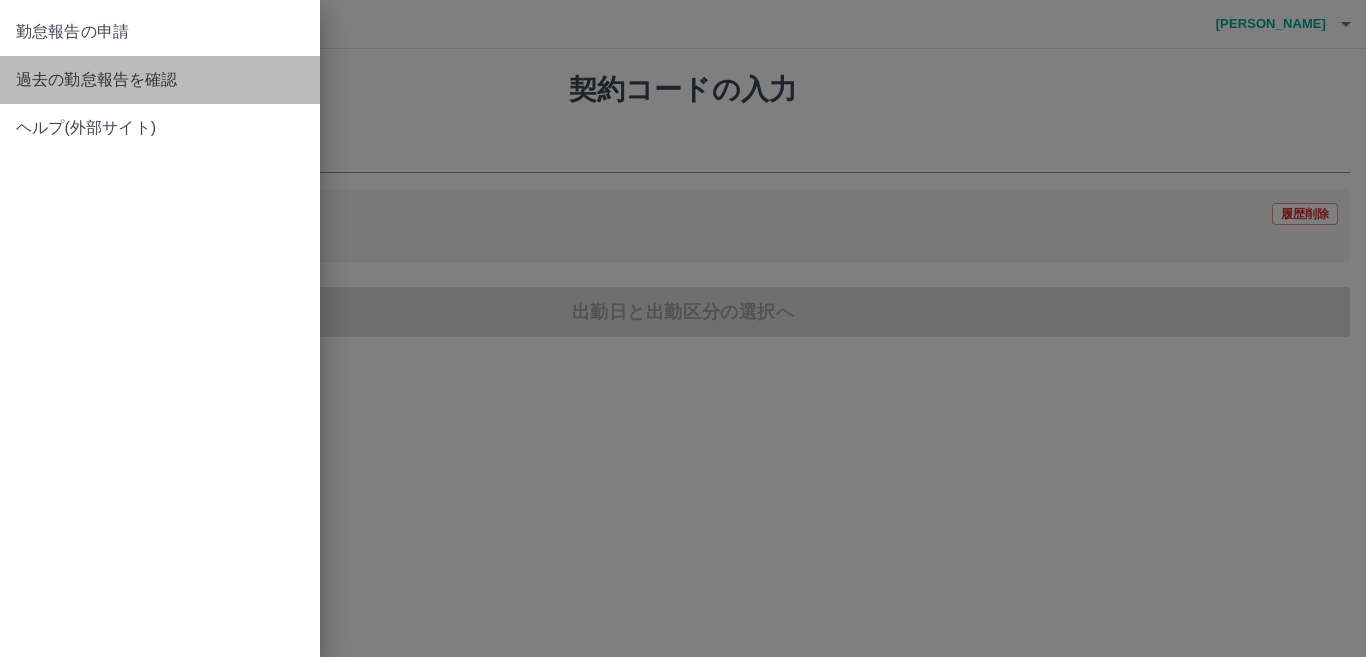 click on "過去の勤怠報告を確認" at bounding box center [160, 80] 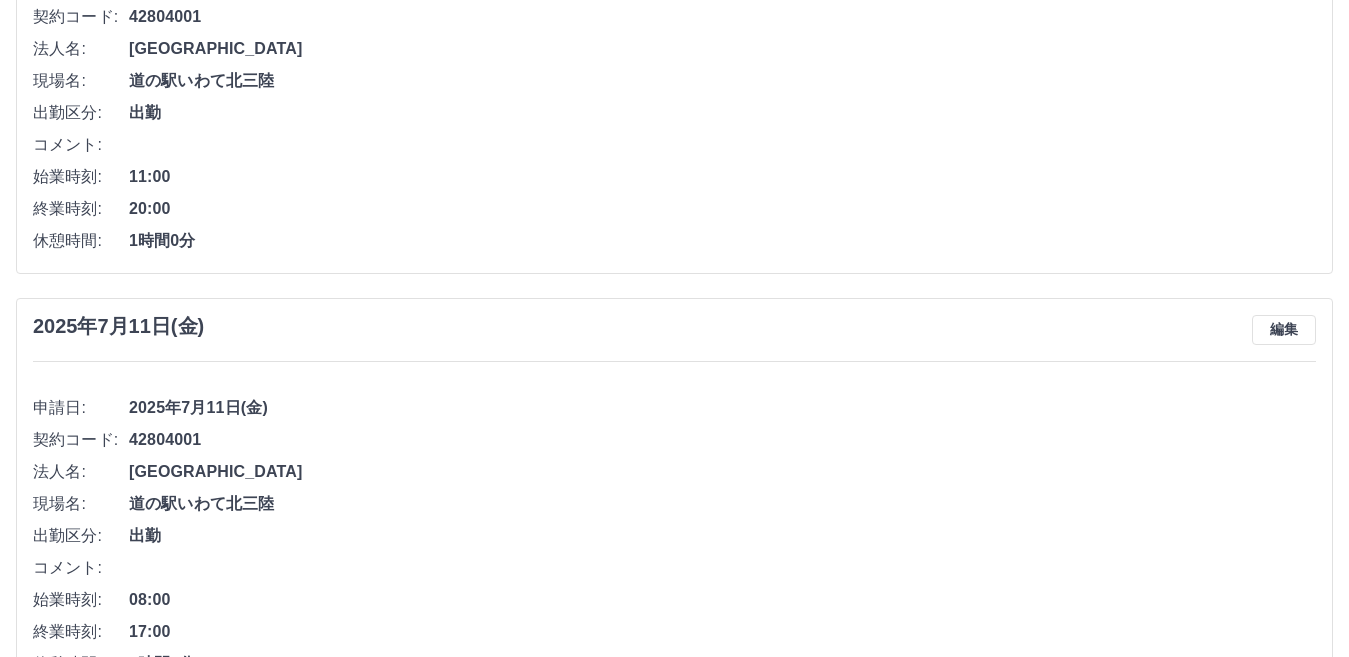 scroll, scrollTop: 400, scrollLeft: 0, axis: vertical 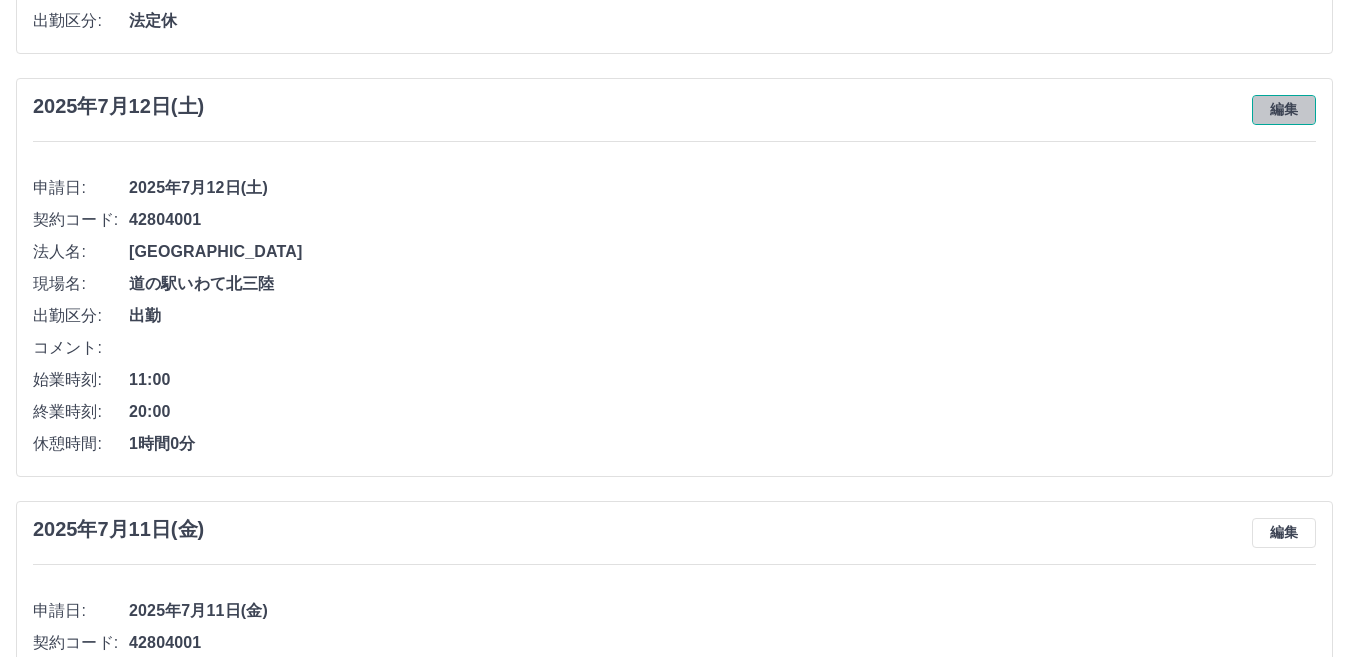 click on "編集" at bounding box center (1284, 110) 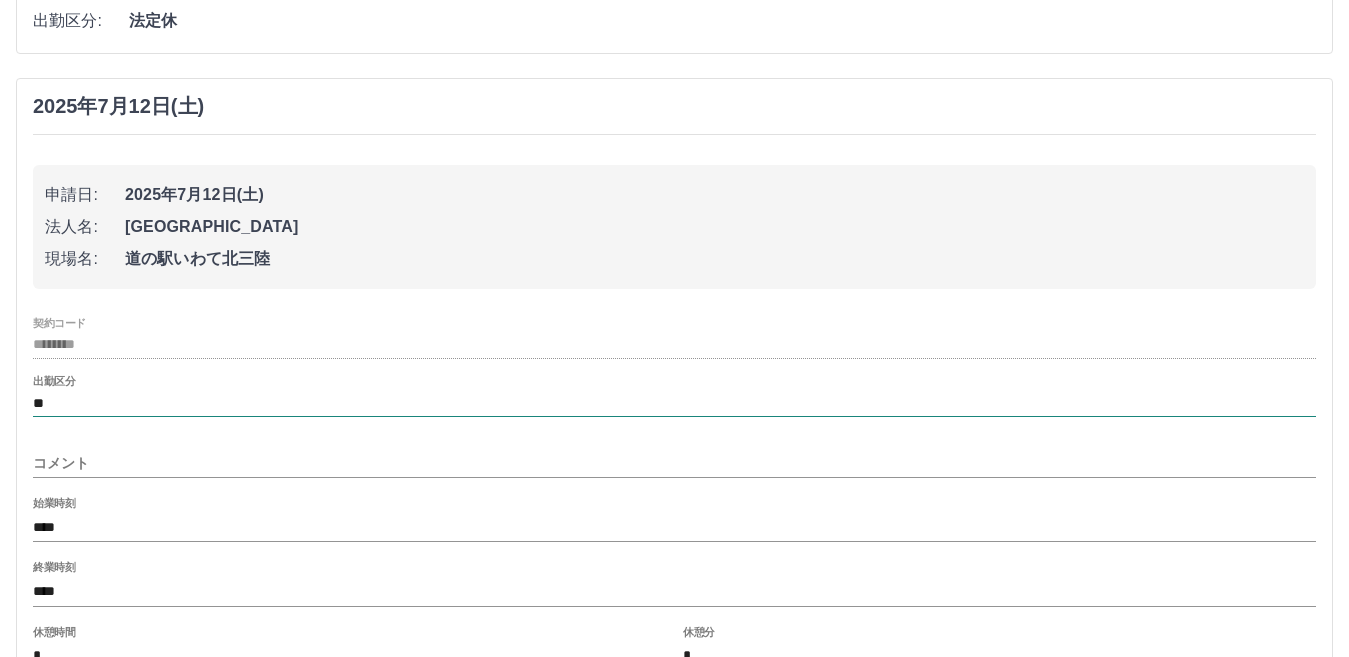 click on "**" at bounding box center (674, 403) 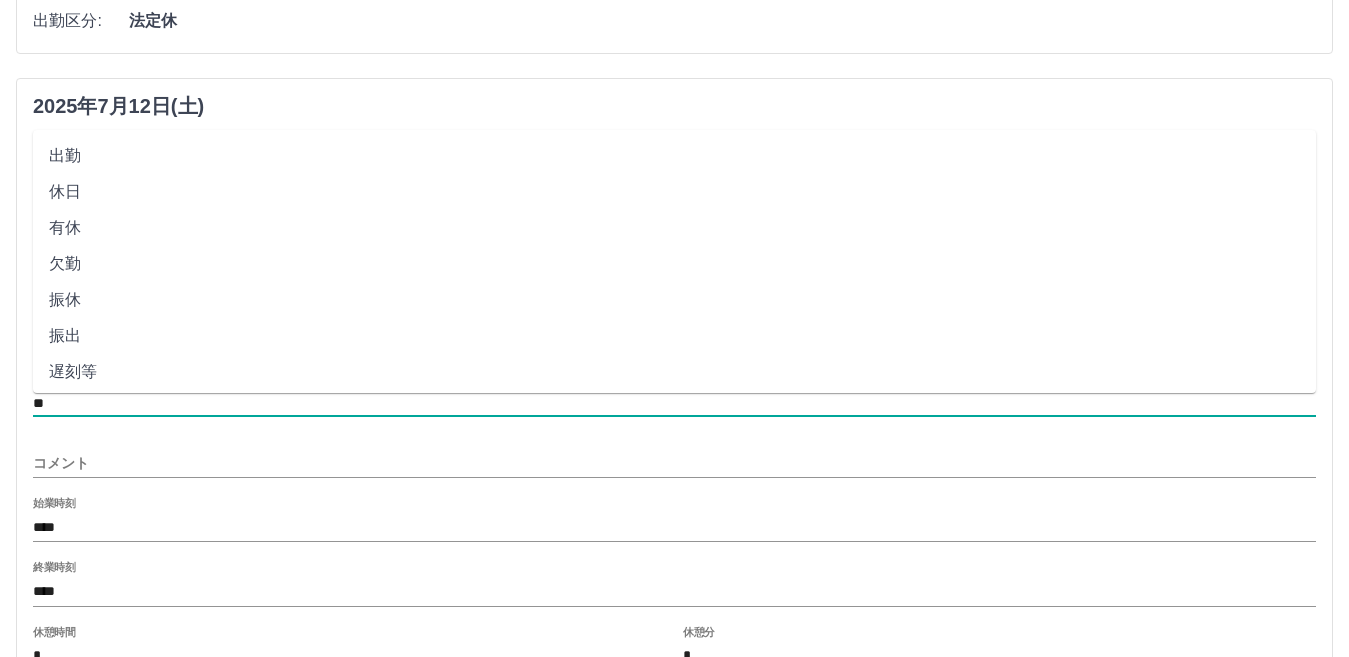 click on "振出" at bounding box center [674, 336] 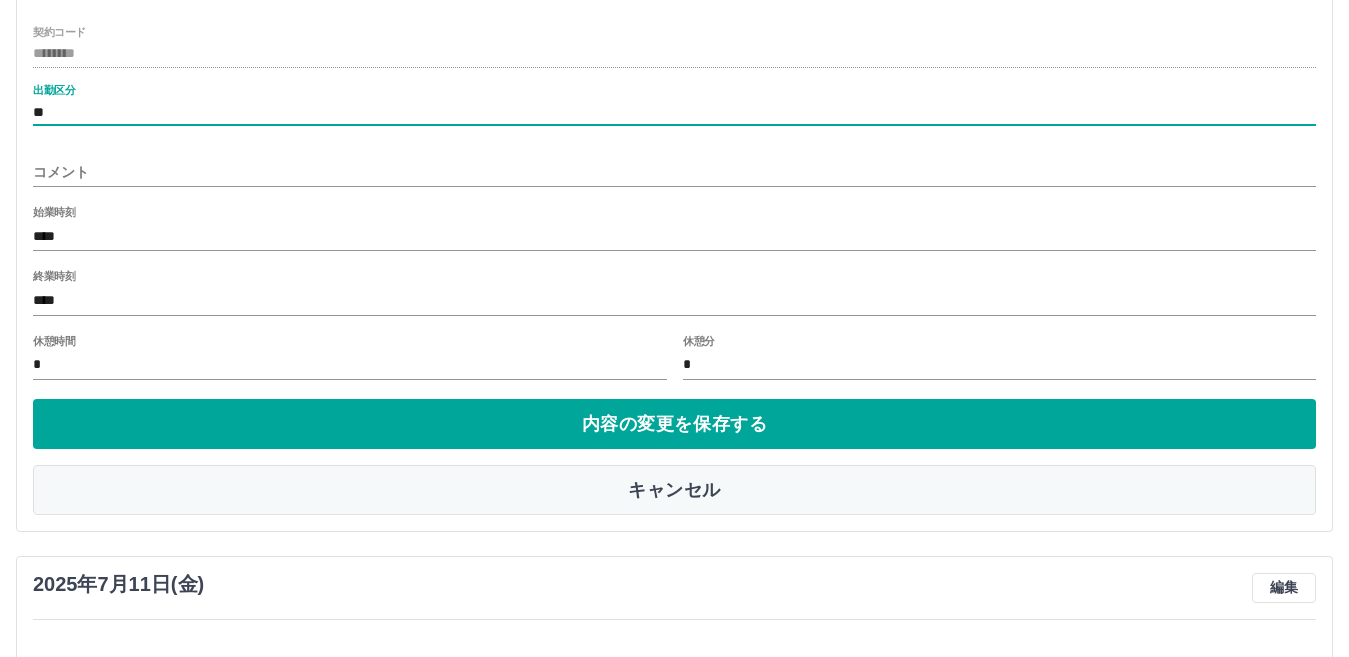 scroll, scrollTop: 700, scrollLeft: 0, axis: vertical 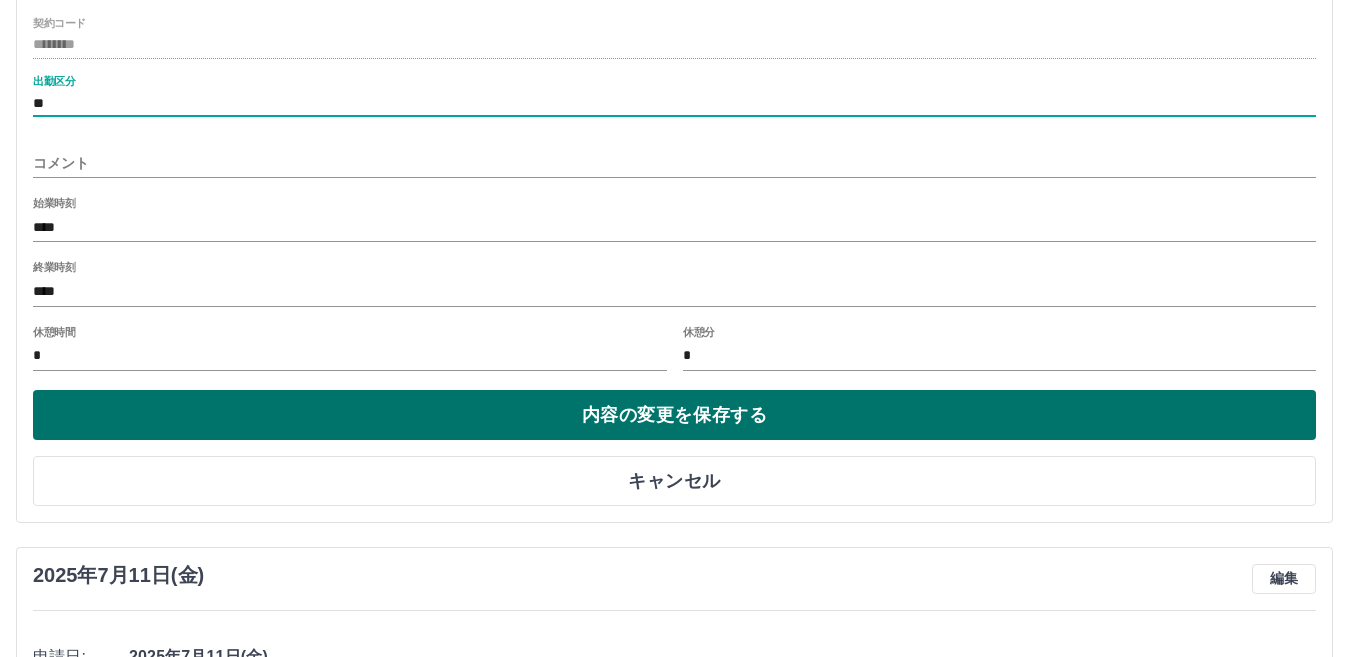 click on "内容の変更を保存する" at bounding box center (674, 415) 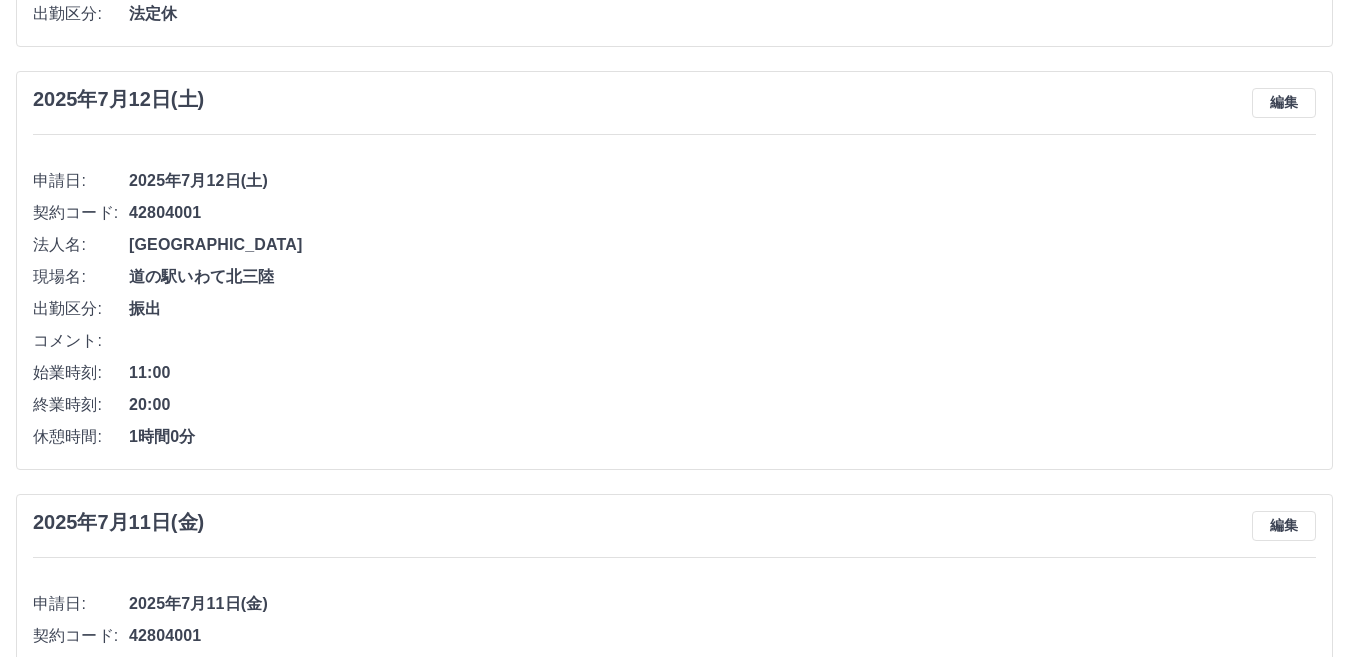 scroll, scrollTop: 0, scrollLeft: 0, axis: both 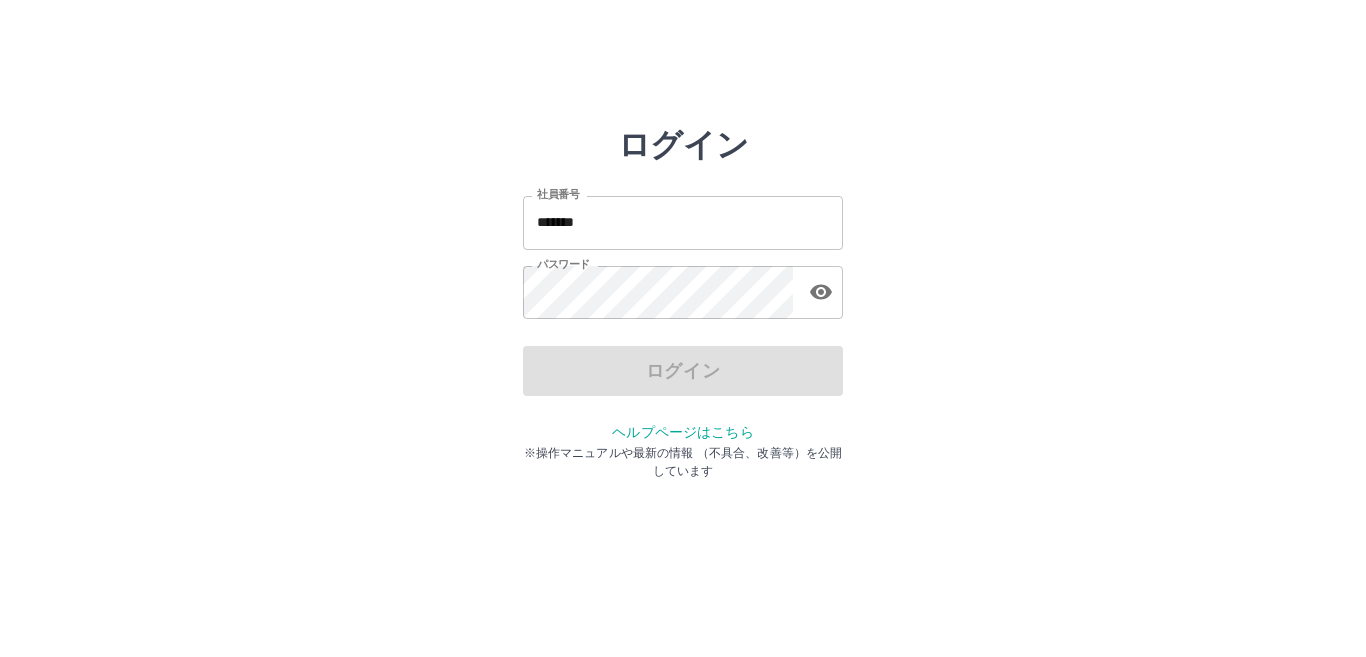 click on "*******" at bounding box center (683, 222) 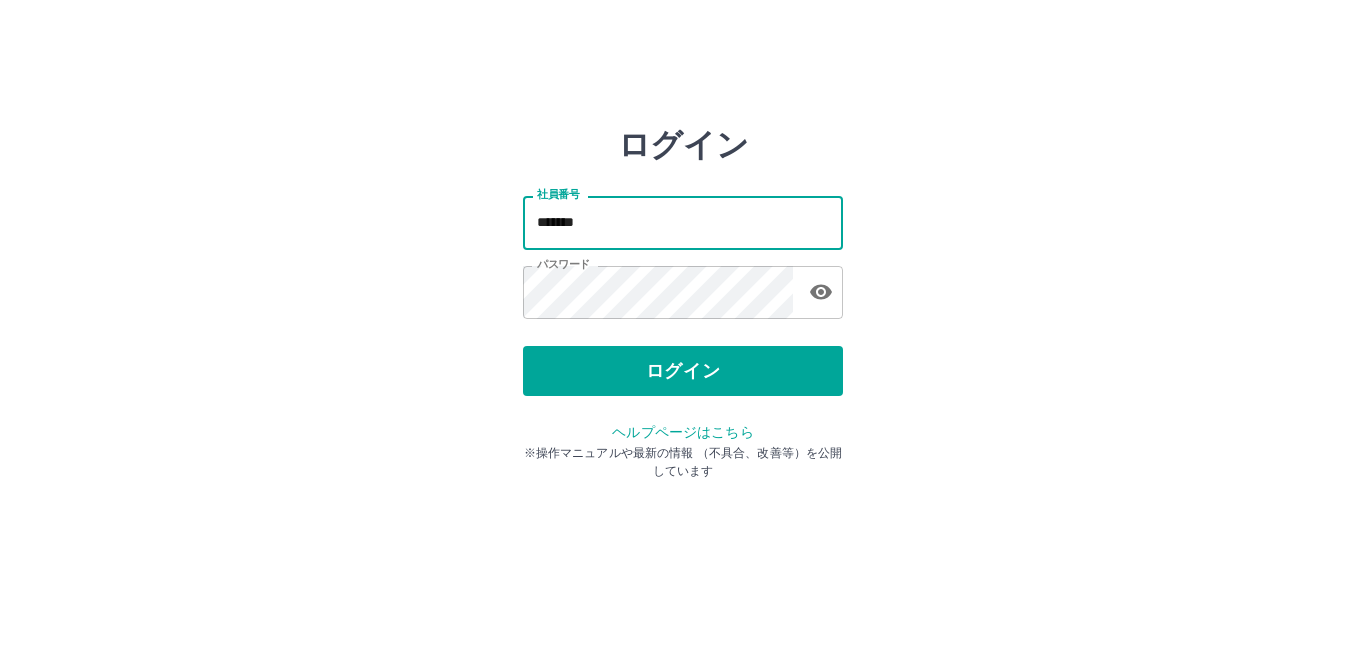 drag, startPoint x: 731, startPoint y: 240, endPoint x: 794, endPoint y: 265, distance: 67.77905 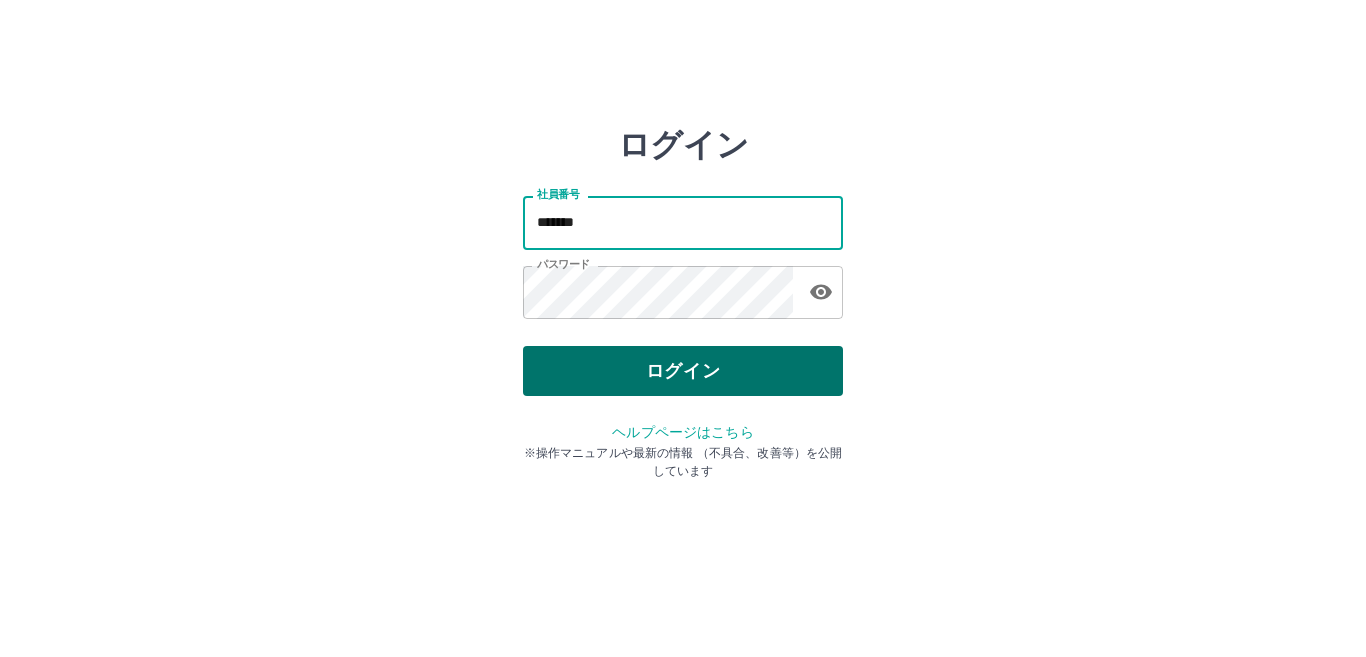 click on "ログイン" at bounding box center (683, 371) 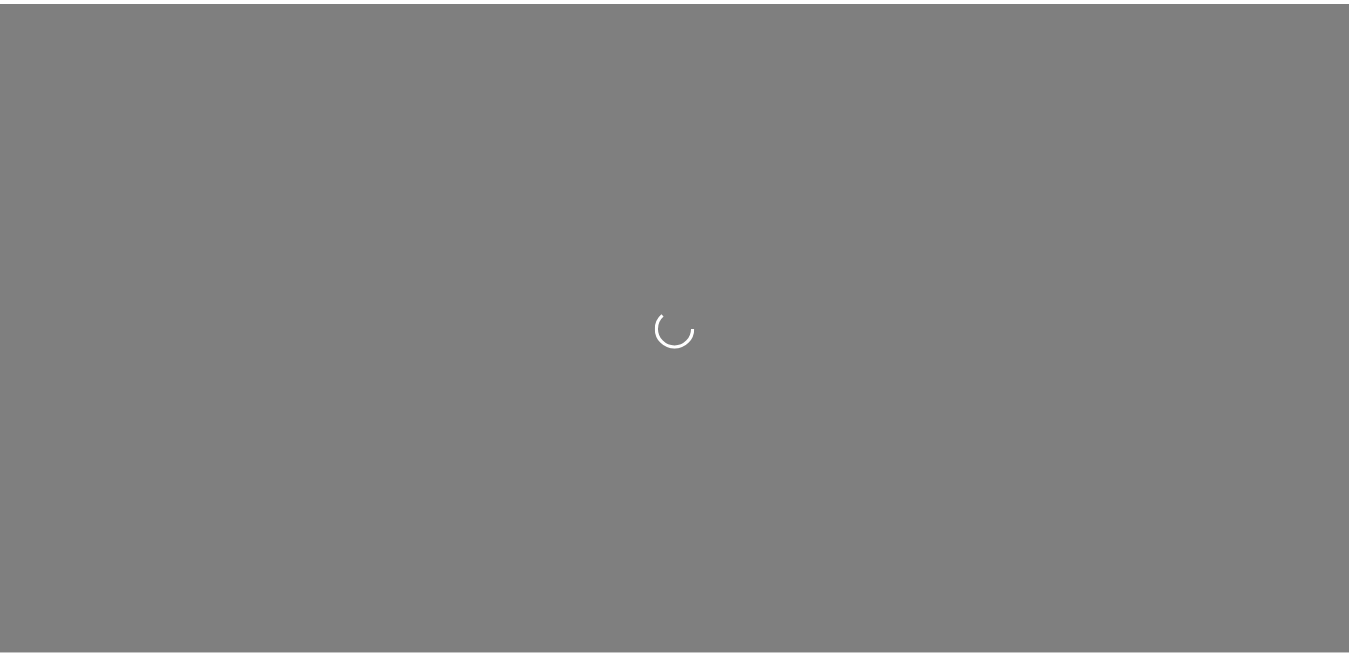 scroll, scrollTop: 0, scrollLeft: 0, axis: both 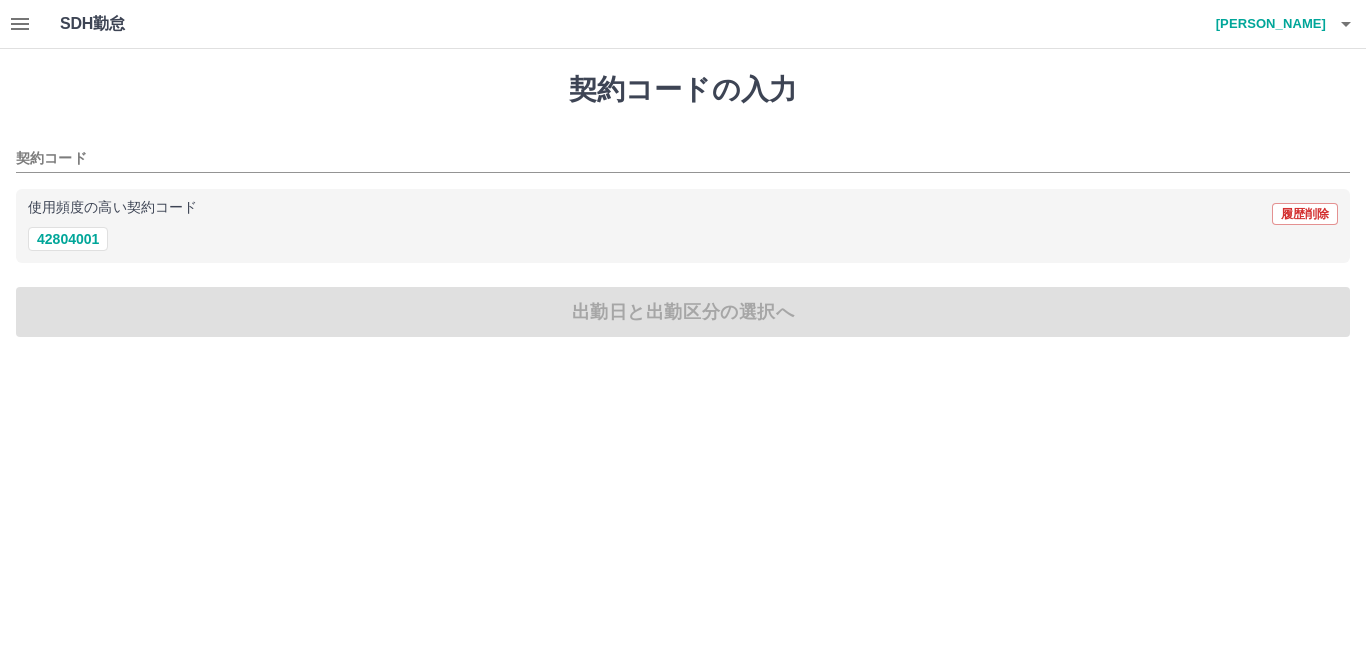 click 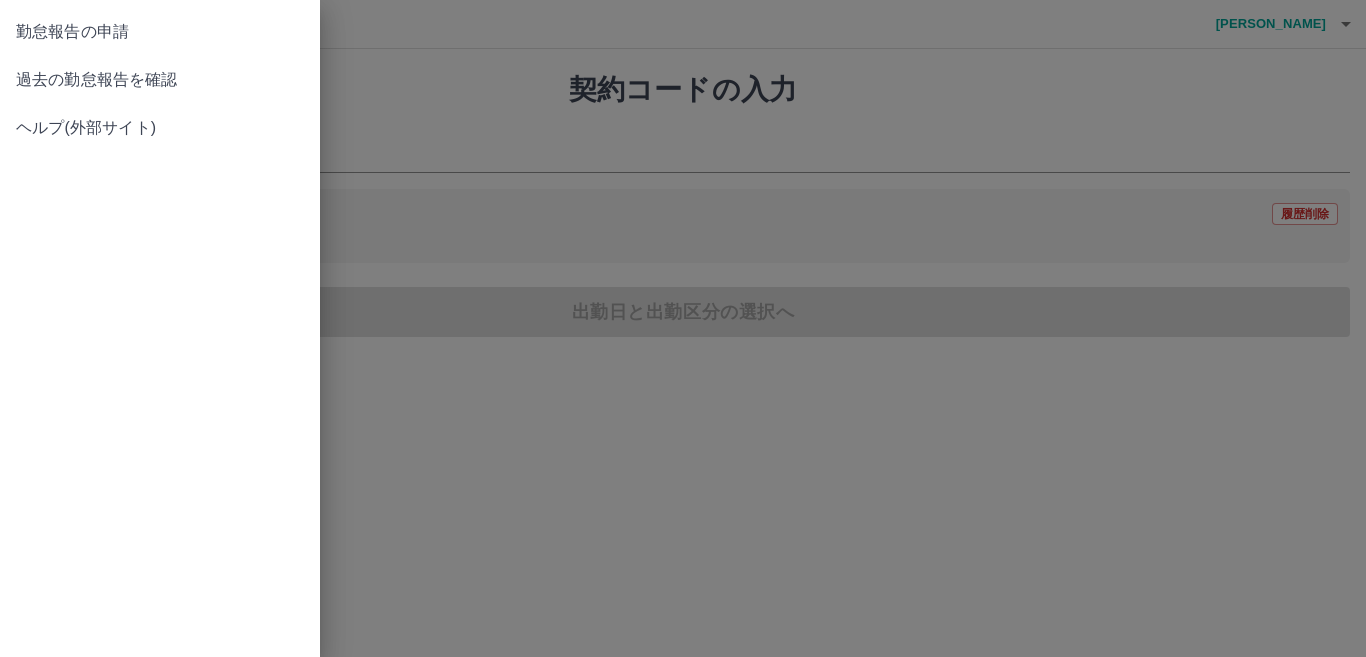 click on "過去の勤怠報告を確認" at bounding box center [160, 80] 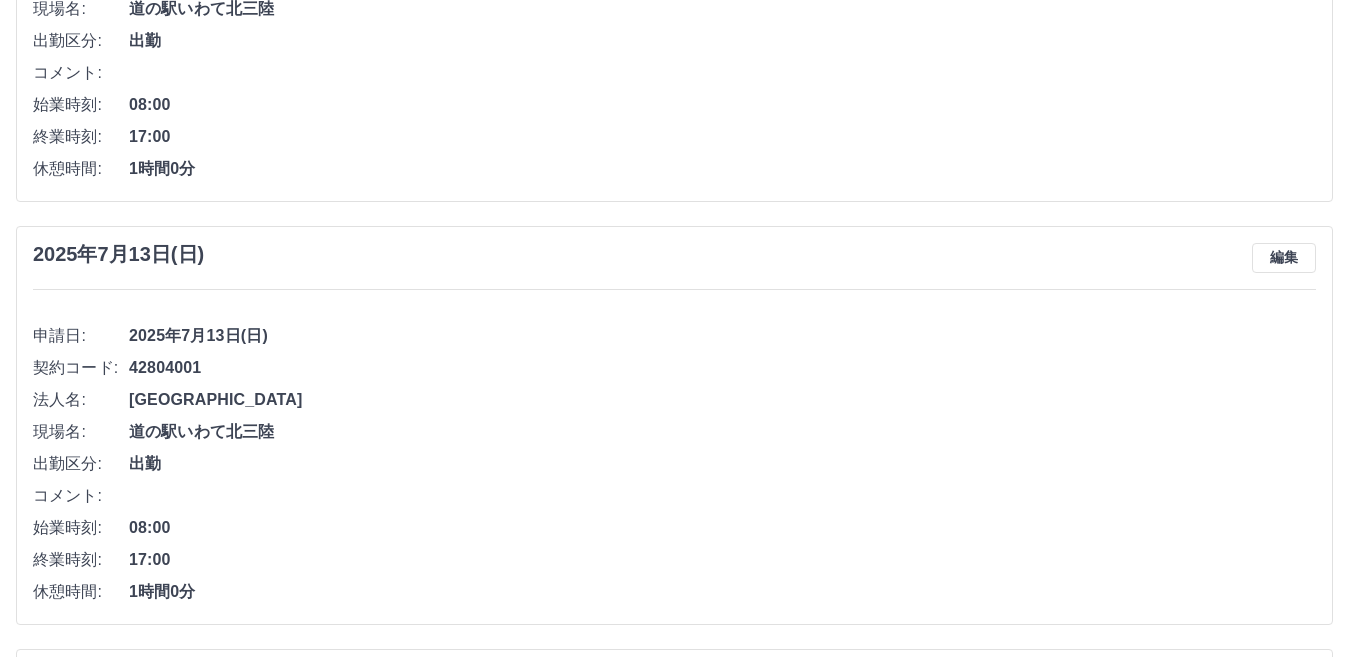scroll, scrollTop: 600, scrollLeft: 0, axis: vertical 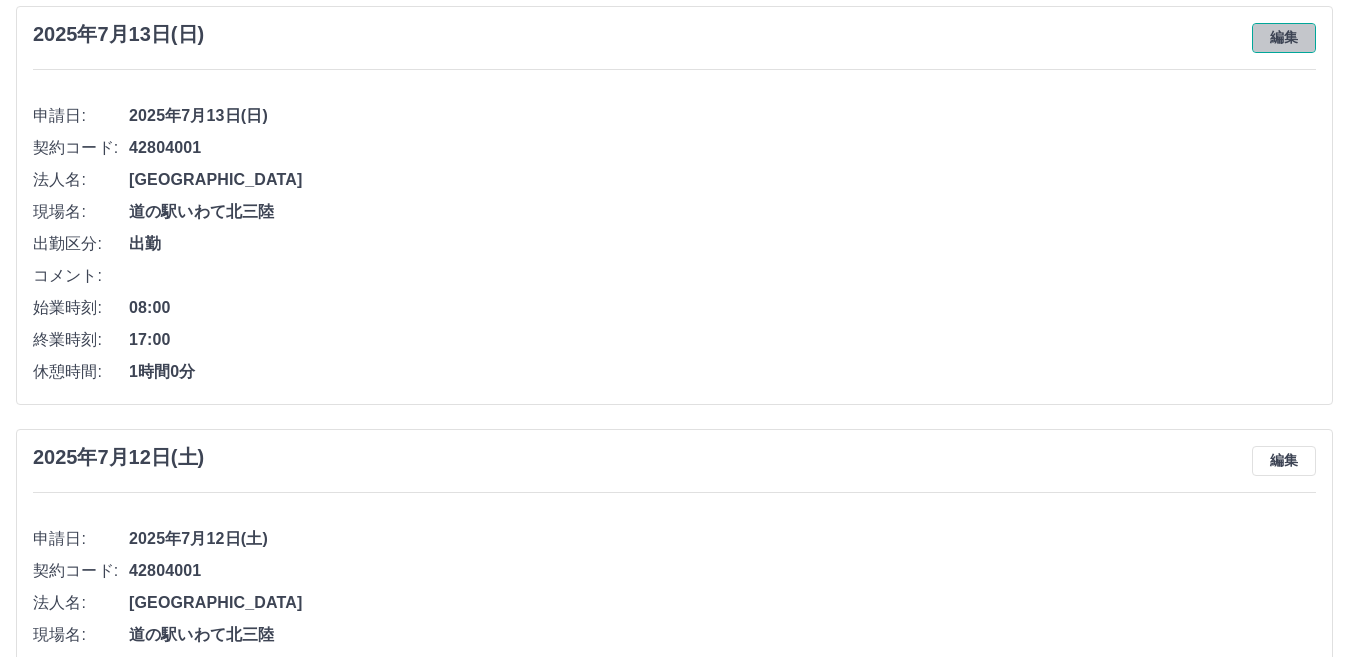 click on "編集" at bounding box center (1284, 38) 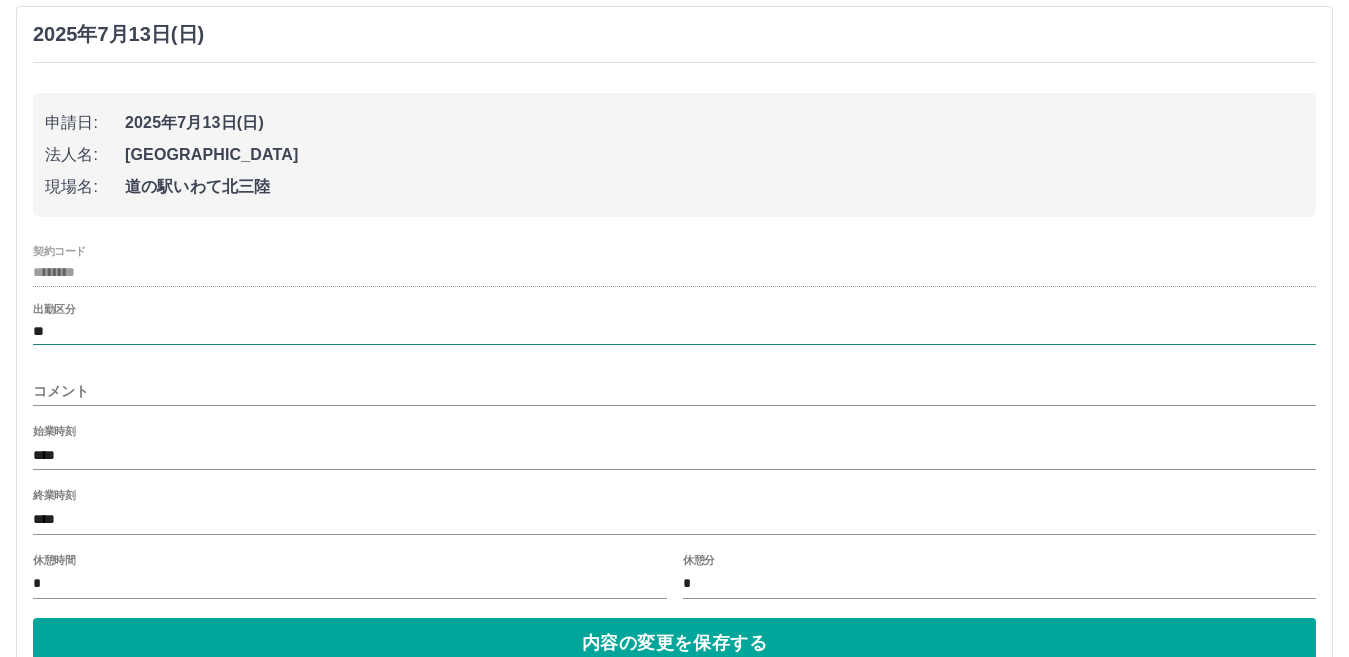 click on "**" at bounding box center [674, 331] 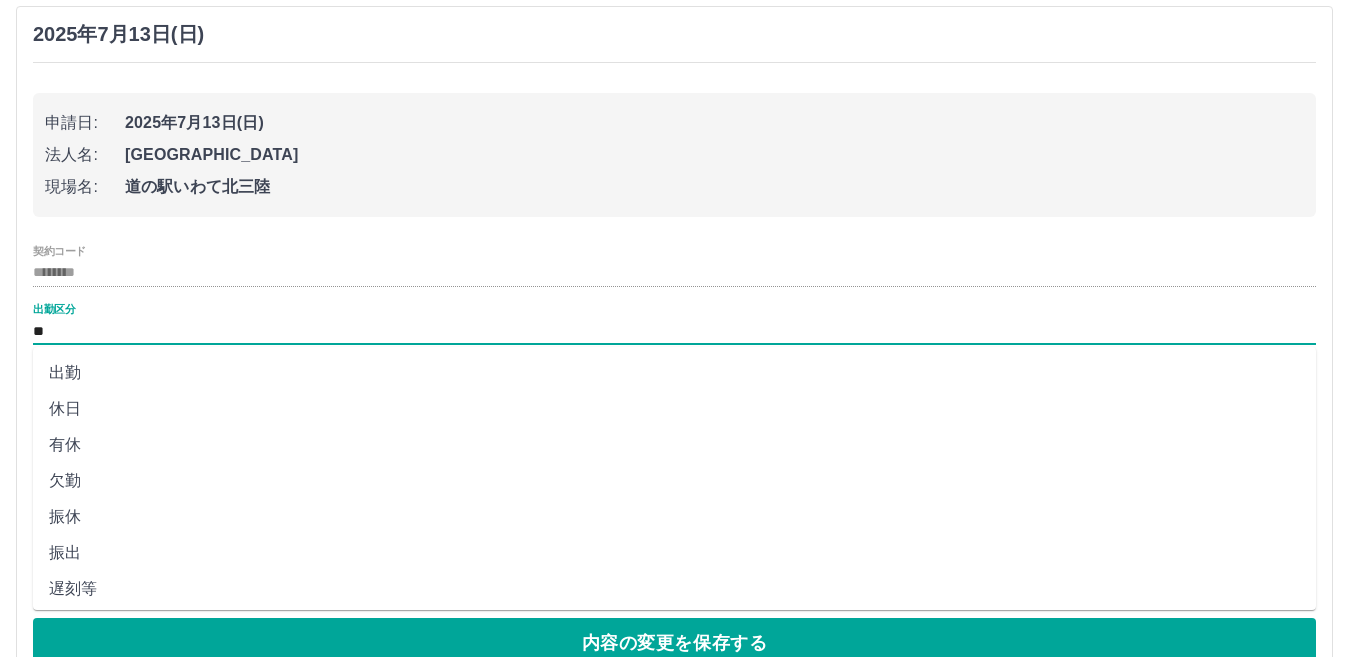 click on "振出" at bounding box center (674, 553) 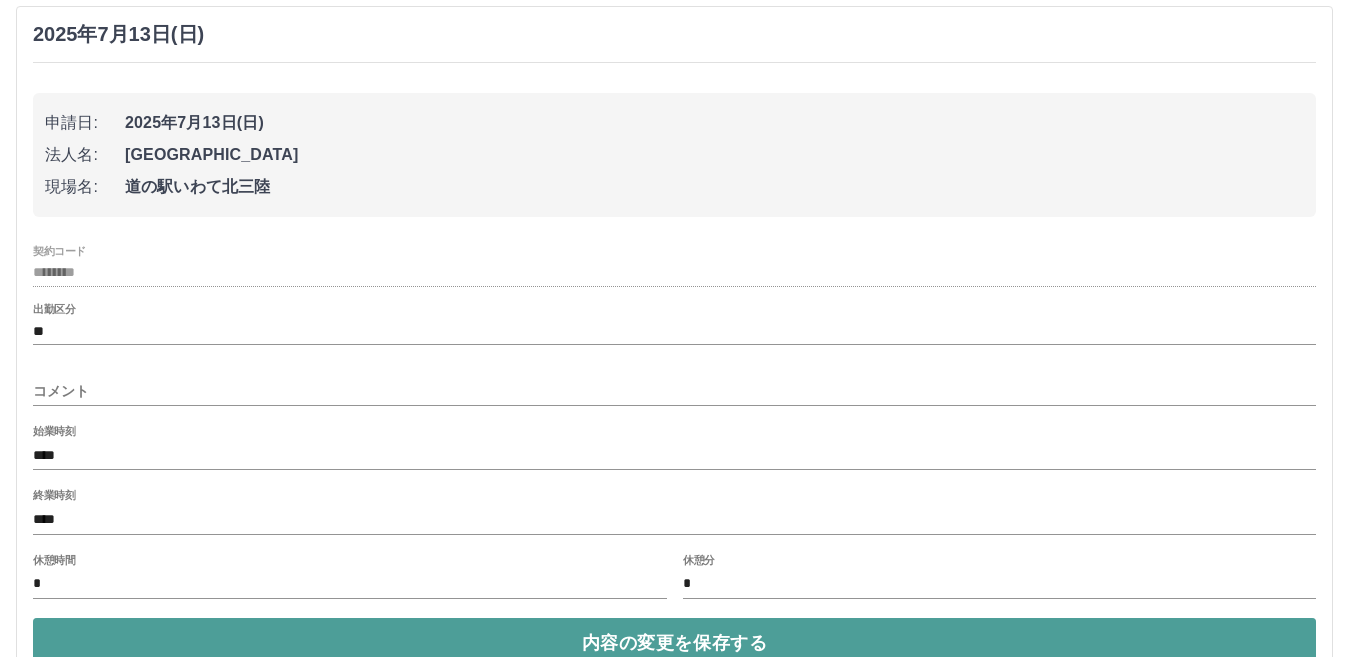 click on "内容の変更を保存する" at bounding box center [674, 643] 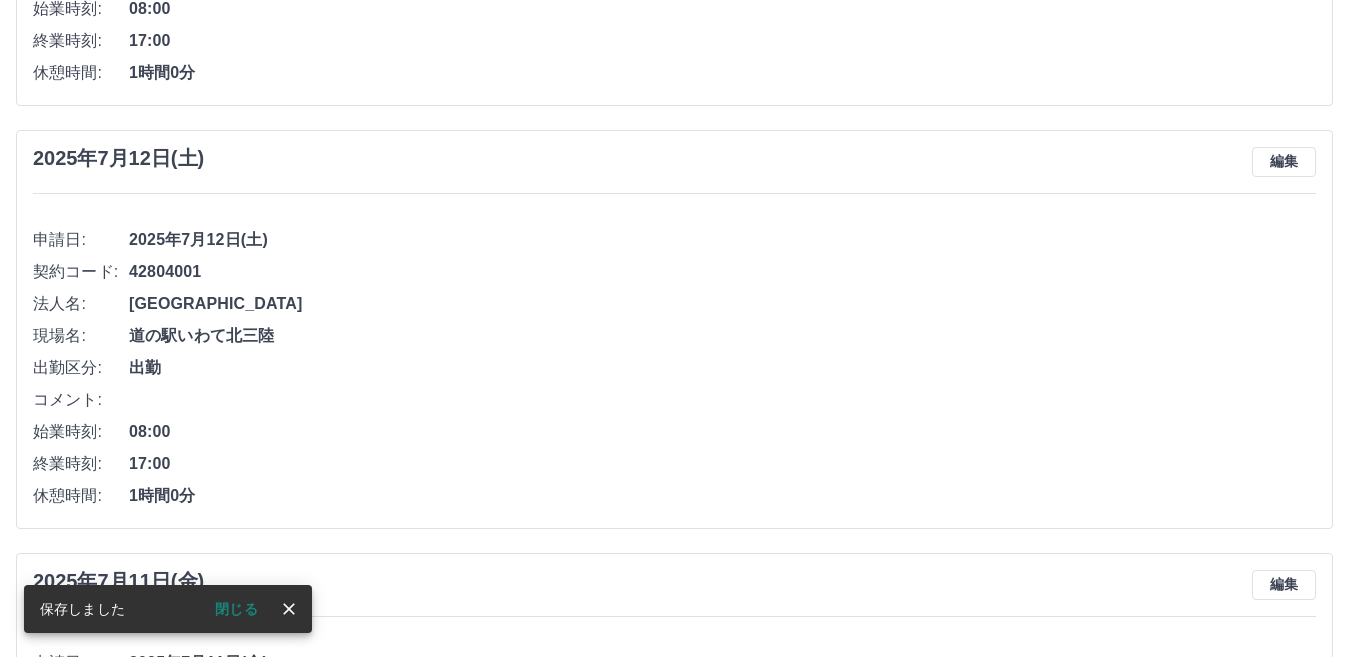 scroll, scrollTop: 900, scrollLeft: 0, axis: vertical 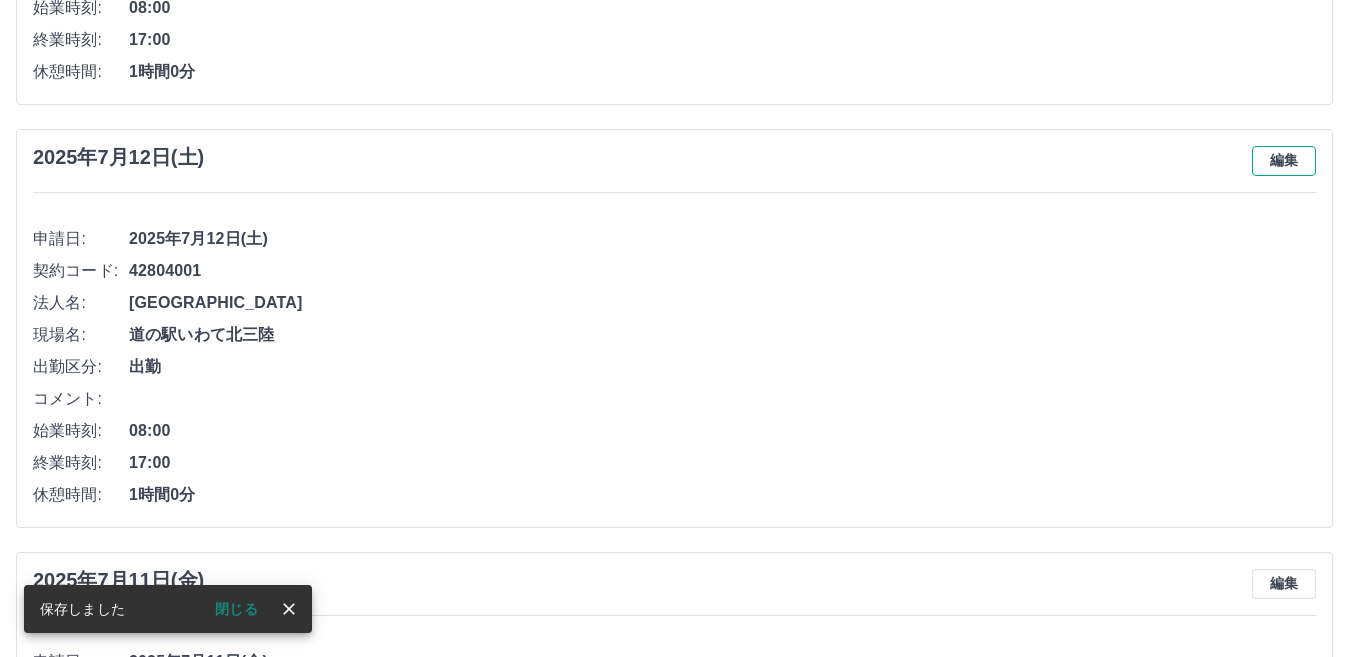 click on "編集" at bounding box center [1284, 161] 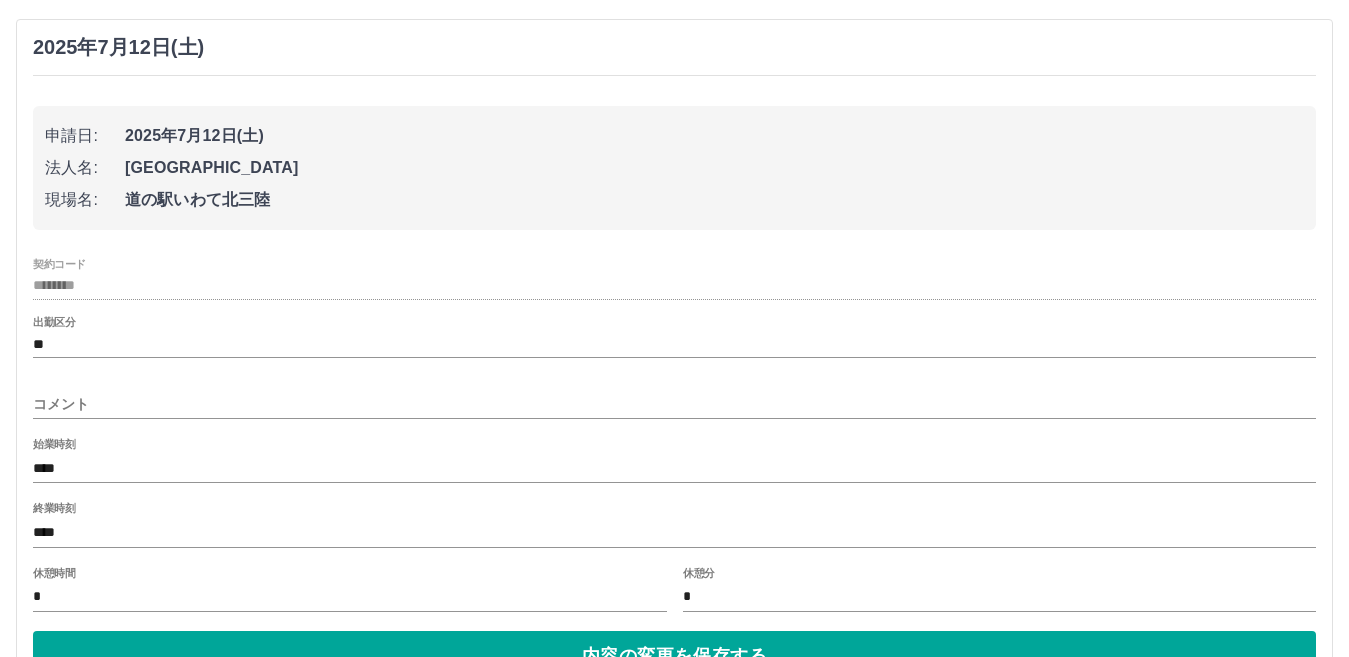 scroll, scrollTop: 1200, scrollLeft: 0, axis: vertical 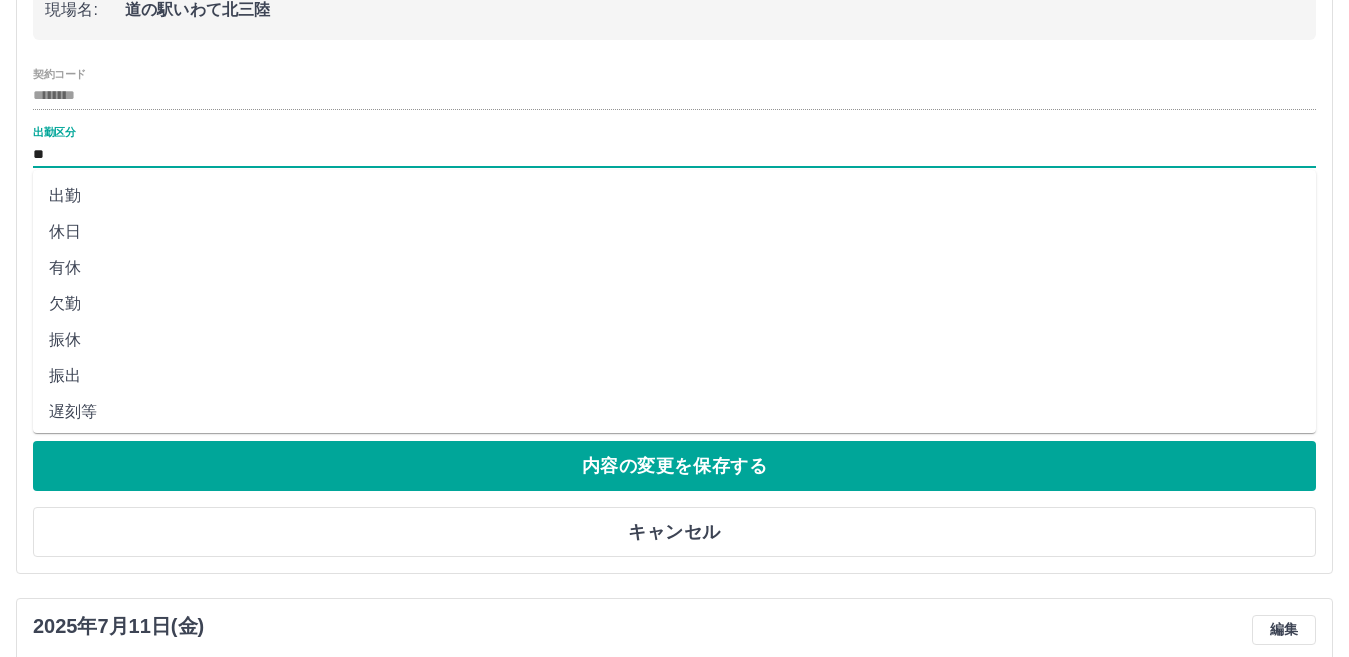 click on "**" at bounding box center (674, 154) 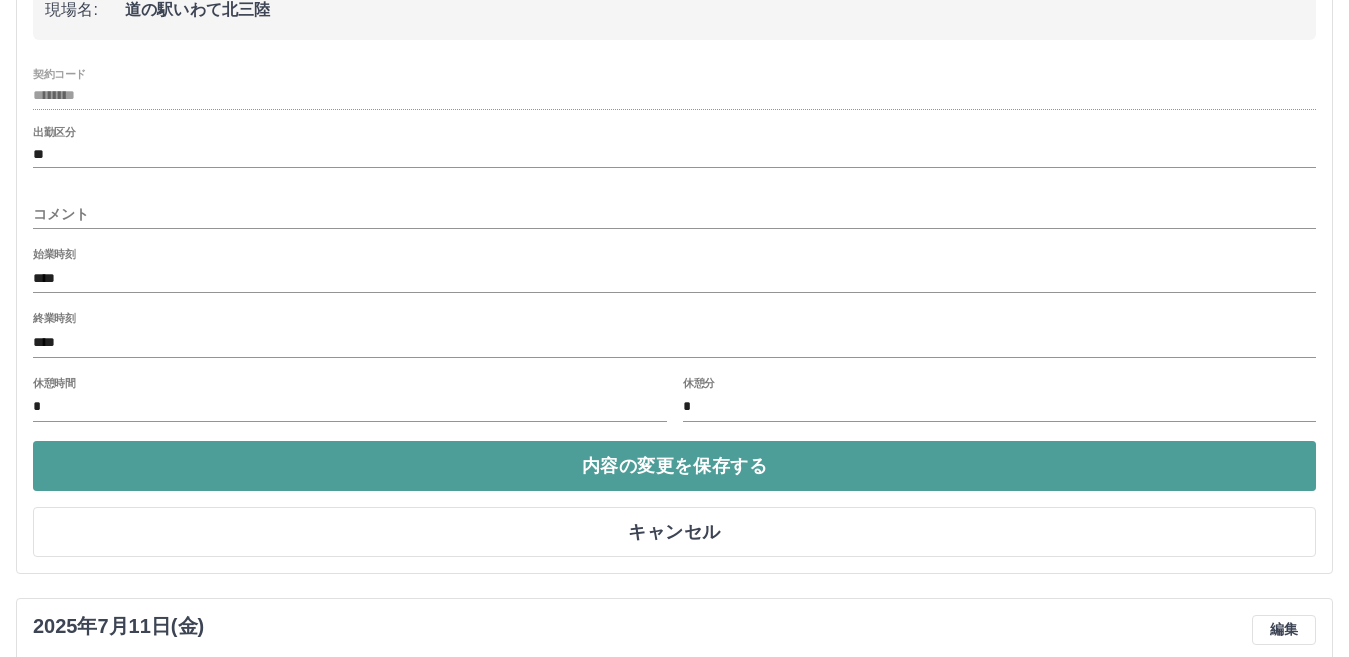 click on "内容の変更を保存する" at bounding box center (674, 466) 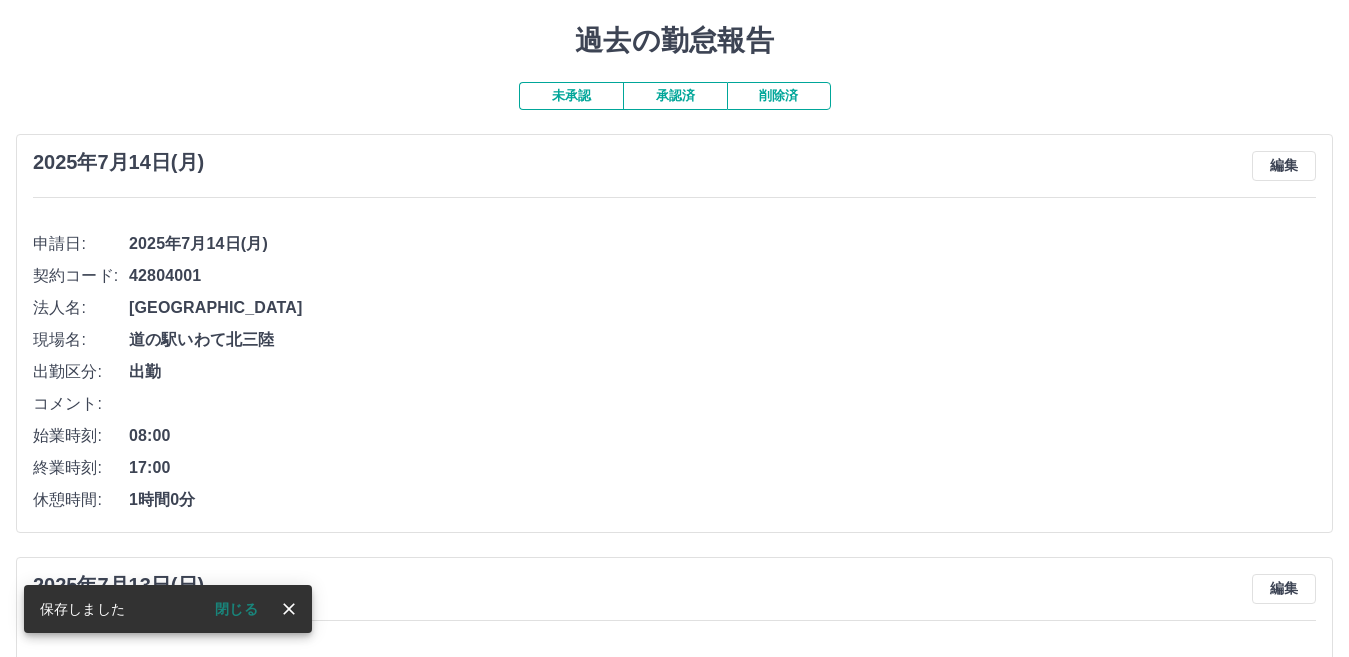 scroll, scrollTop: 0, scrollLeft: 0, axis: both 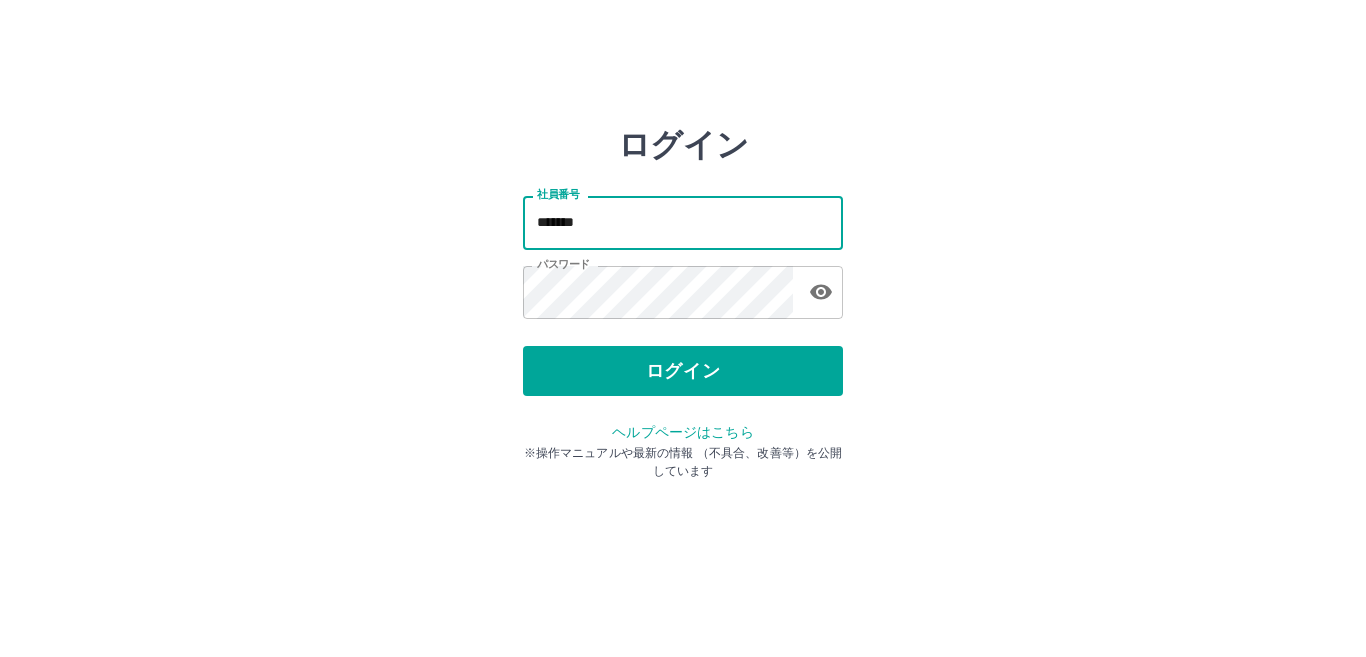 click on "*******" at bounding box center [683, 222] 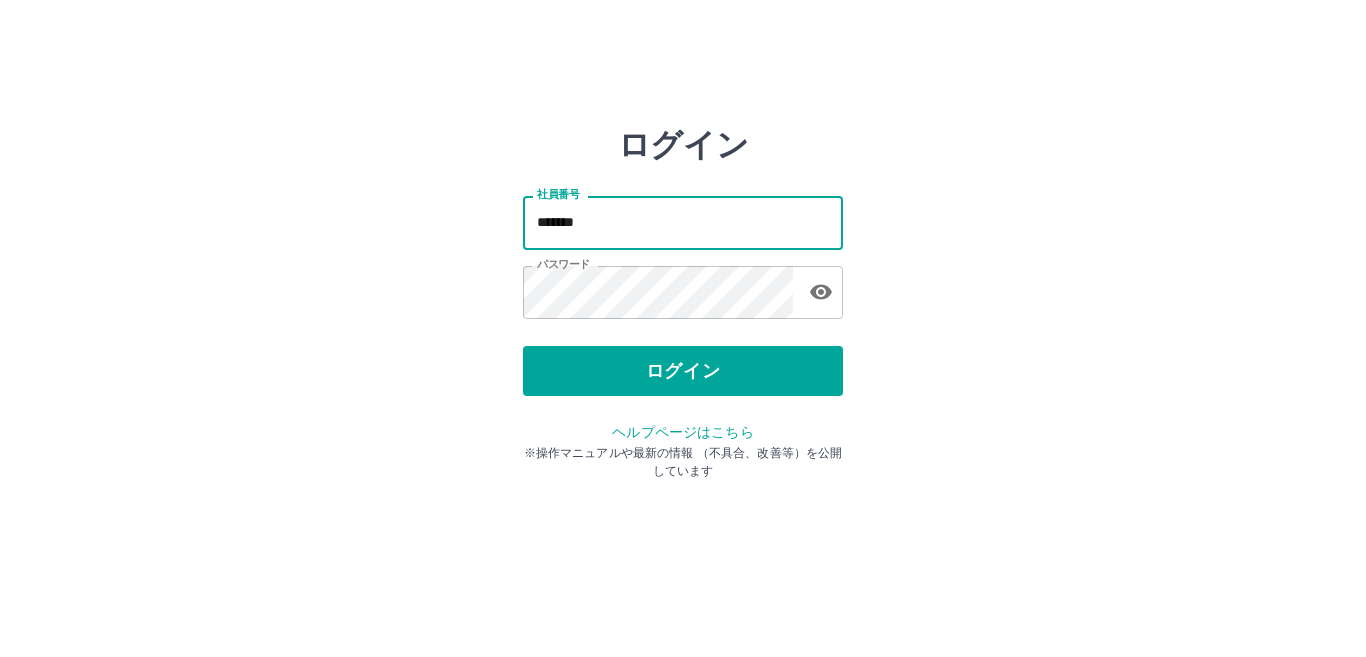 type on "*******" 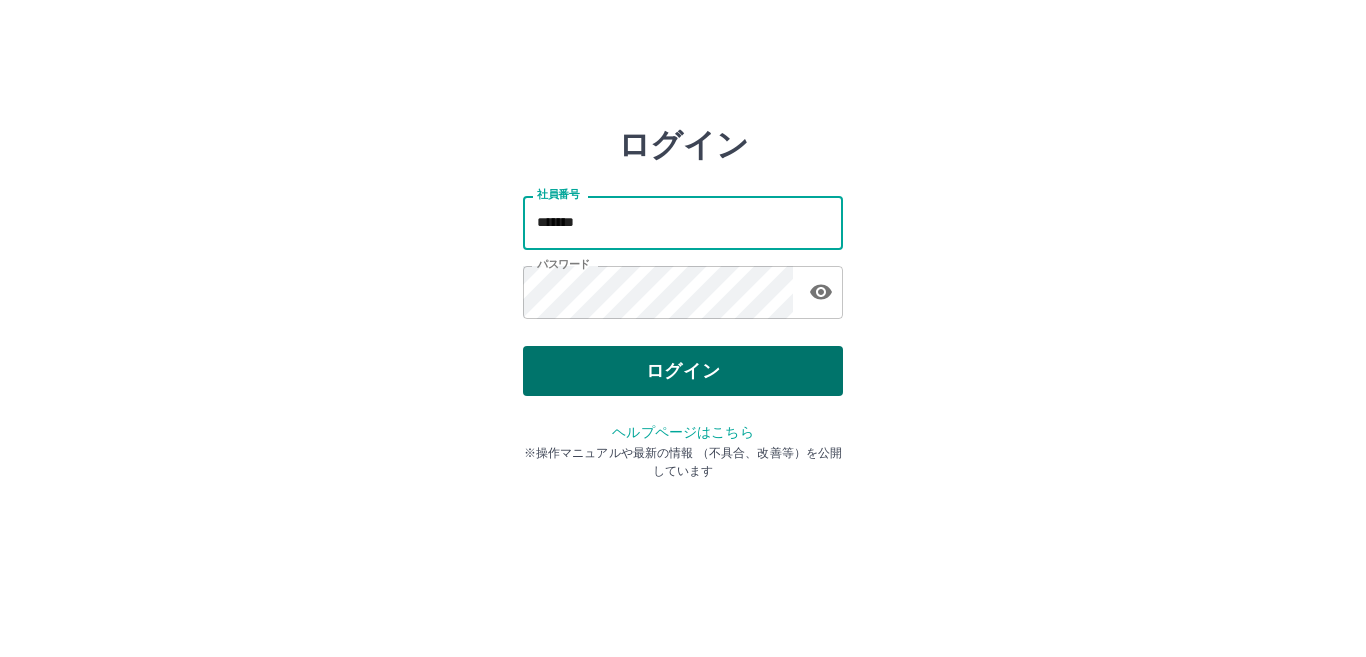 click on "ログイン" at bounding box center [683, 371] 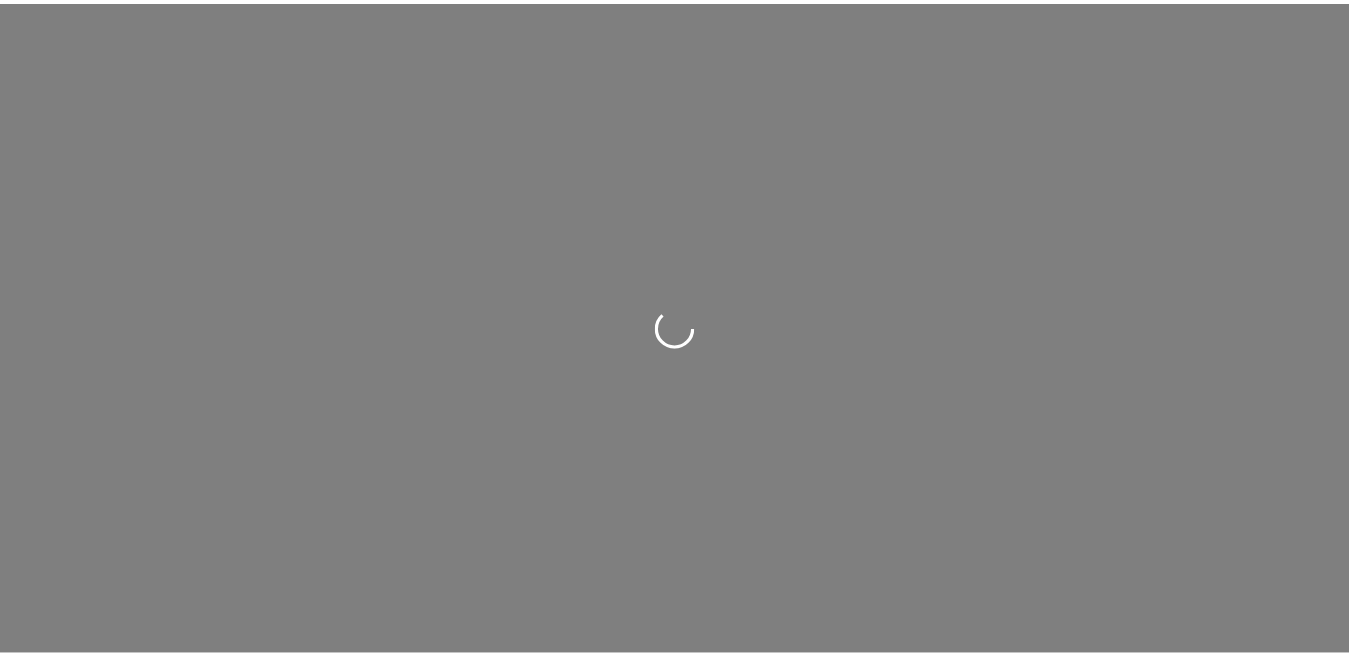 scroll, scrollTop: 0, scrollLeft: 0, axis: both 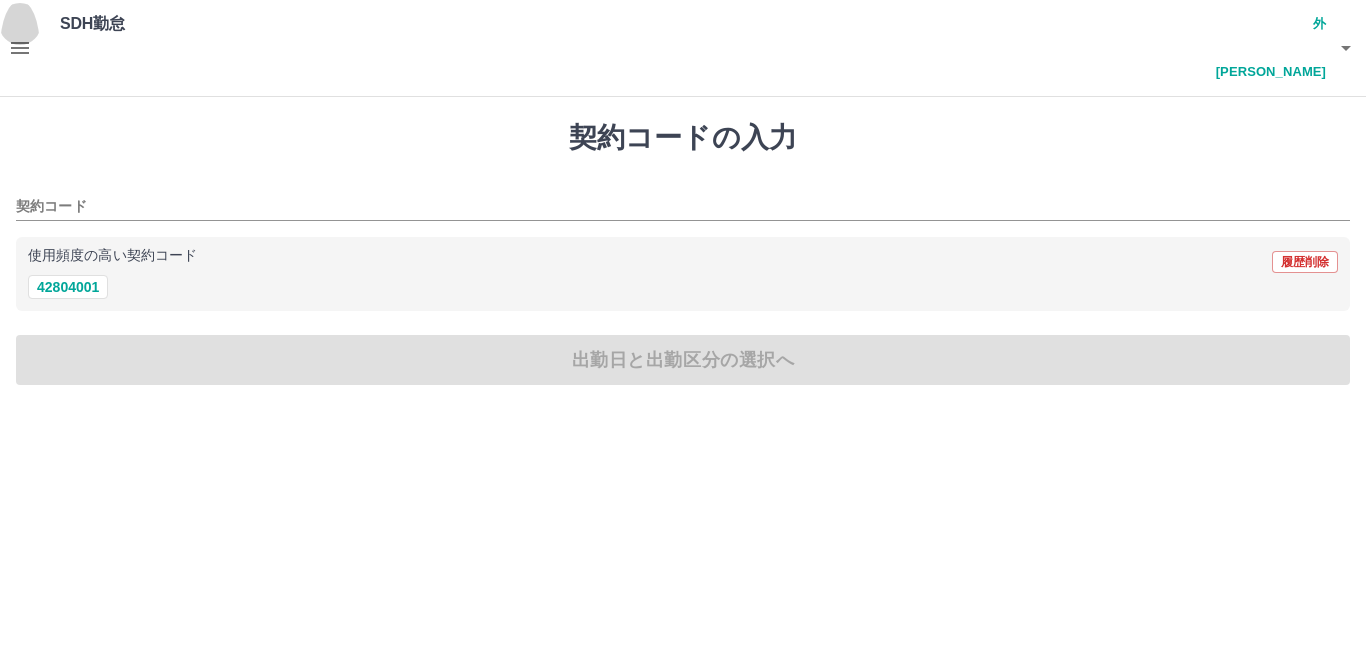 click at bounding box center [20, 48] 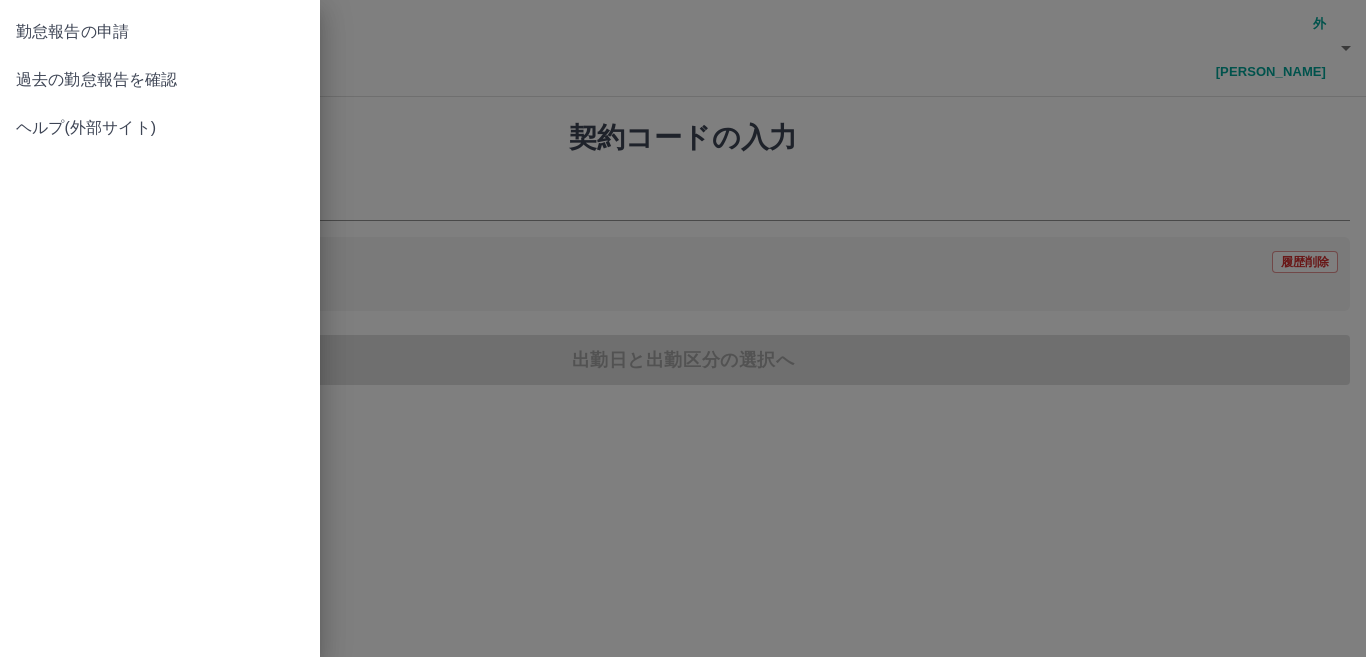 click on "過去の勤怠報告を確認" at bounding box center (160, 80) 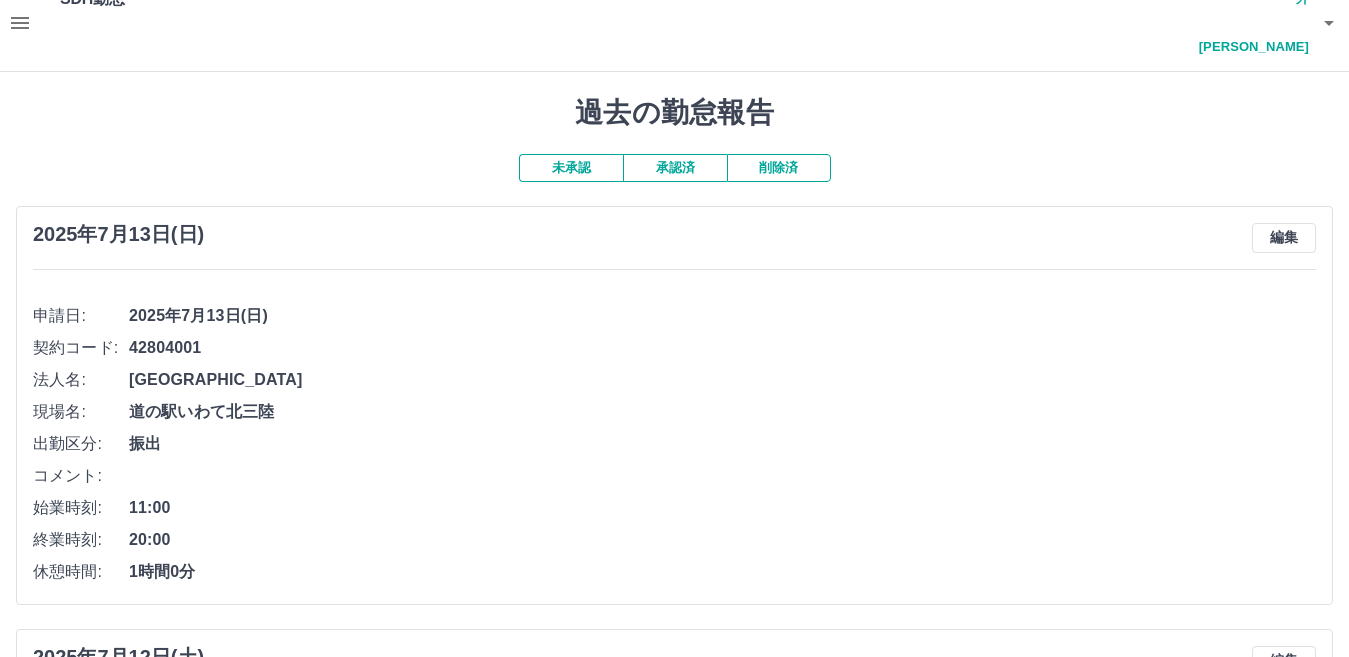 scroll, scrollTop: 0, scrollLeft: 0, axis: both 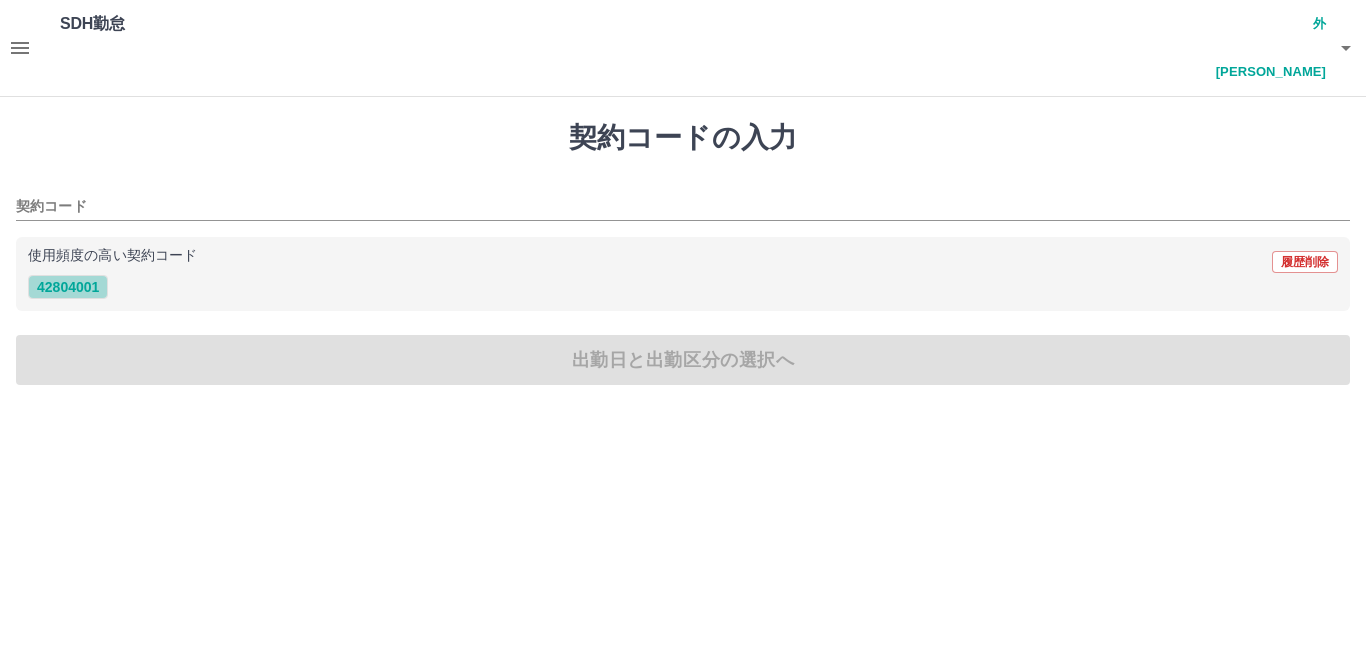 click on "42804001" at bounding box center (68, 287) 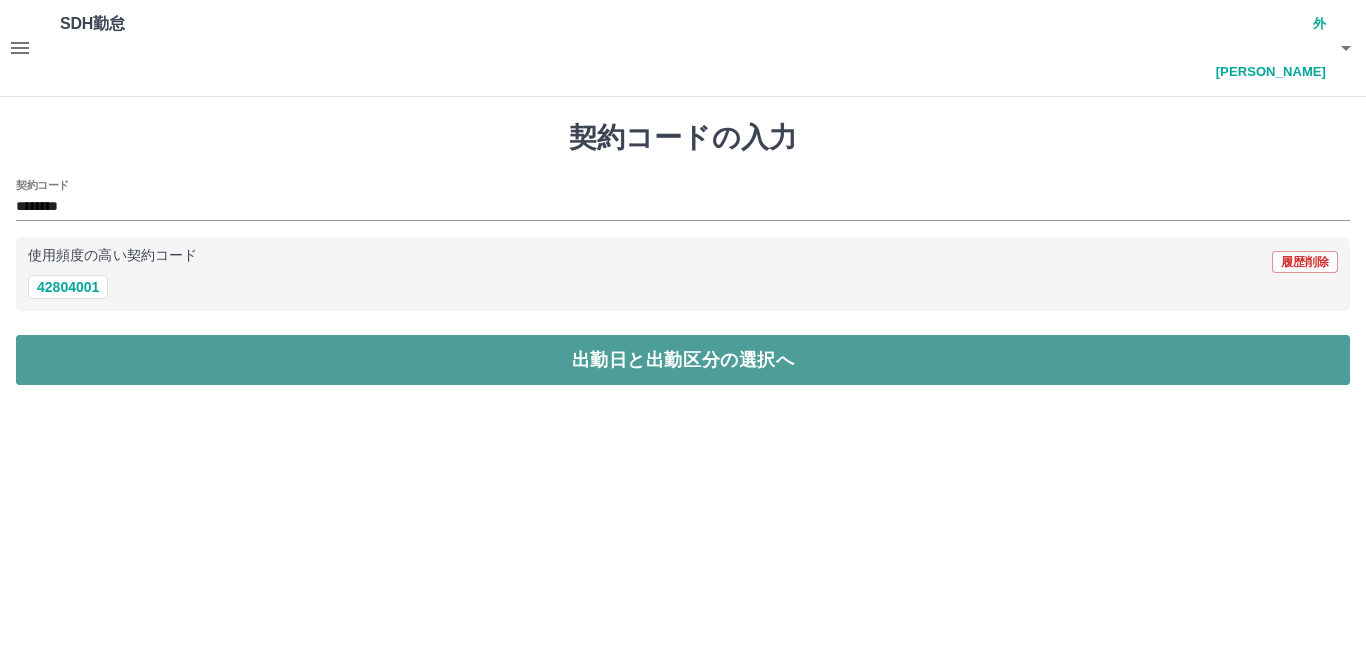 click on "出勤日と出勤区分の選択へ" at bounding box center (683, 360) 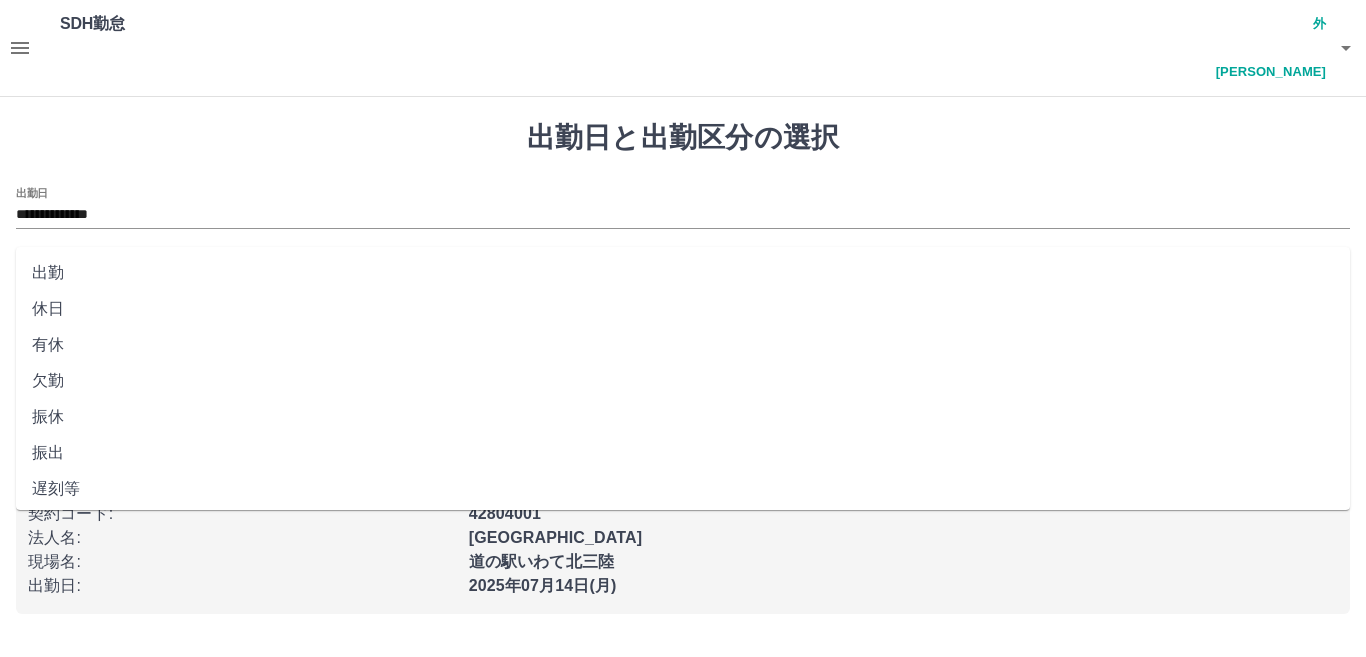 click on "出勤区分" at bounding box center (683, 281) 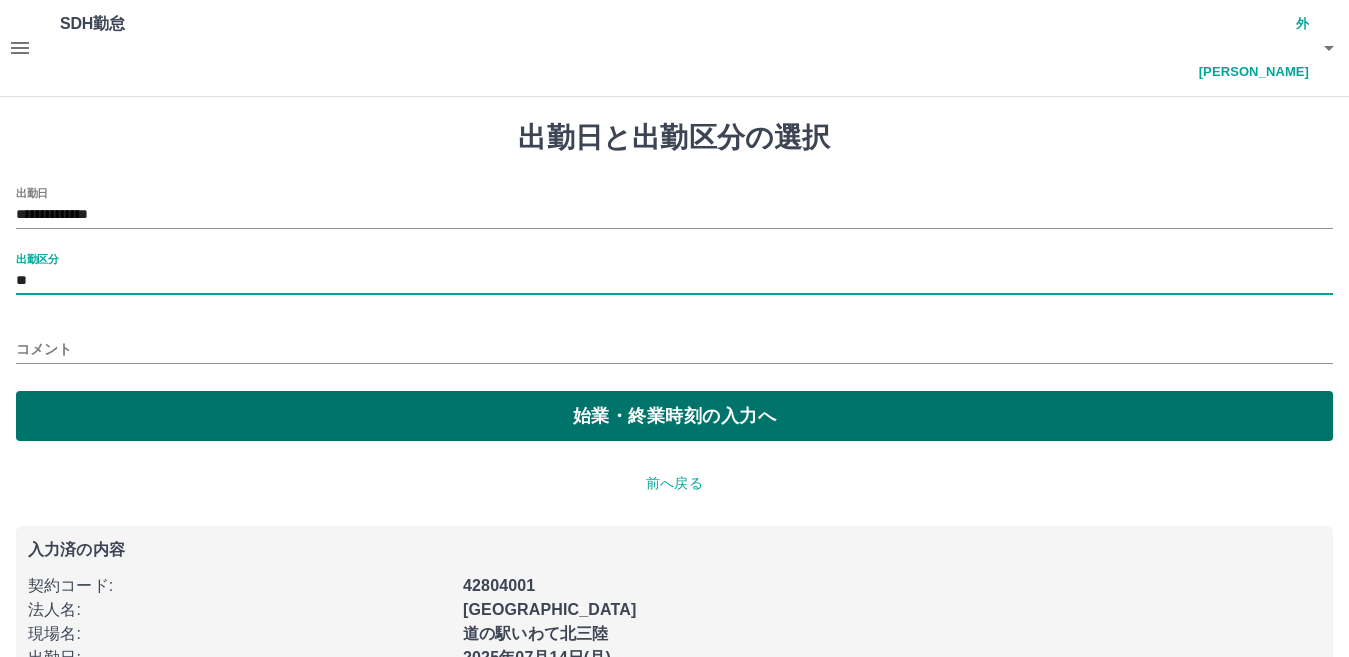 click on "始業・終業時刻の入力へ" at bounding box center (674, 416) 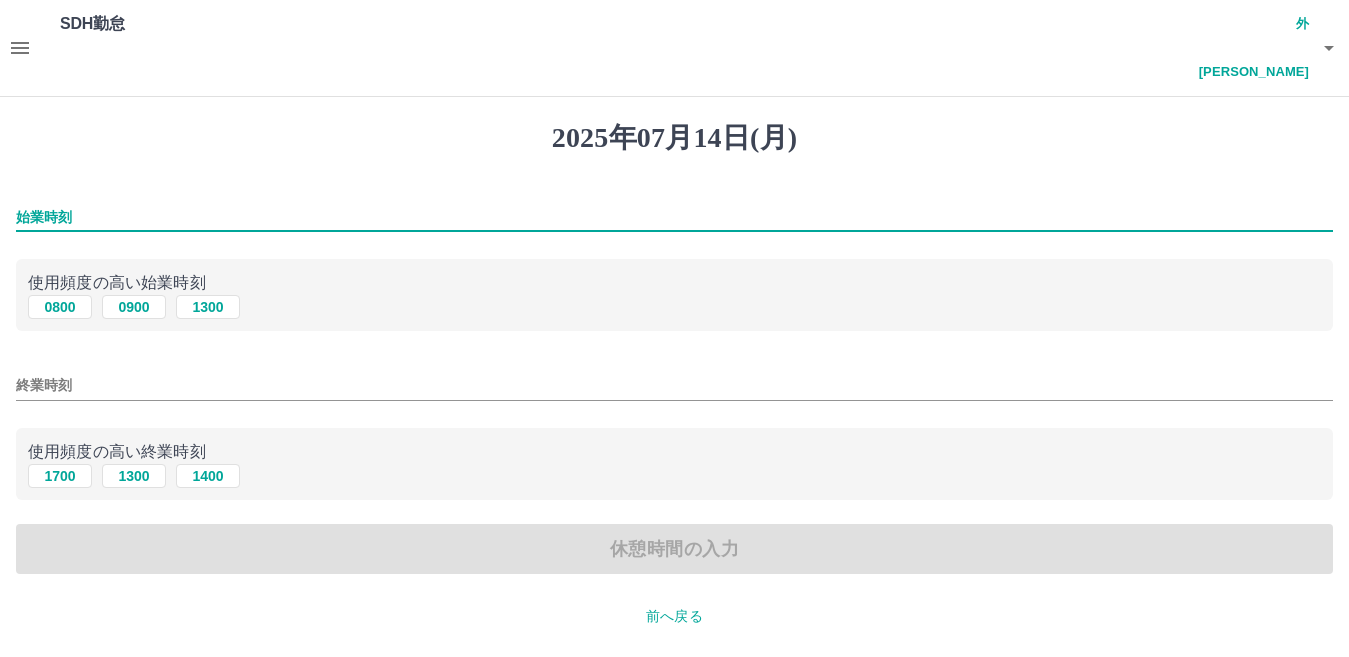 click on "始業時刻" at bounding box center [674, 217] 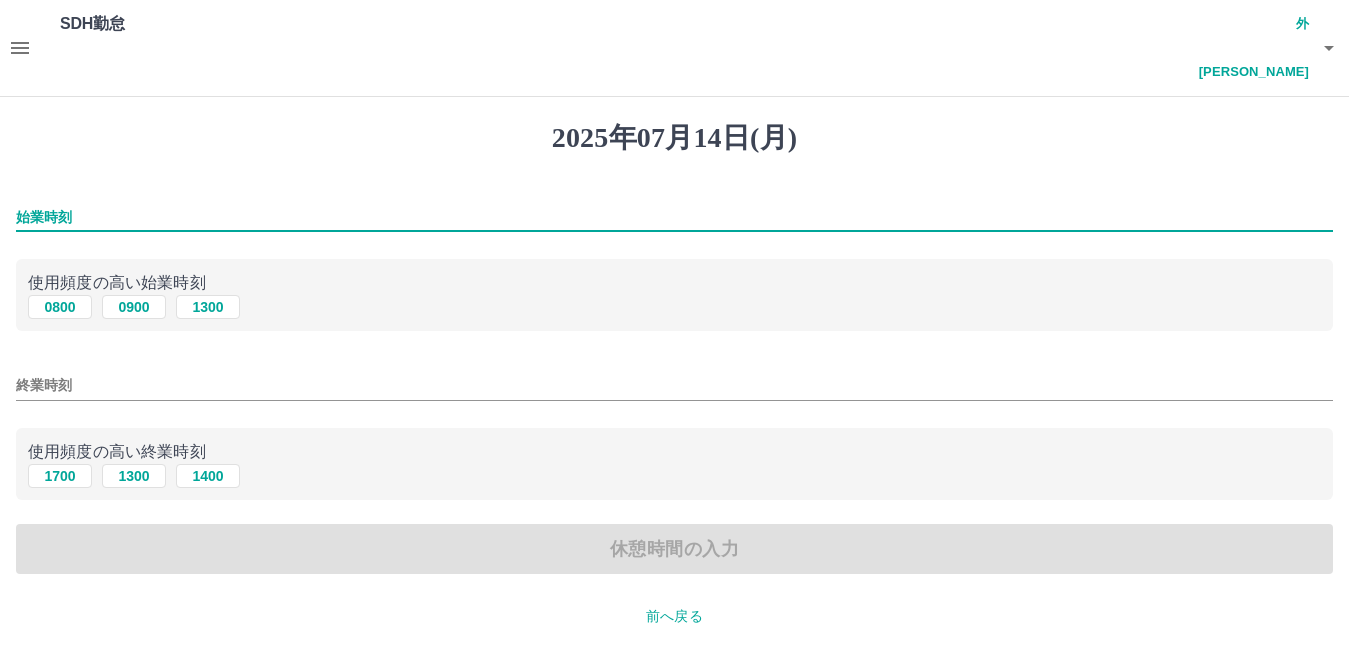 type on "****" 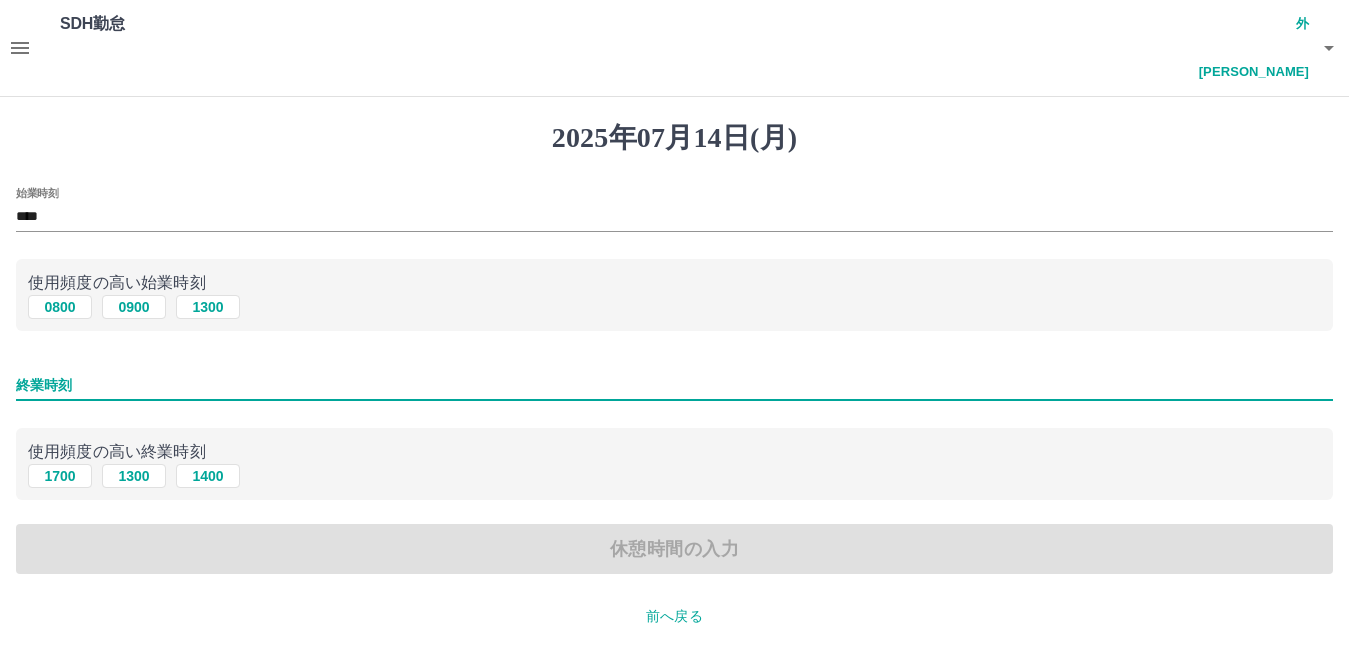 click on "終業時刻" at bounding box center [674, 385] 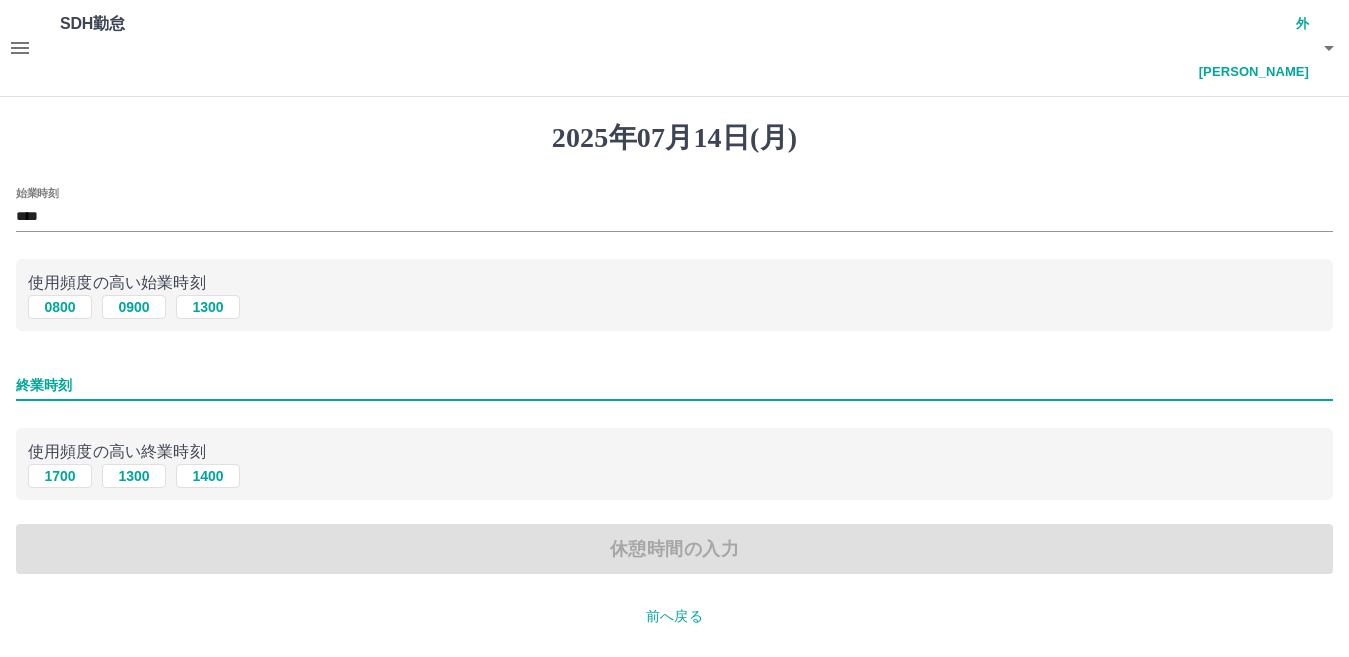 type on "****" 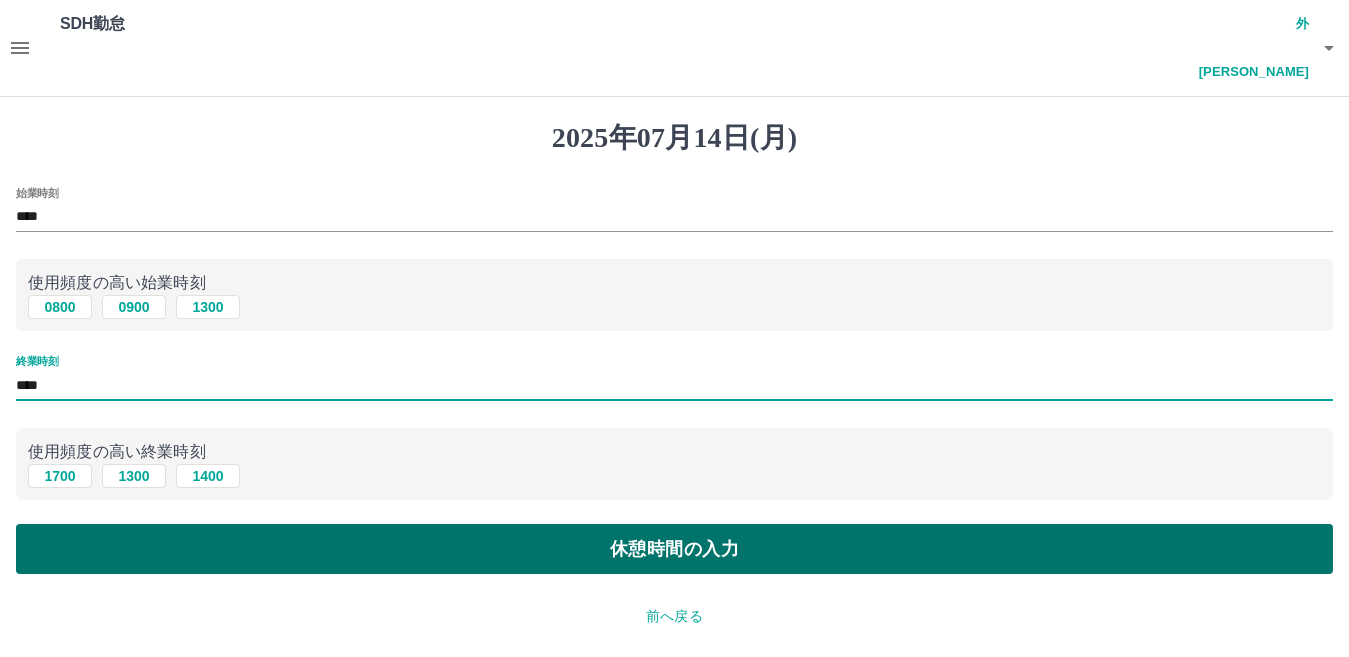 click on "休憩時間の入力" at bounding box center (674, 549) 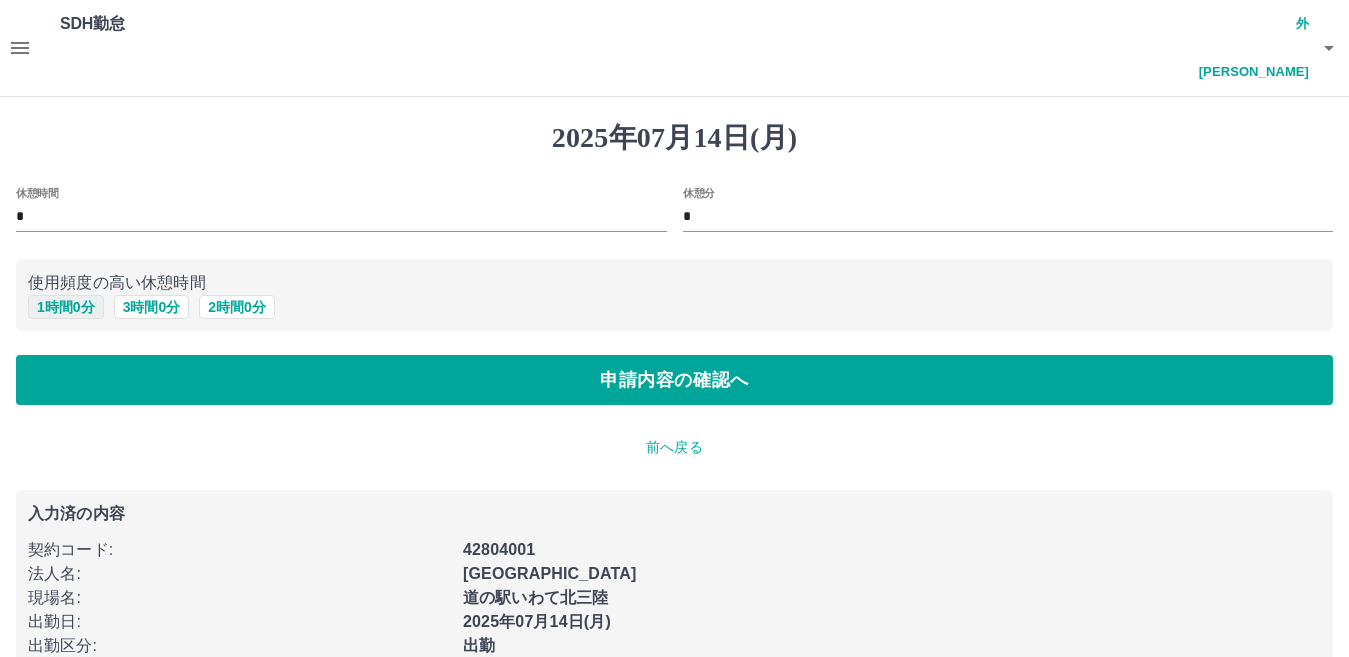 click on "1 時間 0 分" at bounding box center (66, 307) 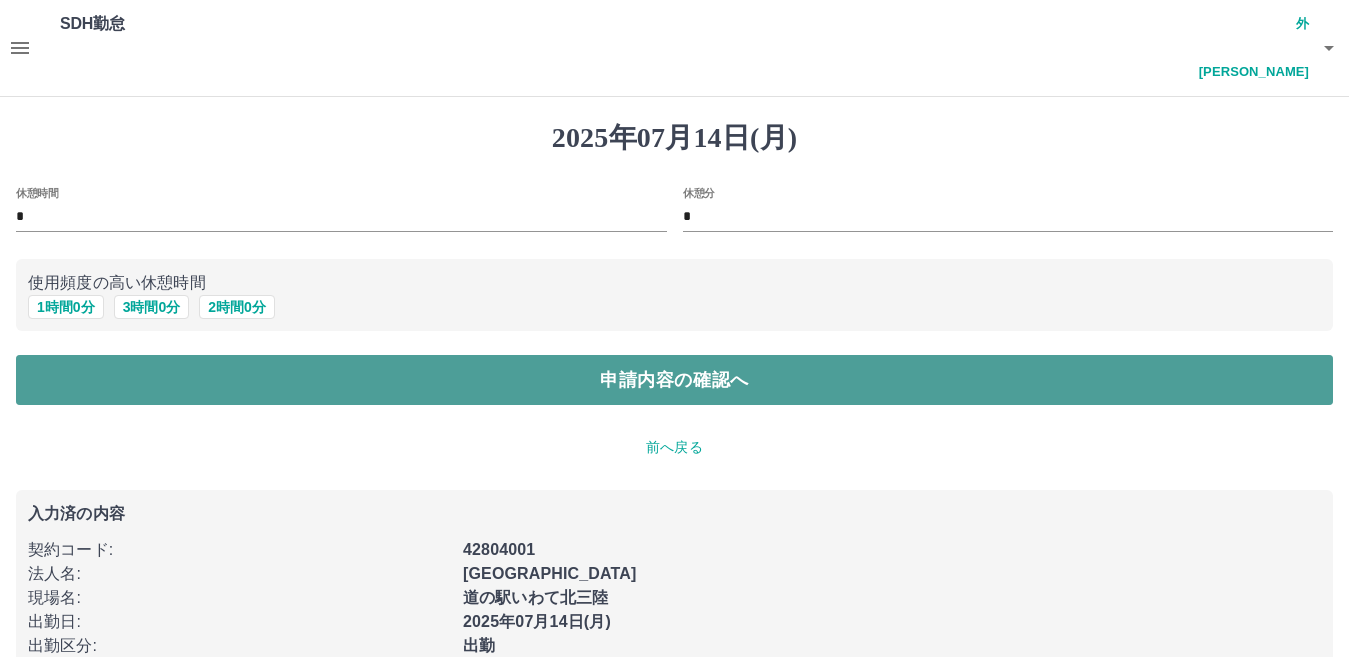 click on "申請内容の確認へ" at bounding box center (674, 380) 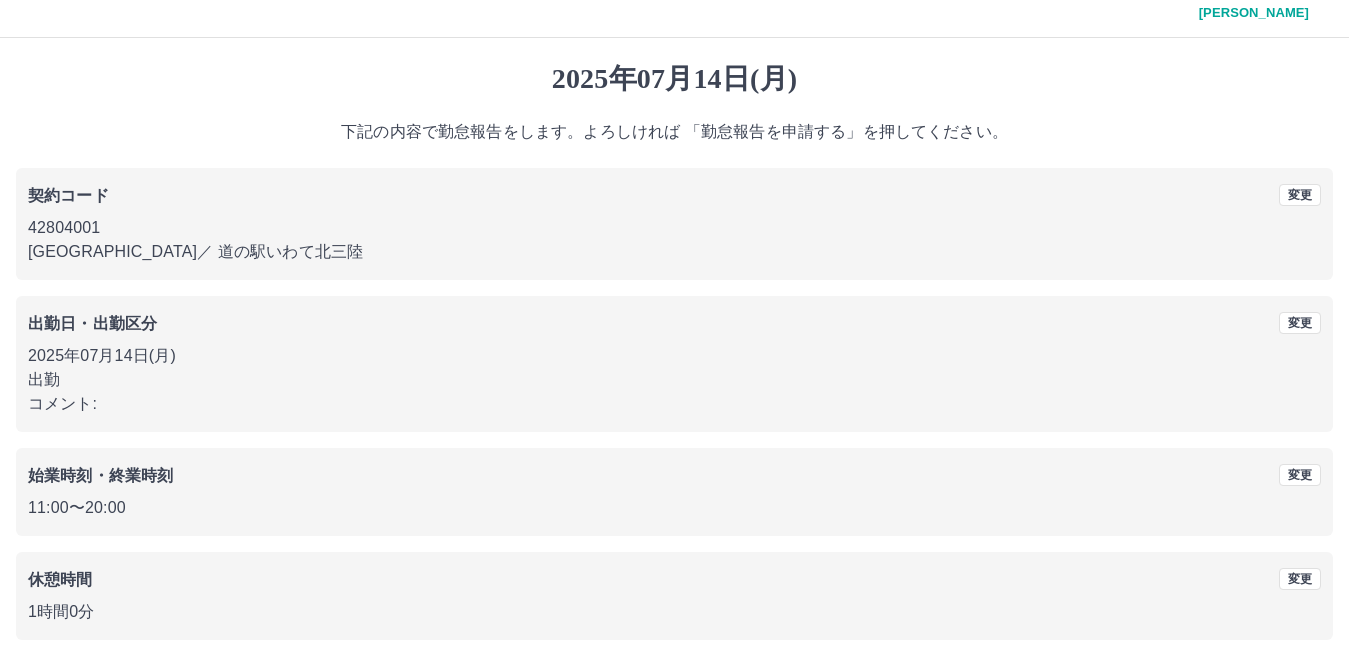 scroll, scrollTop: 92, scrollLeft: 0, axis: vertical 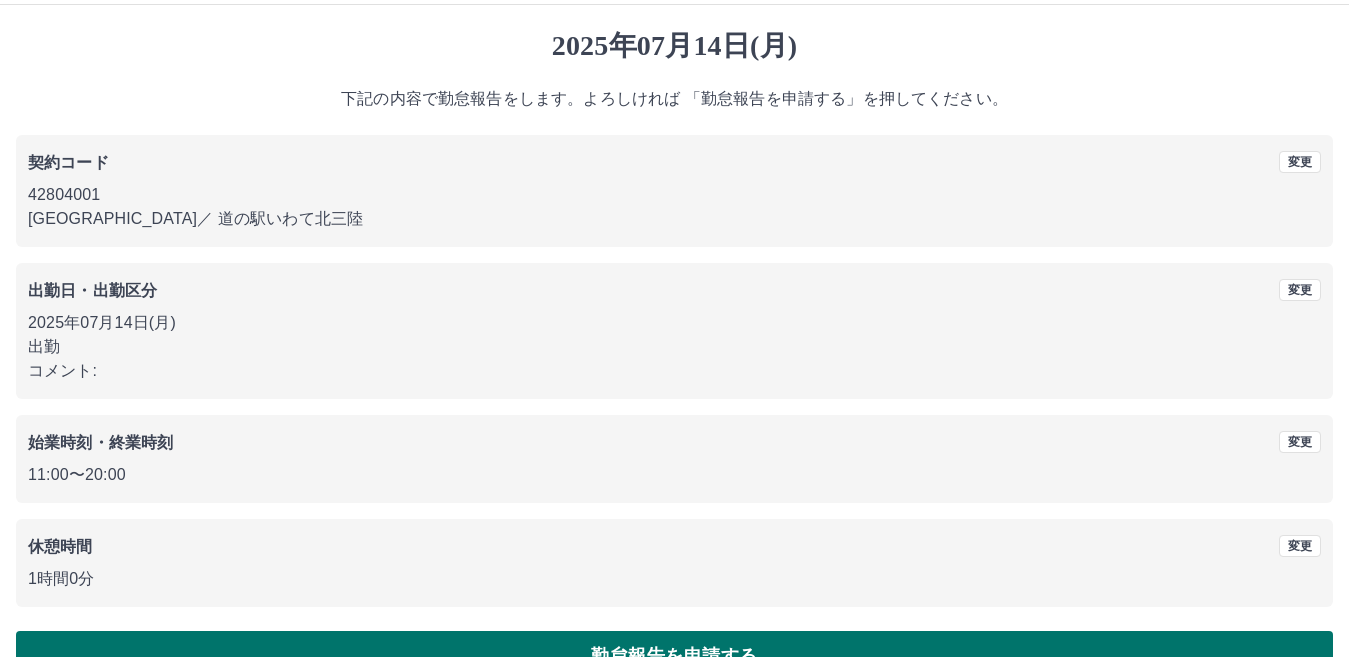 click on "勤怠報告を申請する" at bounding box center (674, 656) 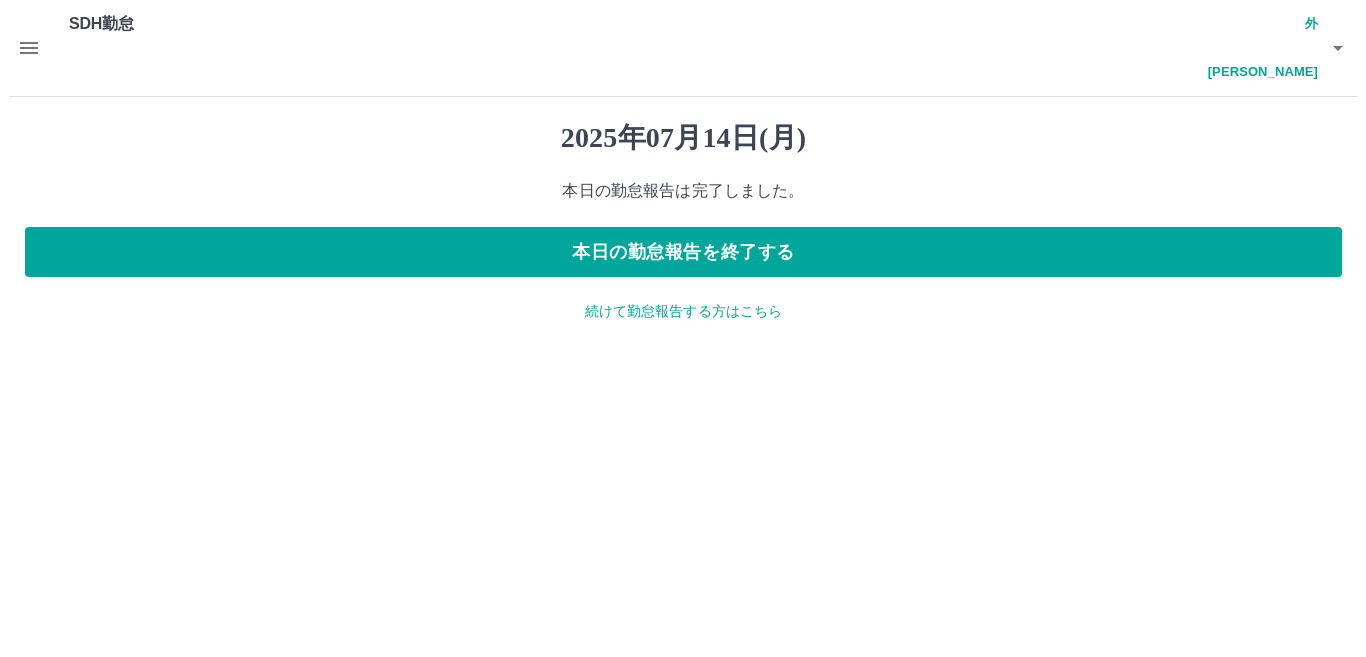 scroll, scrollTop: 0, scrollLeft: 0, axis: both 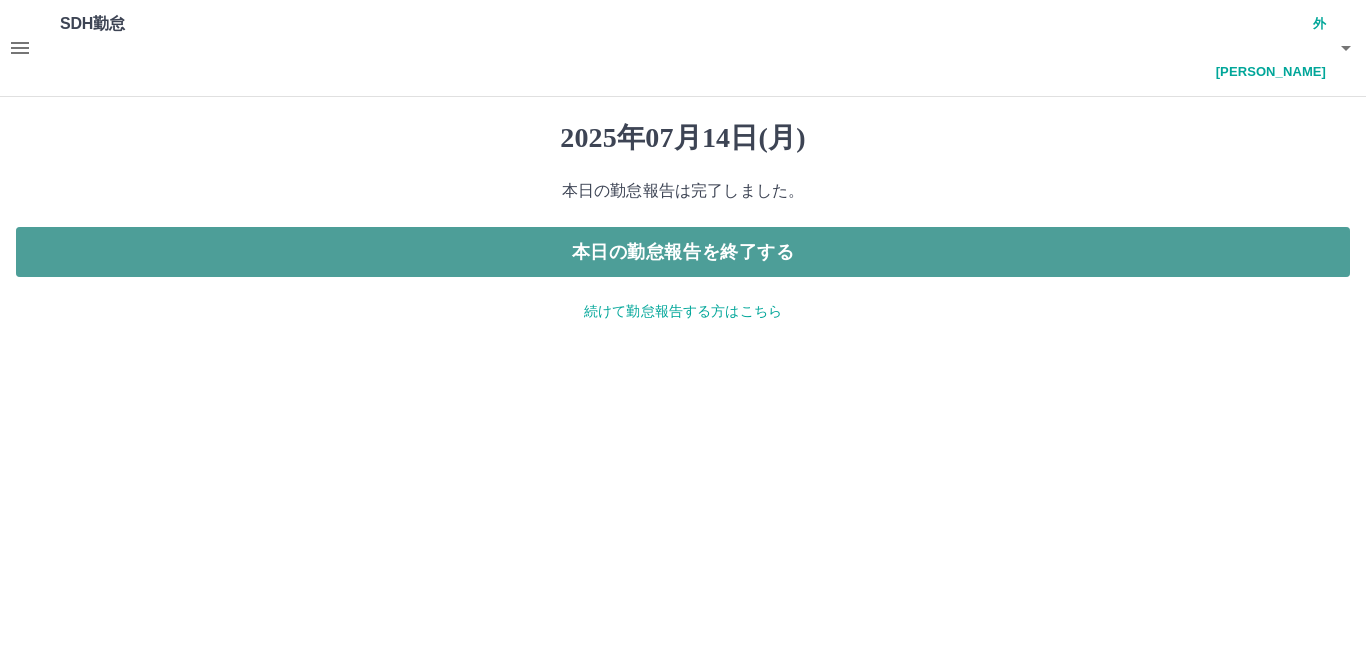 click on "本日の勤怠報告を終了する" at bounding box center (683, 252) 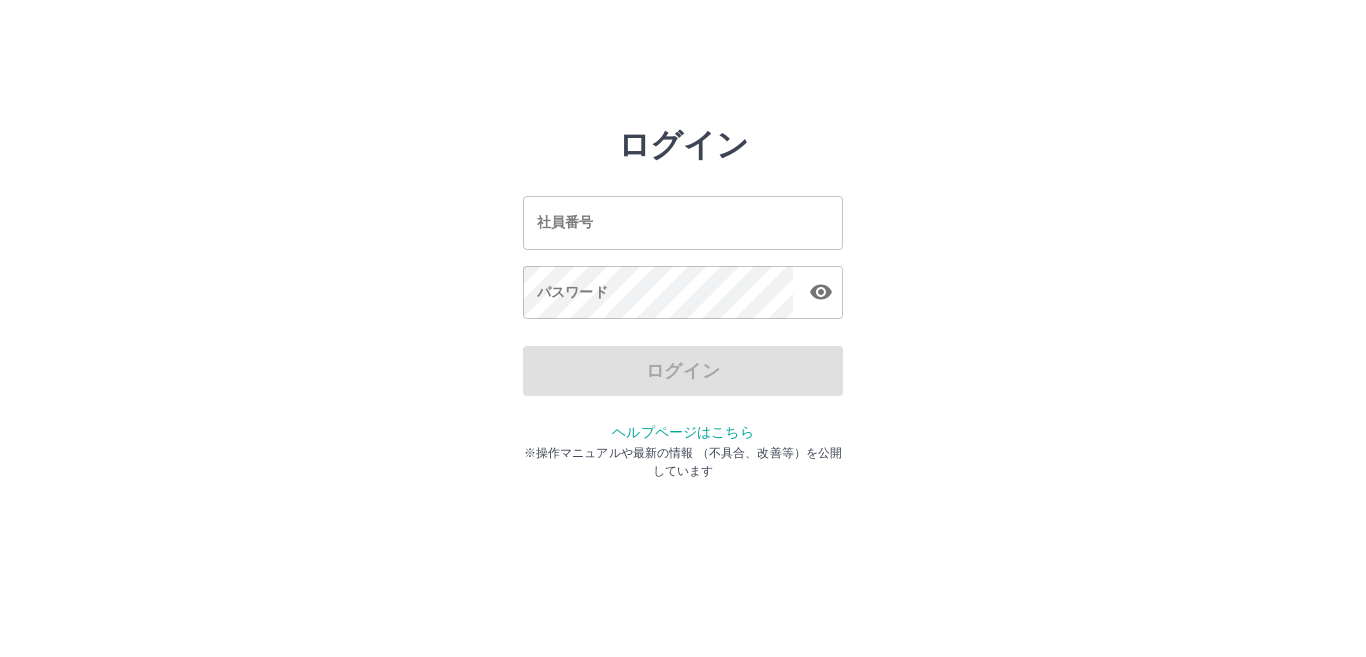 scroll, scrollTop: 0, scrollLeft: 0, axis: both 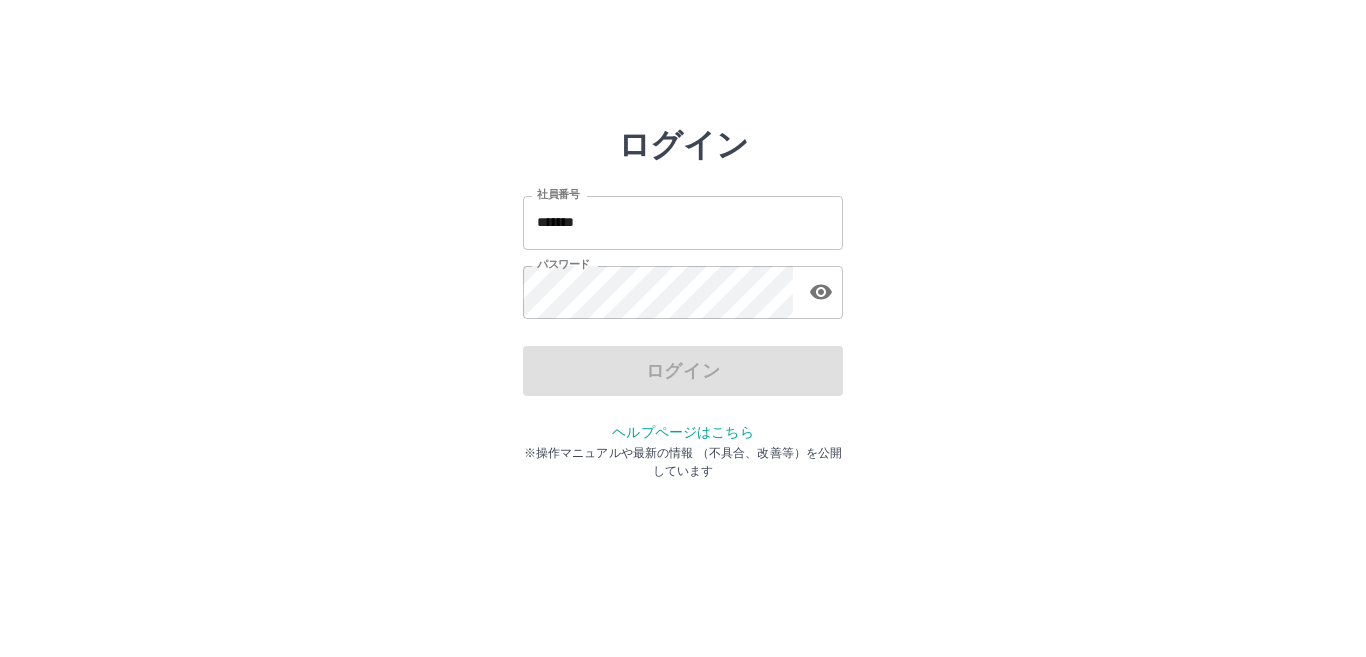 click on "*******" at bounding box center (683, 222) 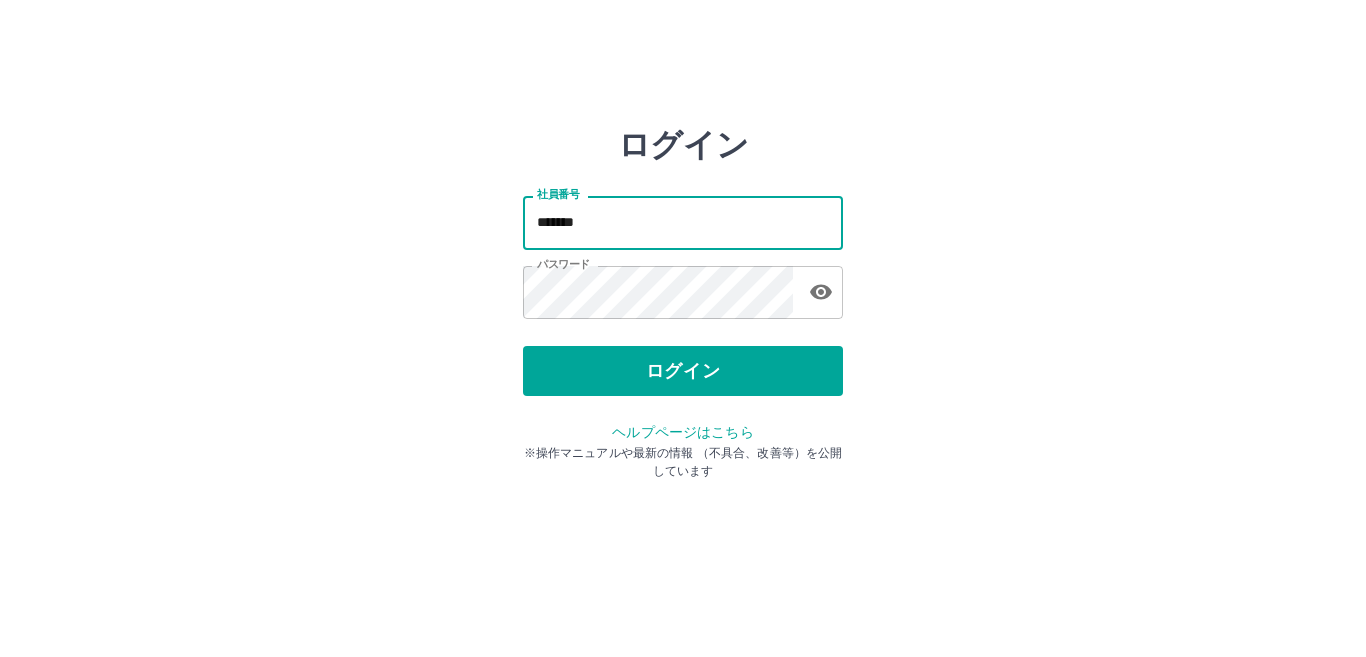 type on "*******" 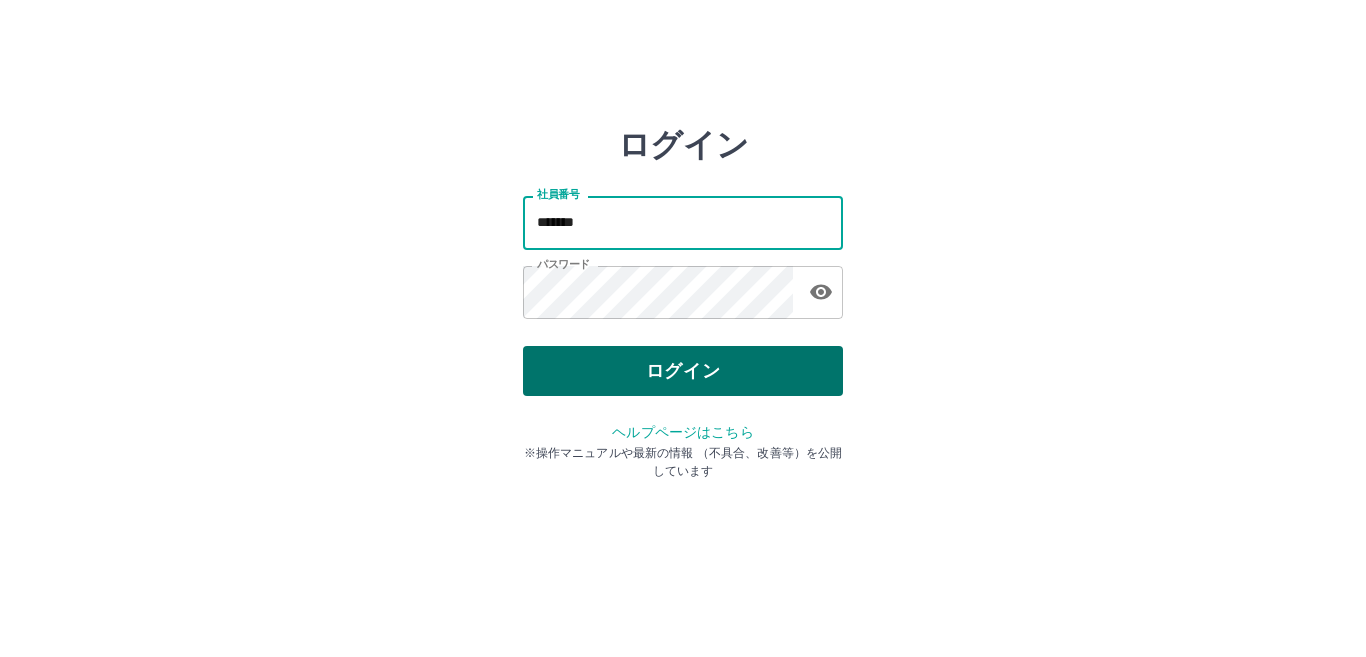 click on "ログイン" at bounding box center [683, 371] 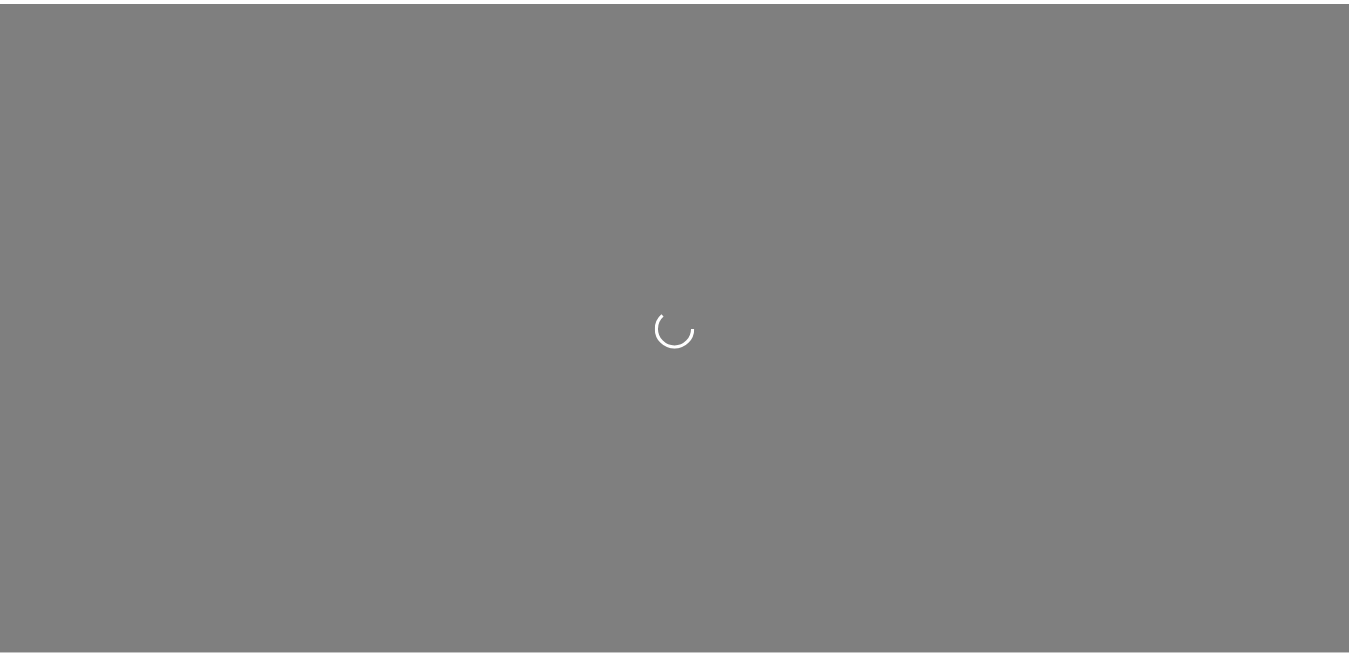 scroll, scrollTop: 0, scrollLeft: 0, axis: both 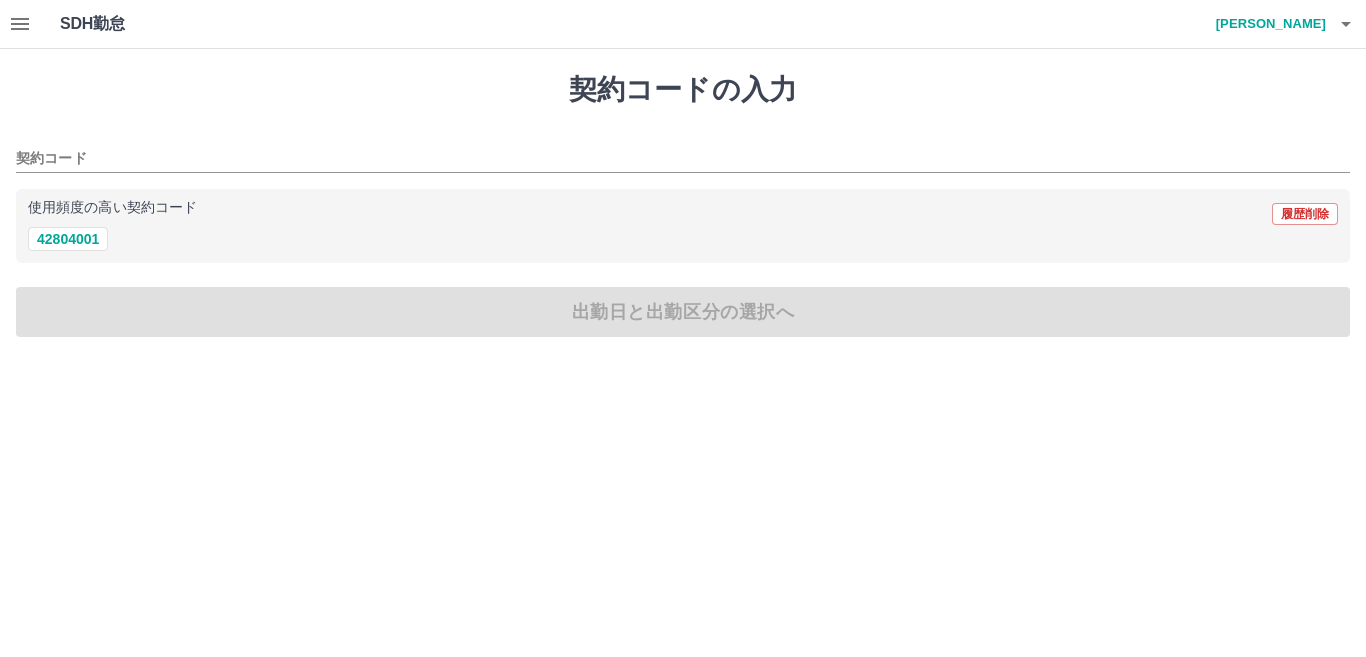 click 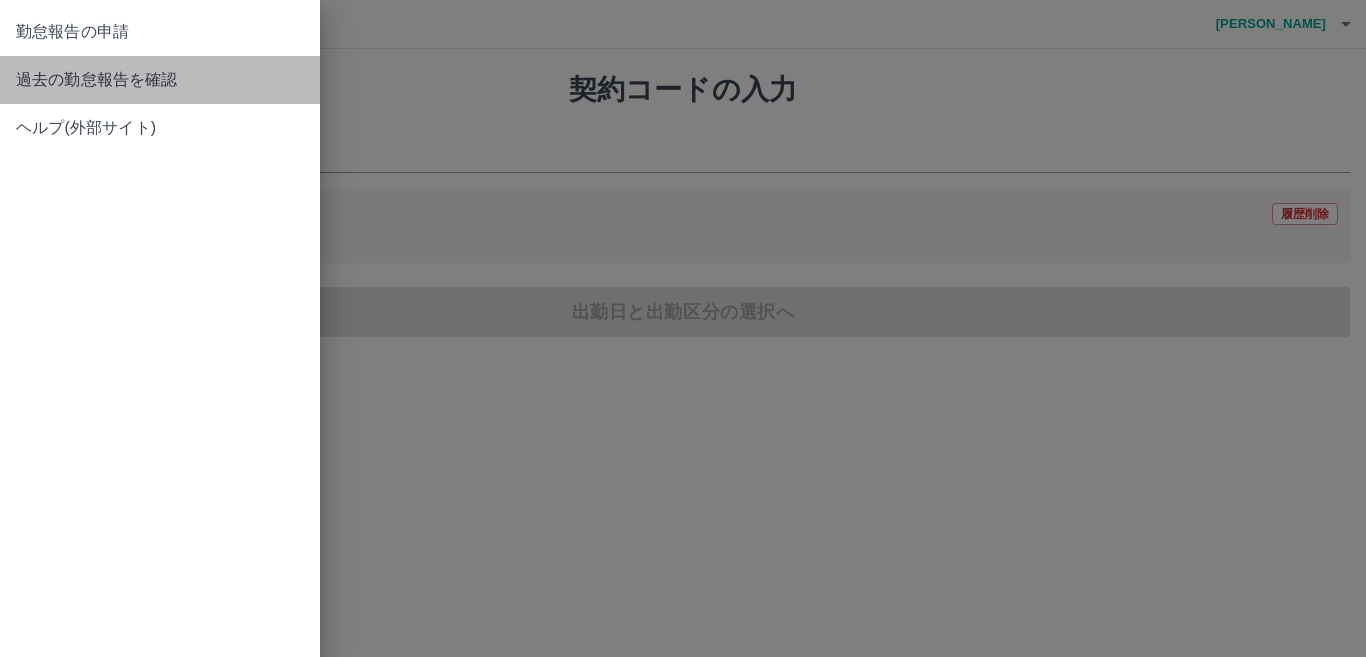 click on "過去の勤怠報告を確認" at bounding box center (160, 80) 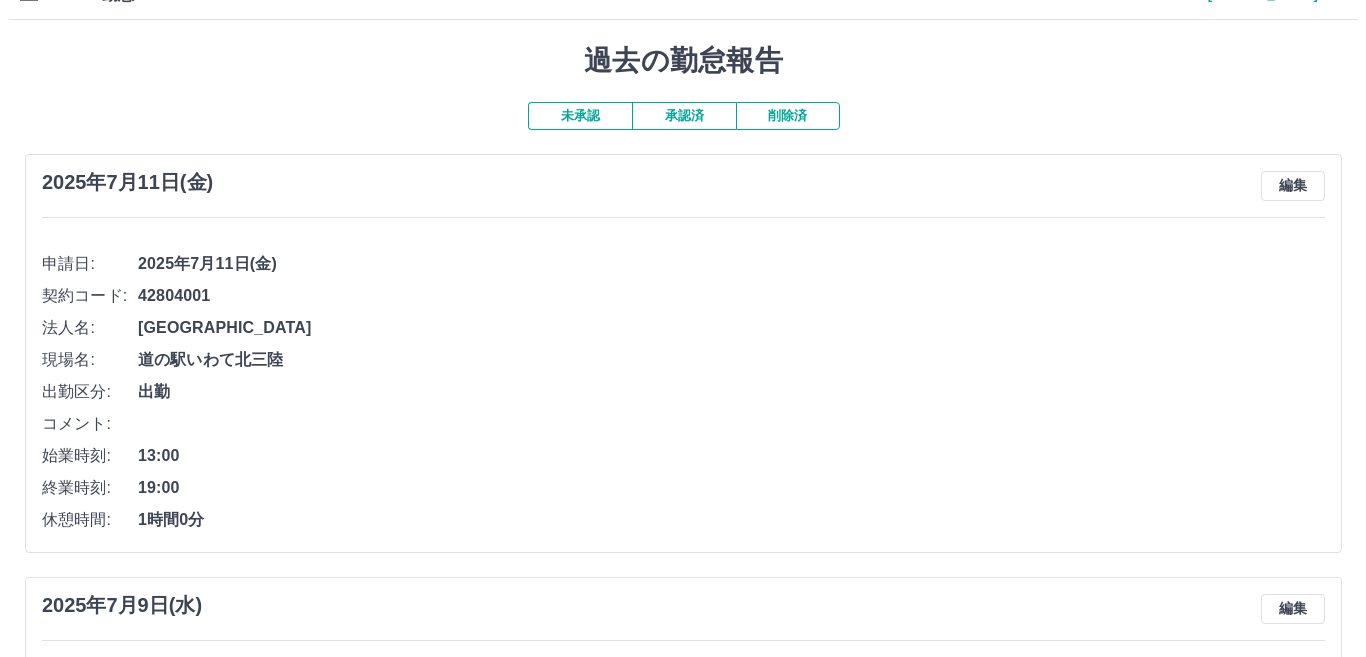 scroll, scrollTop: 0, scrollLeft: 0, axis: both 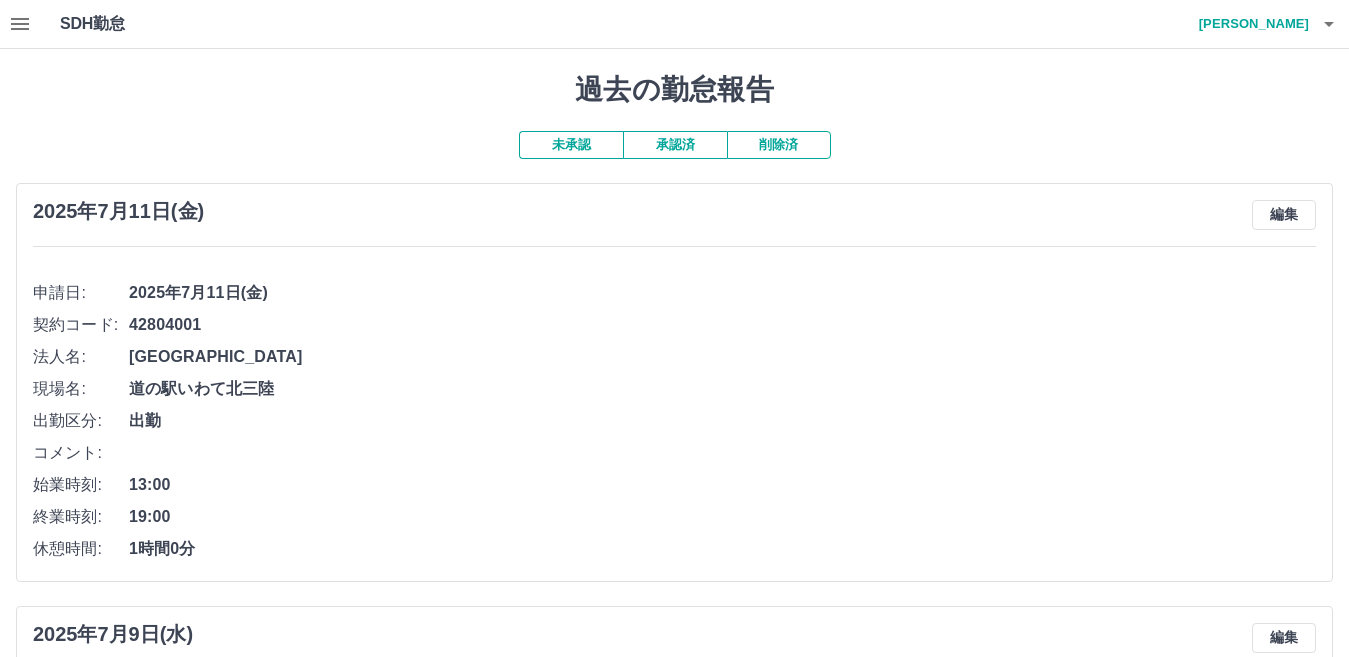 click on "承認済" at bounding box center [675, 145] 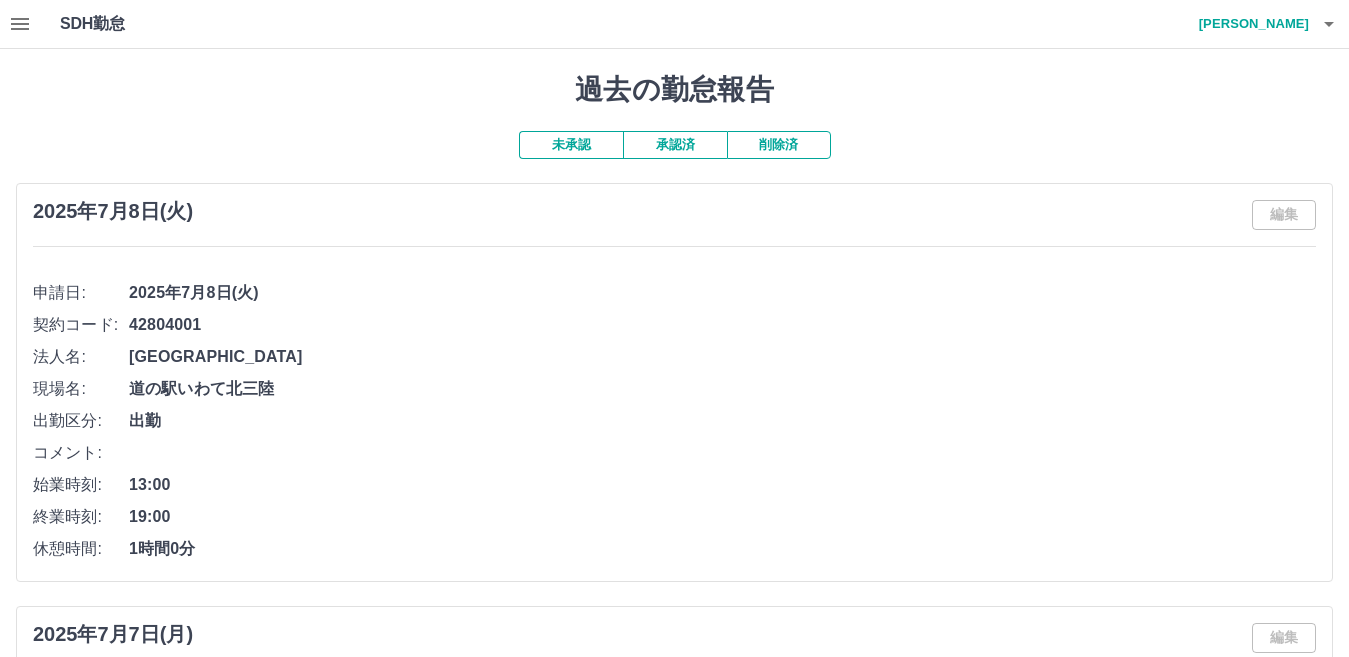 click on "未承認" at bounding box center [571, 145] 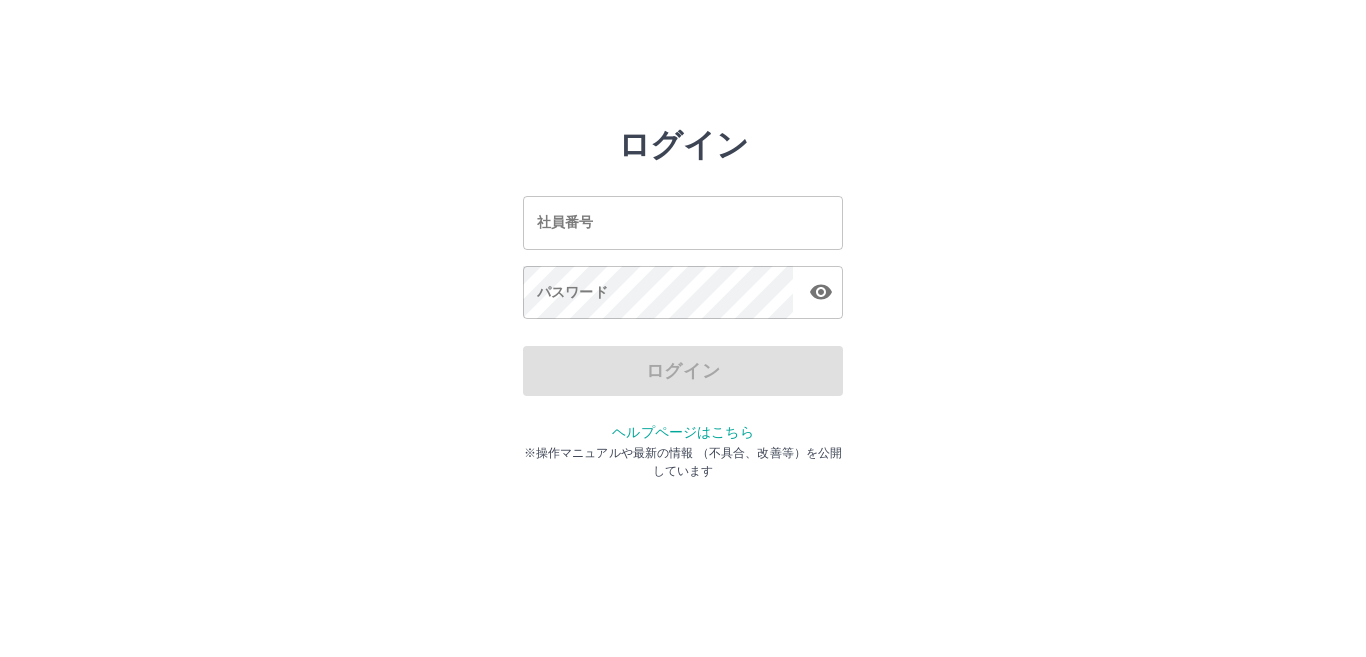 scroll, scrollTop: 0, scrollLeft: 0, axis: both 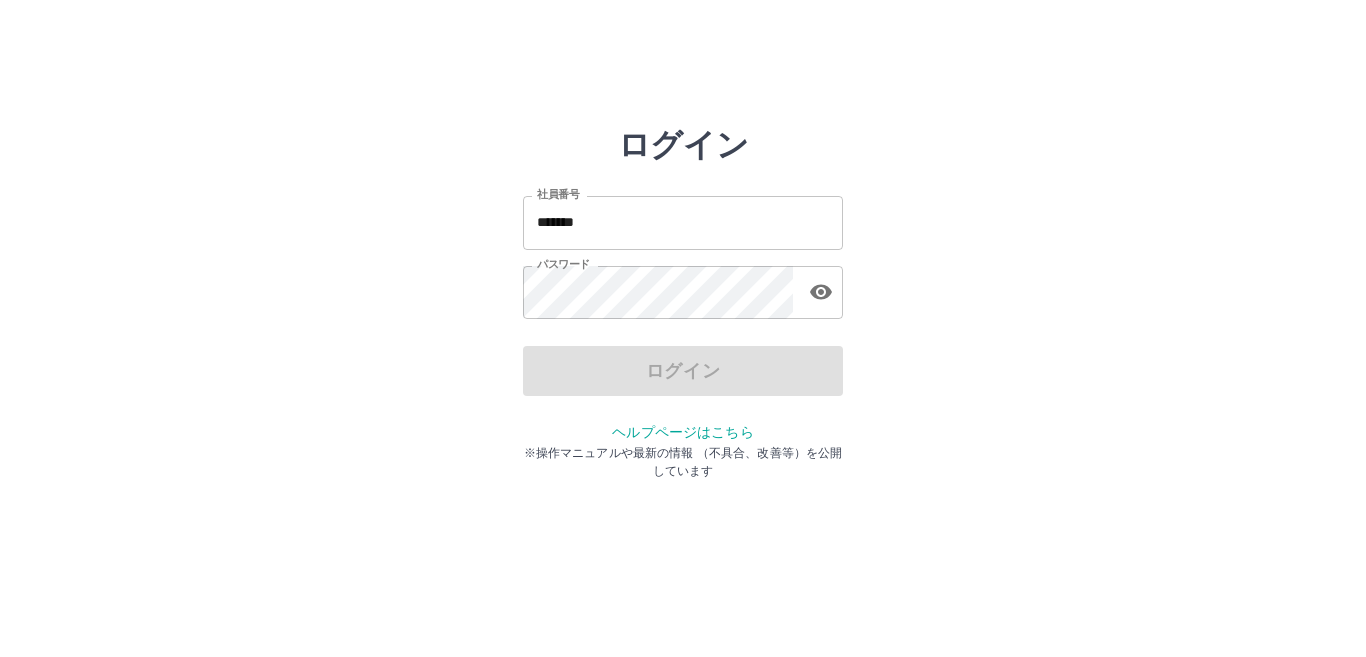 click on "*******" at bounding box center (683, 222) 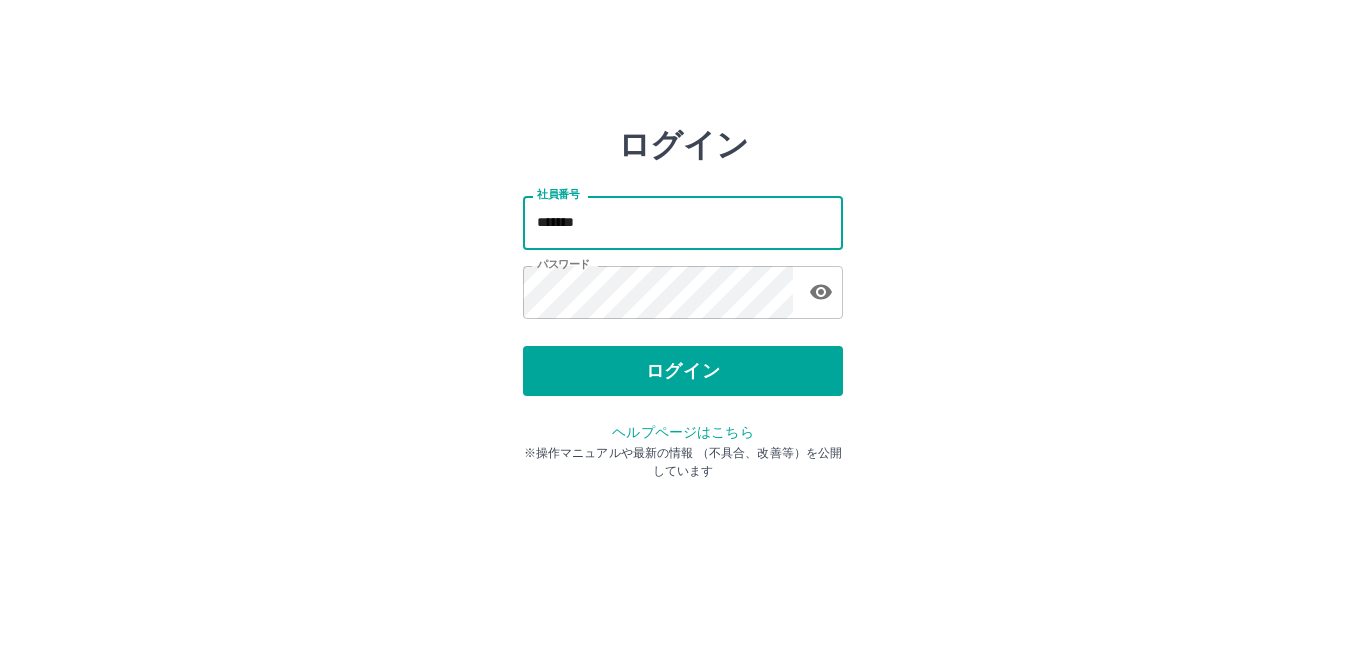 type on "*******" 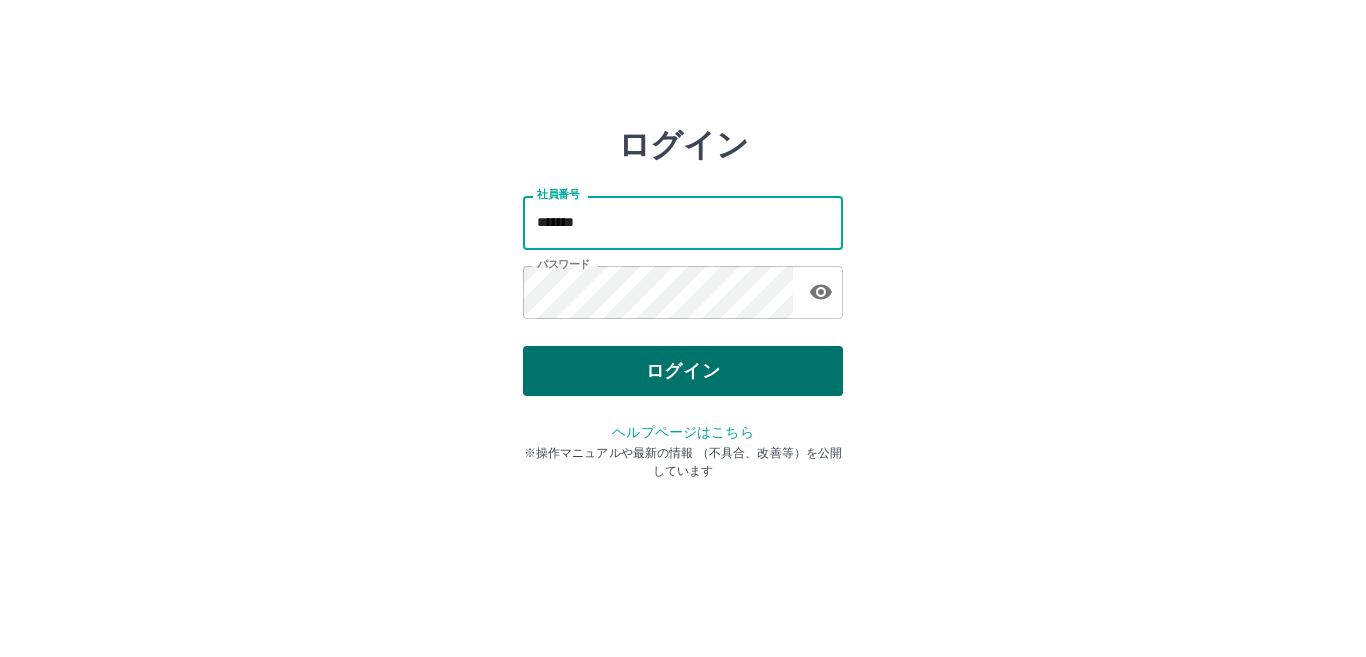 click on "ログイン" at bounding box center [683, 371] 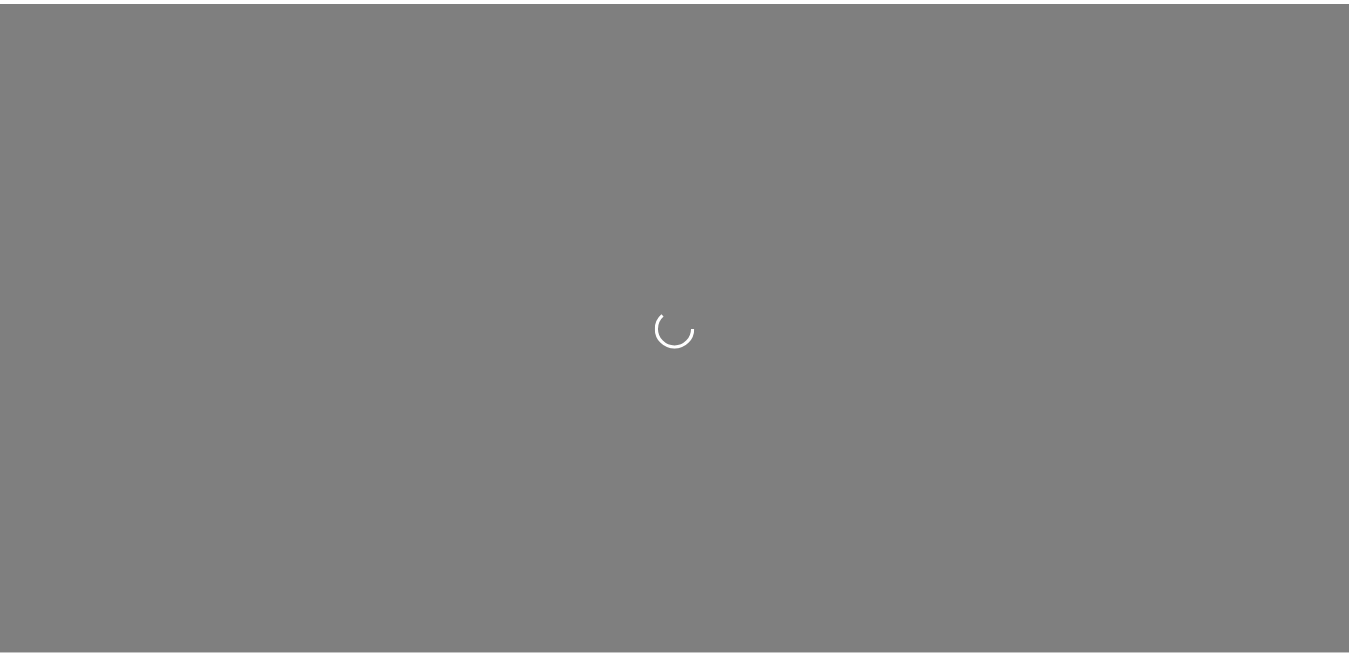 scroll, scrollTop: 0, scrollLeft: 0, axis: both 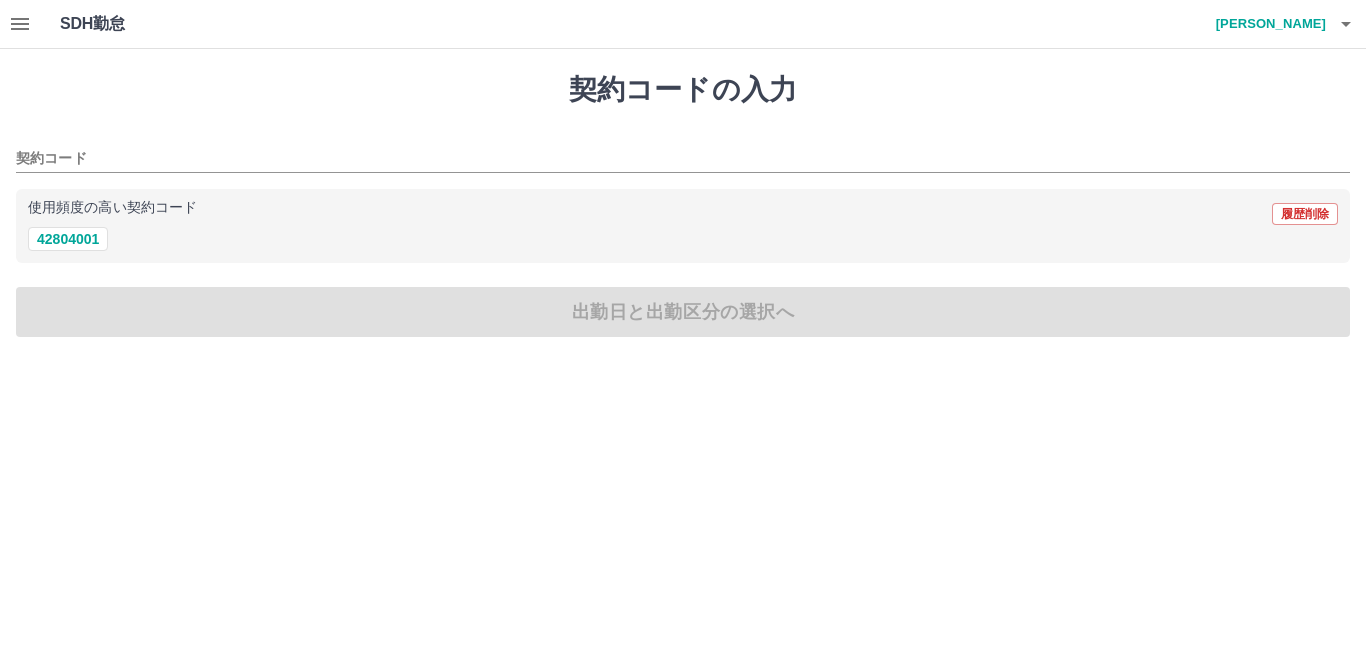 click 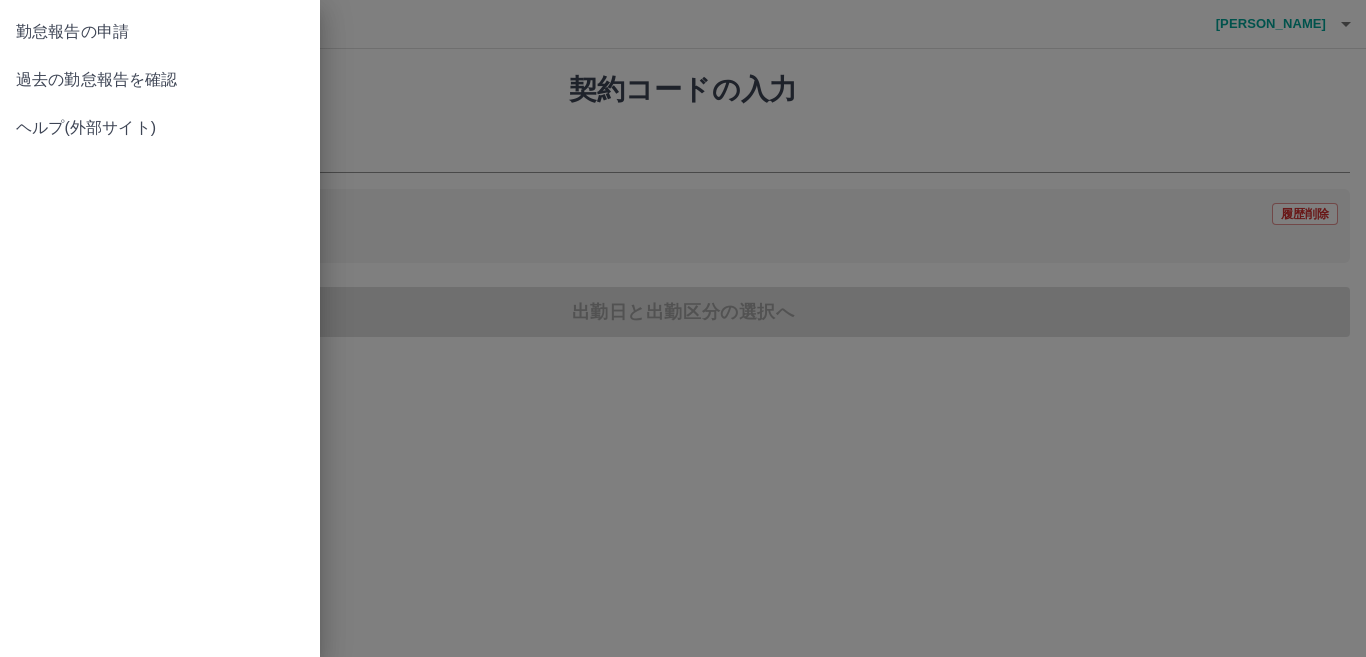 click on "過去の勤怠報告を確認" at bounding box center (160, 80) 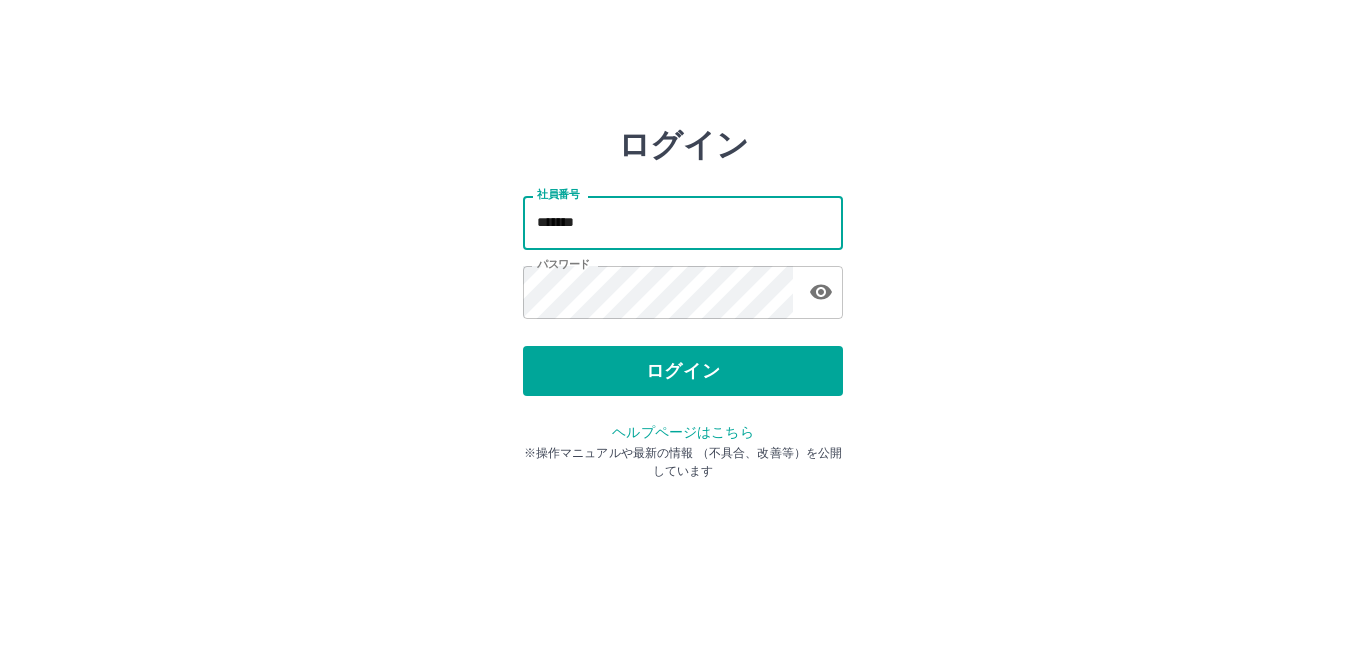 scroll, scrollTop: 0, scrollLeft: 0, axis: both 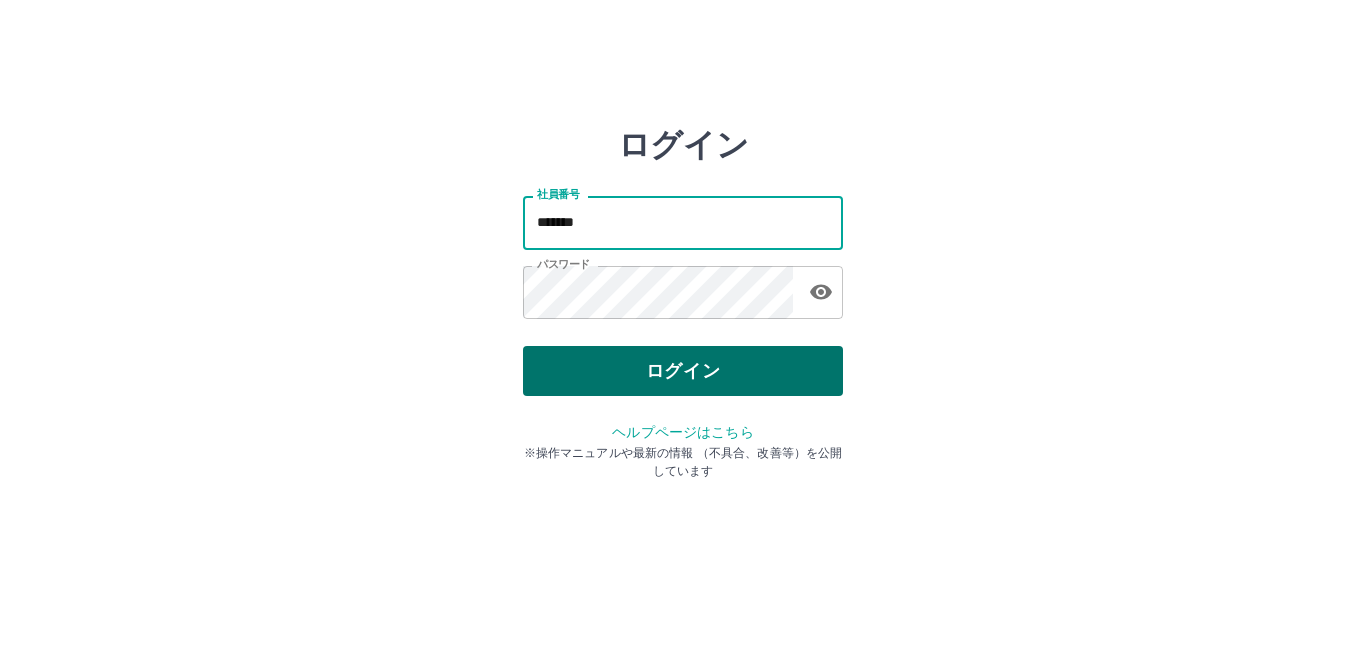click on "ログイン" at bounding box center (683, 371) 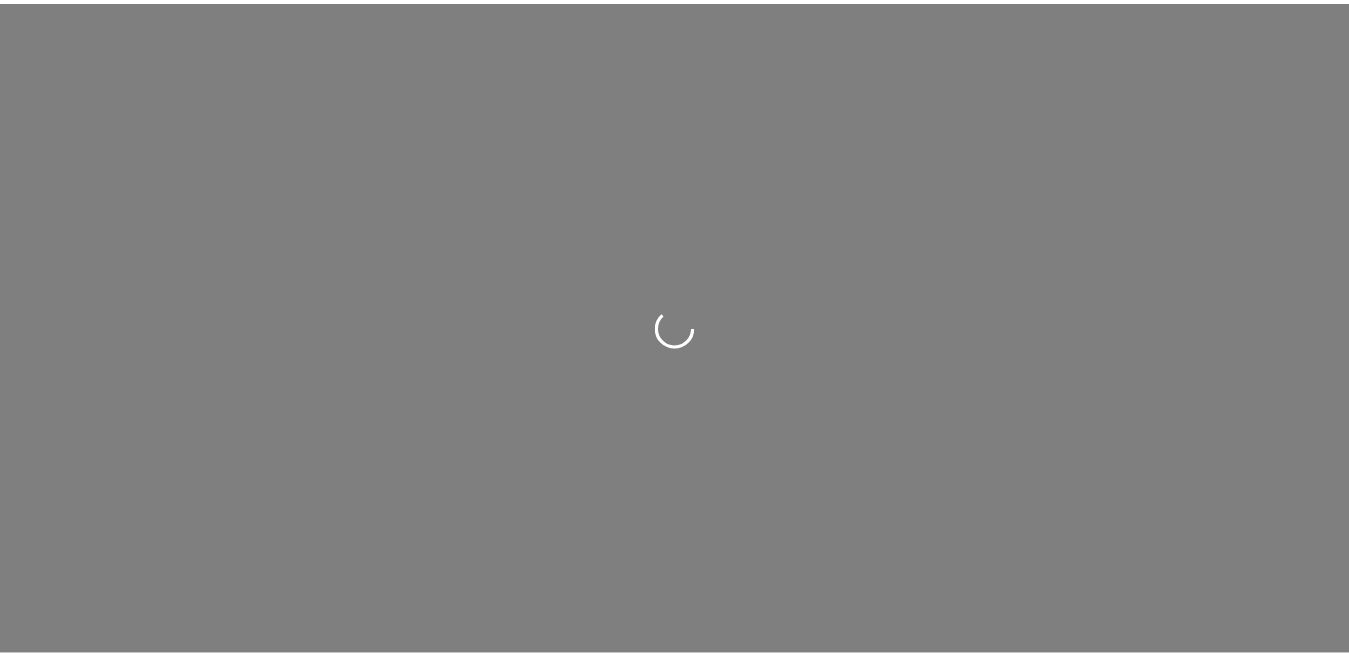scroll, scrollTop: 0, scrollLeft: 0, axis: both 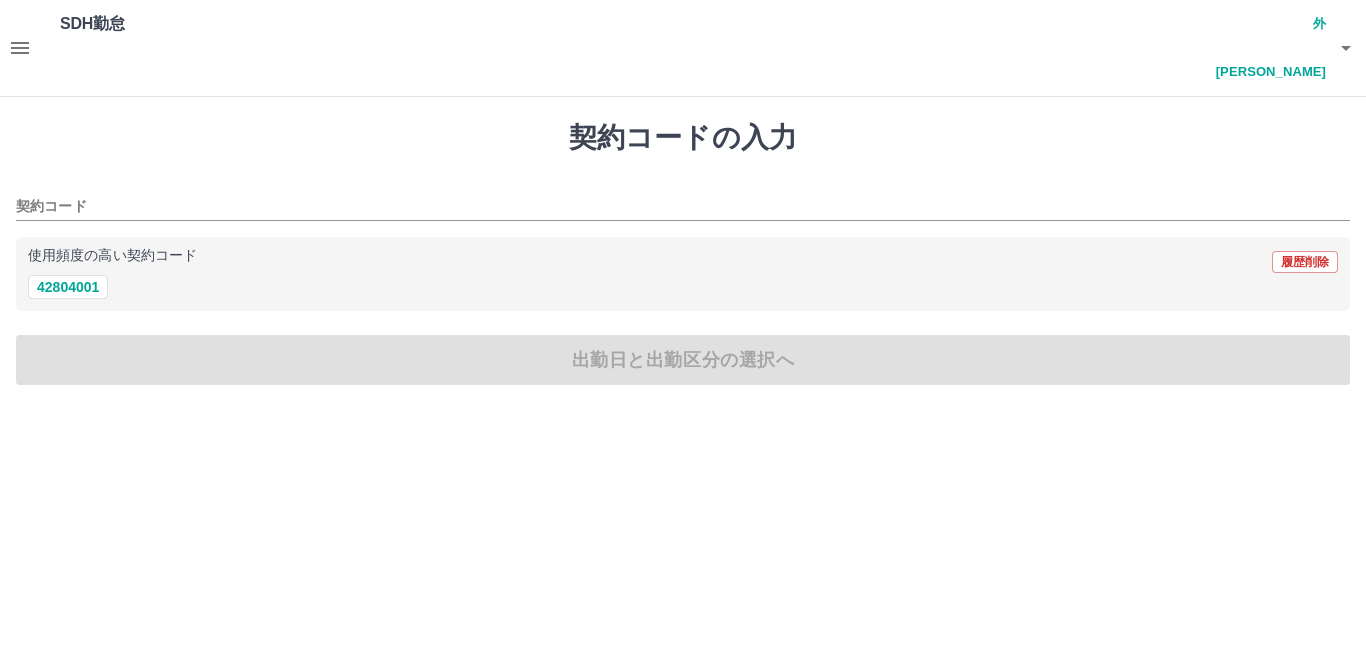 click at bounding box center [20, 48] 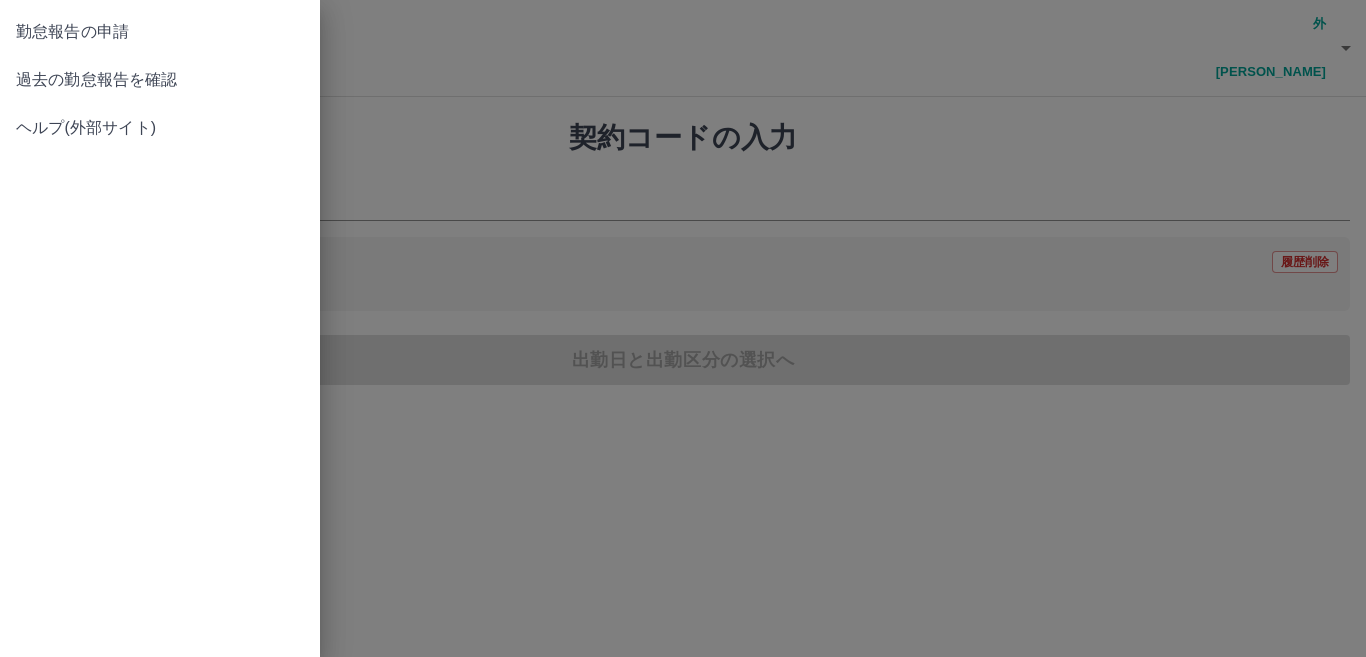 click on "過去の勤怠報告を確認" at bounding box center [160, 80] 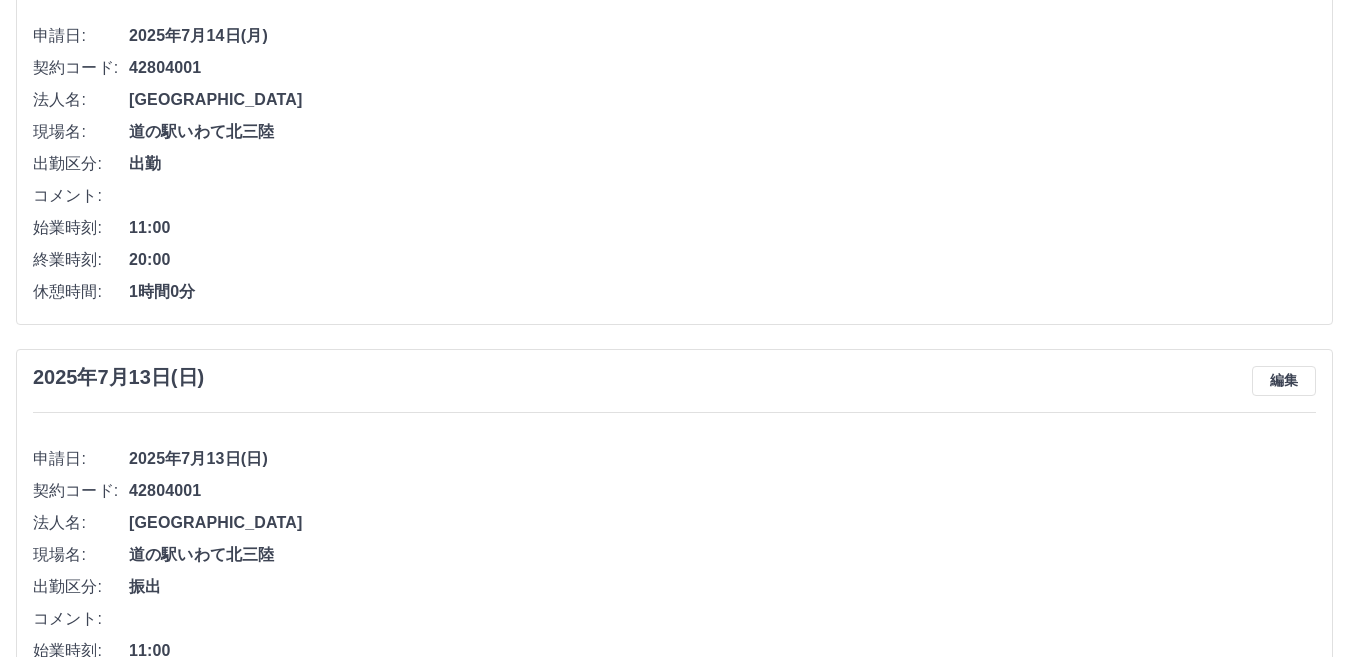 scroll, scrollTop: 200, scrollLeft: 0, axis: vertical 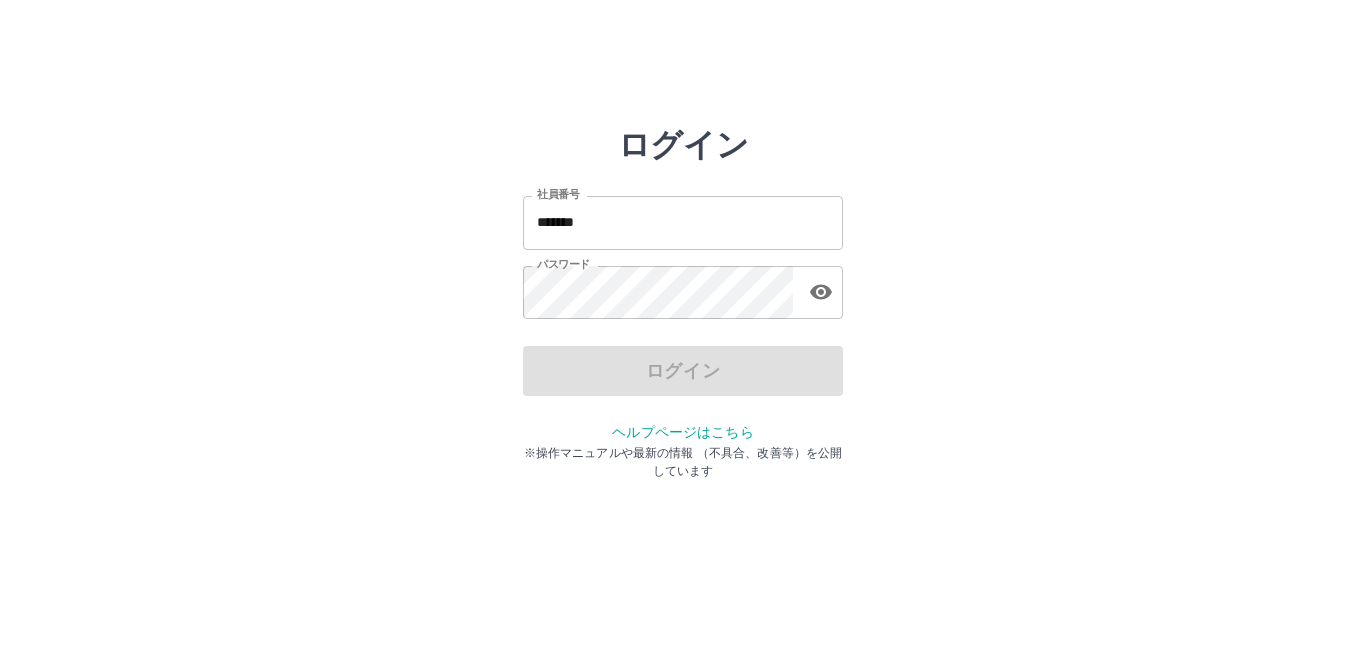 click on "*******" at bounding box center (683, 222) 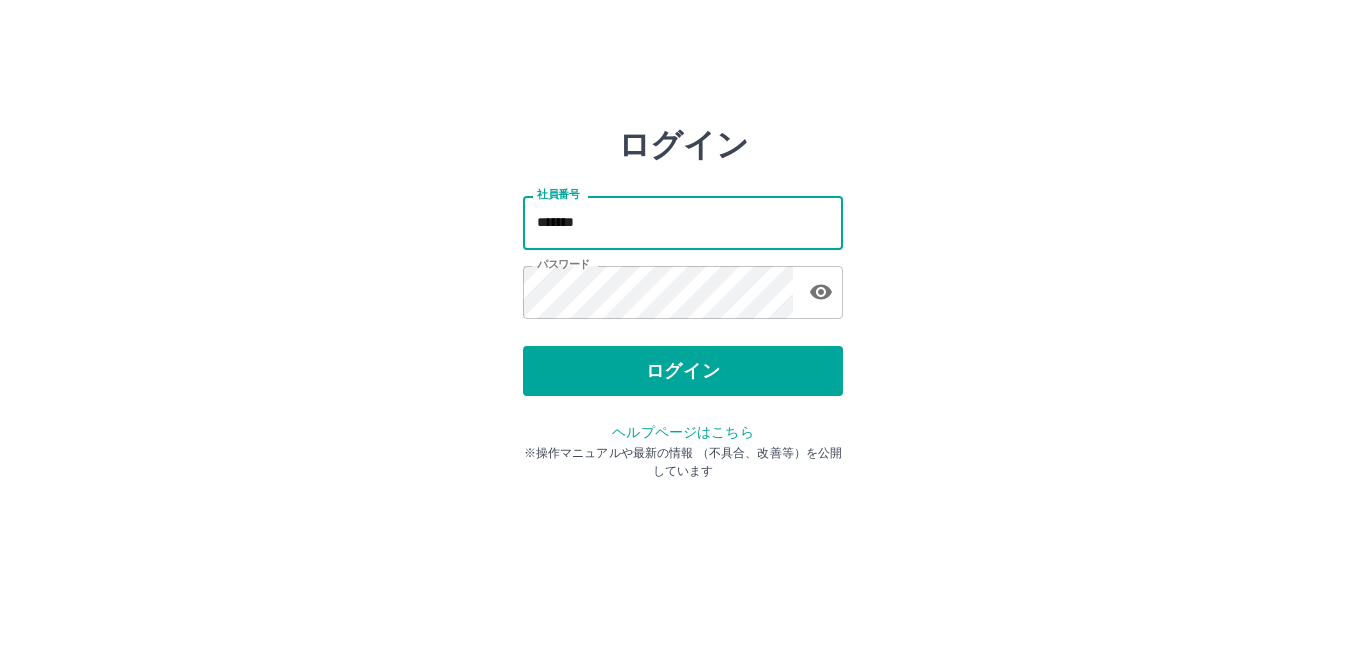type on "*******" 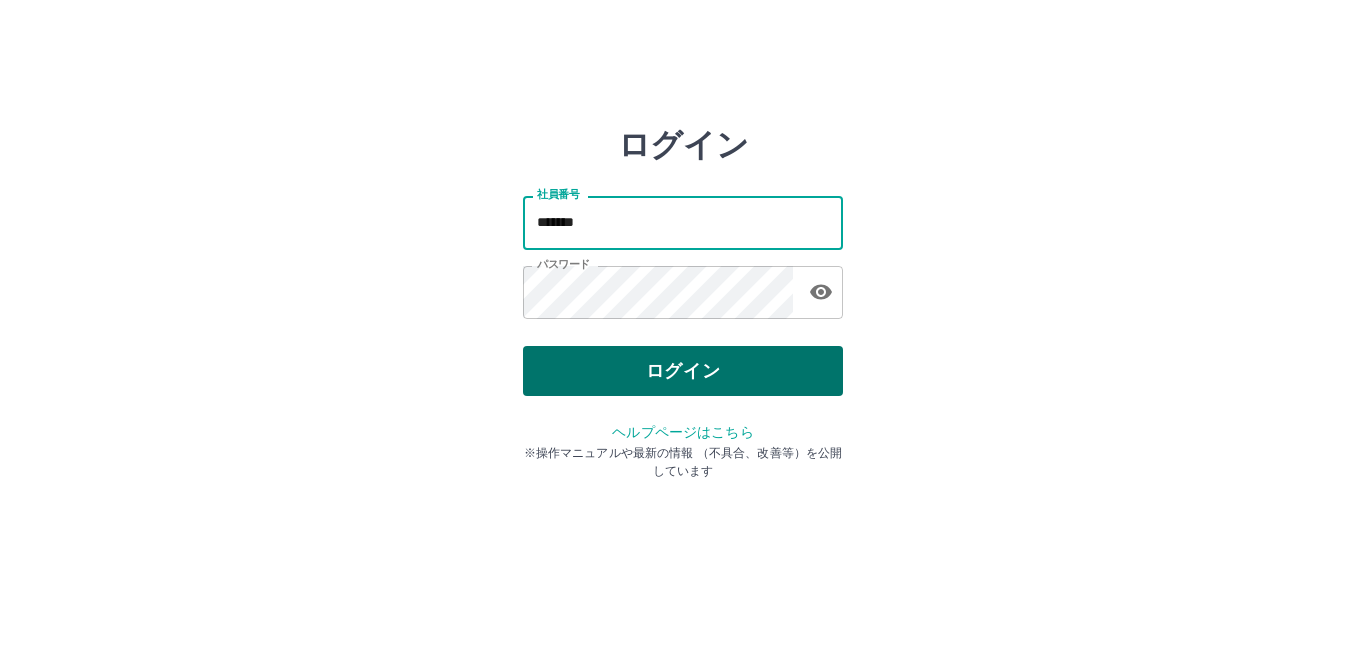 click on "ログイン" at bounding box center (683, 371) 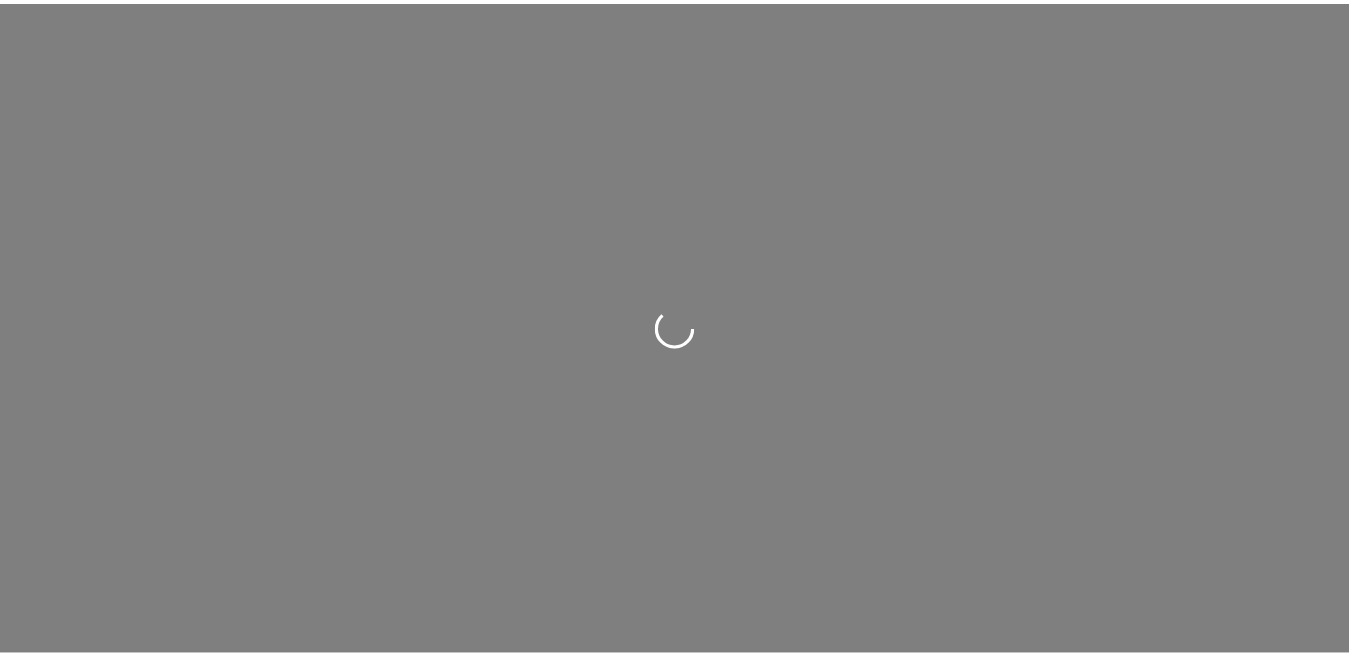 scroll, scrollTop: 0, scrollLeft: 0, axis: both 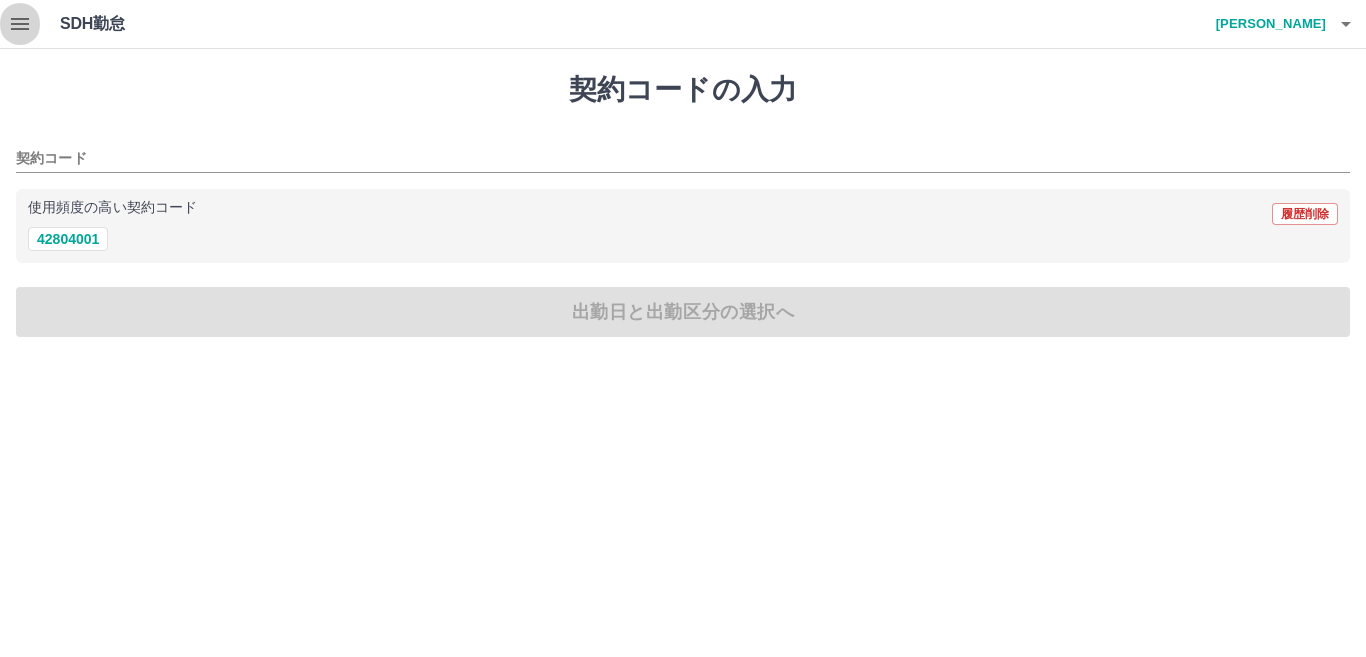 click 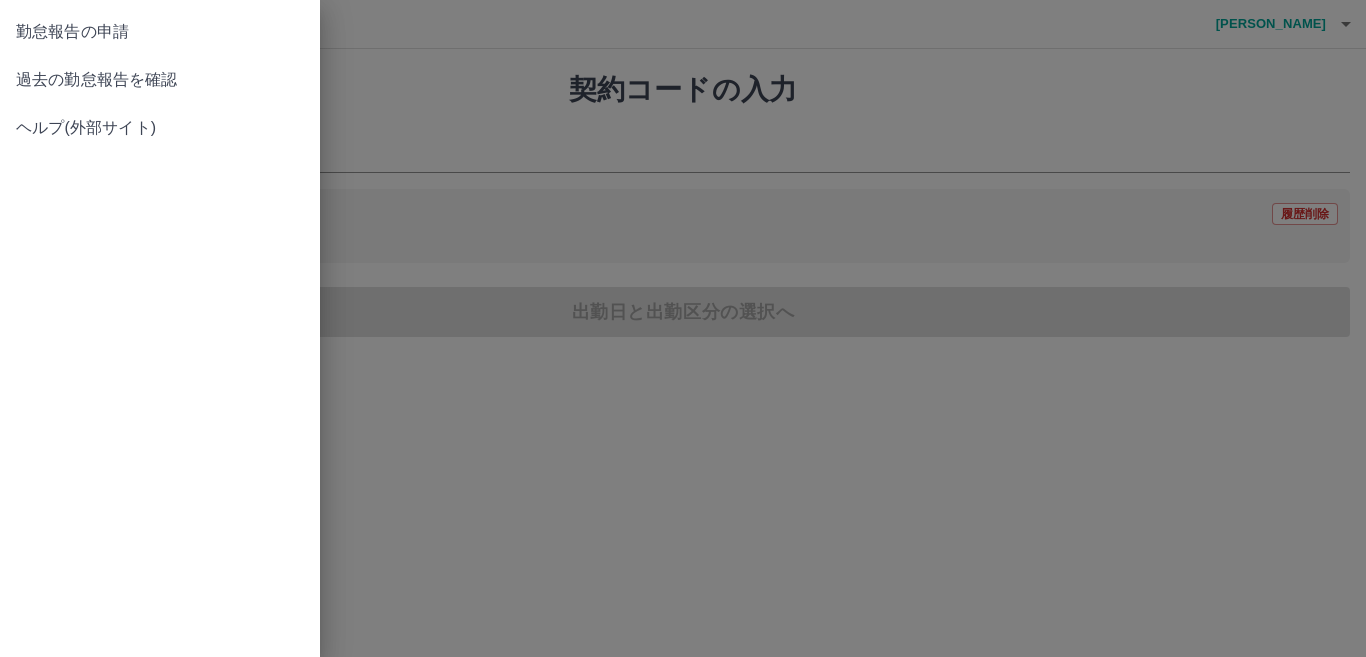 click on "過去の勤怠報告を確認" at bounding box center [160, 80] 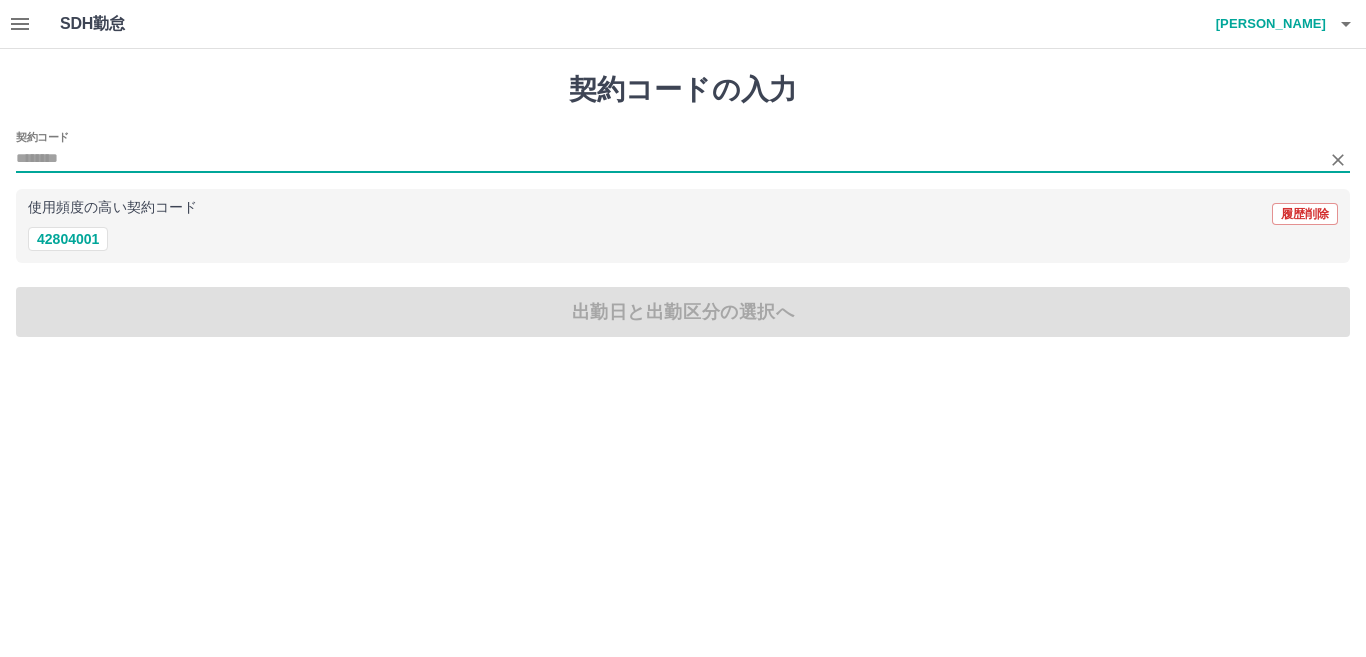 click on "契約コード" at bounding box center [668, 159] 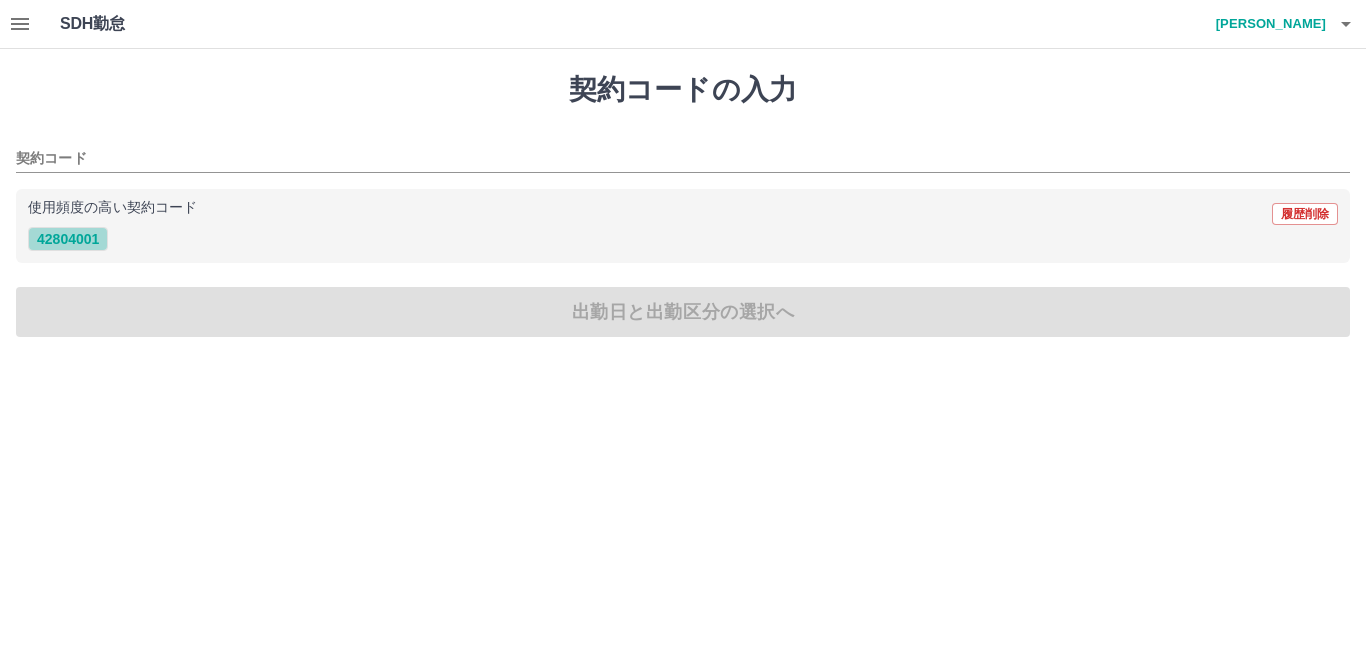 click on "42804001" at bounding box center (68, 239) 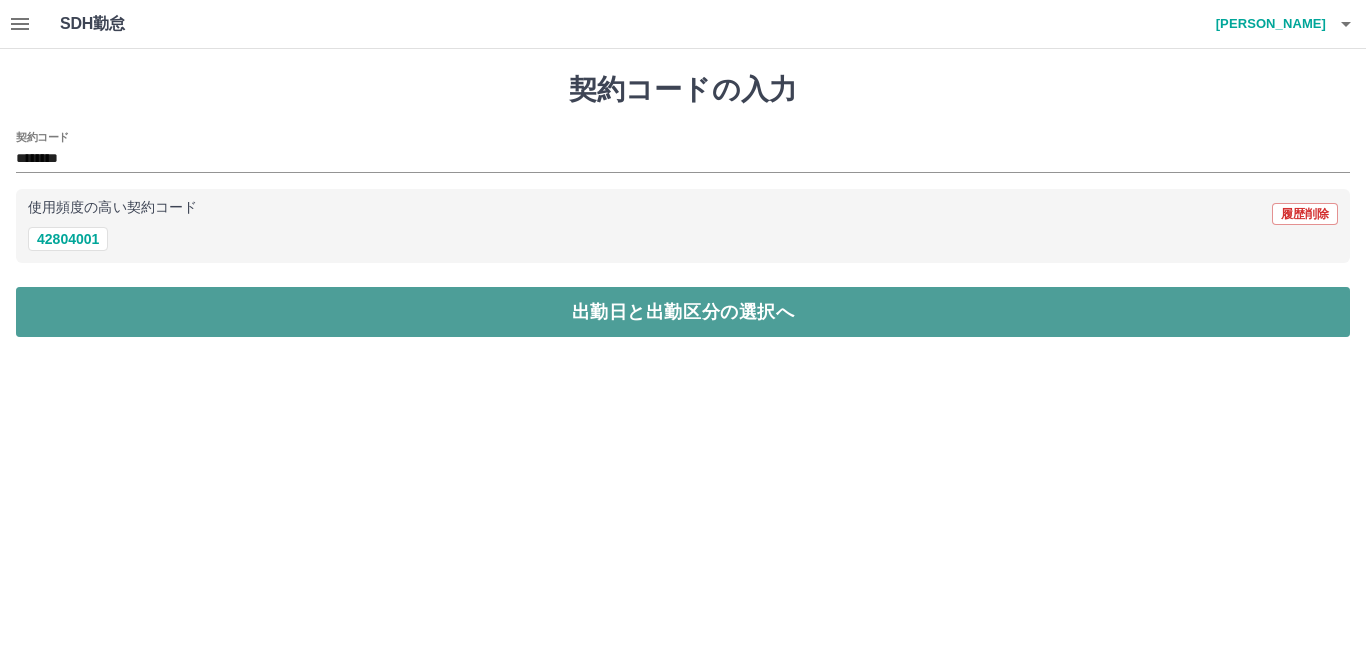 click on "出勤日と出勤区分の選択へ" at bounding box center (683, 312) 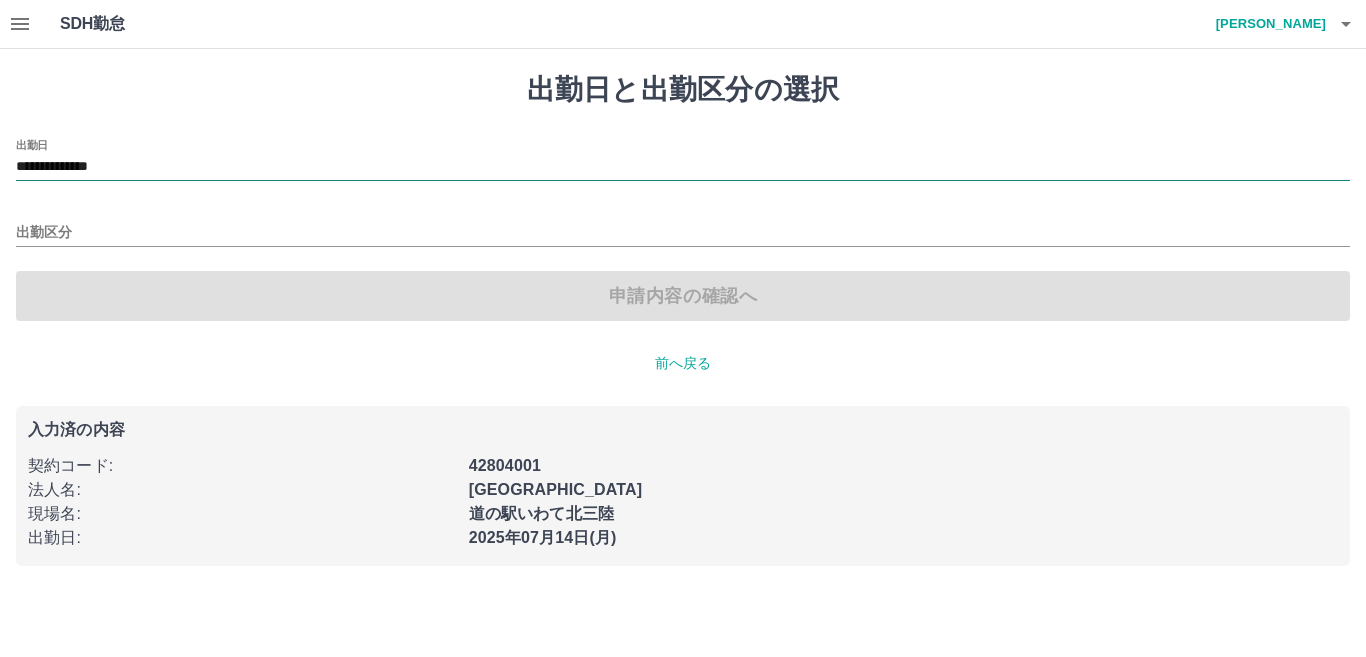 click on "**********" at bounding box center [683, 167] 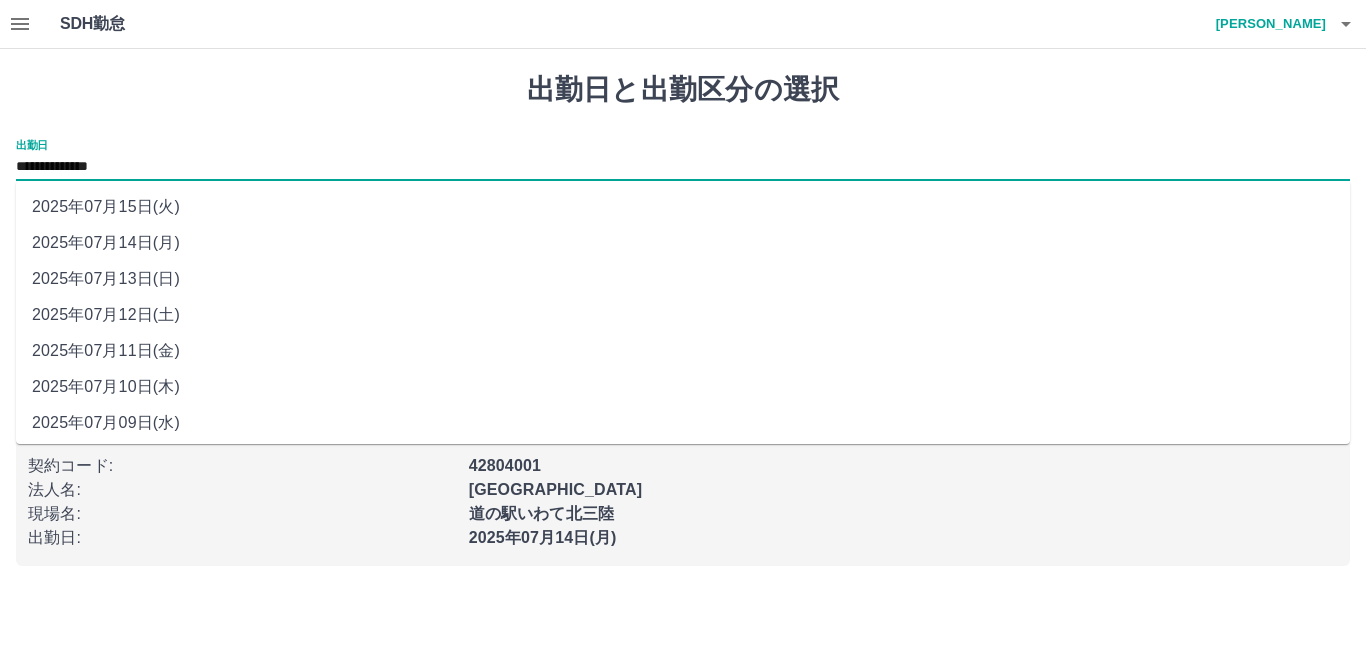 click on "2025年07月12日(土)" at bounding box center [683, 315] 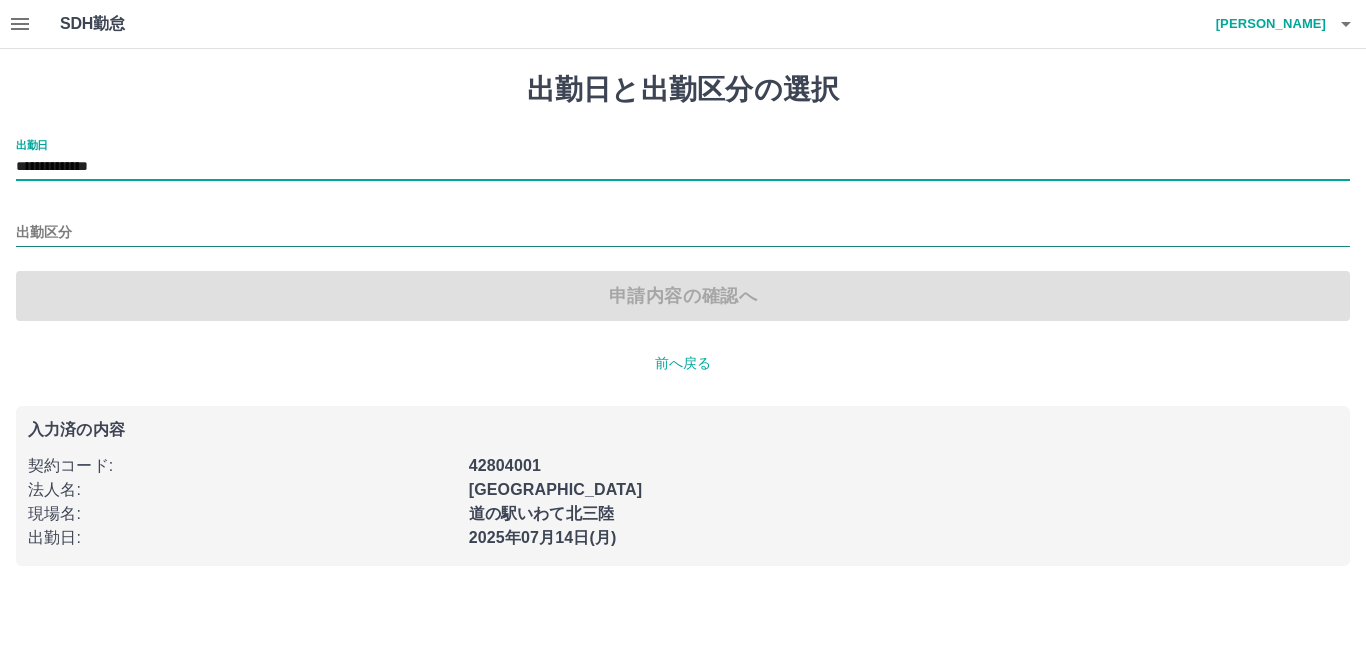 click on "出勤区分" at bounding box center [683, 233] 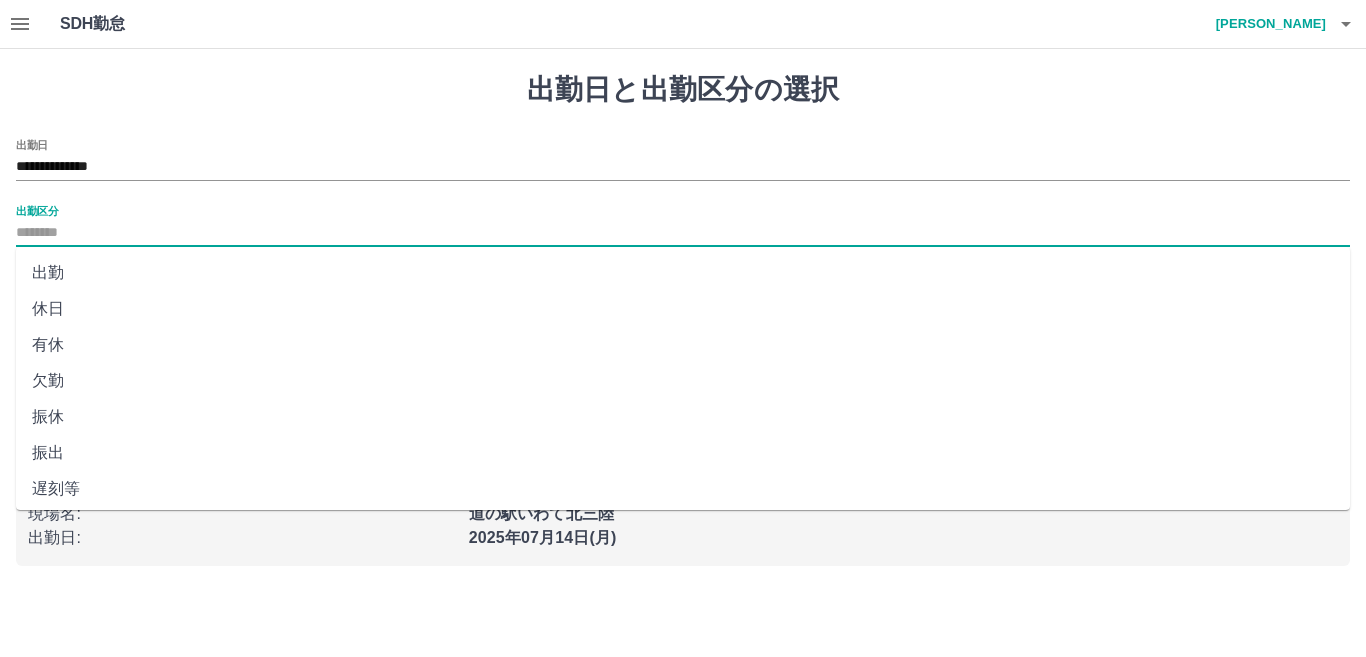 click on "出勤" at bounding box center [683, 273] 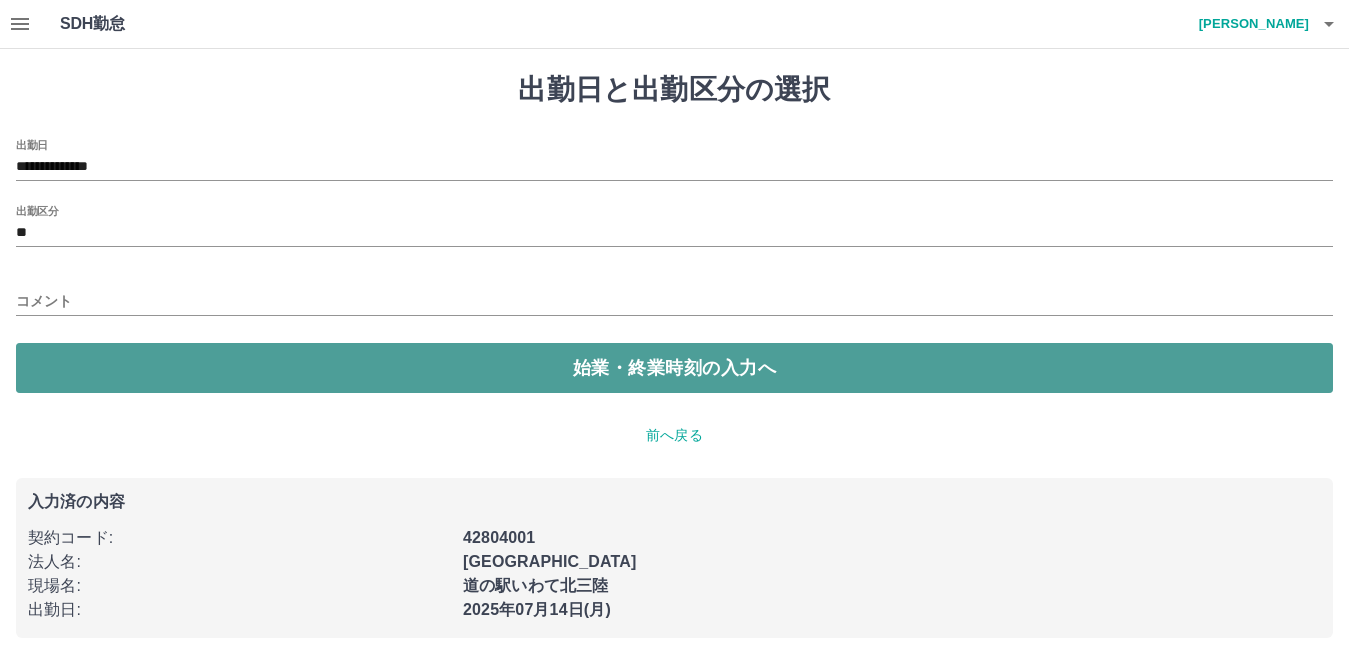 click on "始業・終業時刻の入力へ" at bounding box center (674, 368) 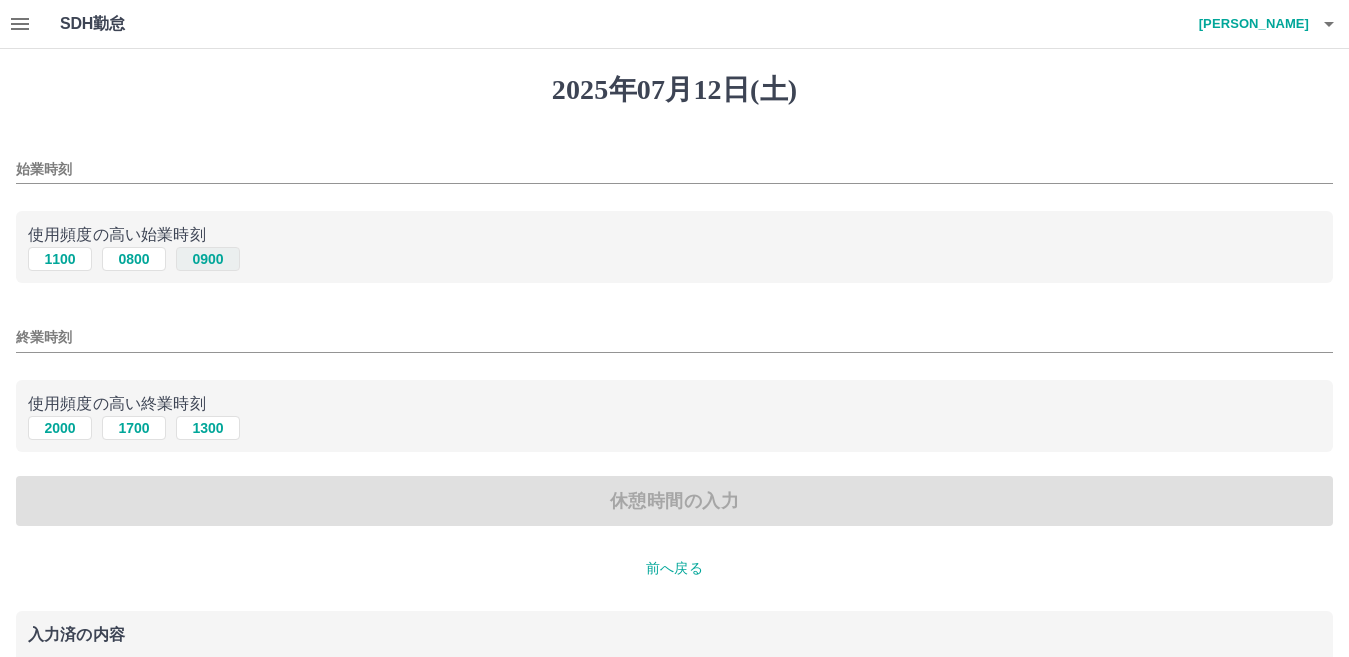 click on "0900" at bounding box center (208, 259) 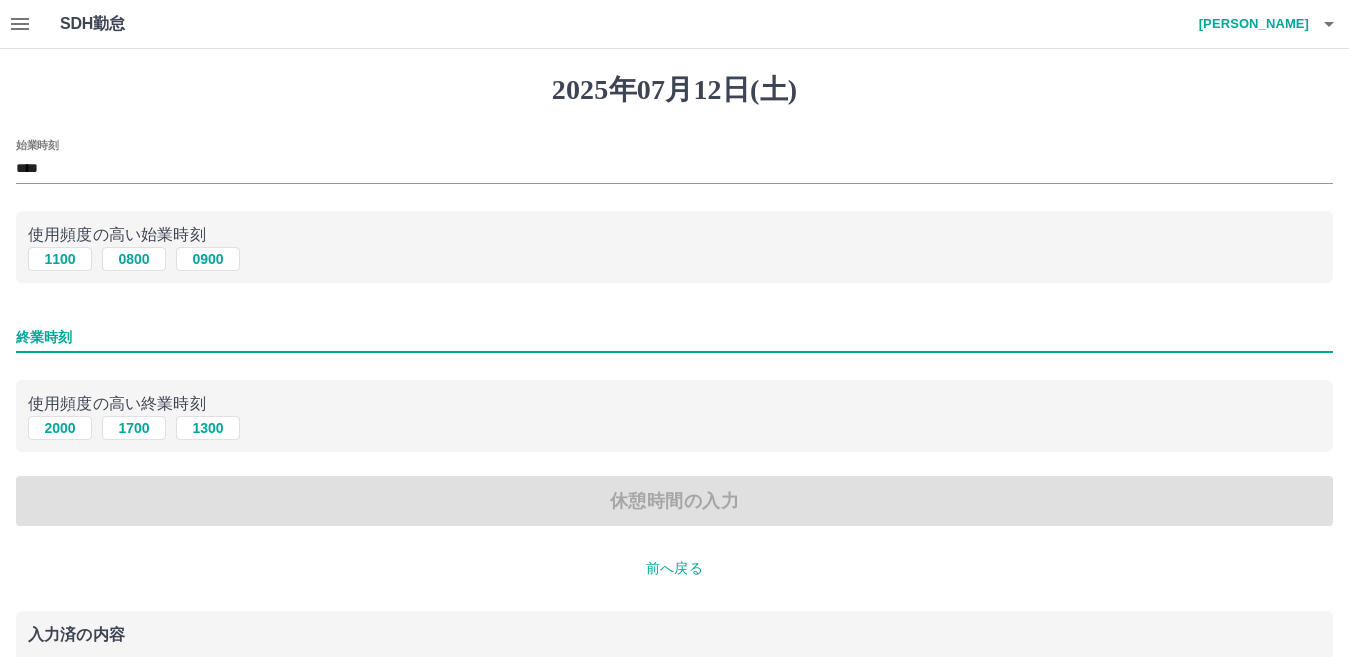 click on "終業時刻" at bounding box center (674, 337) 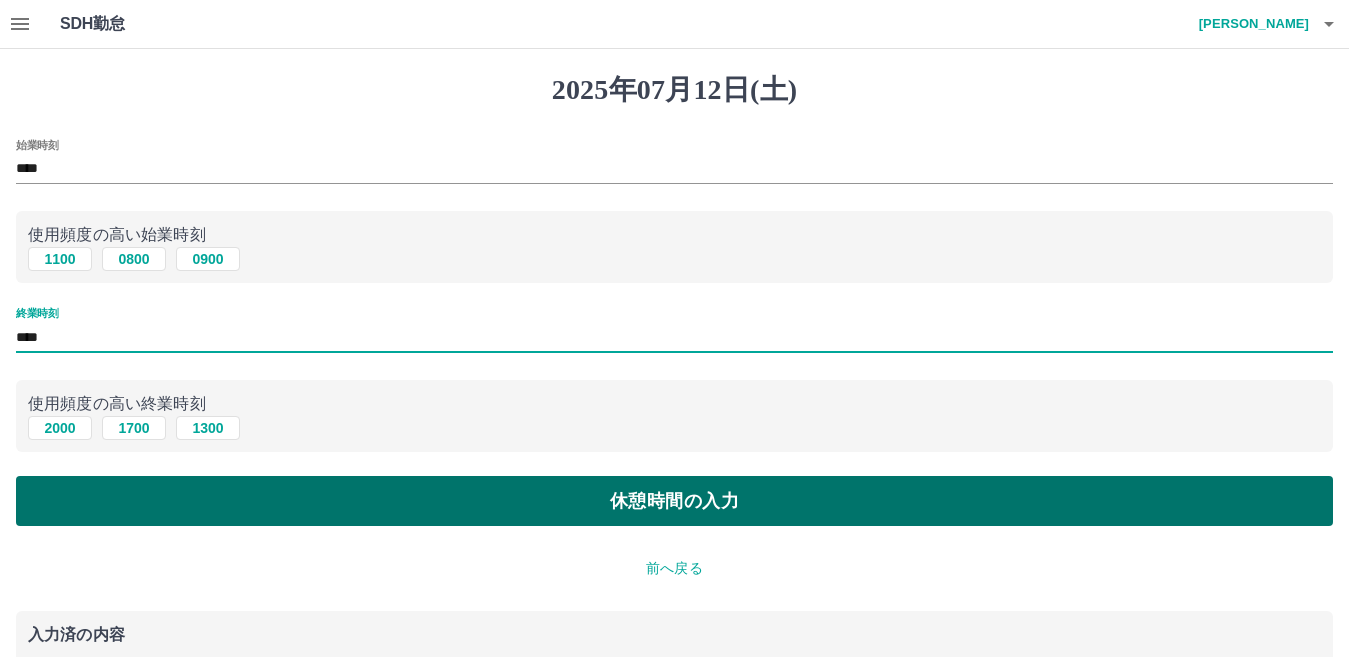click on "休憩時間の入力" at bounding box center [674, 501] 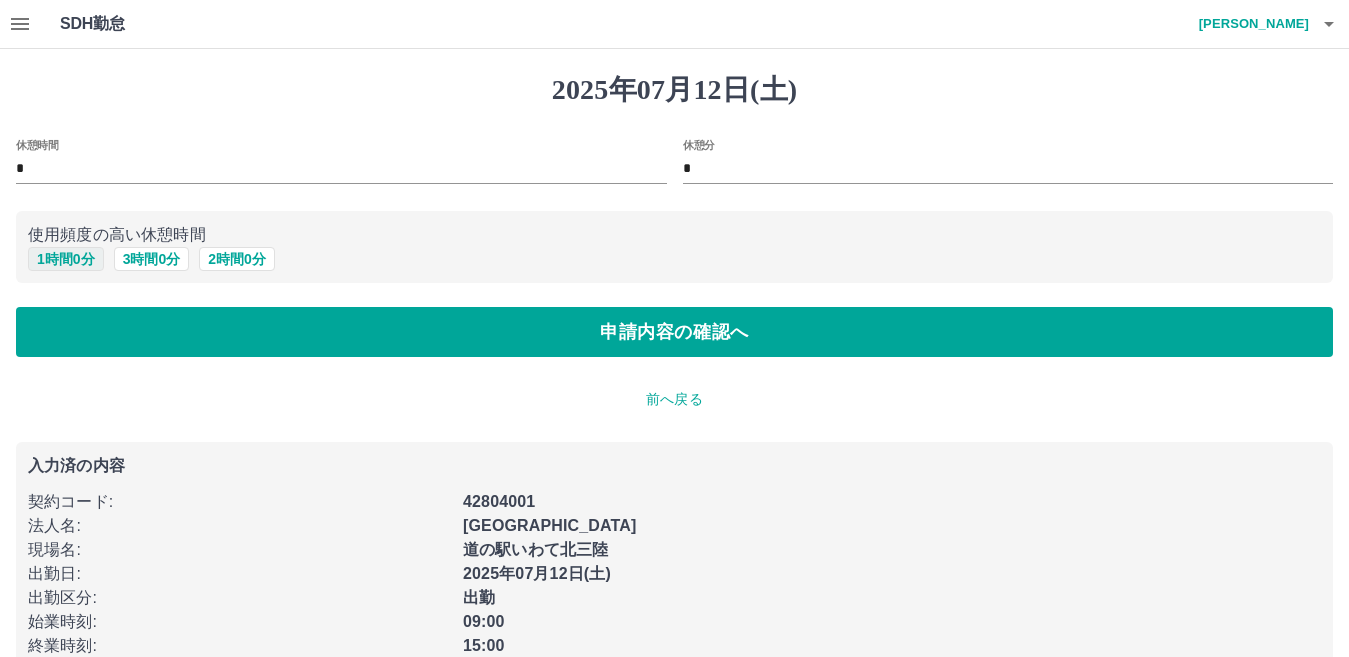 click on "1 時間 0 分" at bounding box center (66, 259) 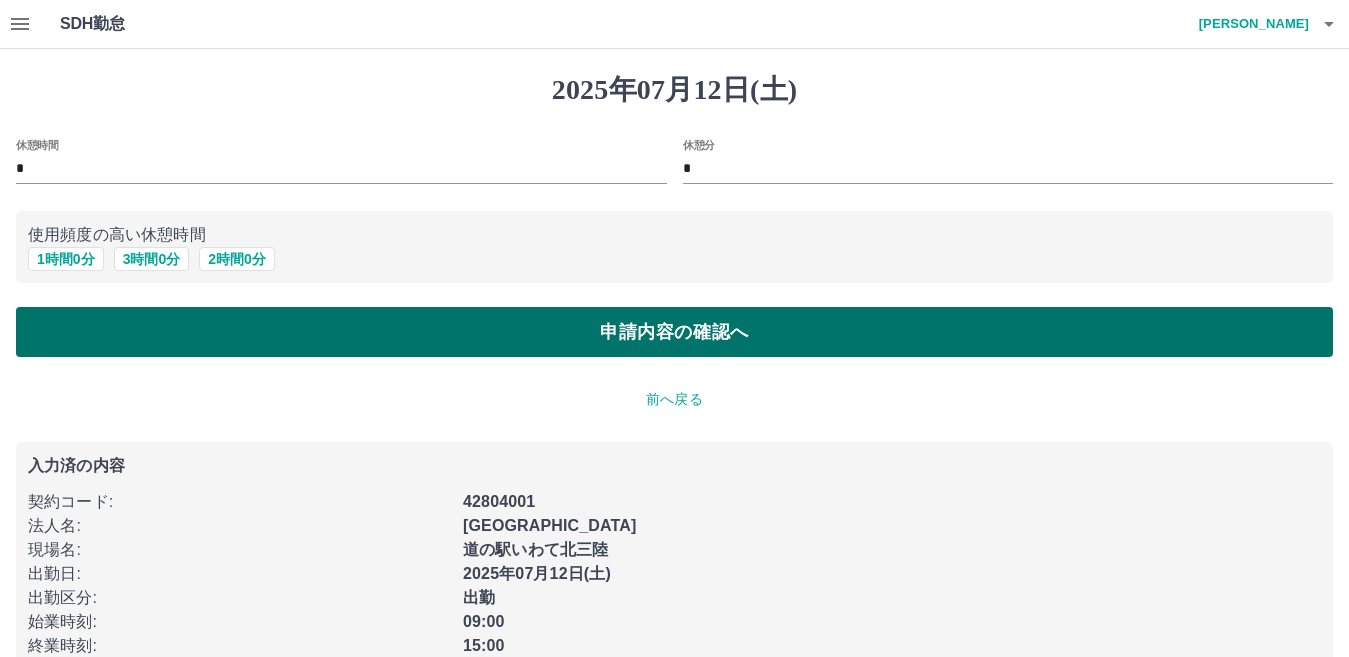 click on "申請内容の確認へ" at bounding box center (674, 332) 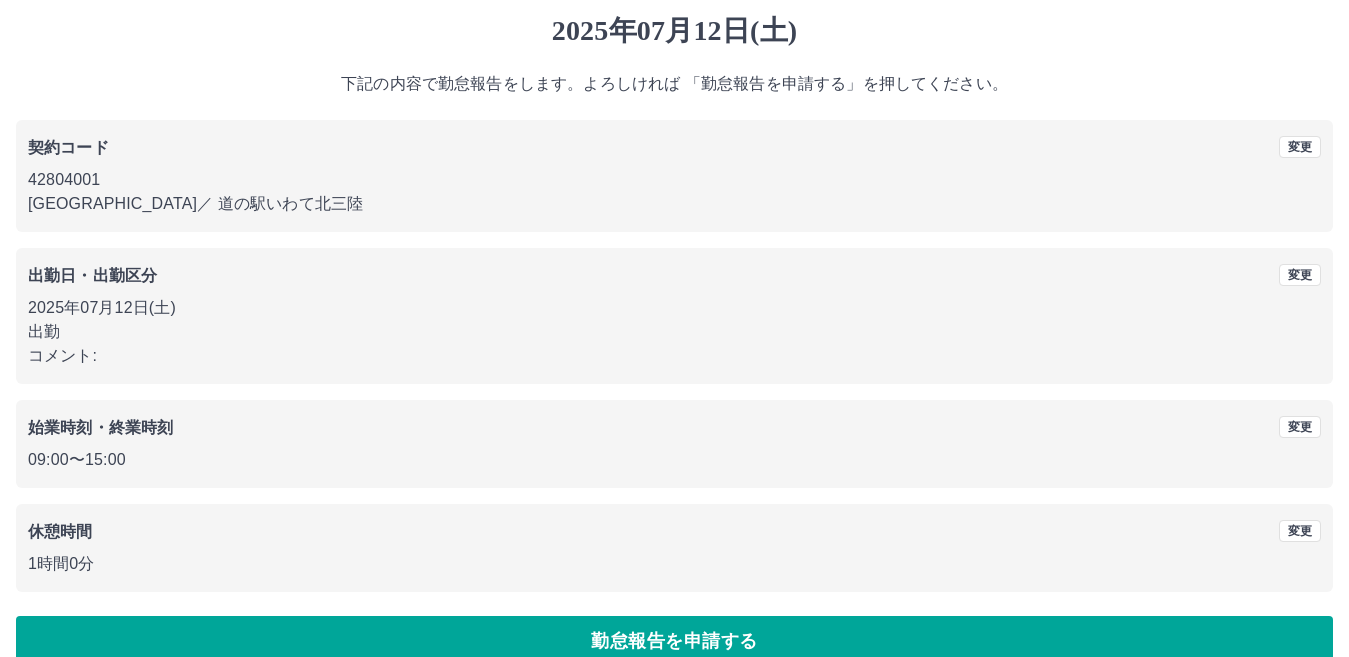 scroll, scrollTop: 92, scrollLeft: 0, axis: vertical 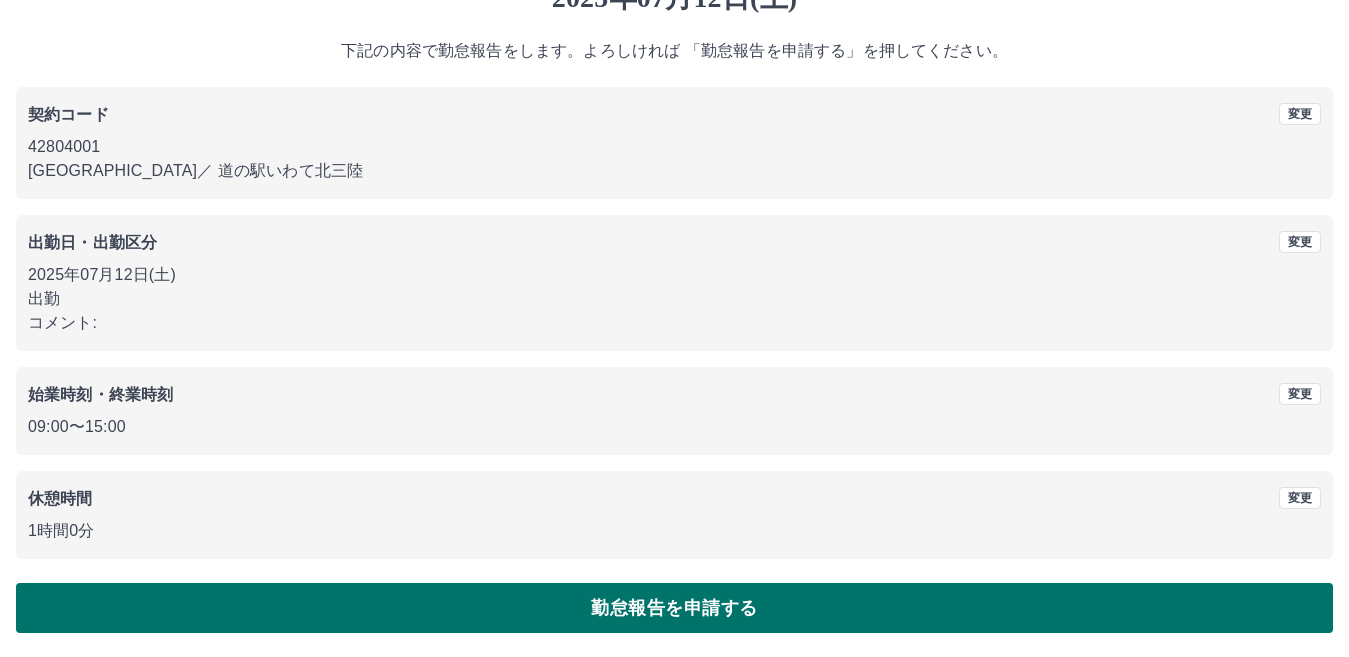 click on "勤怠報告を申請する" at bounding box center [674, 608] 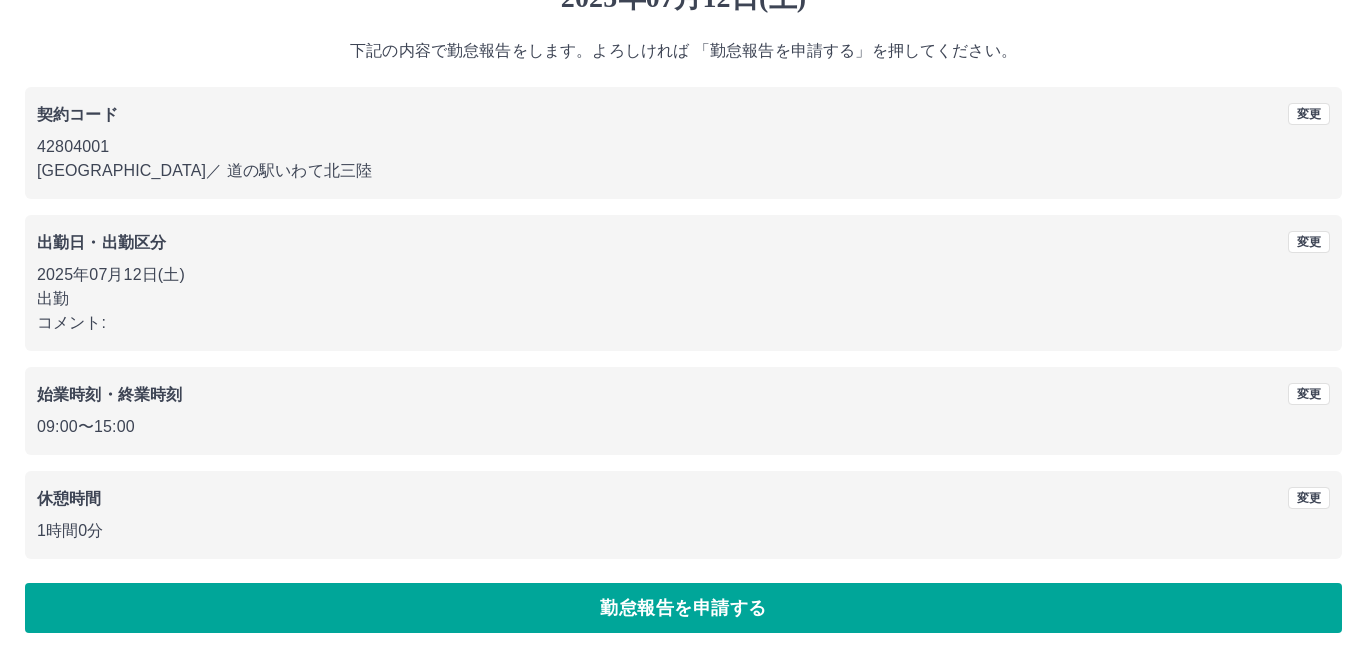 scroll, scrollTop: 0, scrollLeft: 0, axis: both 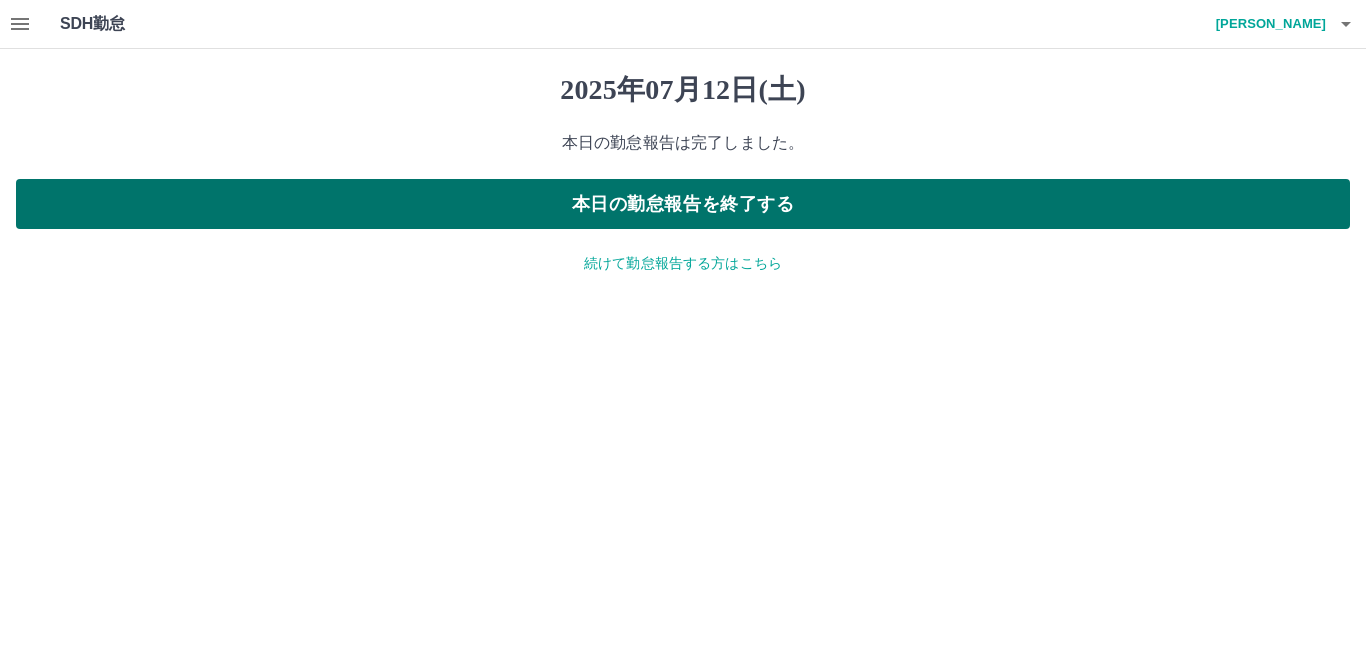 click on "本日の勤怠報告を終了する" at bounding box center [683, 204] 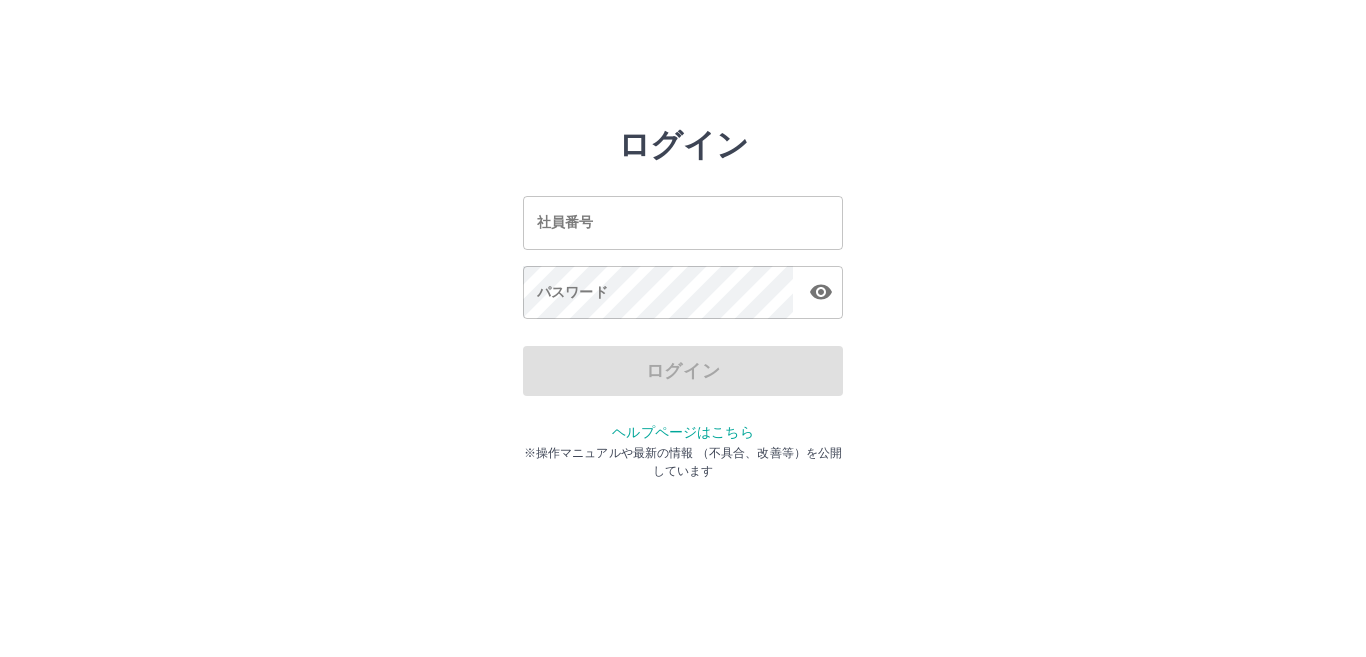 scroll, scrollTop: 0, scrollLeft: 0, axis: both 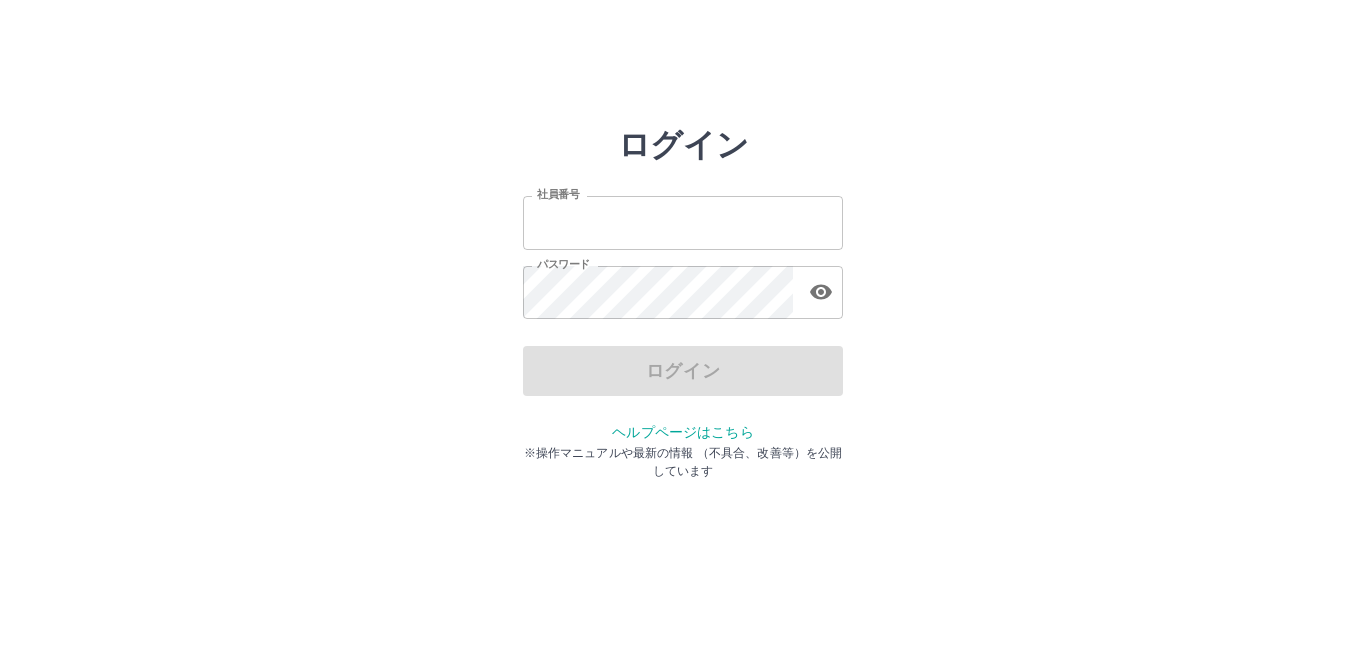 type on "*******" 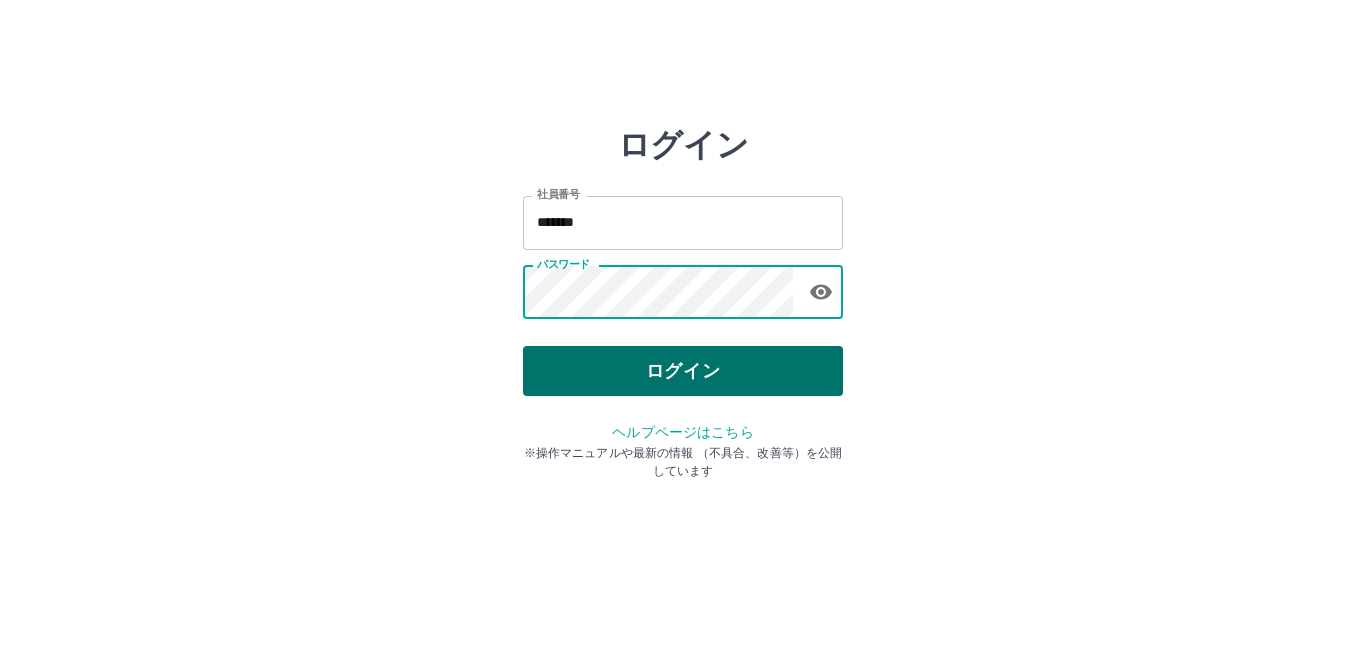 click on "ログイン" at bounding box center [683, 371] 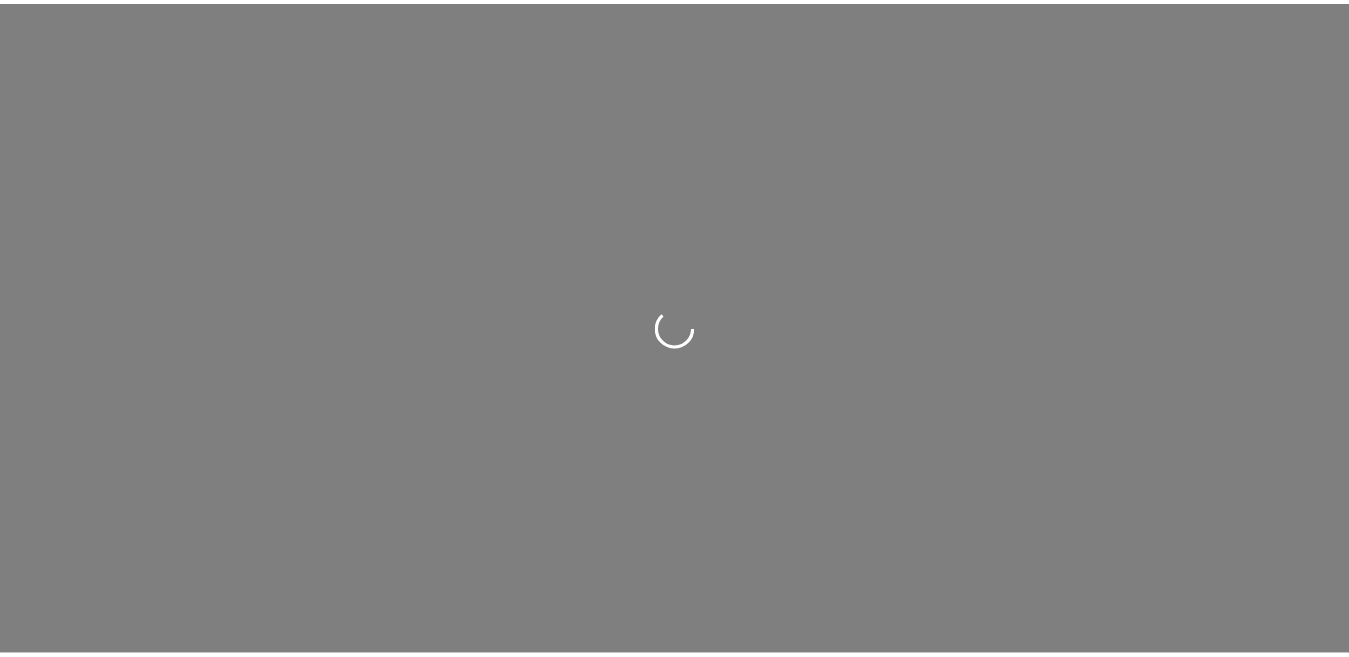 scroll, scrollTop: 0, scrollLeft: 0, axis: both 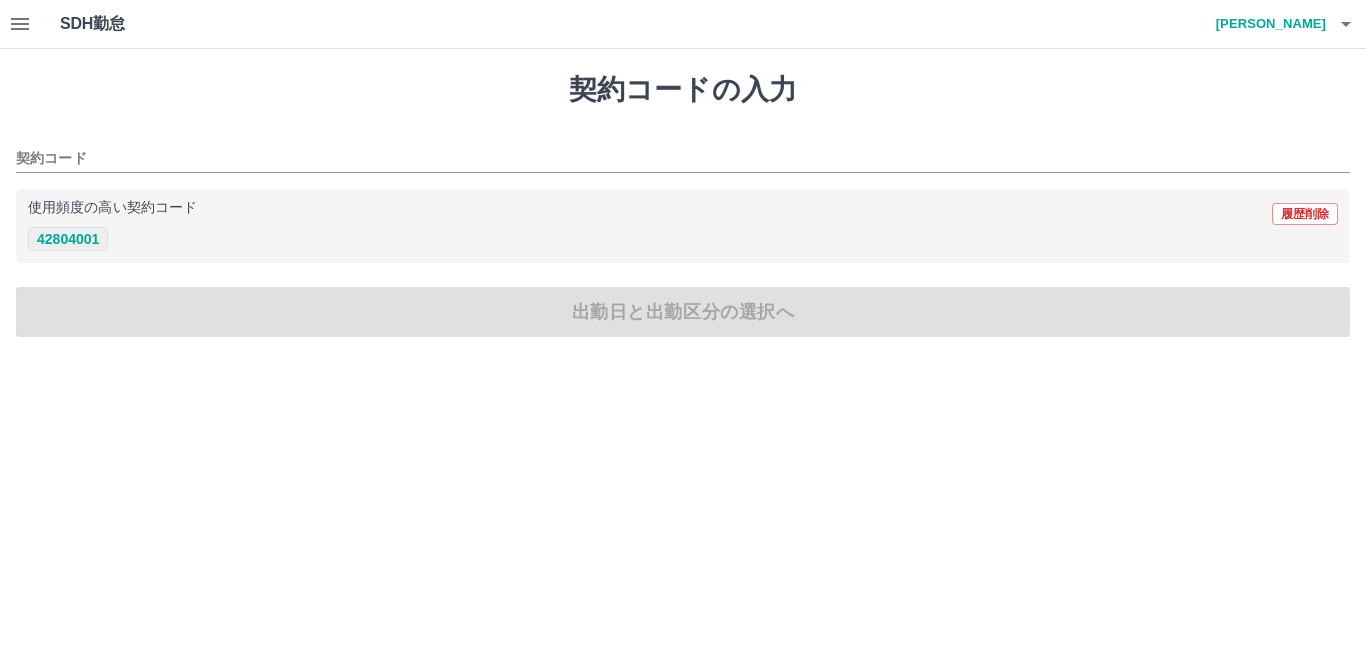 click on "42804001" at bounding box center [68, 239] 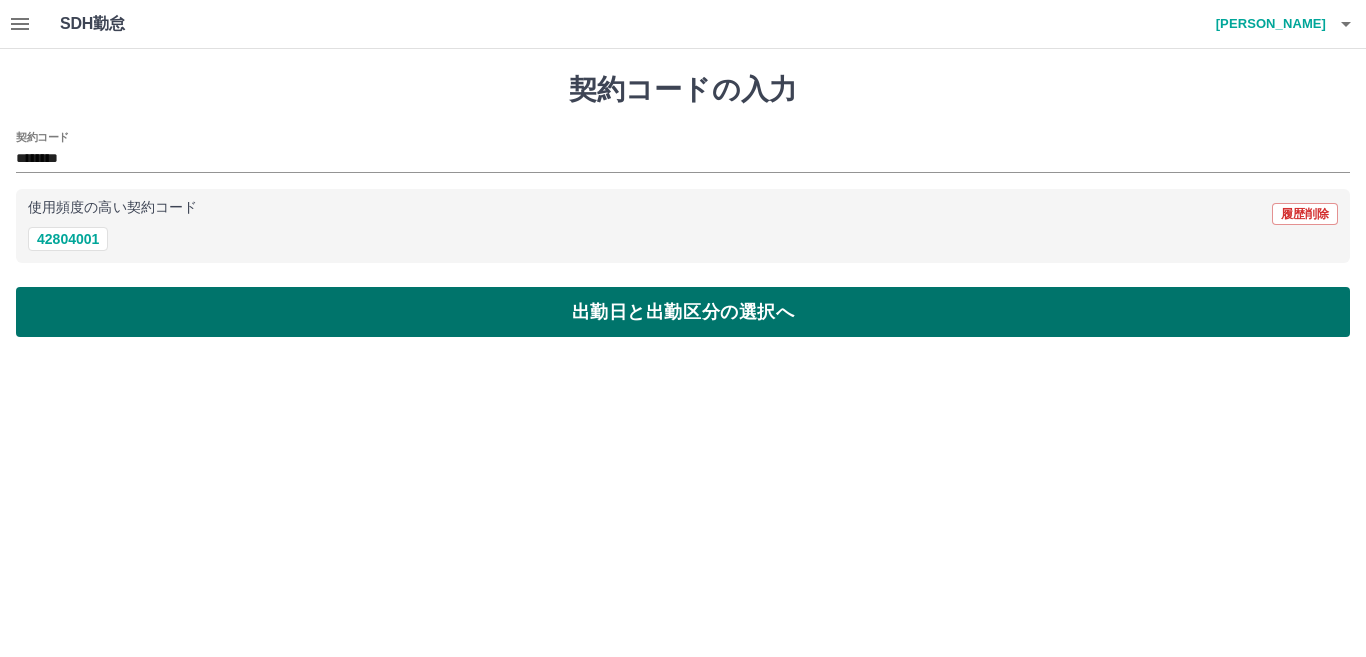 click on "出勤日と出勤区分の選択へ" at bounding box center (683, 312) 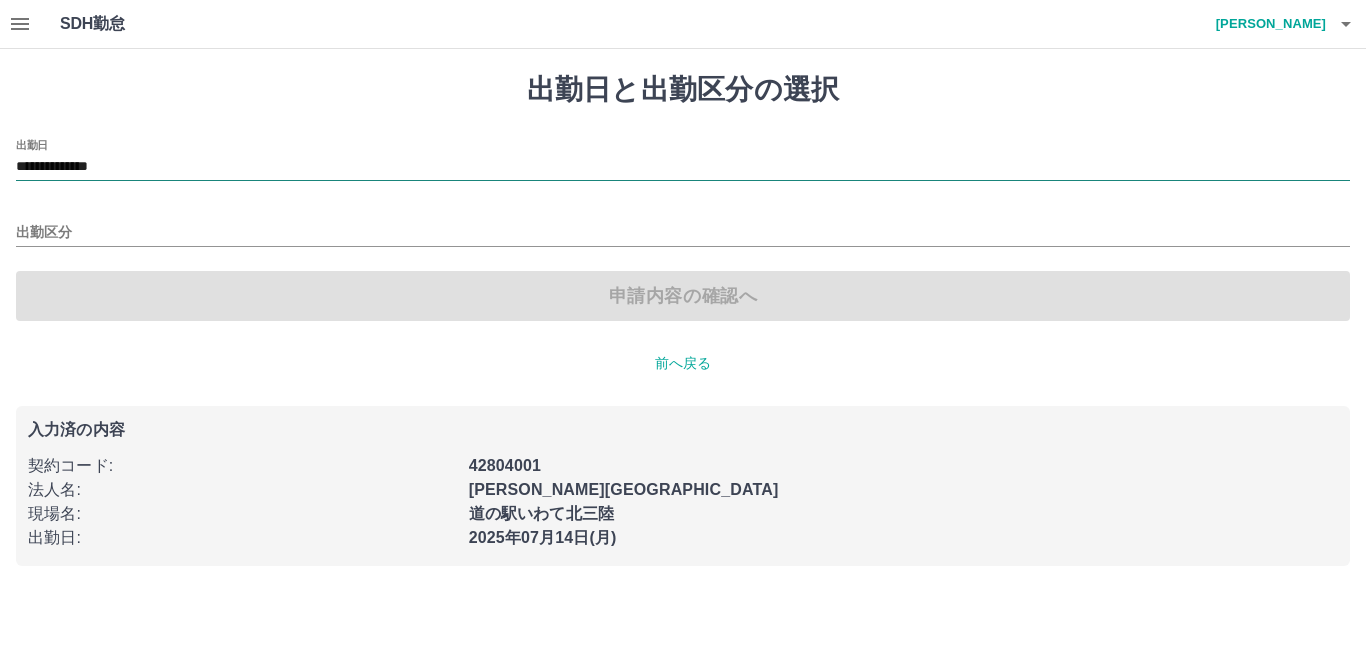 click on "**********" at bounding box center [683, 167] 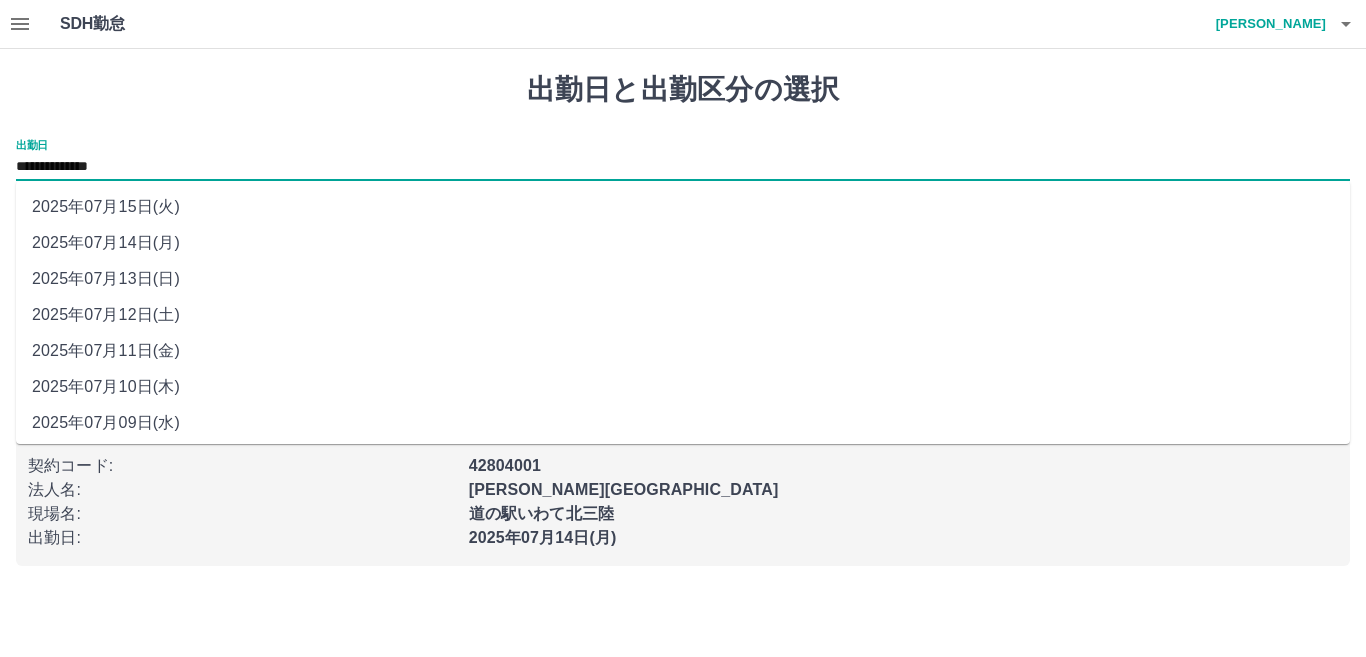 click on "2025年07月13日(日)" at bounding box center [683, 279] 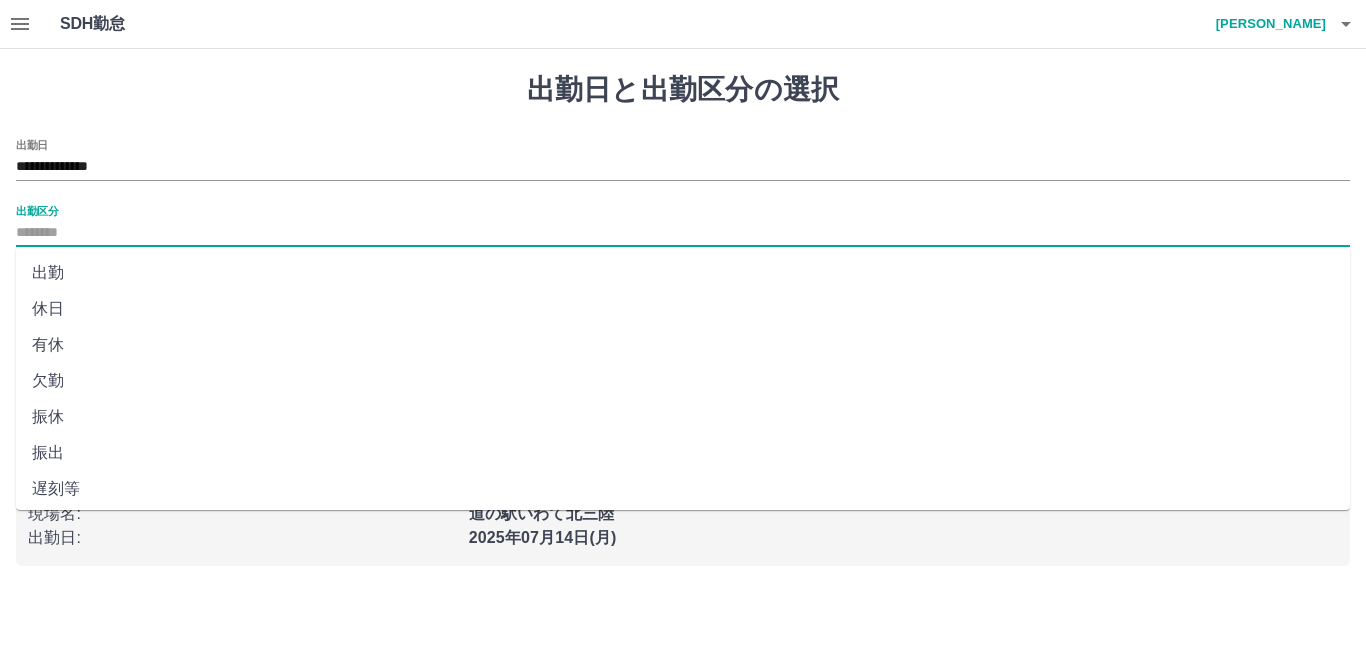 click on "出勤区分" at bounding box center (683, 233) 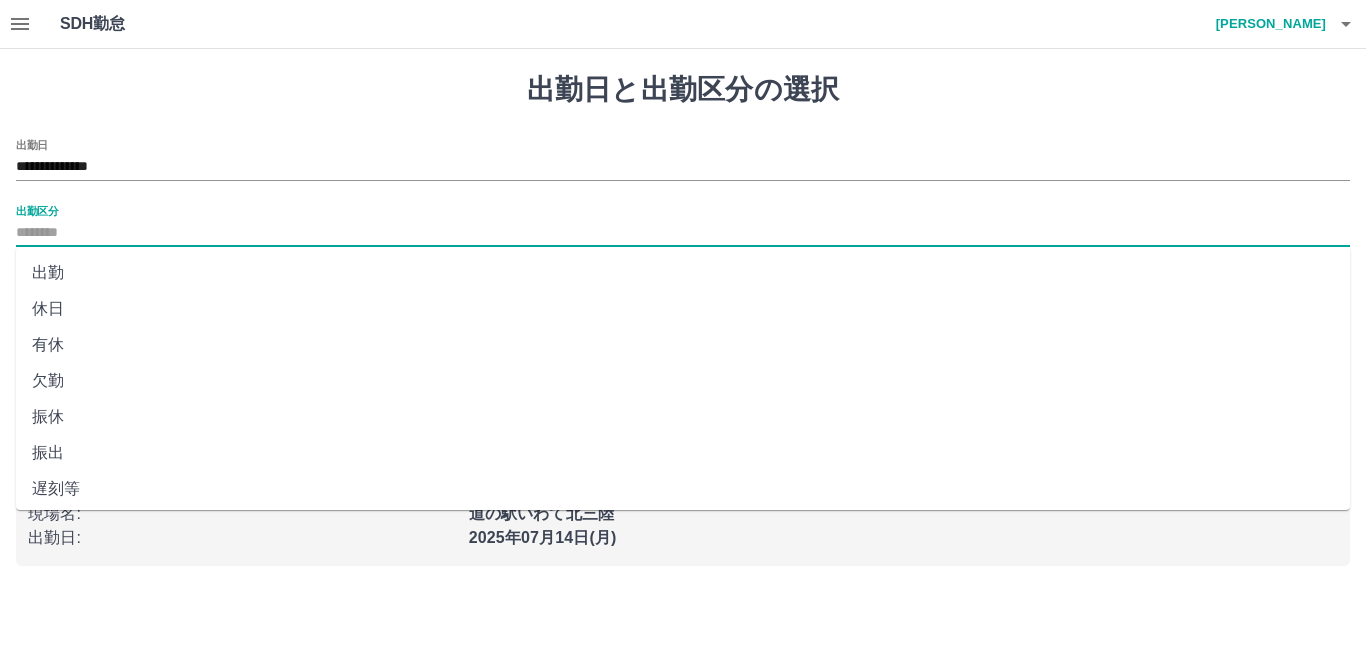 click on "出勤" at bounding box center [683, 273] 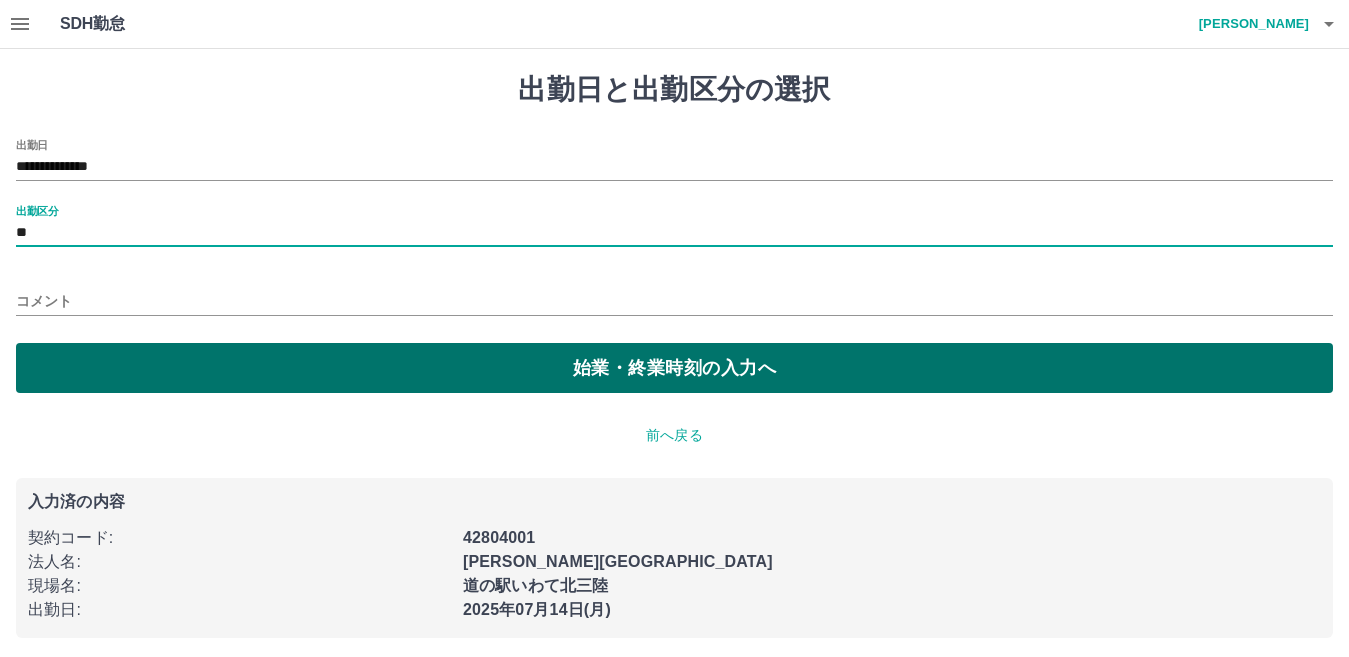 click on "始業・終業時刻の入力へ" at bounding box center (674, 368) 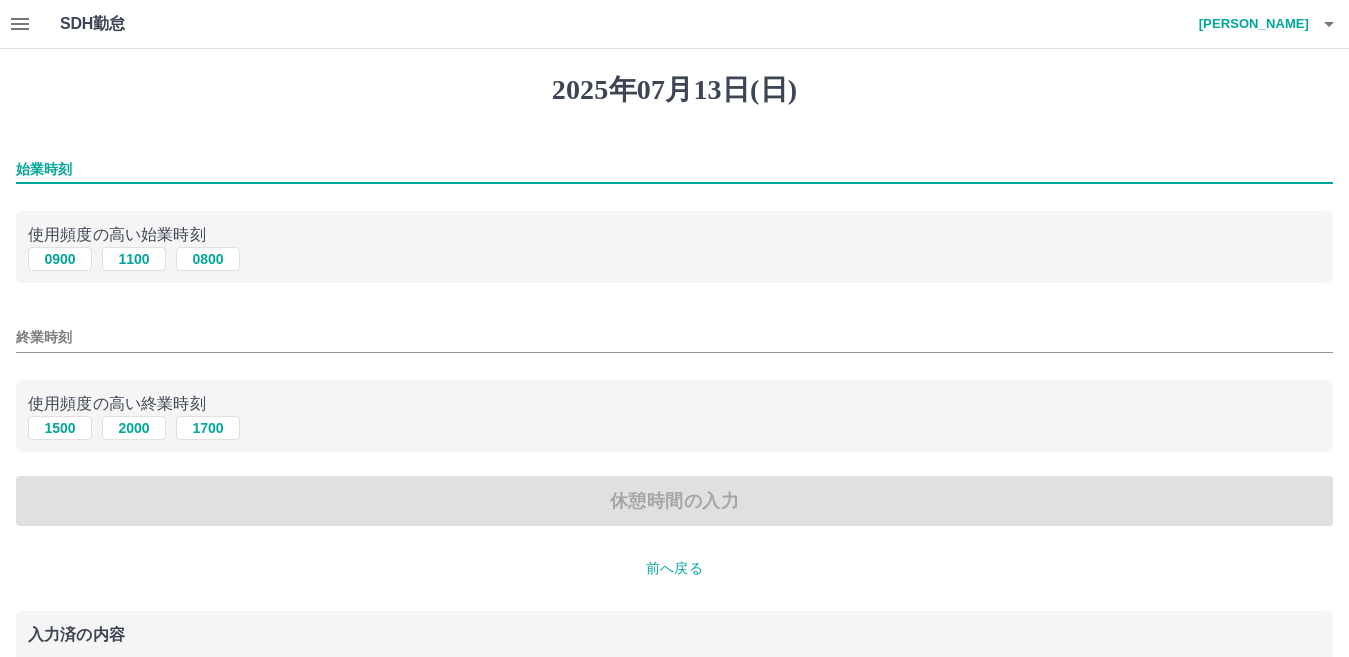 click on "始業時刻" at bounding box center (674, 169) 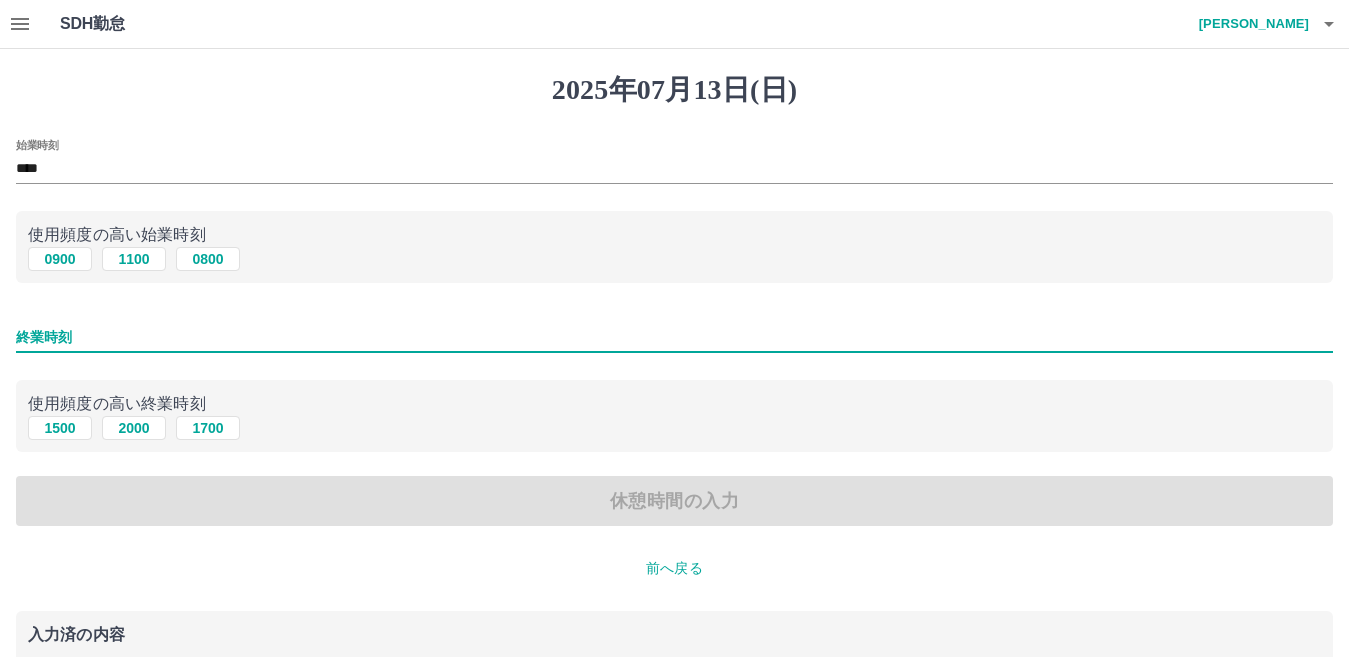 click on "終業時刻" at bounding box center [674, 337] 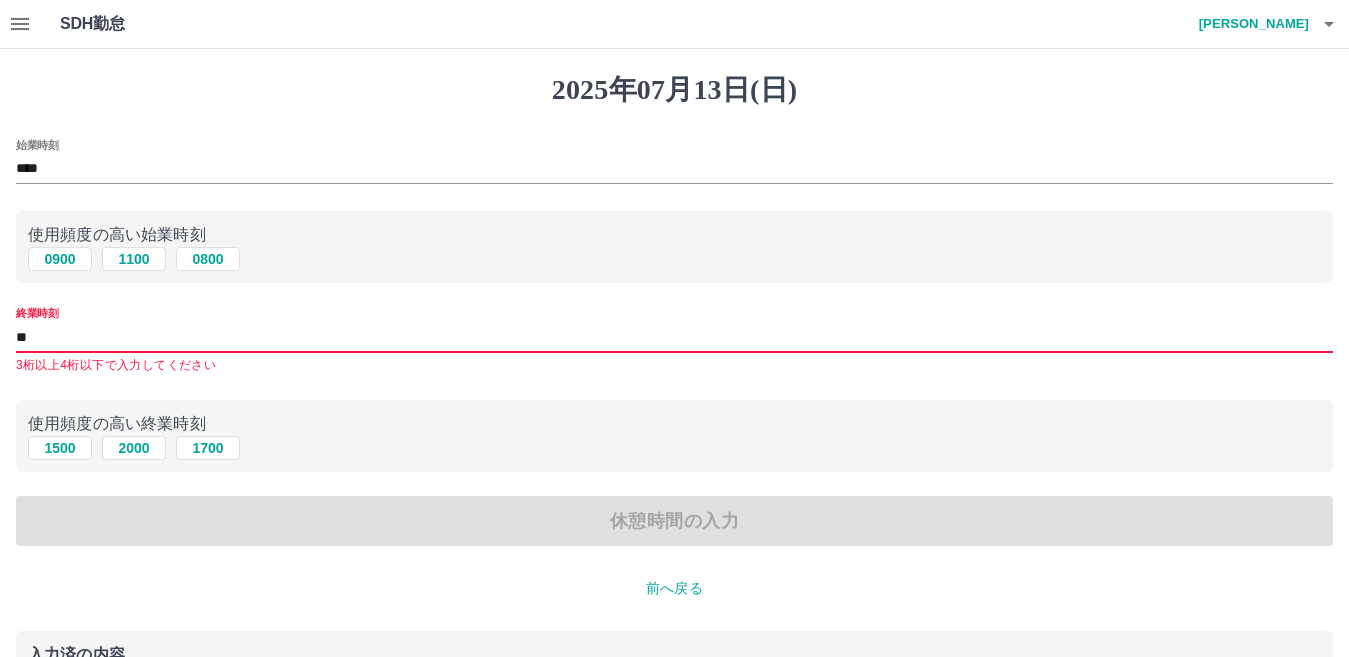 type on "****" 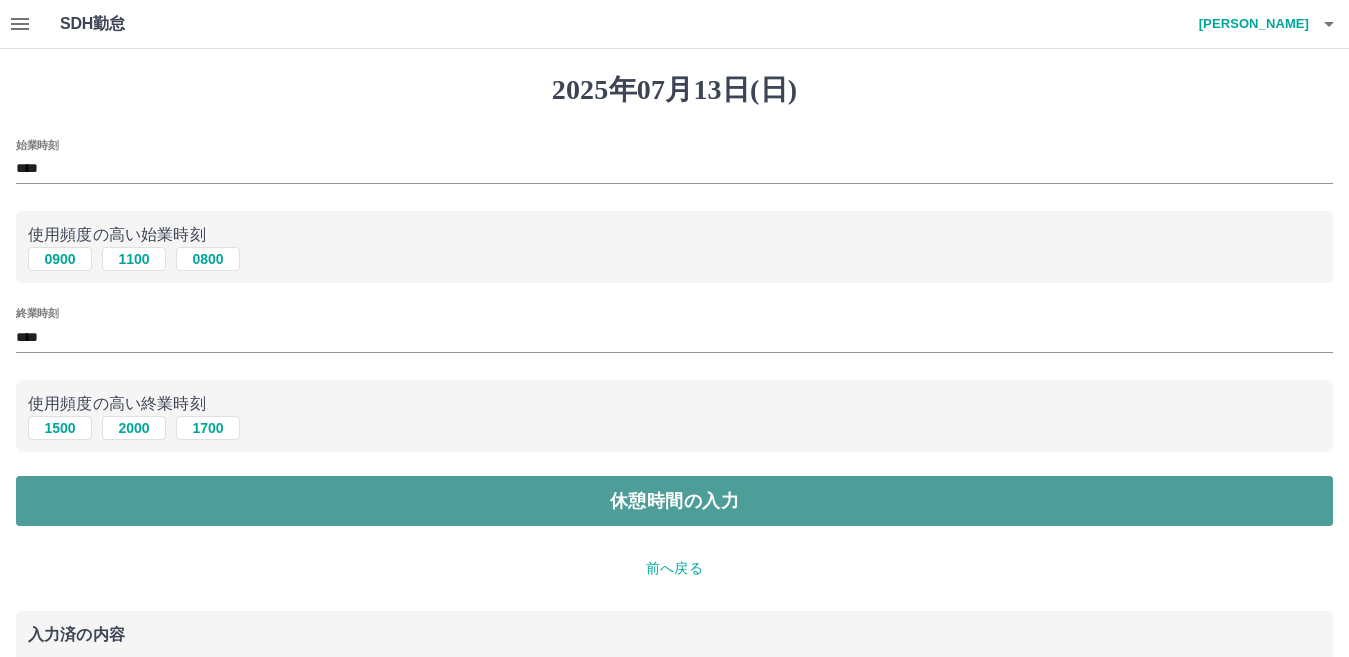 click on "休憩時間の入力" at bounding box center (674, 501) 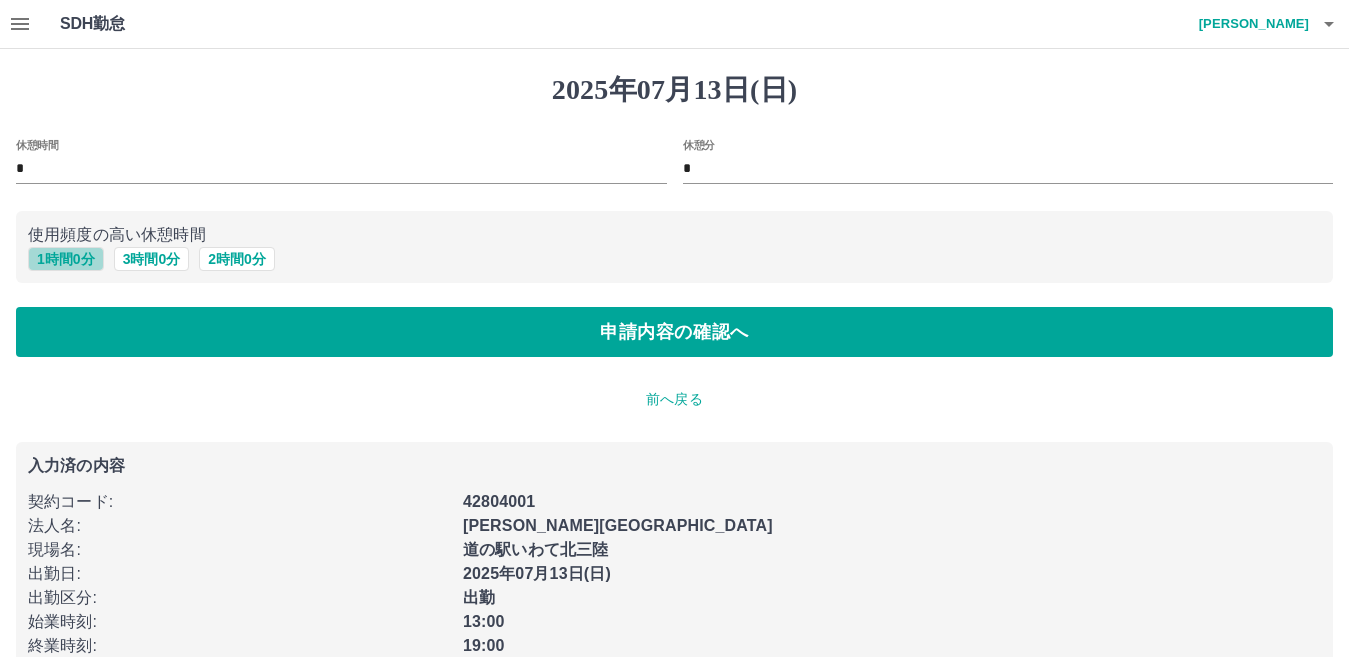click on "1 時間 0 分" at bounding box center (66, 259) 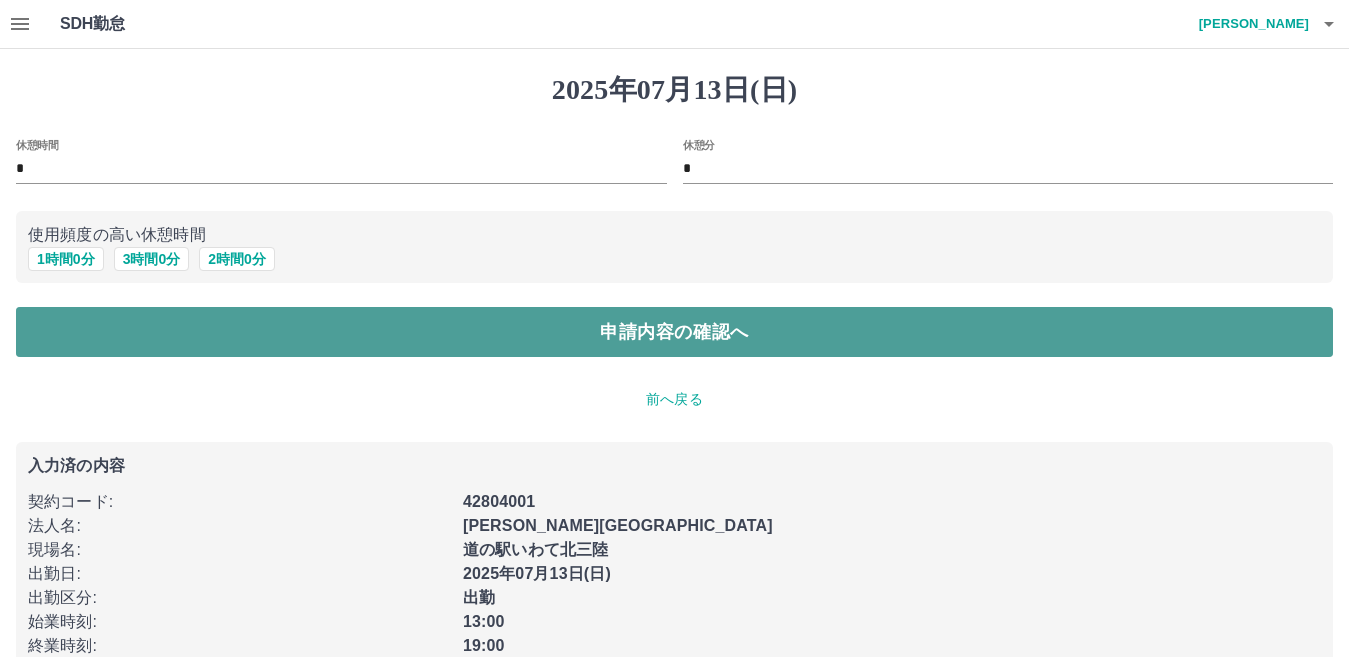 click on "申請内容の確認へ" at bounding box center (674, 332) 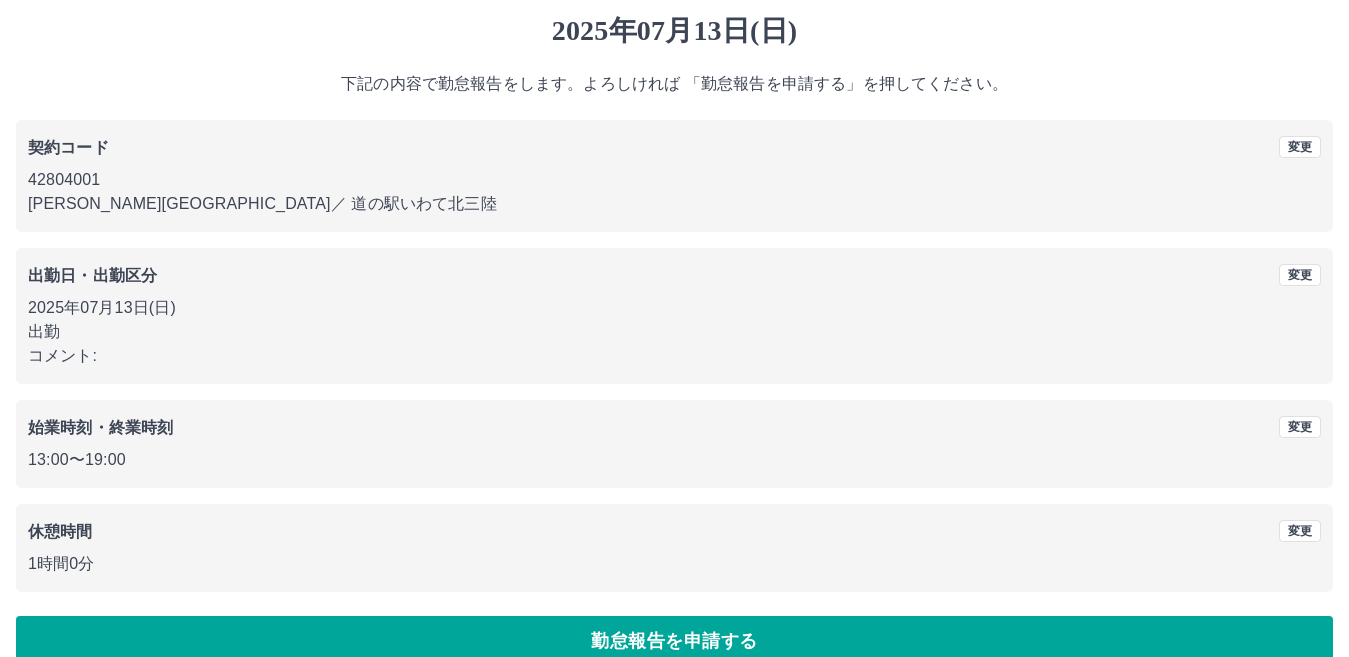 scroll, scrollTop: 92, scrollLeft: 0, axis: vertical 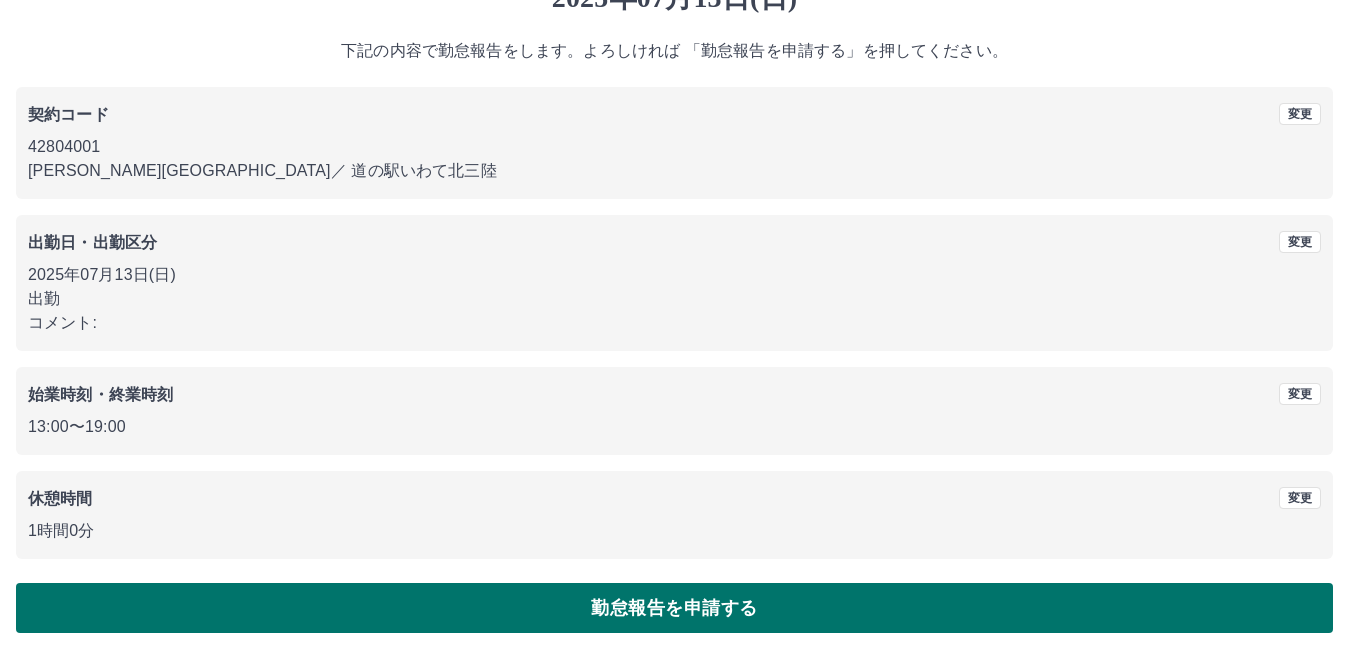 click on "勤怠報告を申請する" at bounding box center [674, 608] 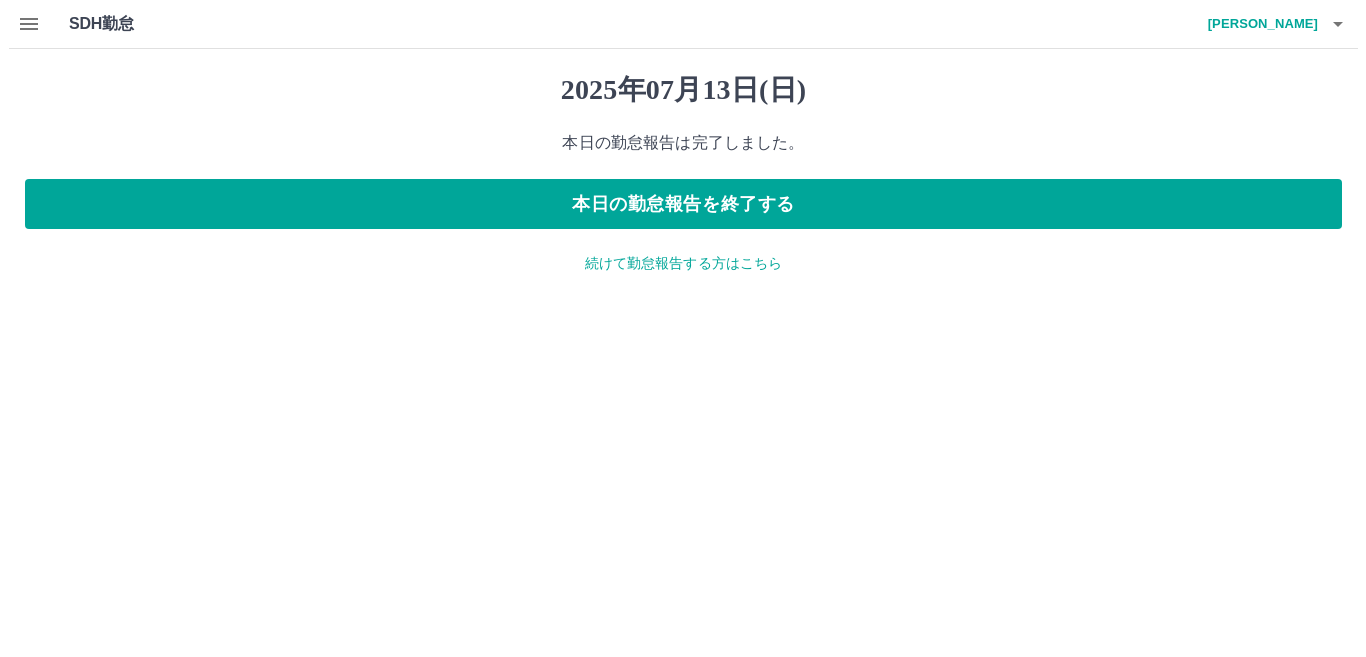 scroll, scrollTop: 0, scrollLeft: 0, axis: both 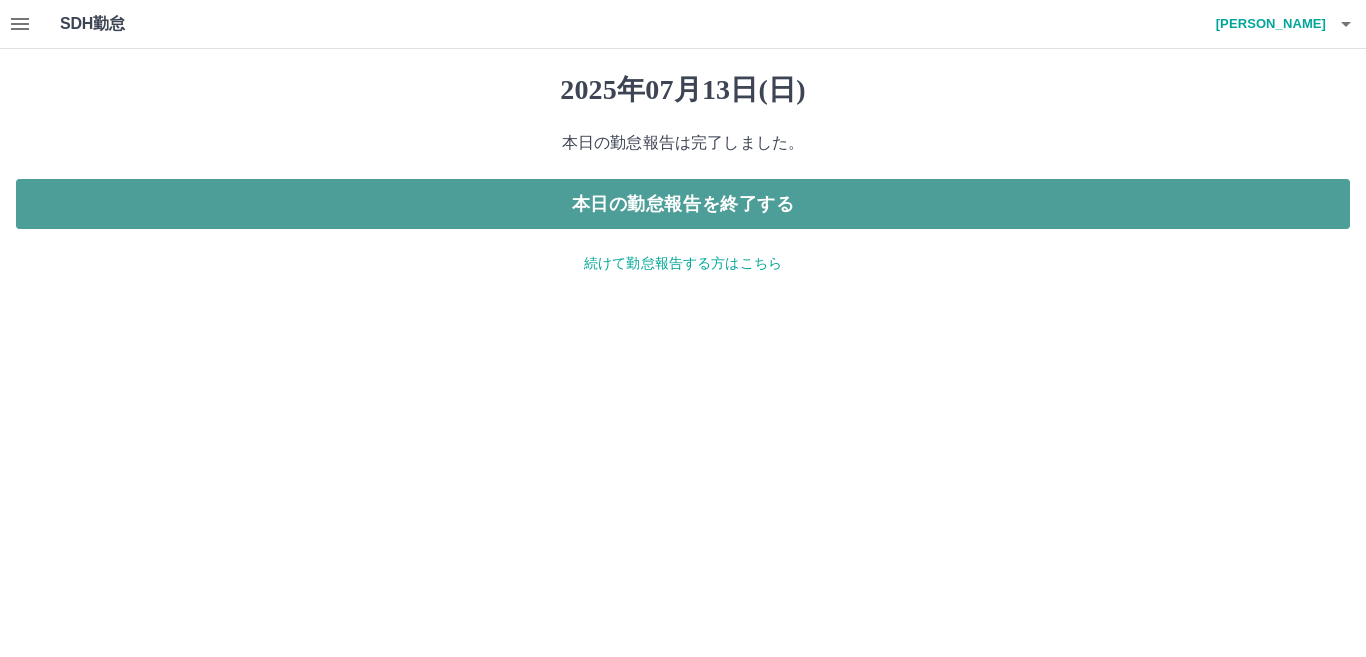 click on "本日の勤怠報告を終了する" at bounding box center [683, 204] 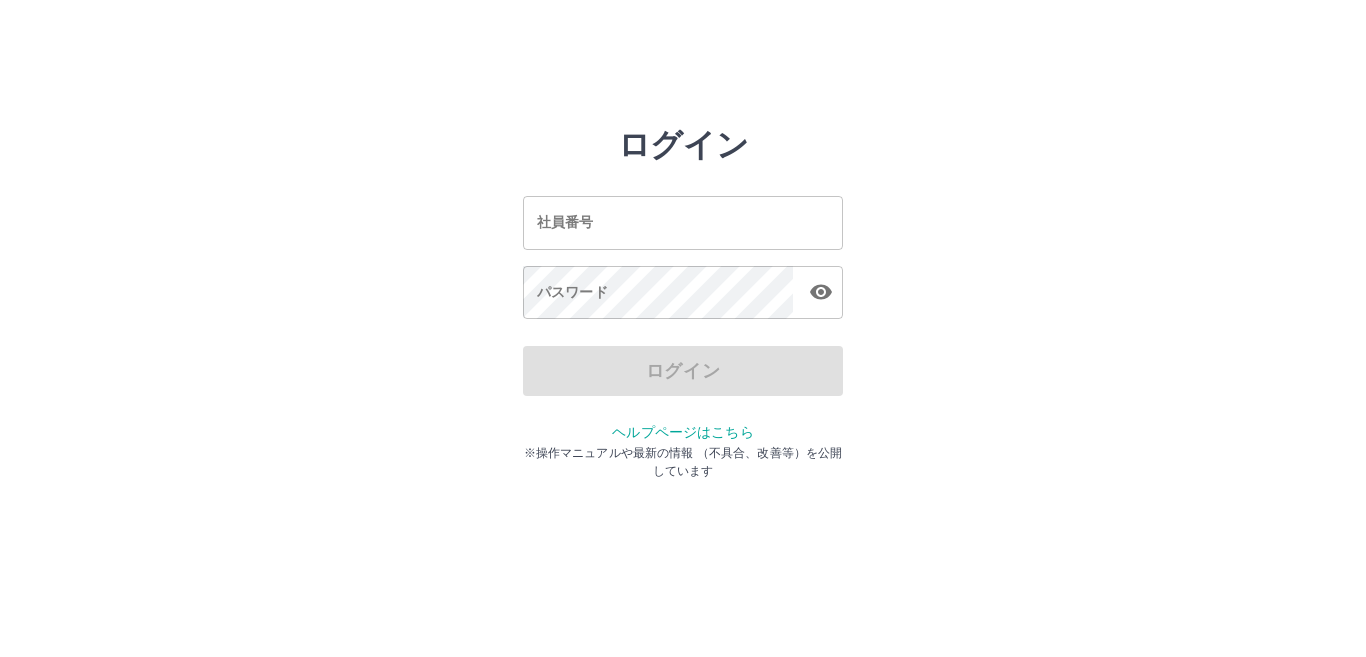 scroll, scrollTop: 0, scrollLeft: 0, axis: both 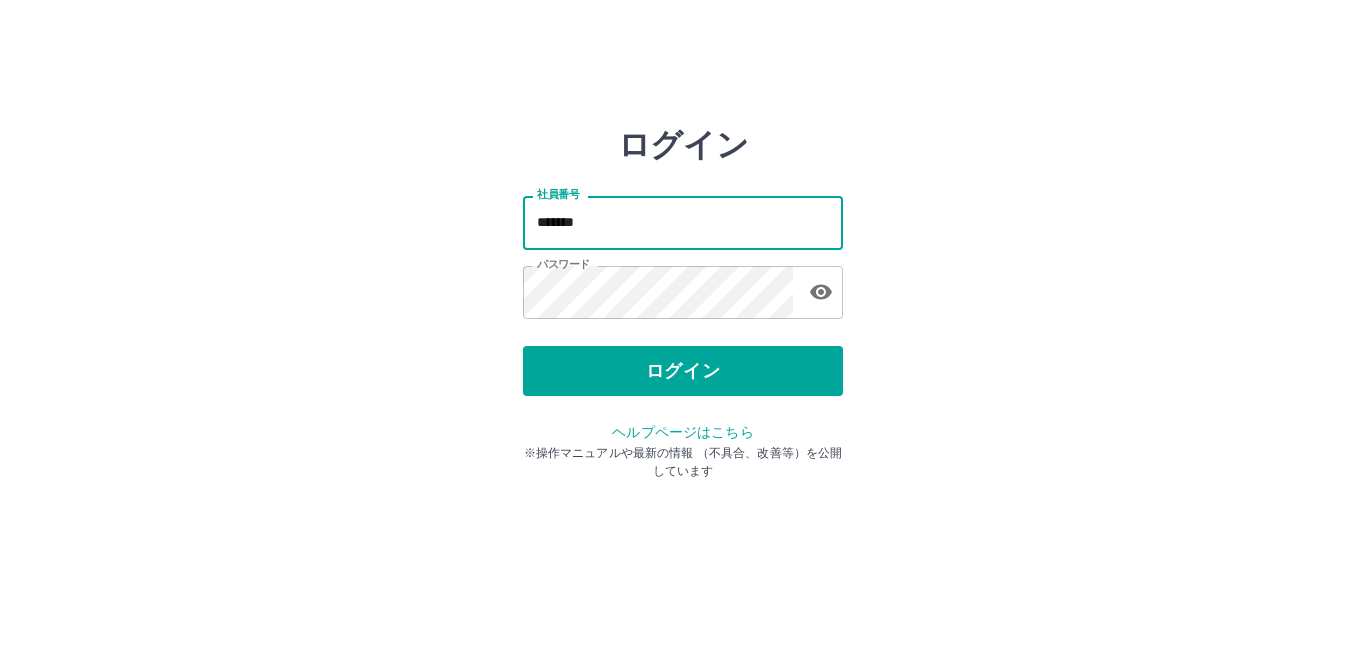 click on "*******" at bounding box center [683, 222] 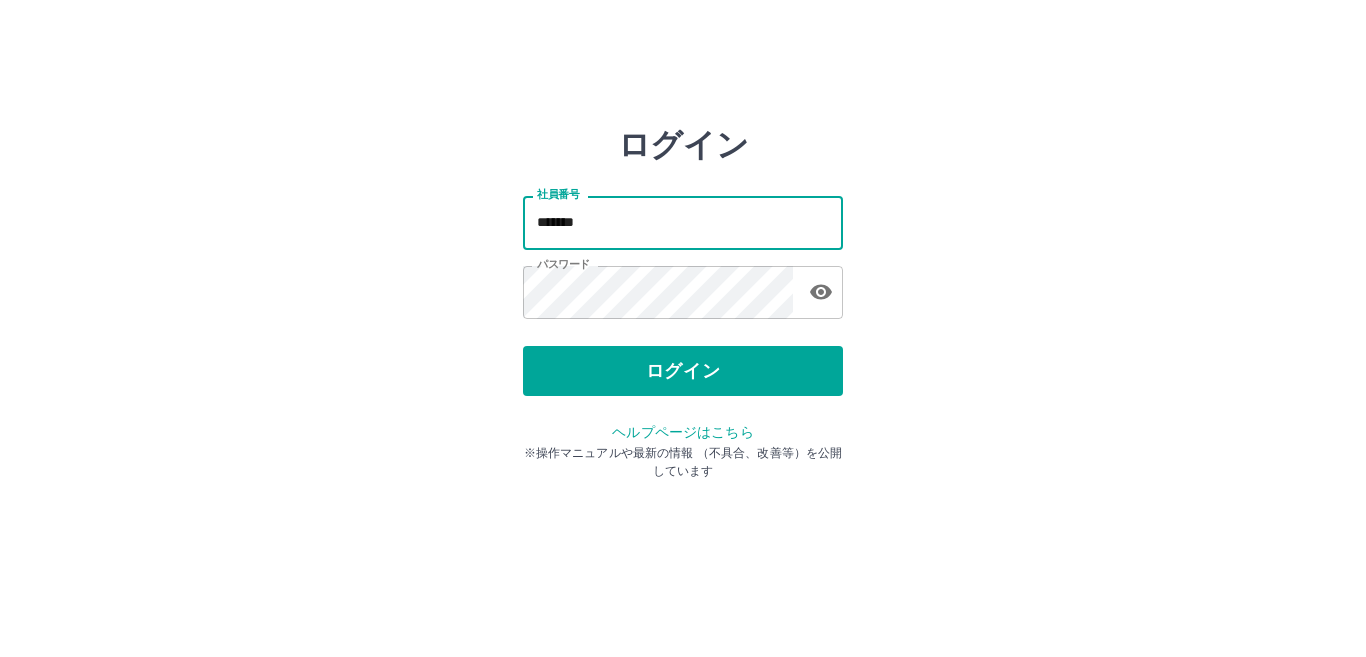 type on "*******" 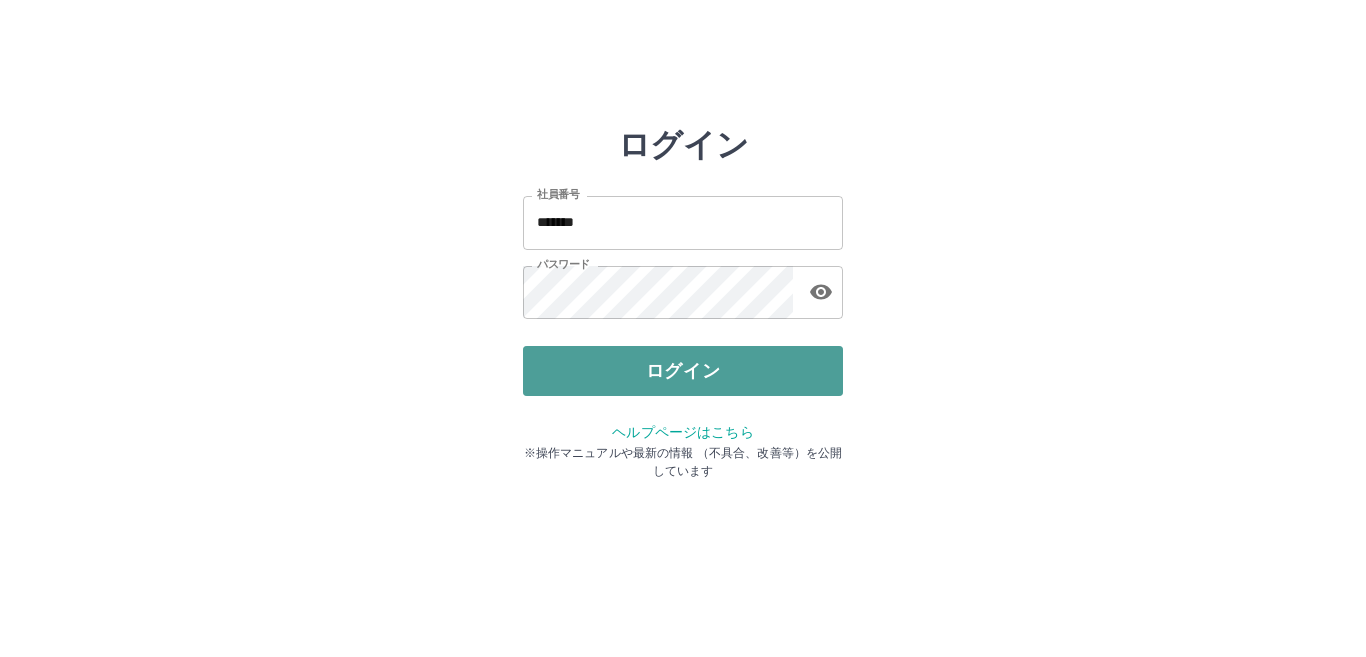 click on "ログイン" at bounding box center [683, 371] 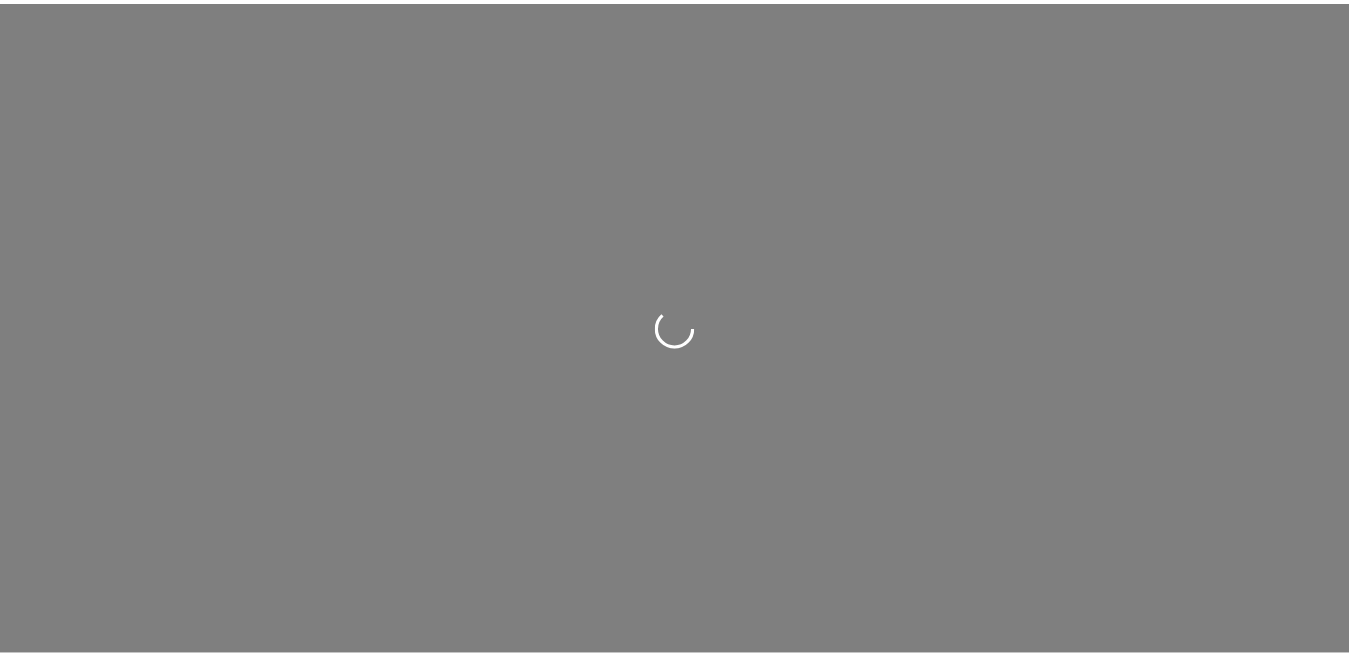 scroll, scrollTop: 0, scrollLeft: 0, axis: both 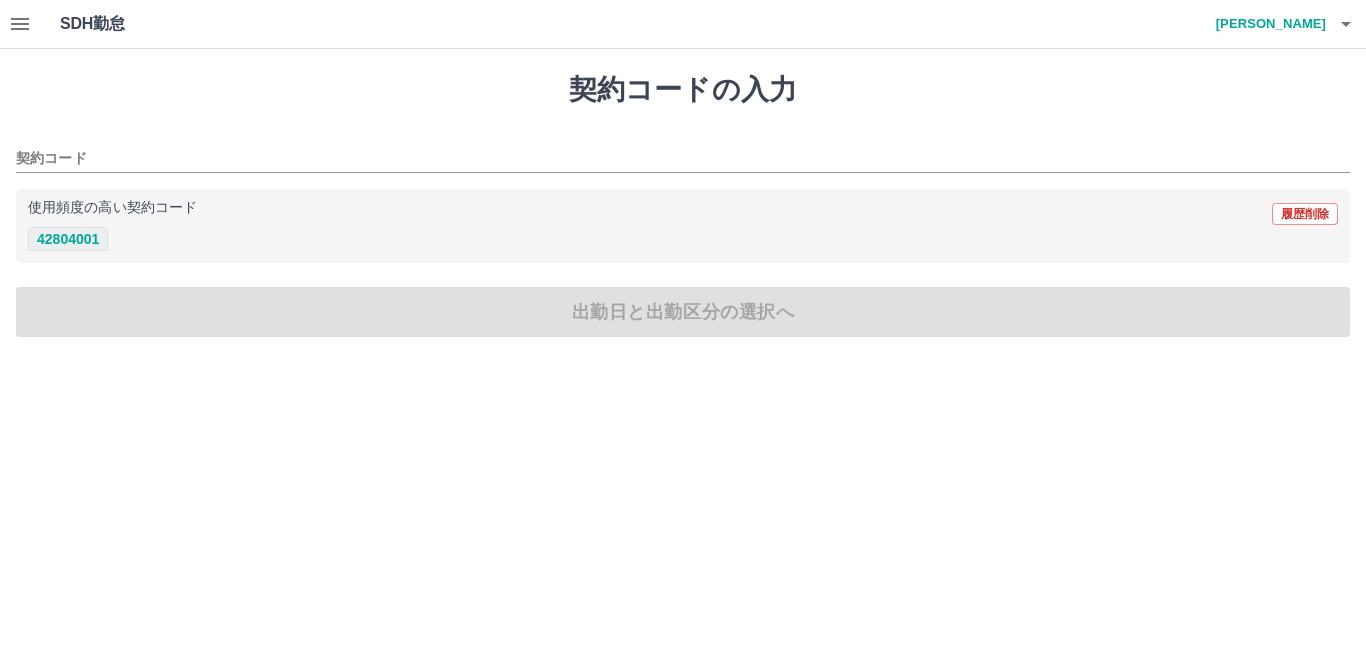 click on "42804001" at bounding box center (68, 239) 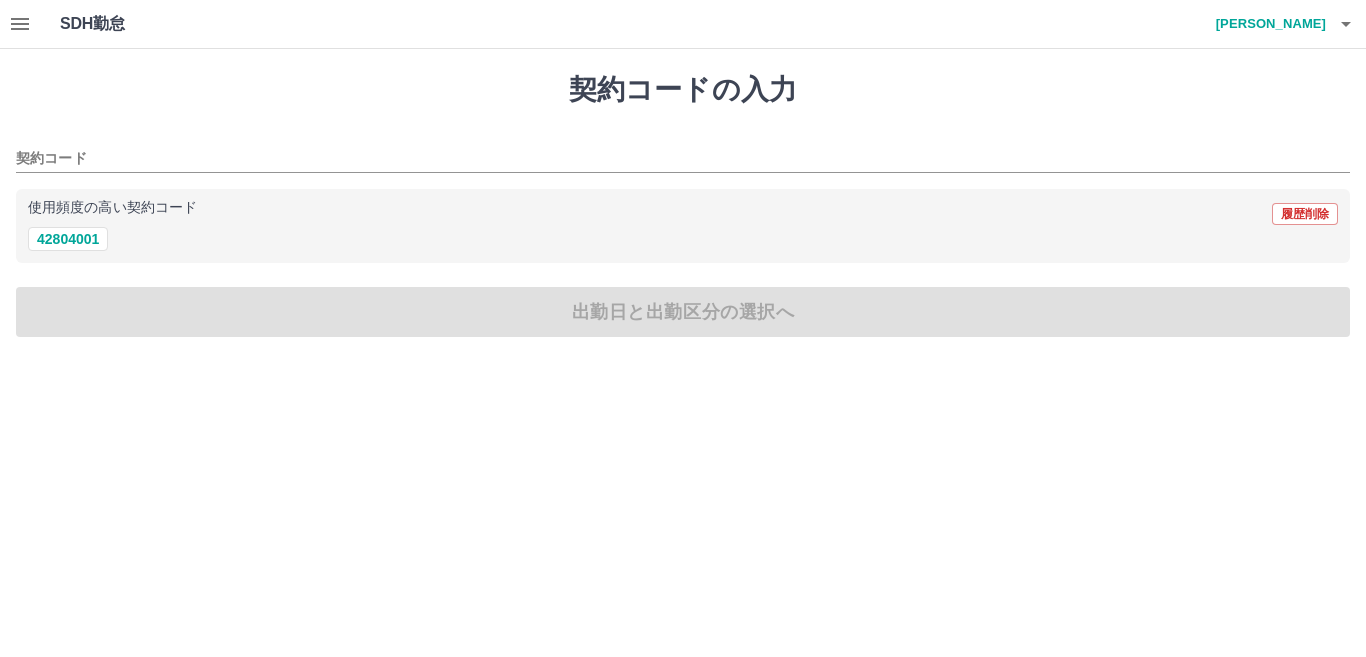 type on "********" 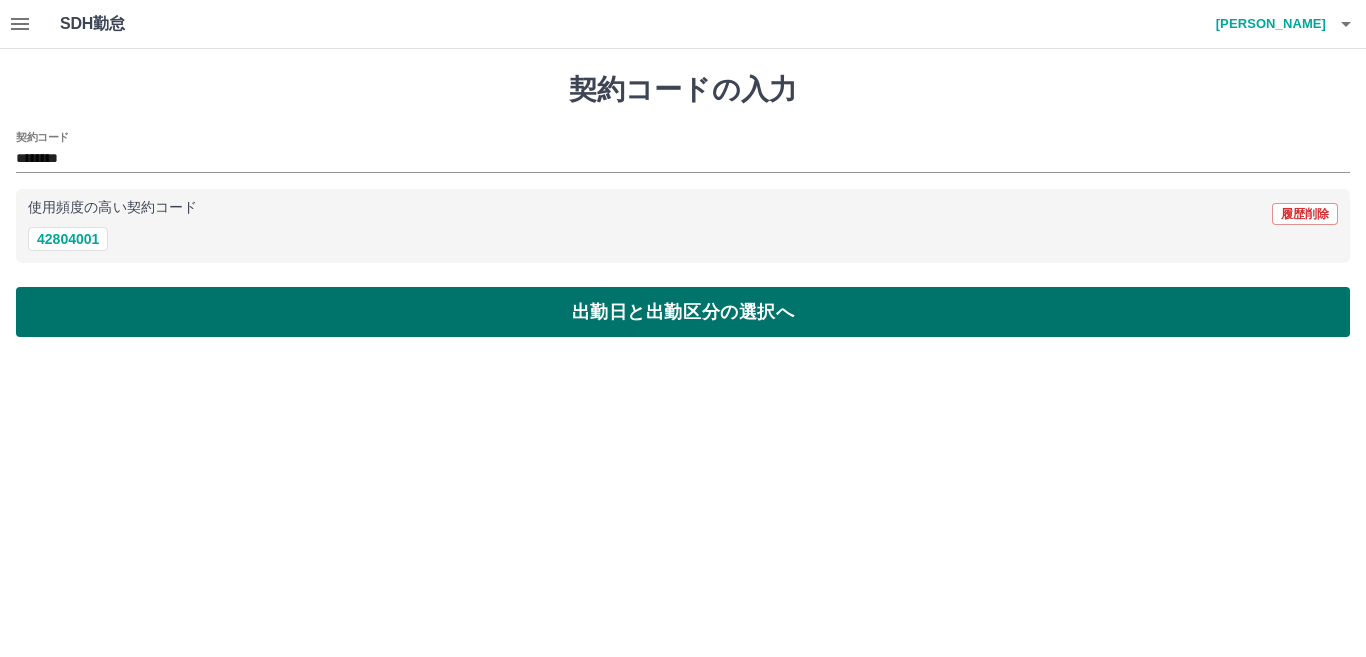 click on "出勤日と出勤区分の選択へ" at bounding box center [683, 312] 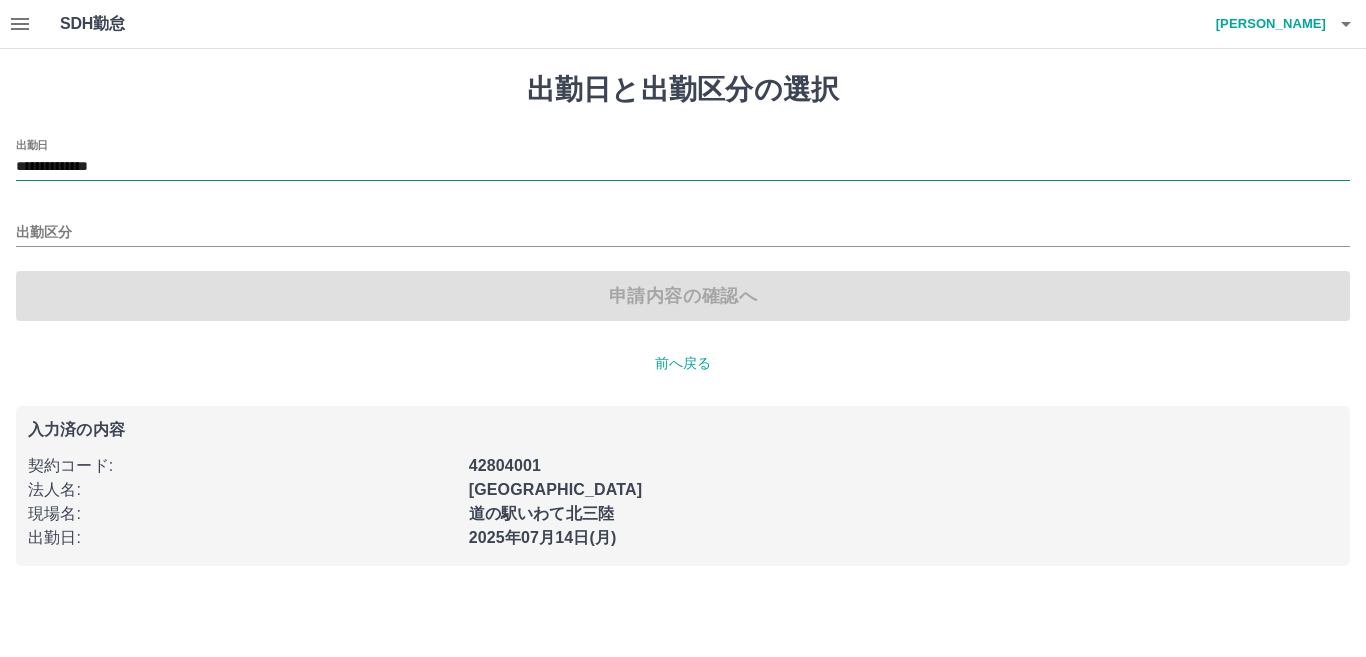 click on "**********" at bounding box center [683, 167] 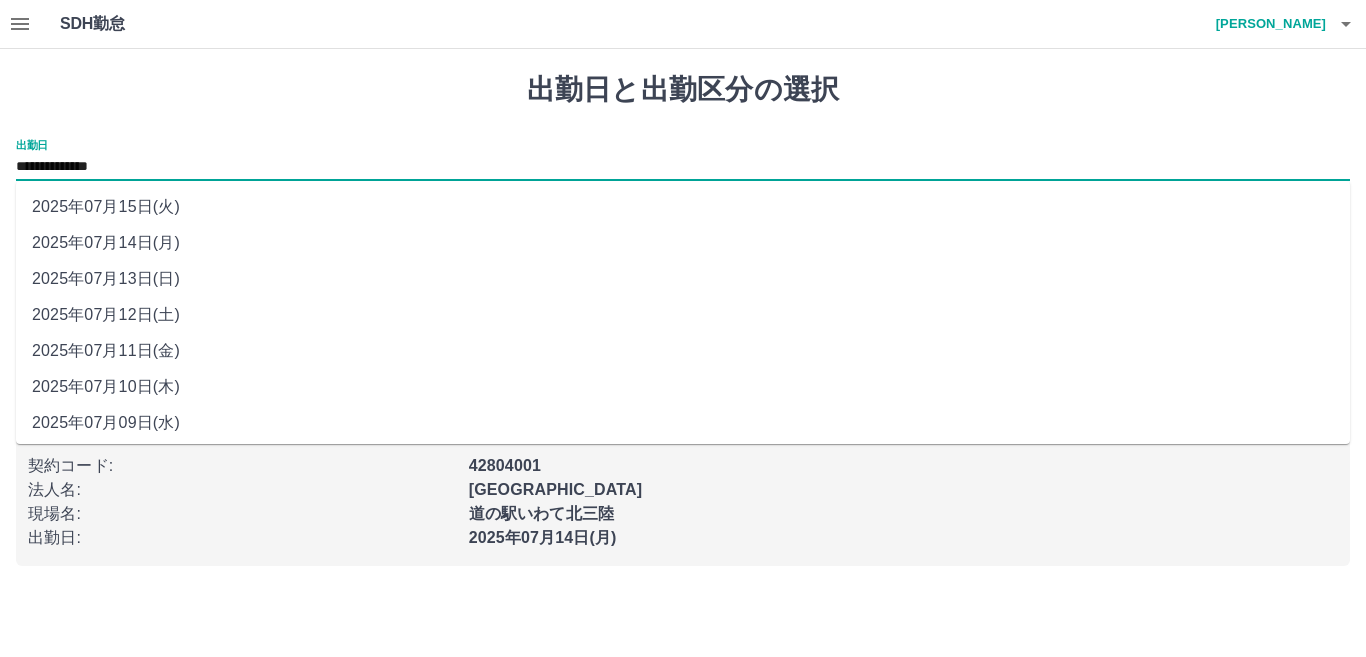 click on "2025年07月12日(土)" at bounding box center (683, 315) 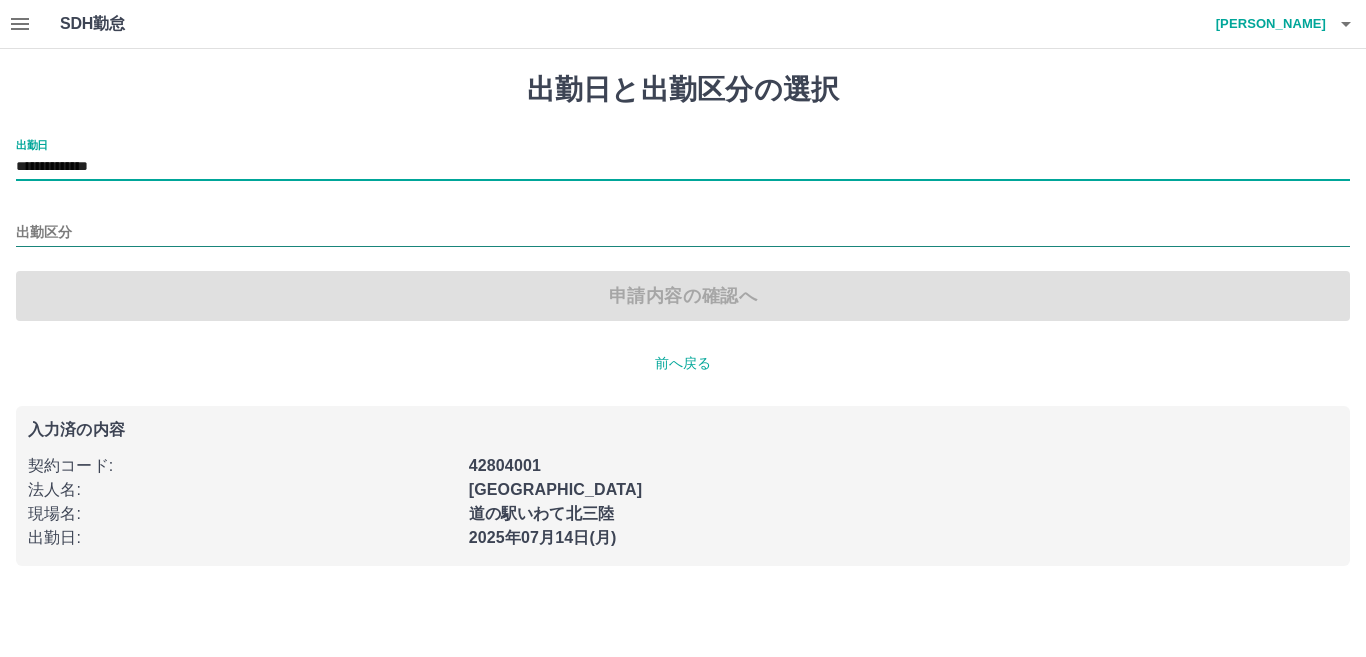 click on "出勤区分" at bounding box center (683, 233) 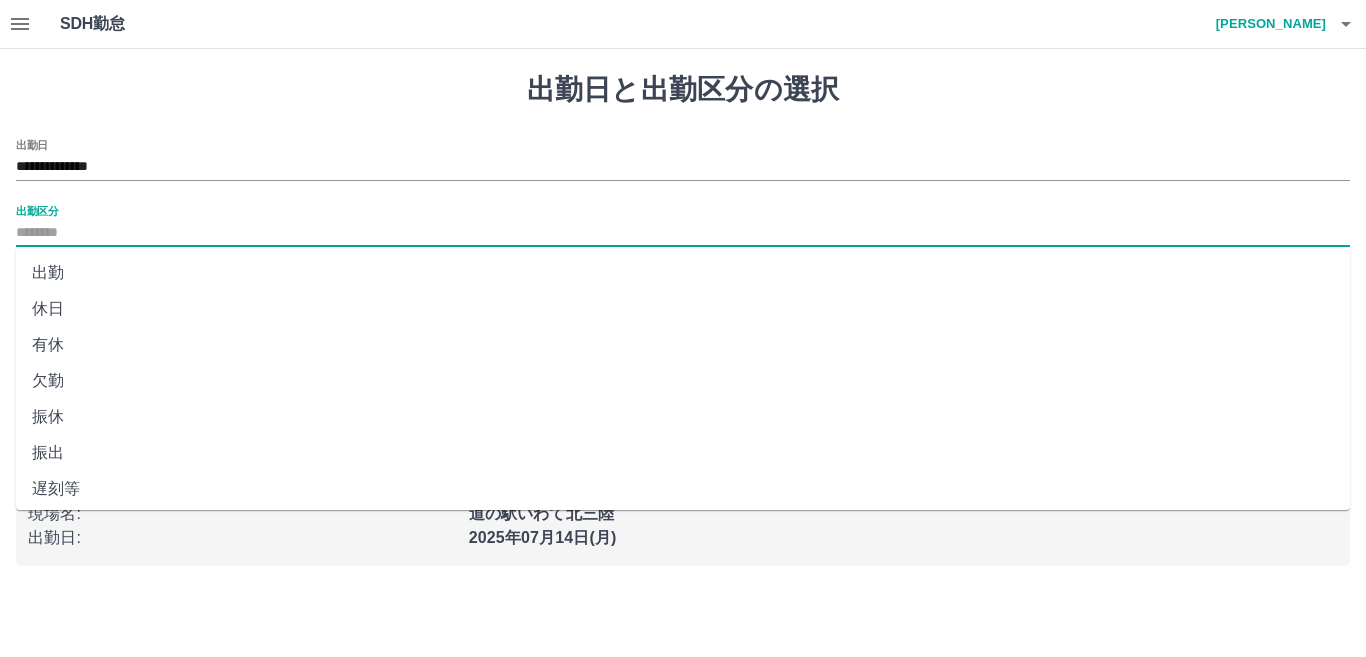 click on "出勤" at bounding box center (683, 273) 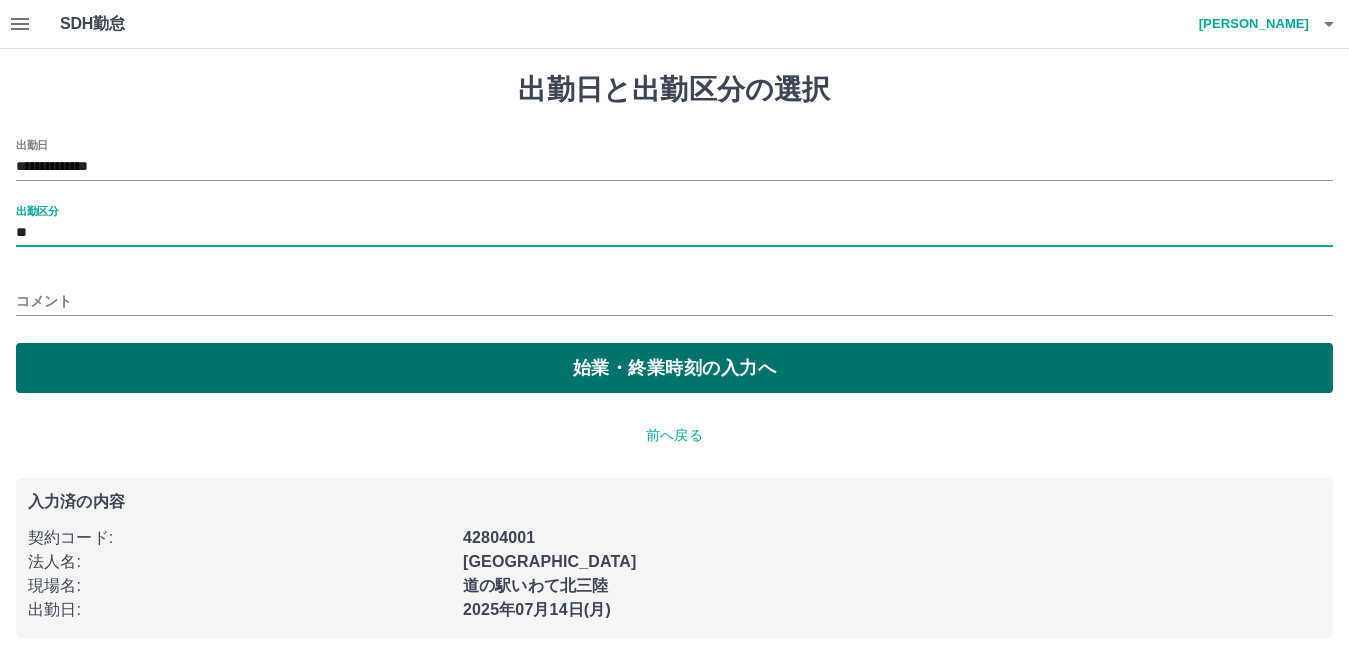 click on "始業・終業時刻の入力へ" at bounding box center [674, 368] 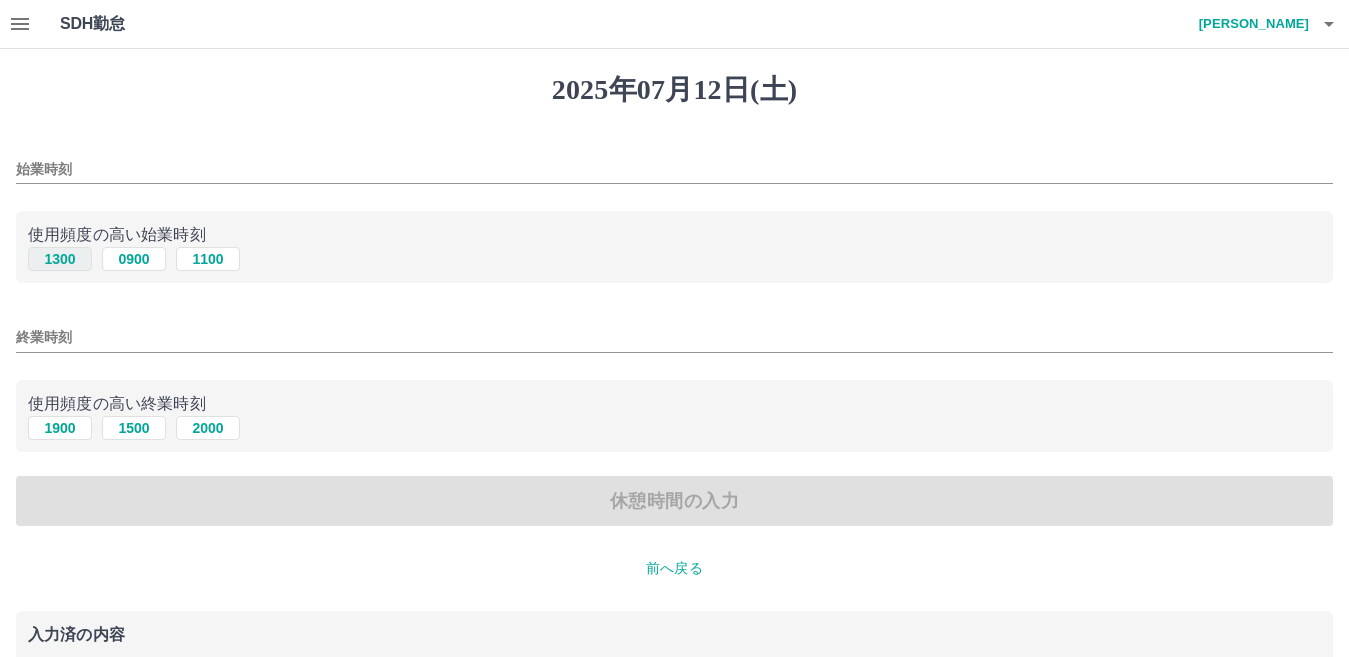 click on "1300" at bounding box center (60, 259) 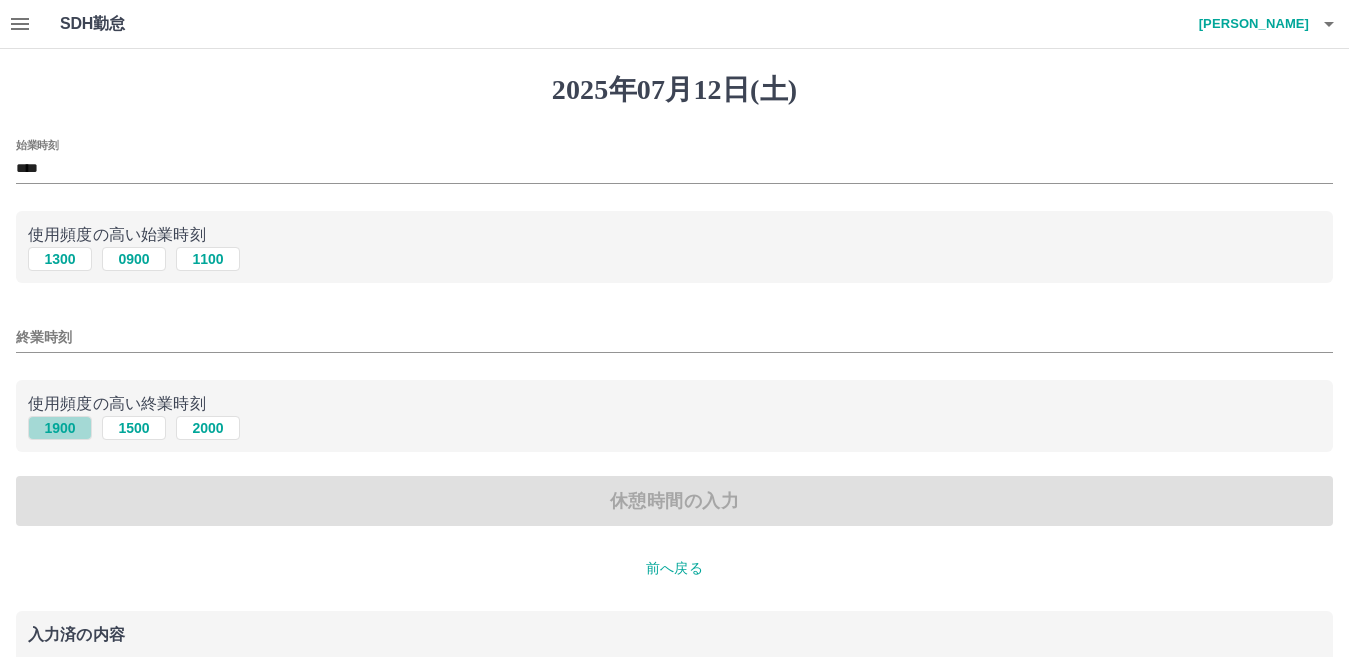click on "1900" at bounding box center (60, 428) 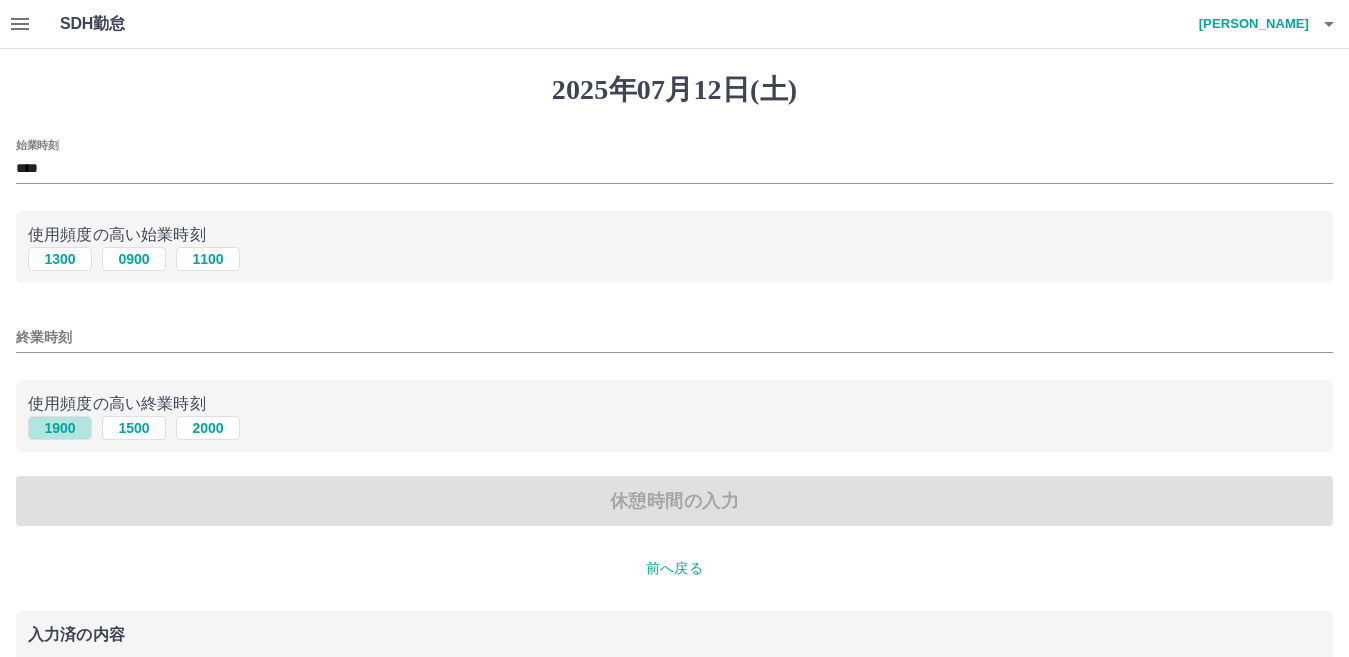 type on "****" 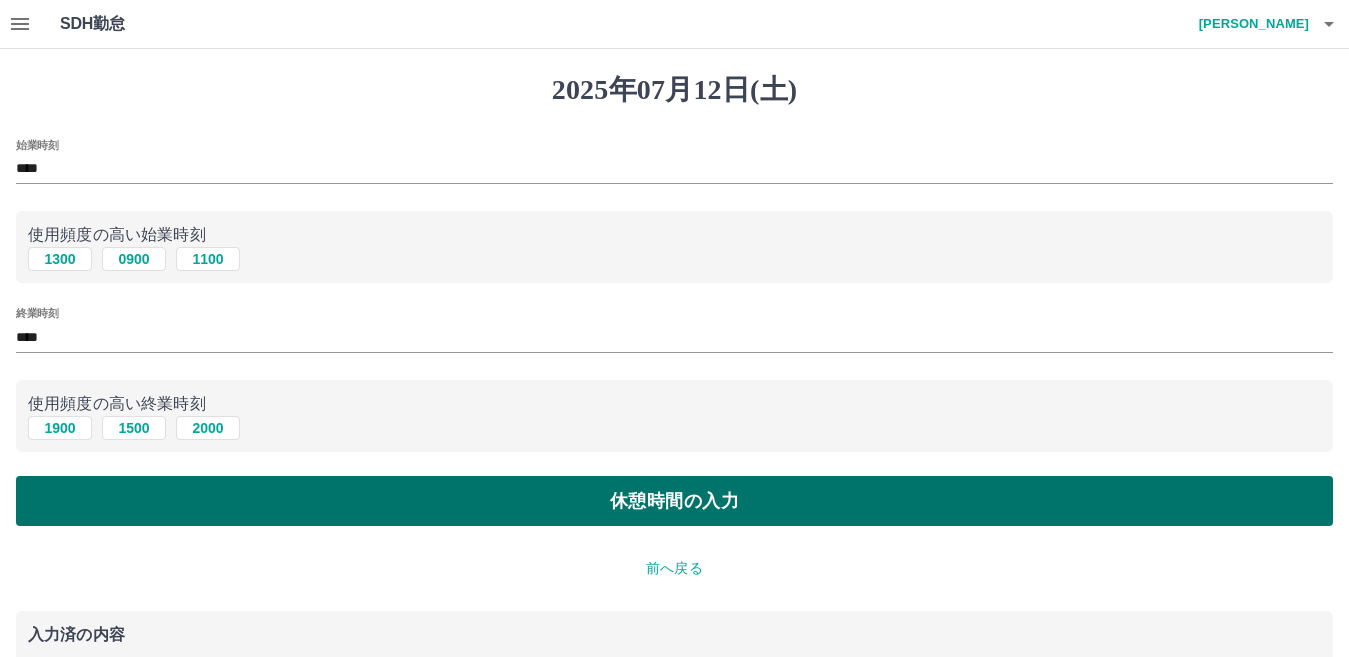 click on "休憩時間の入力" at bounding box center [674, 501] 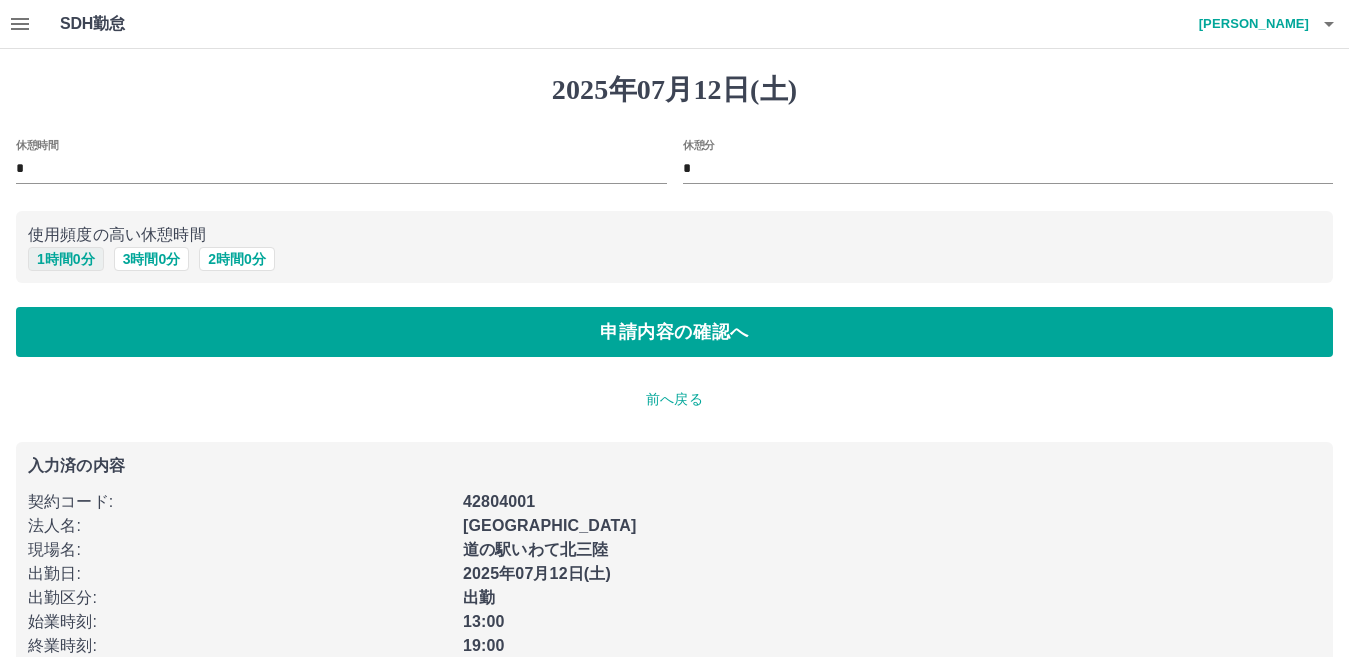 click on "1 時間 0 分" at bounding box center (66, 259) 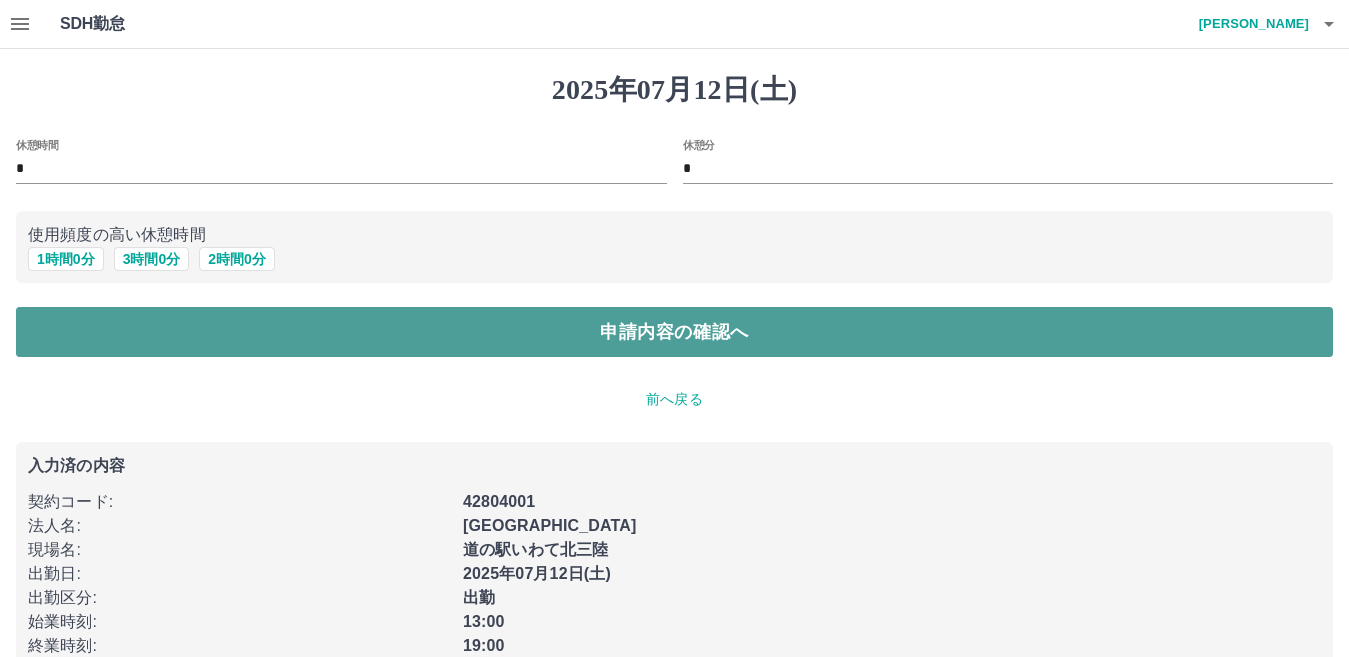 click on "申請内容の確認へ" at bounding box center (674, 332) 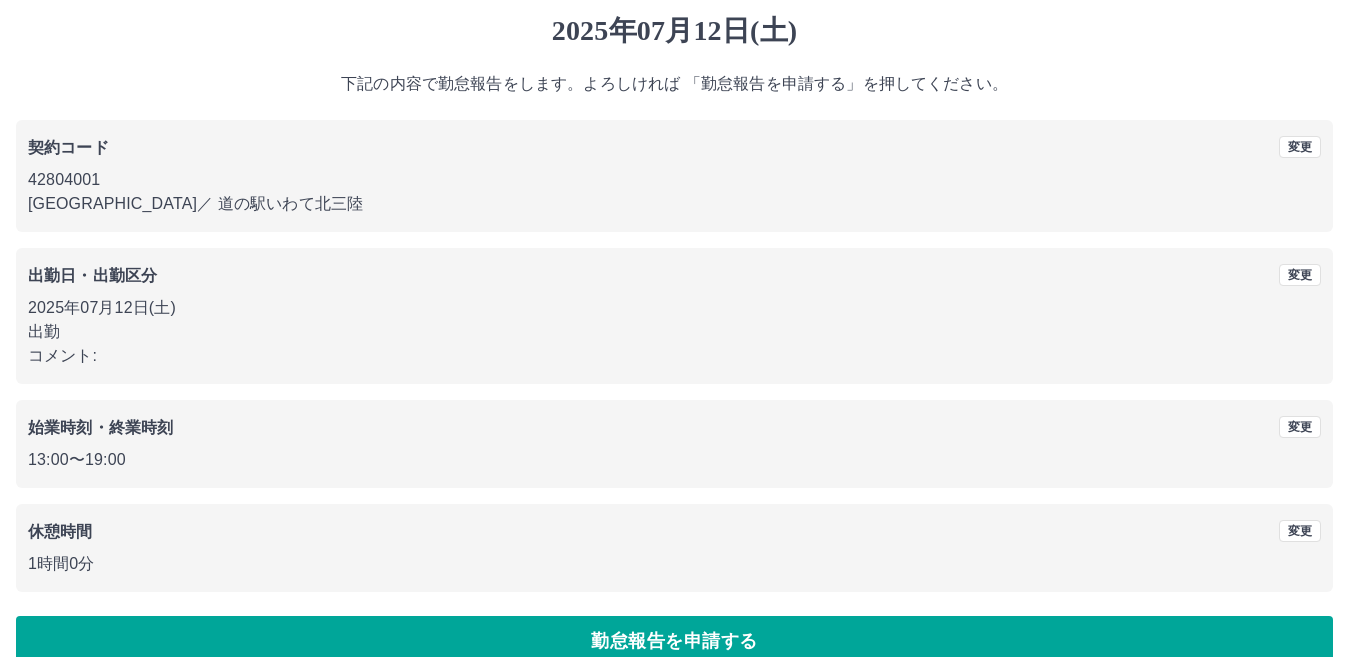 scroll, scrollTop: 92, scrollLeft: 0, axis: vertical 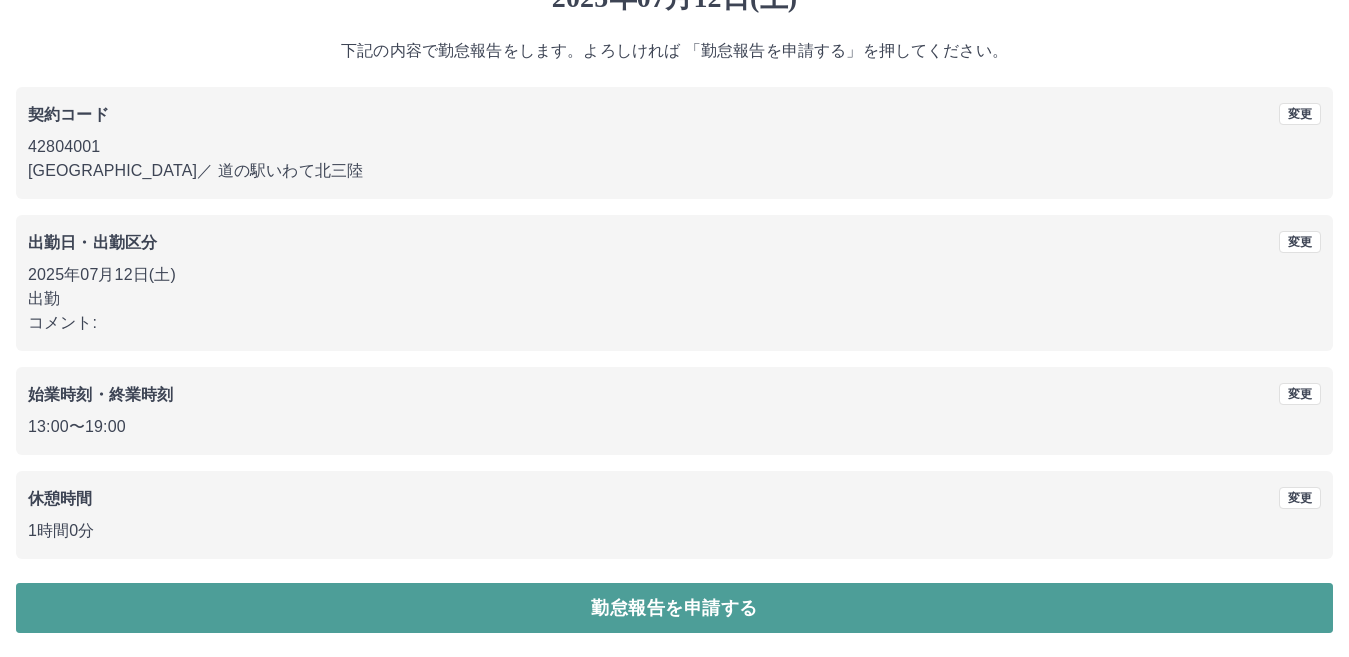 click on "勤怠報告を申請する" at bounding box center (674, 608) 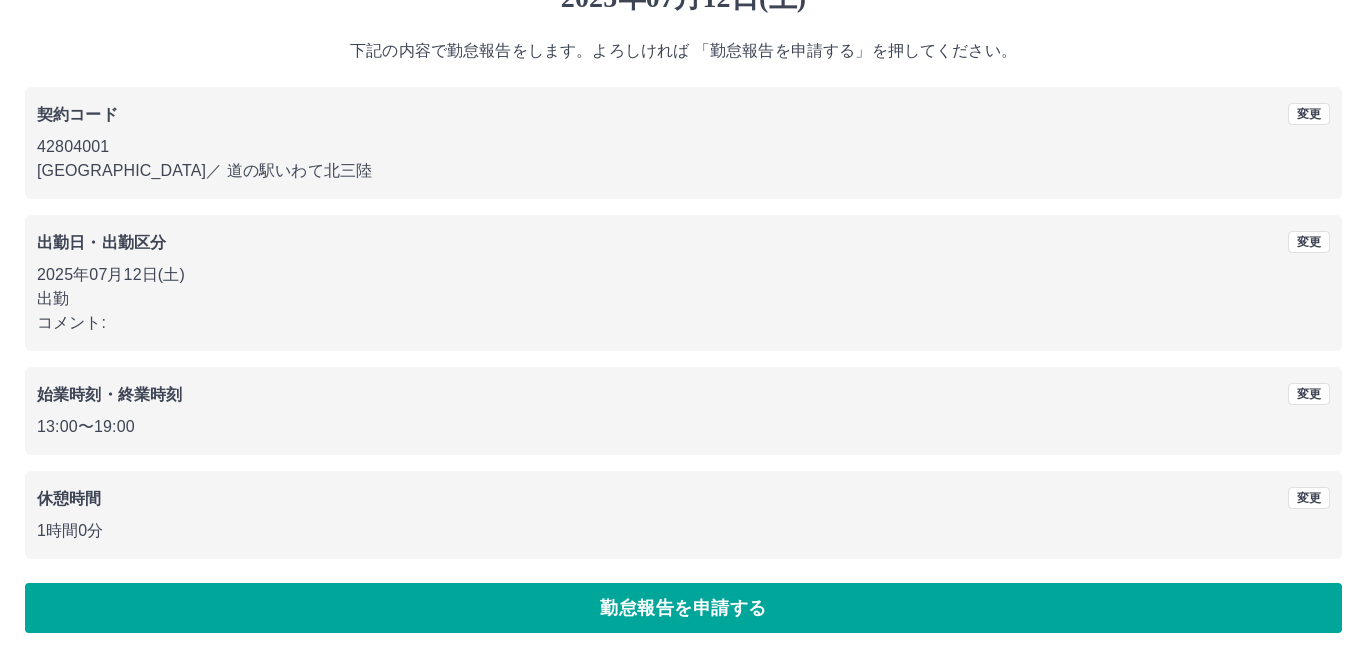 scroll, scrollTop: 0, scrollLeft: 0, axis: both 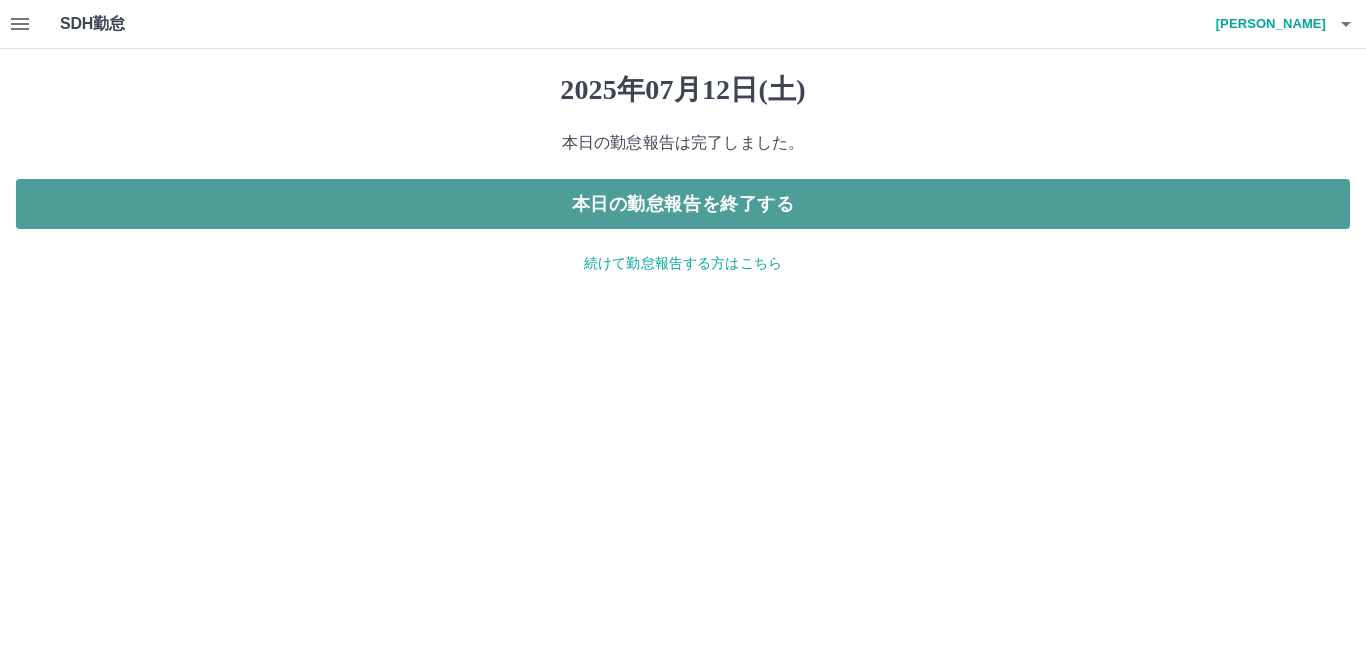 click on "本日の勤怠報告を終了する" at bounding box center (683, 204) 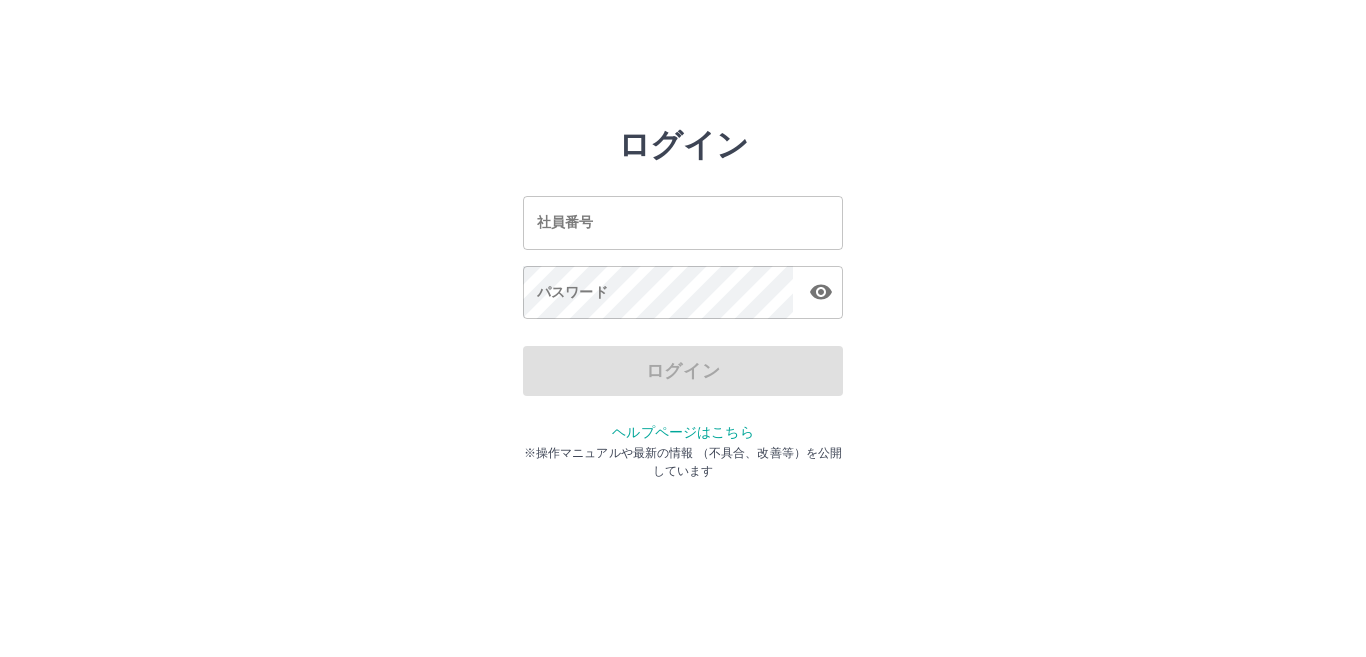 scroll, scrollTop: 0, scrollLeft: 0, axis: both 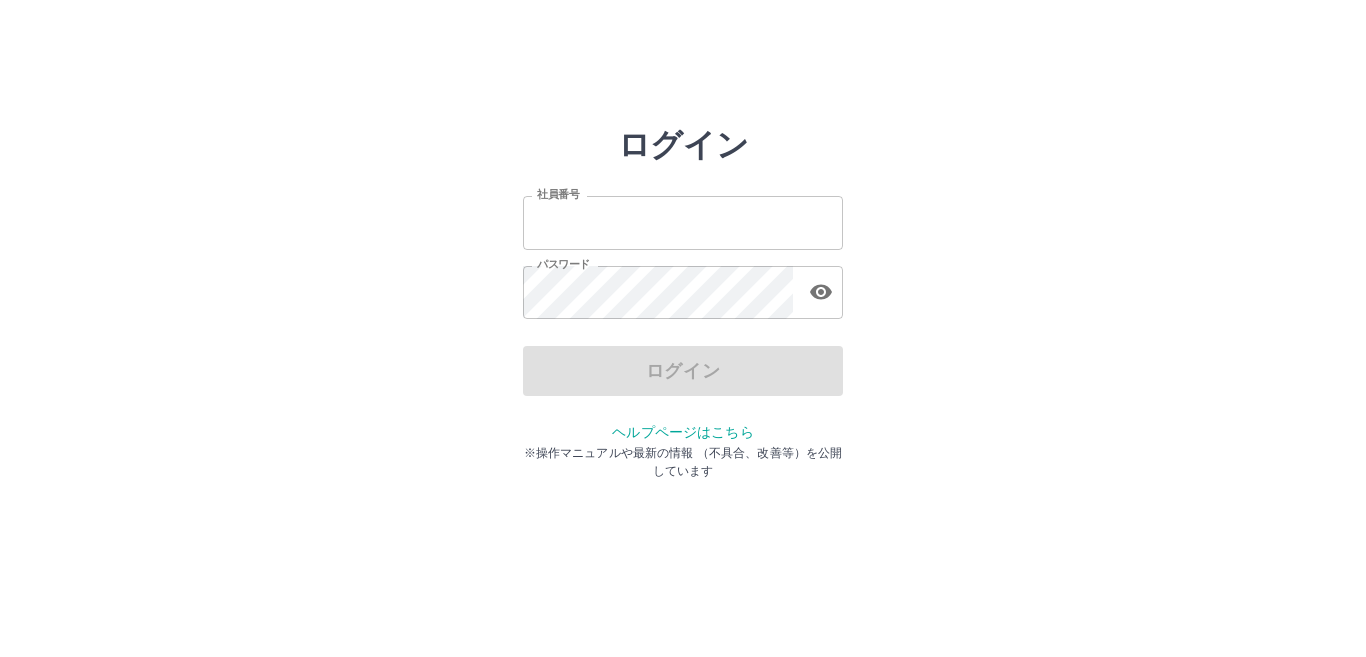 type on "*******" 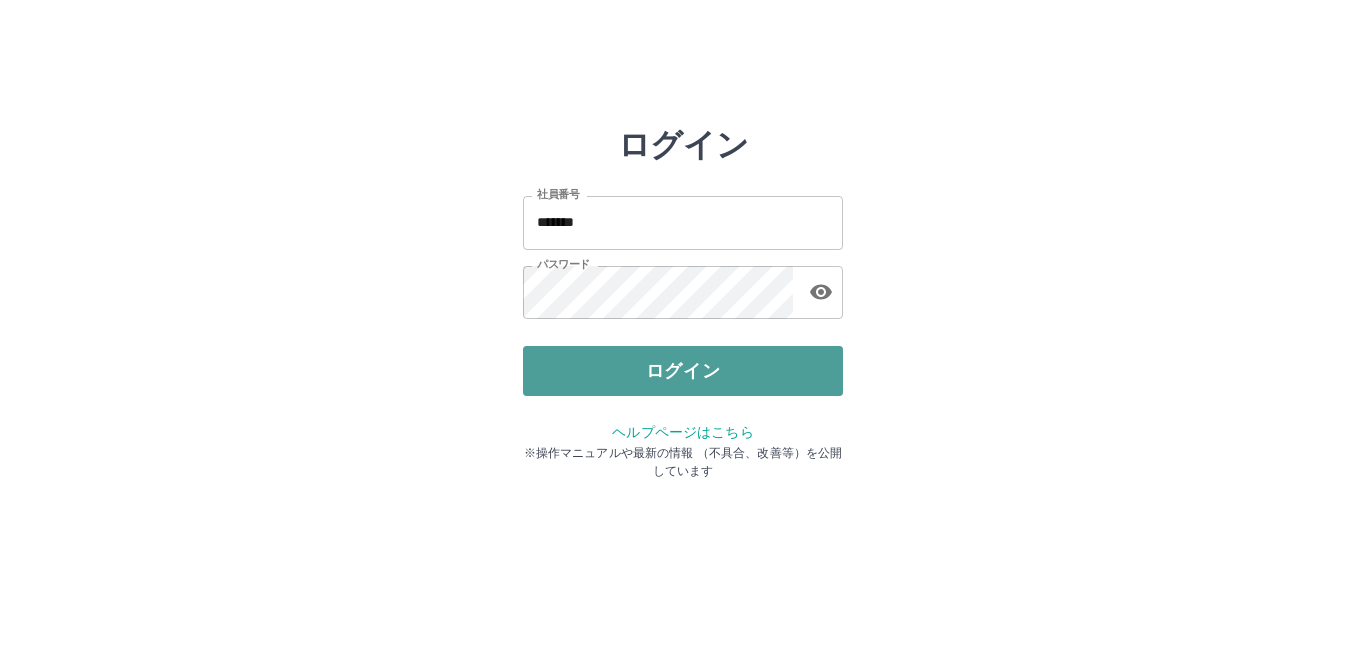 click on "ログイン" at bounding box center [683, 371] 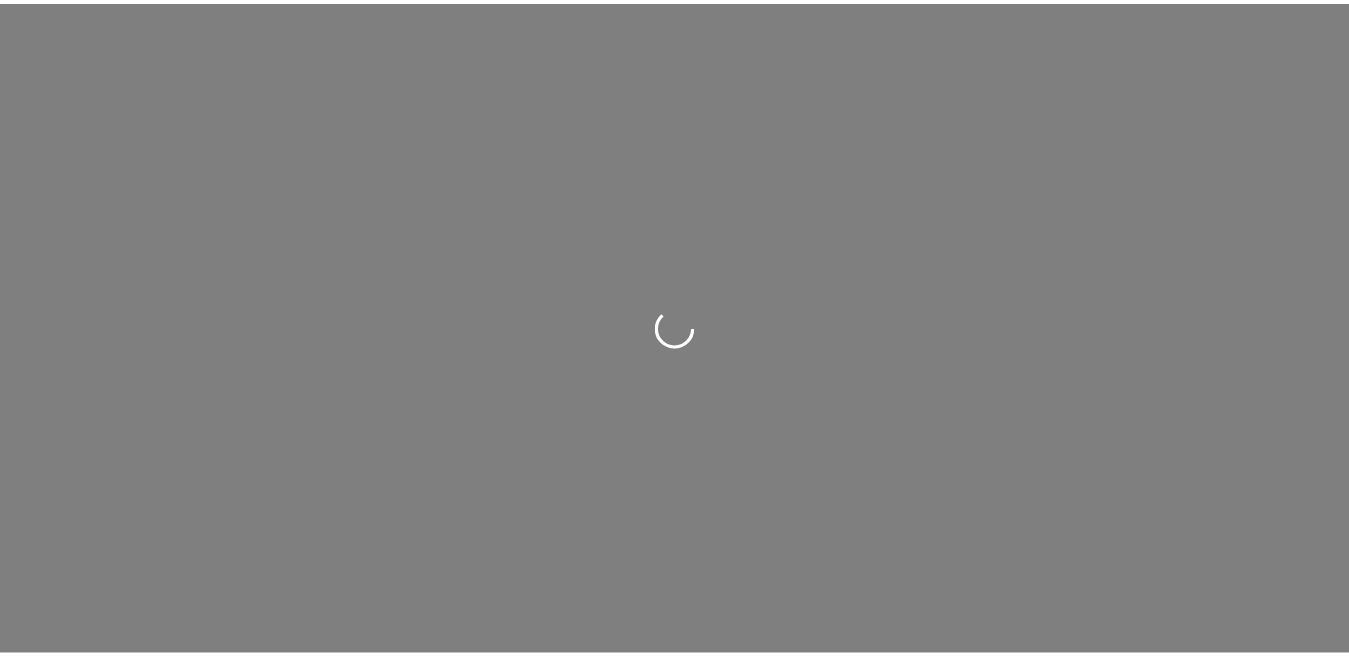 scroll, scrollTop: 0, scrollLeft: 0, axis: both 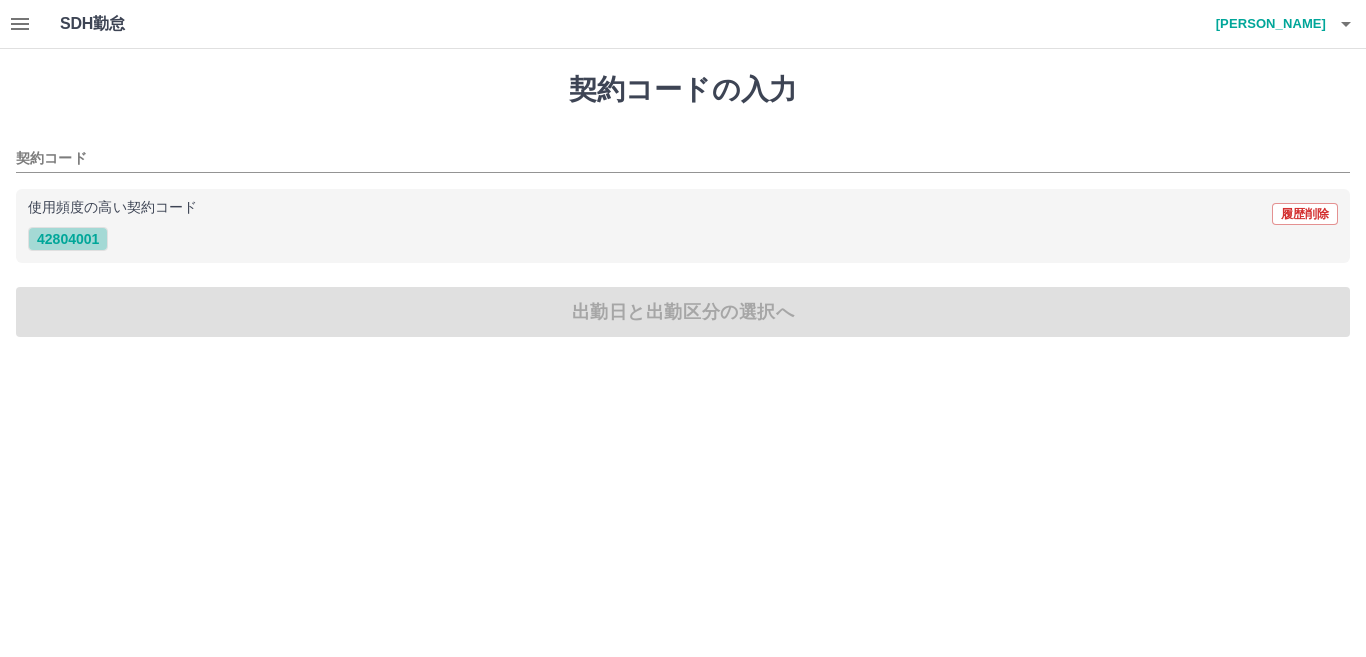 click on "42804001" at bounding box center (68, 239) 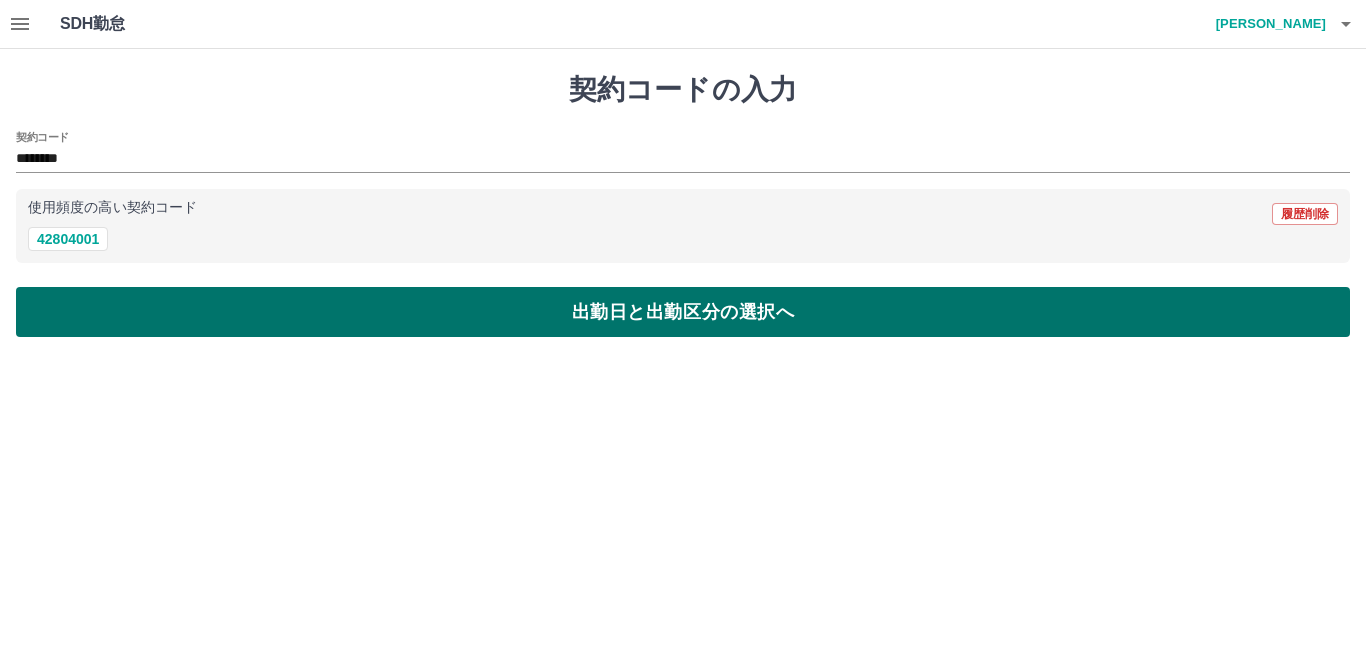 click on "出勤日と出勤区分の選択へ" at bounding box center [683, 312] 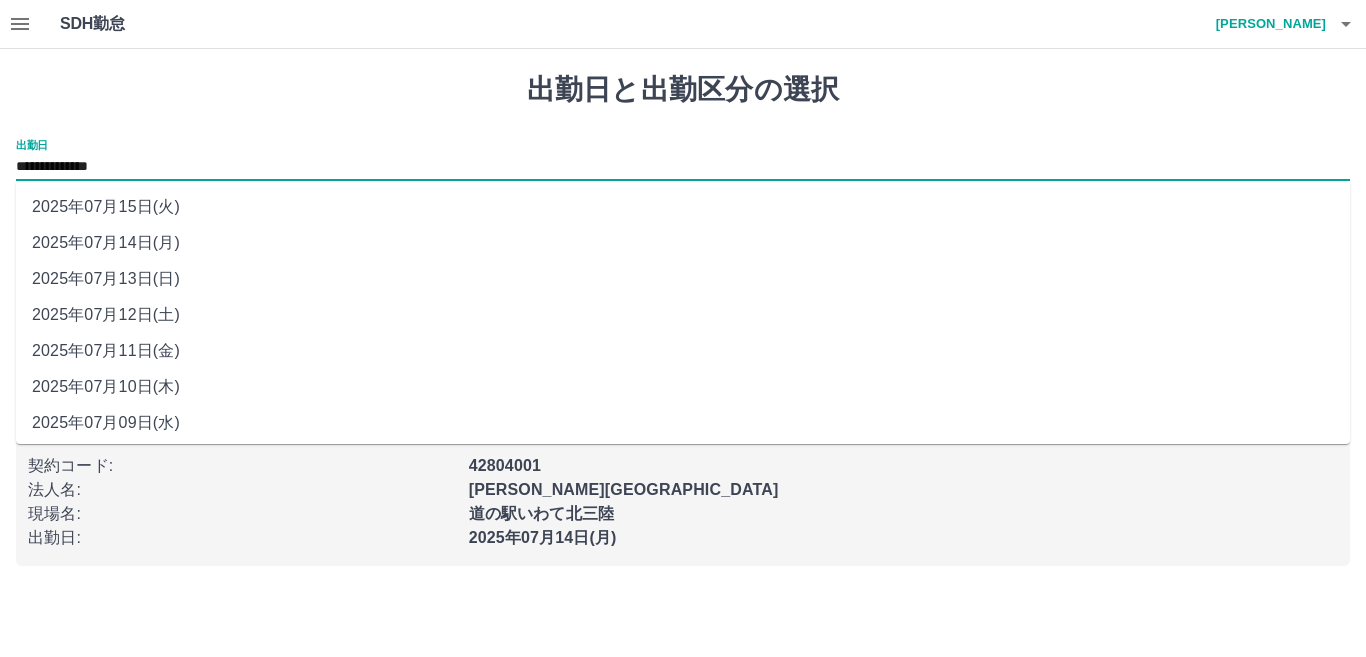 click on "**********" at bounding box center (683, 167) 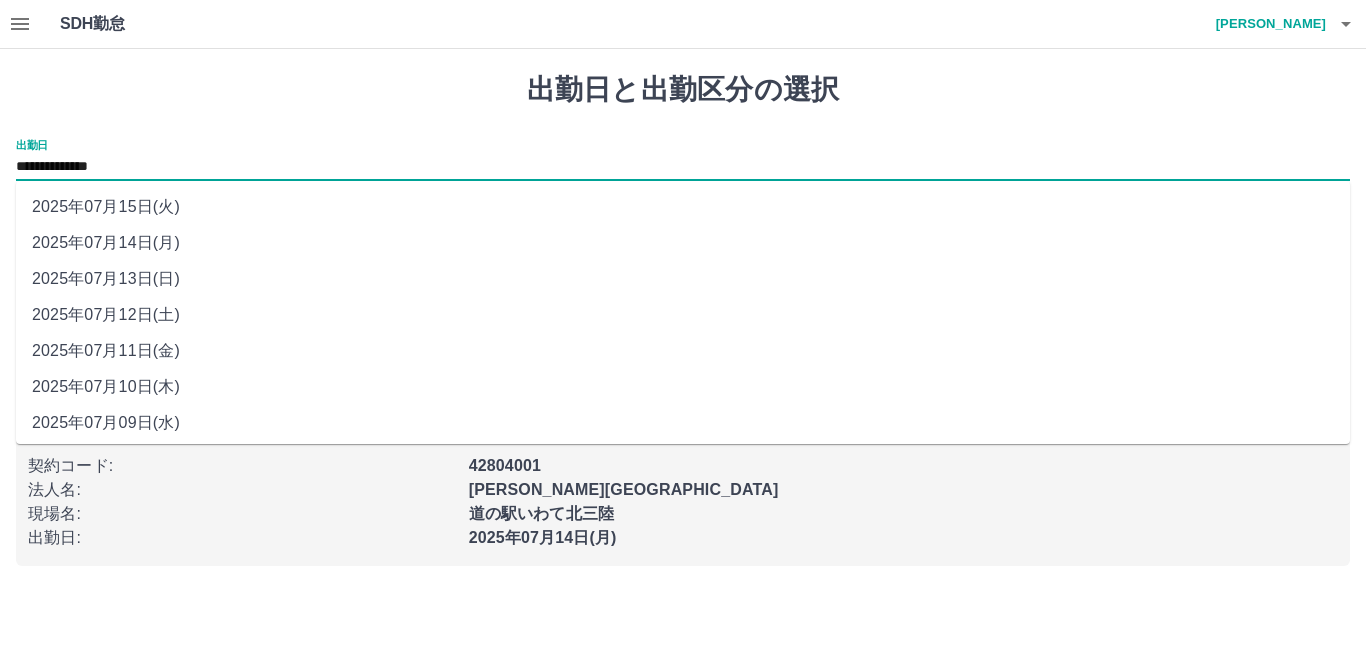 click on "2025年07月13日(日)" at bounding box center (683, 279) 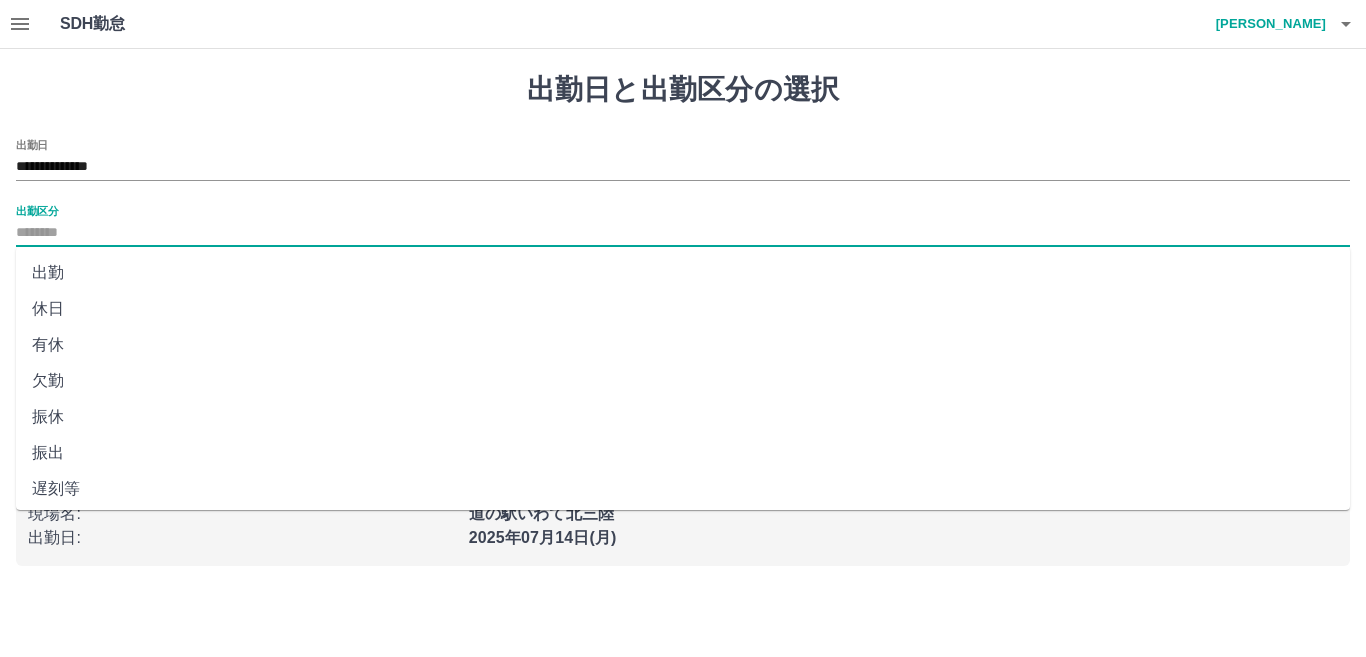 click on "出勤区分" at bounding box center [683, 233] 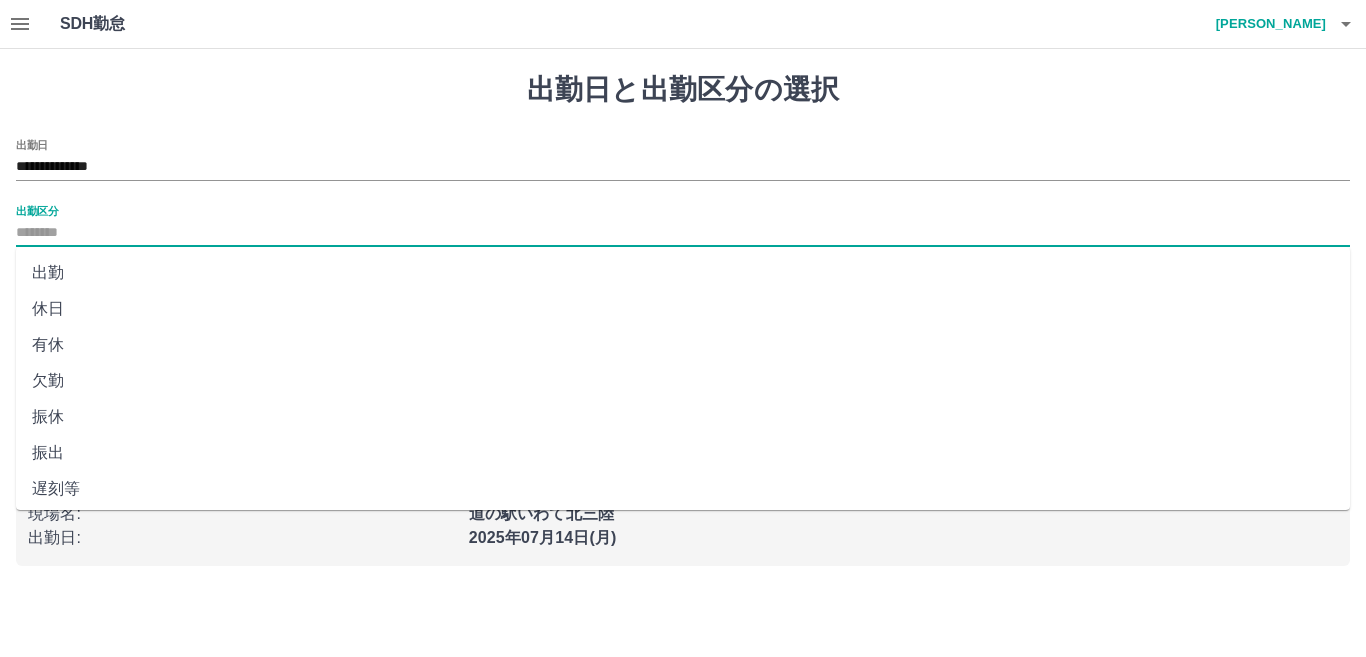 click on "出勤" at bounding box center (683, 273) 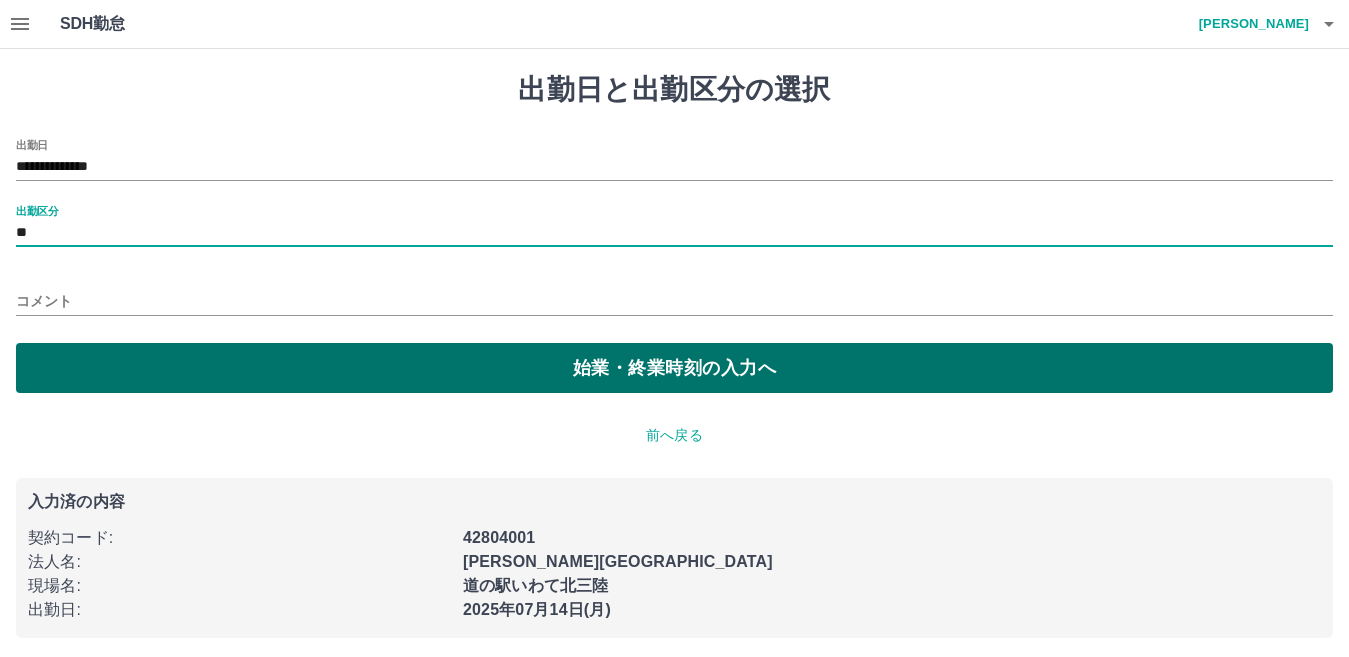 click on "始業・終業時刻の入力へ" at bounding box center [674, 368] 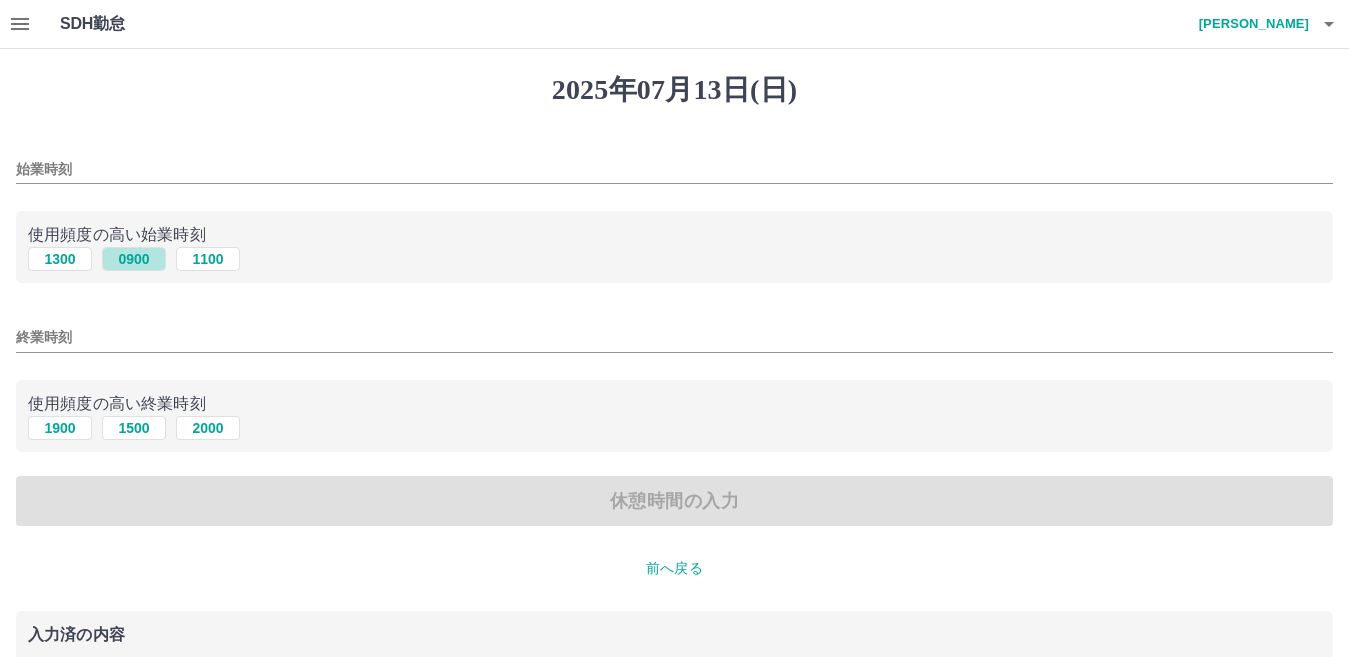 drag, startPoint x: 113, startPoint y: 259, endPoint x: 114, endPoint y: 350, distance: 91.00549 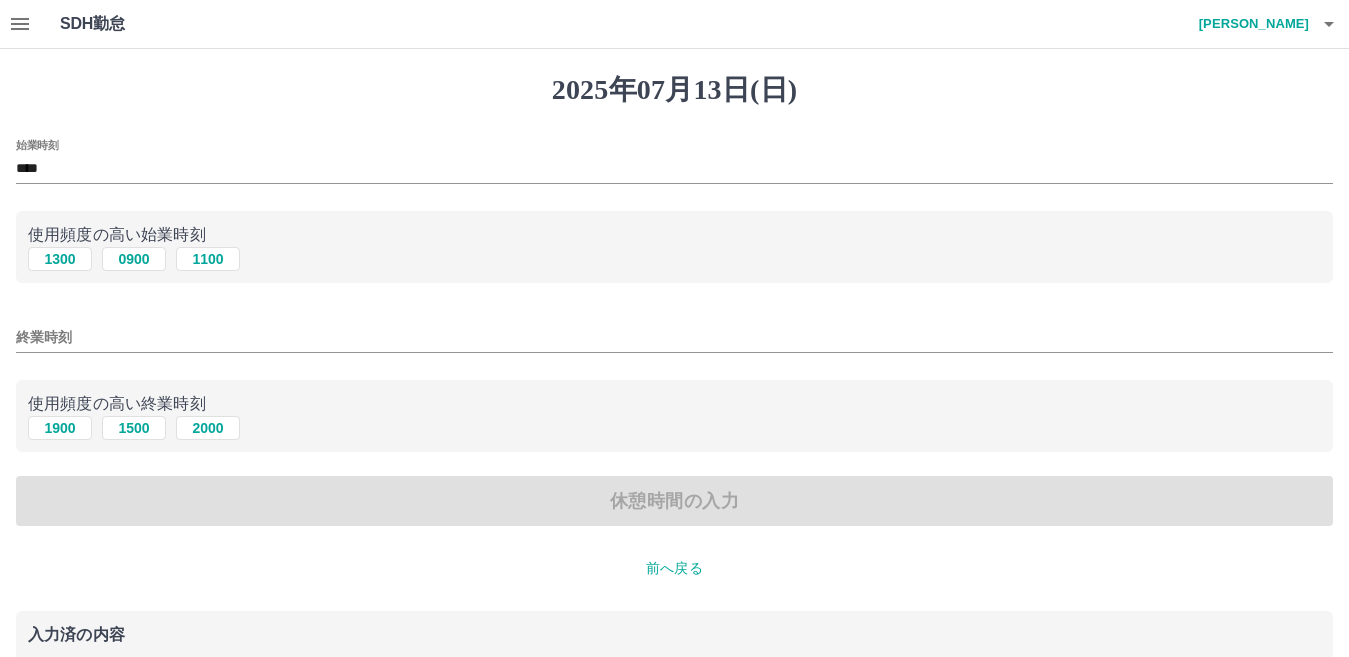 click on "終業時刻" at bounding box center [674, 337] 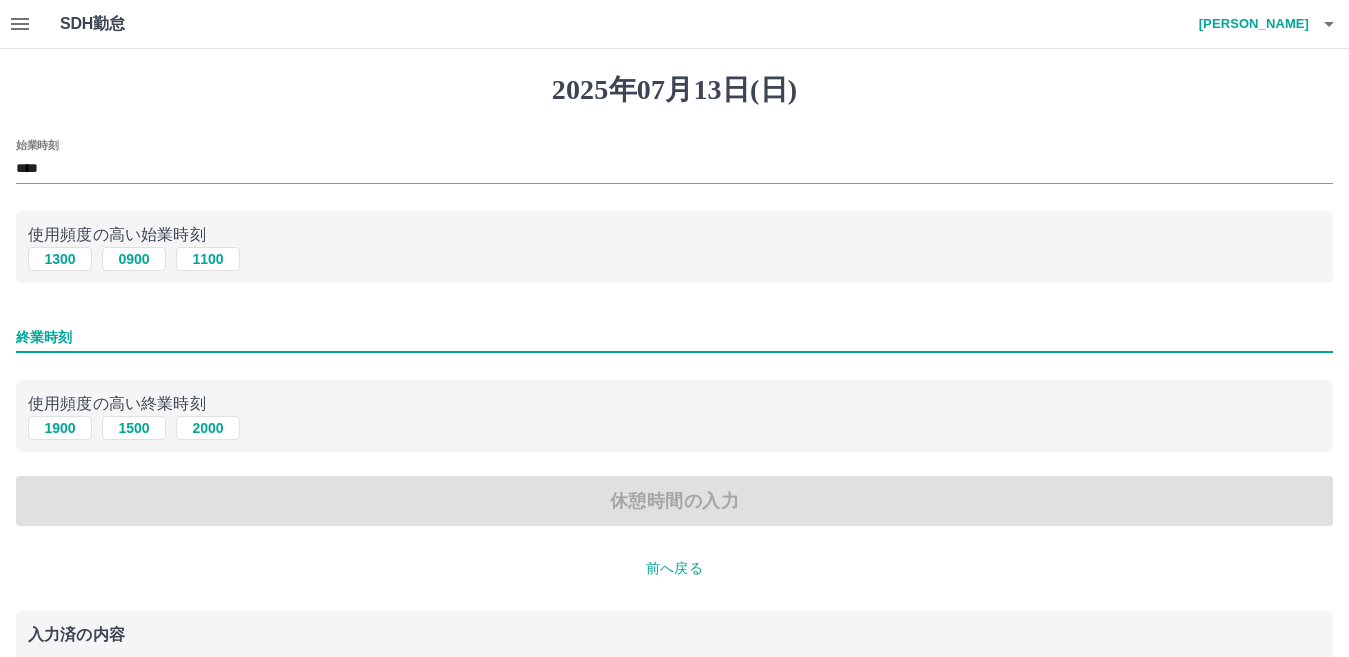 type on "****" 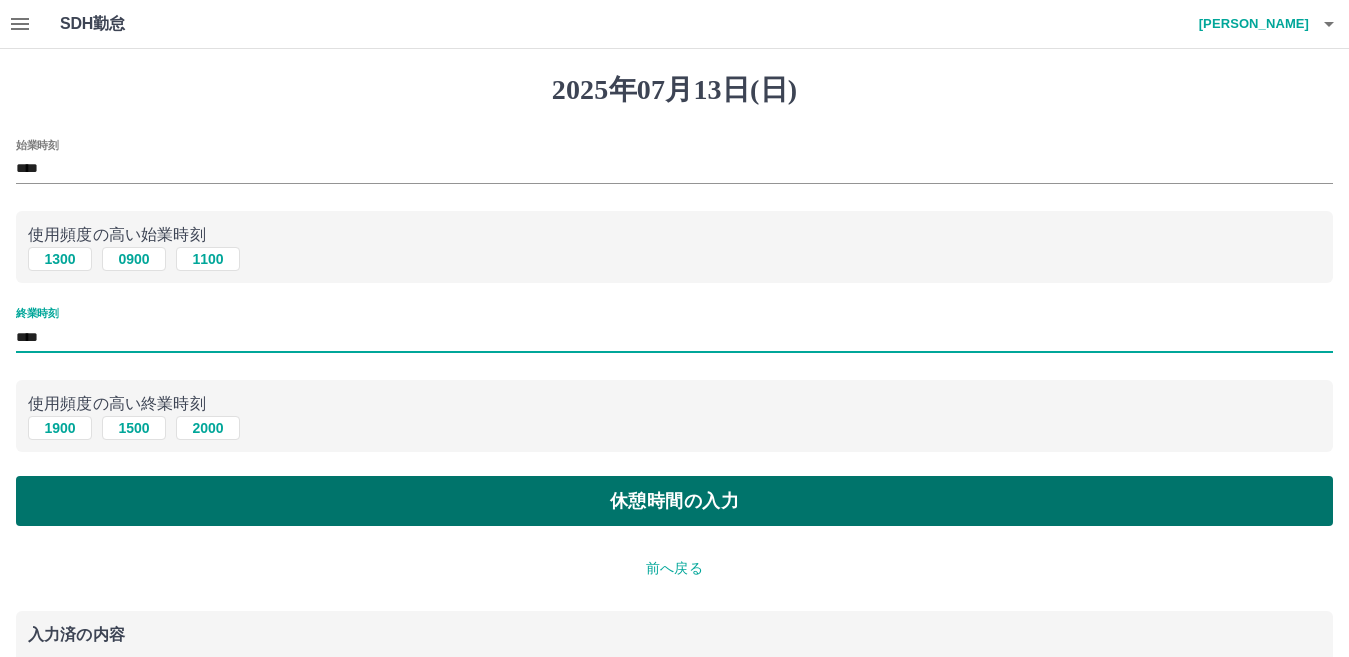 click on "休憩時間の入力" at bounding box center (674, 501) 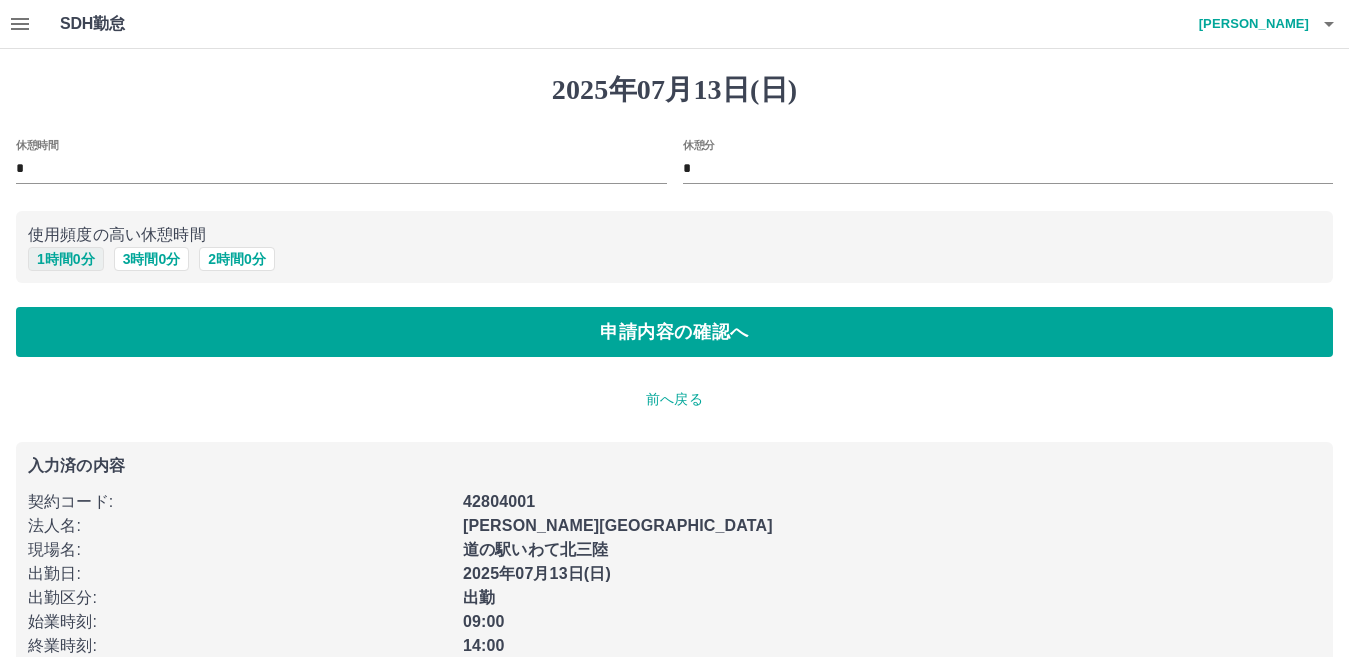 click on "1 時間 0 分" at bounding box center [66, 259] 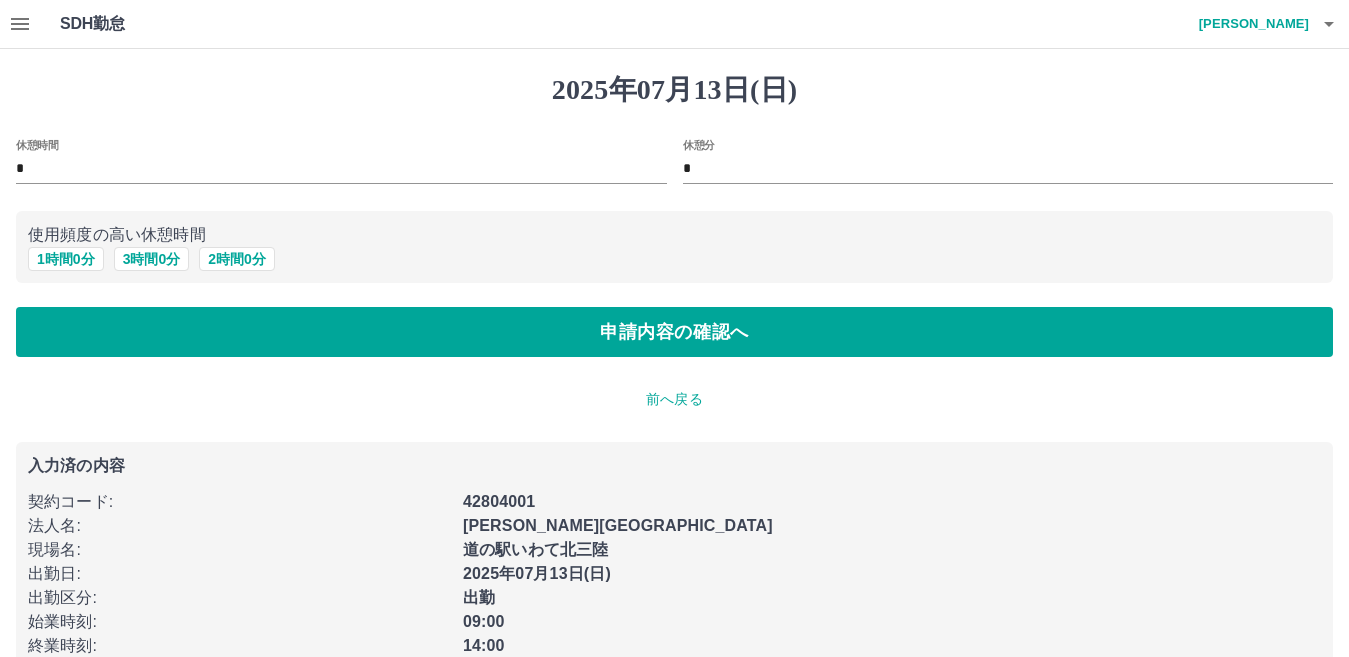 type on "*" 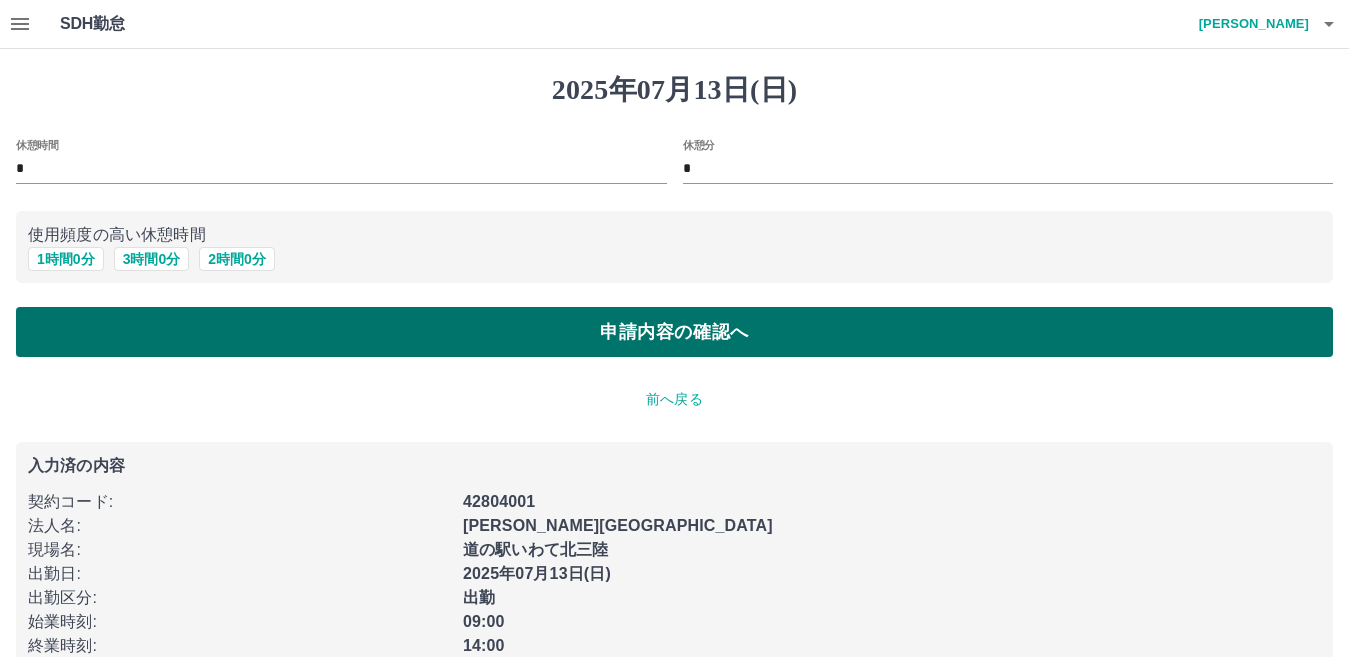 click on "申請内容の確認へ" at bounding box center (674, 332) 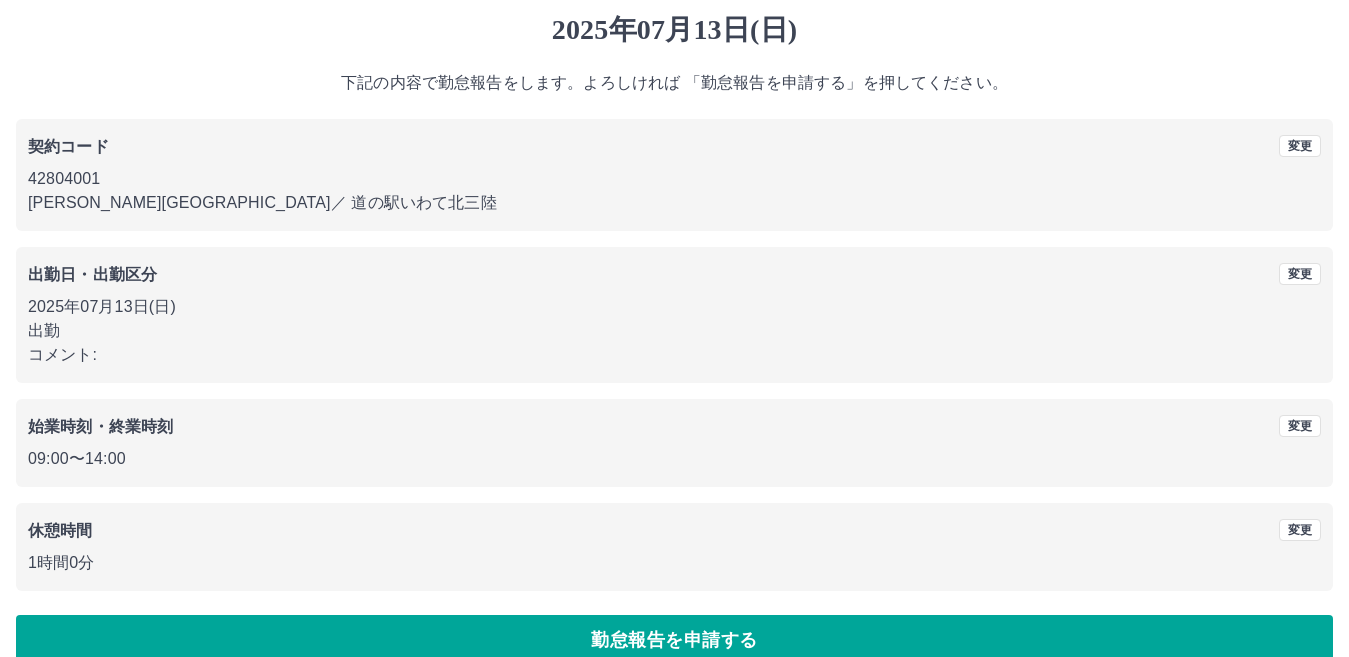 scroll, scrollTop: 92, scrollLeft: 0, axis: vertical 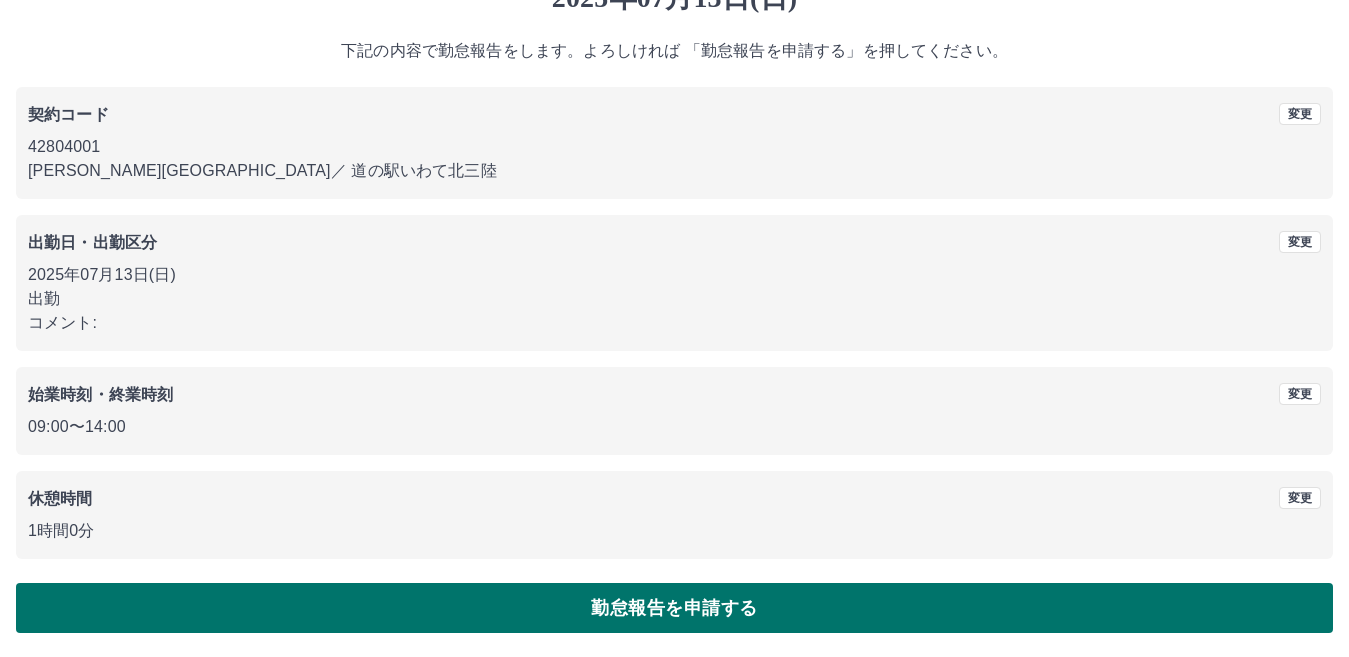 click on "勤怠報告を申請する" at bounding box center (674, 608) 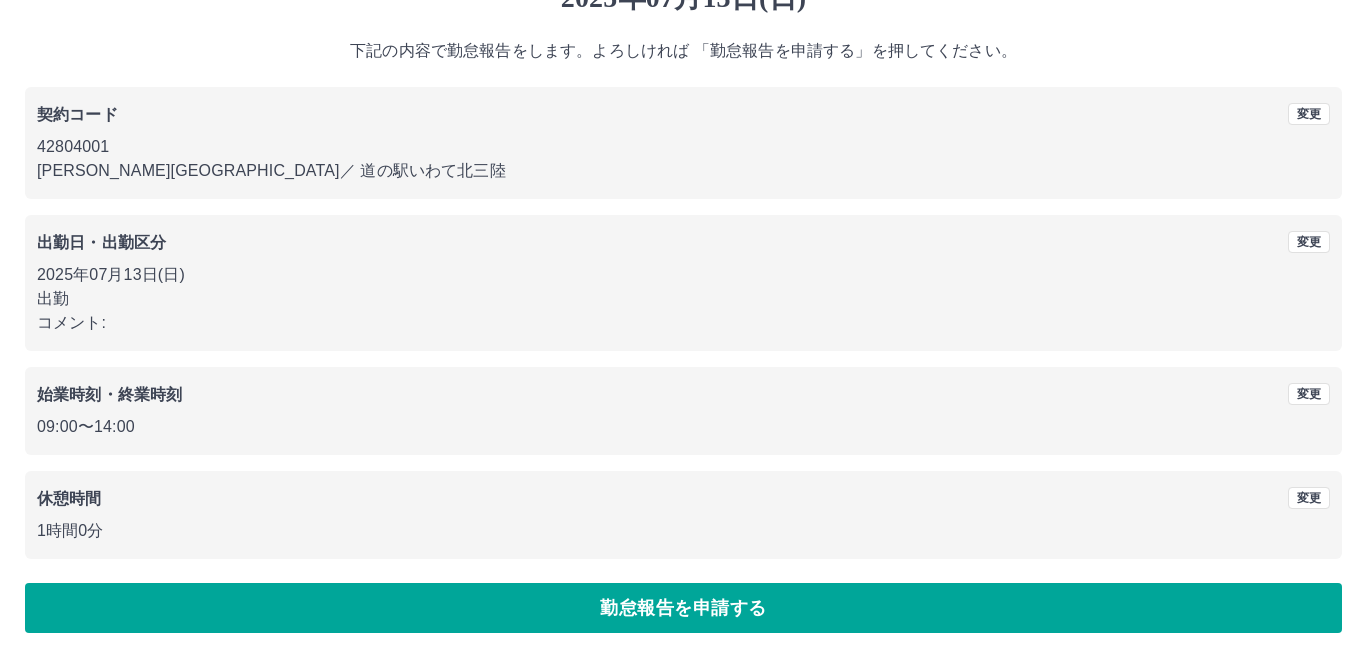 scroll, scrollTop: 0, scrollLeft: 0, axis: both 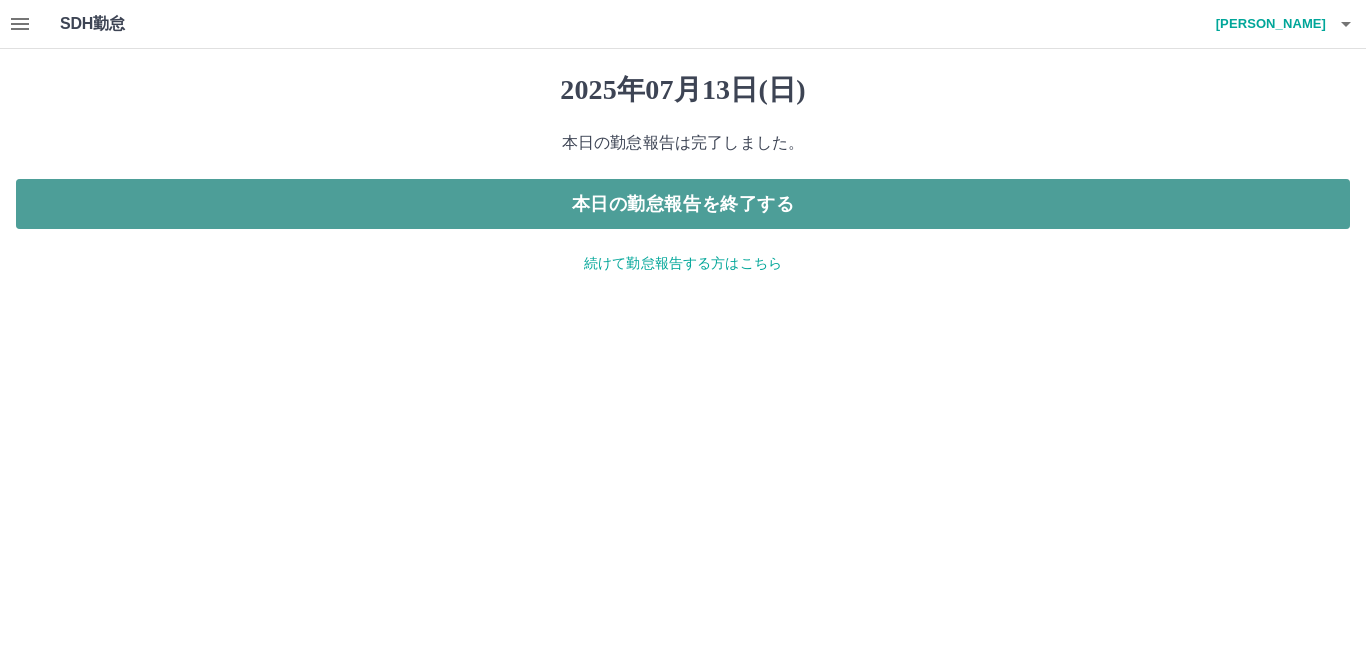 click on "本日の勤怠報告を終了する" at bounding box center [683, 204] 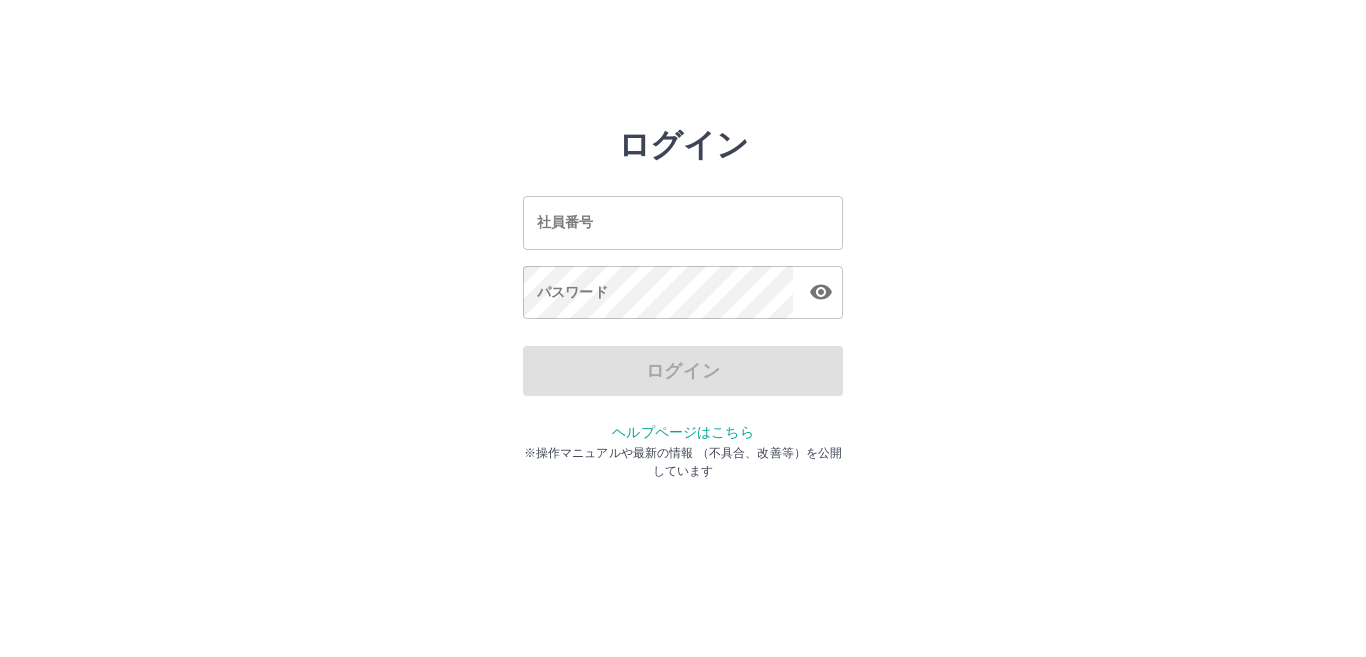 scroll, scrollTop: 0, scrollLeft: 0, axis: both 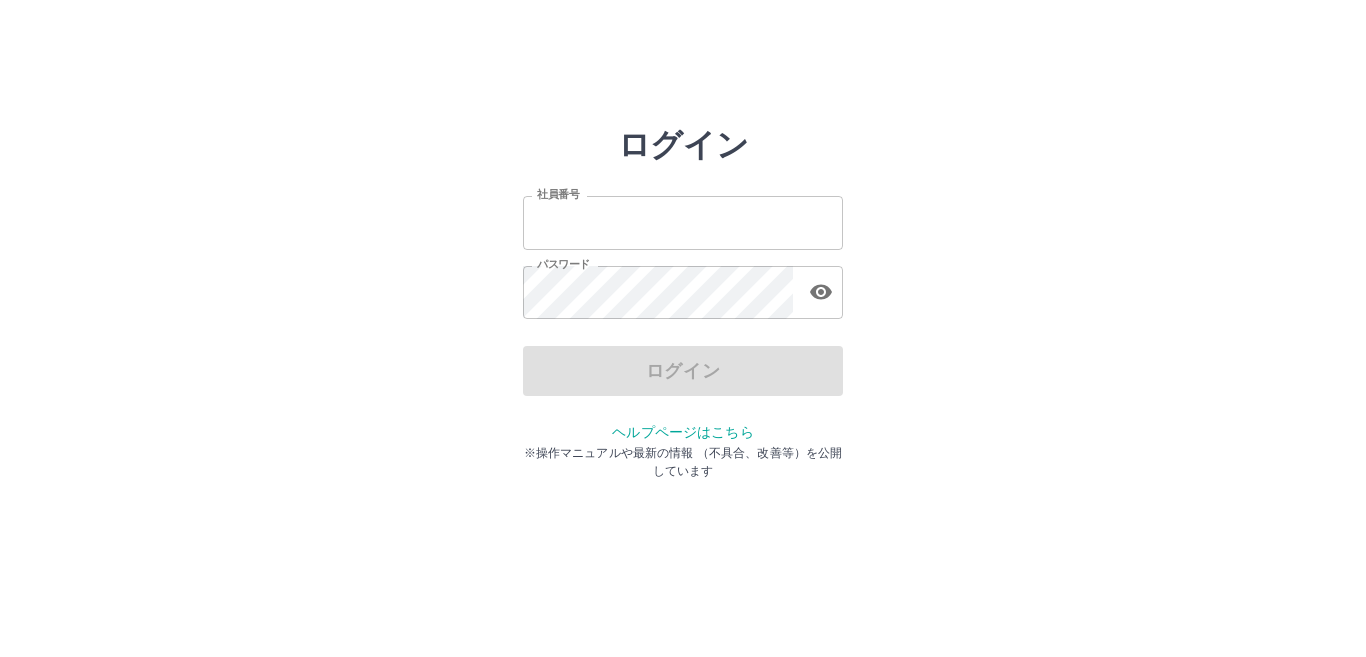 type on "*******" 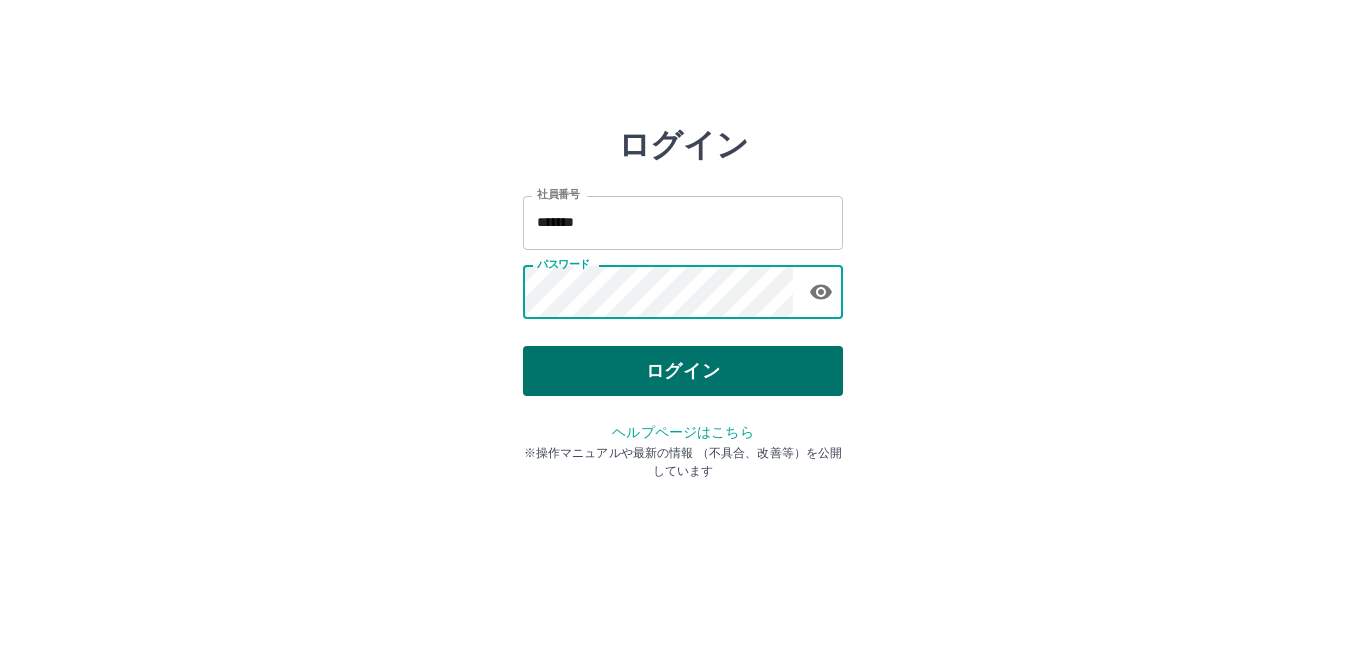 click on "ログイン" at bounding box center [683, 371] 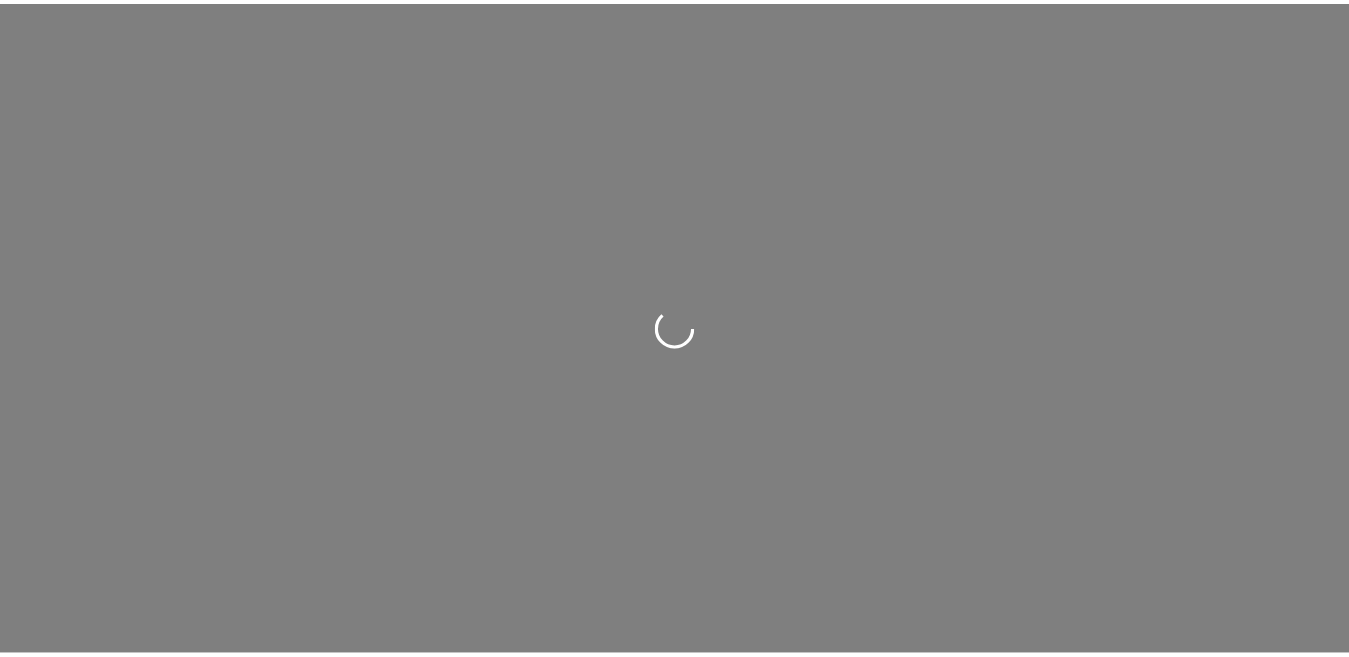 scroll, scrollTop: 0, scrollLeft: 0, axis: both 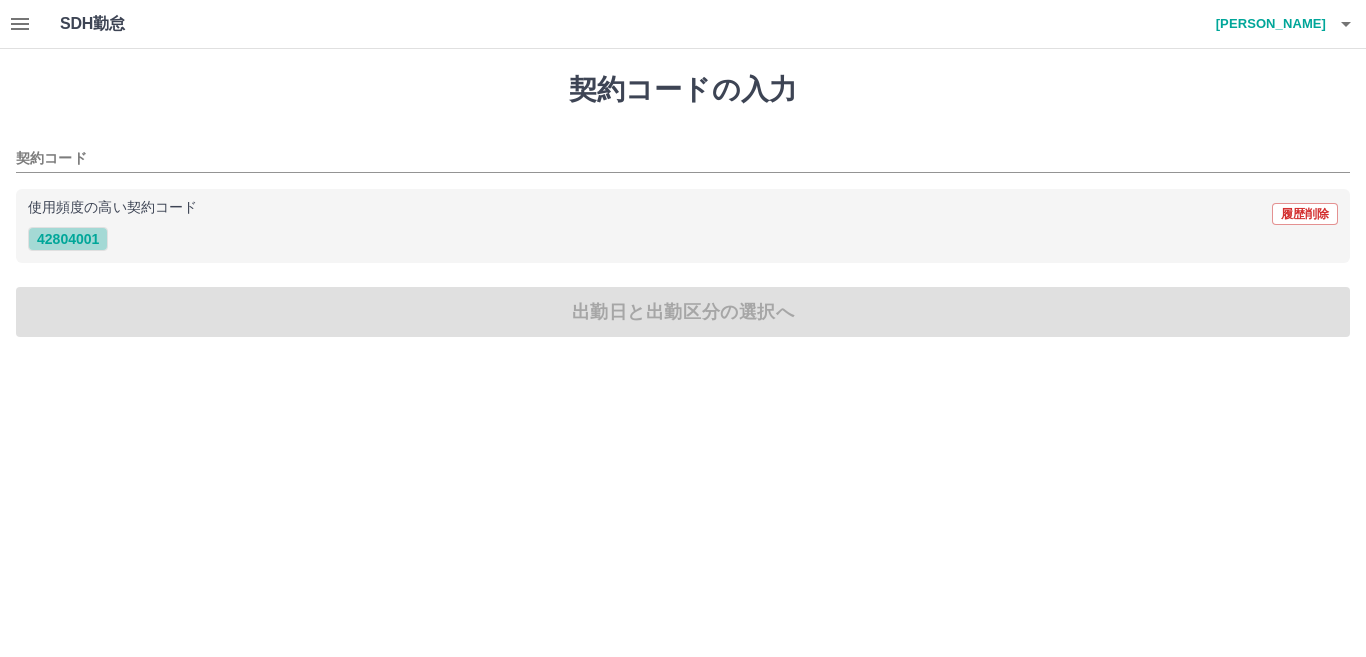 click on "42804001" at bounding box center (68, 239) 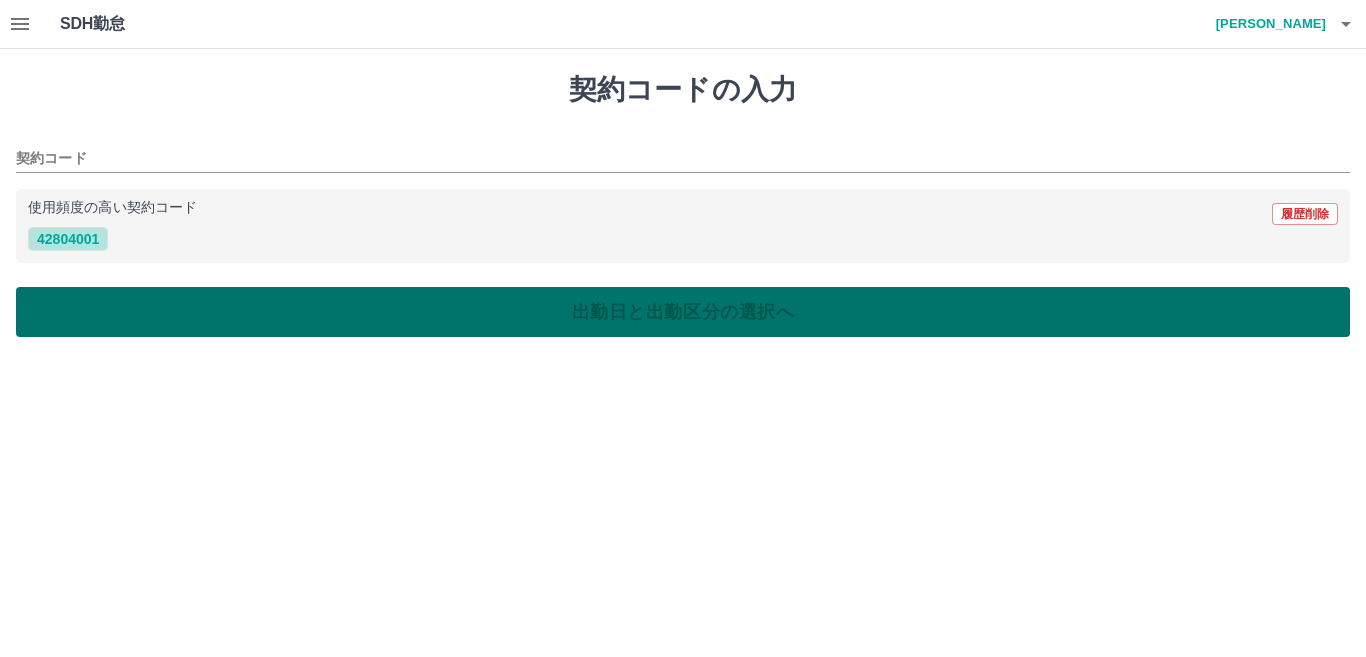 type on "********" 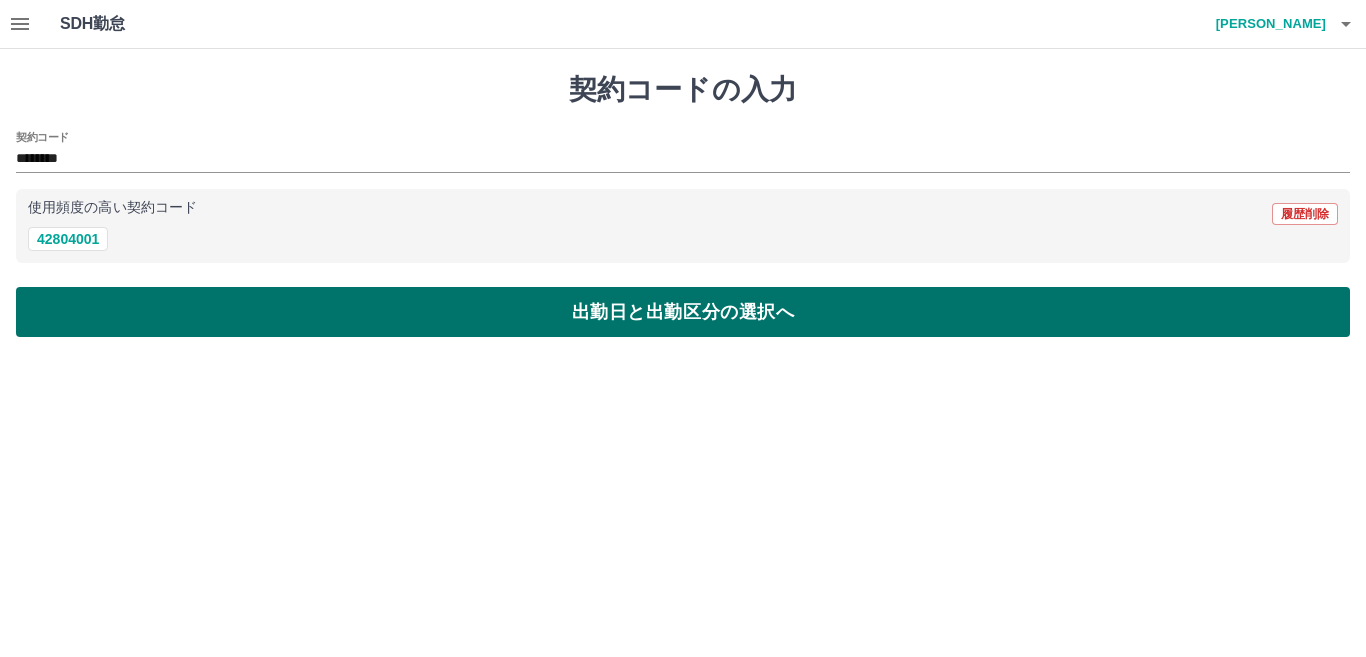 click on "出勤日と出勤区分の選択へ" at bounding box center [683, 312] 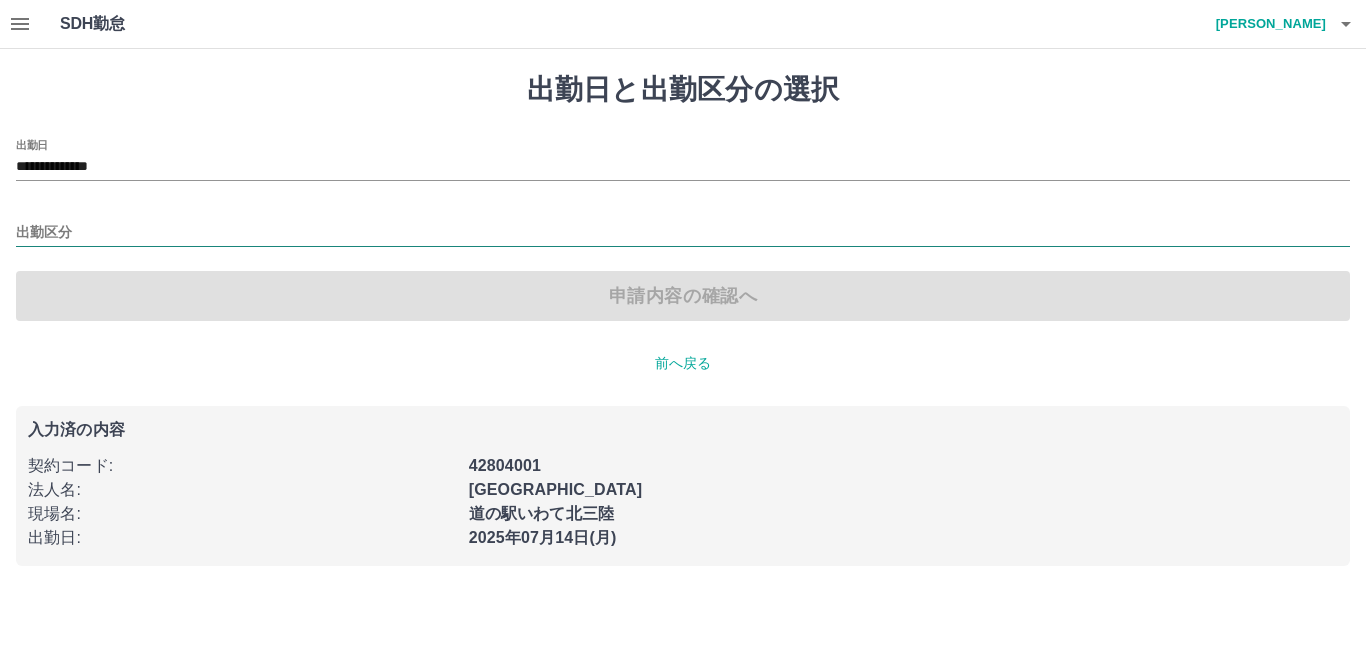 click on "出勤区分" at bounding box center (683, 233) 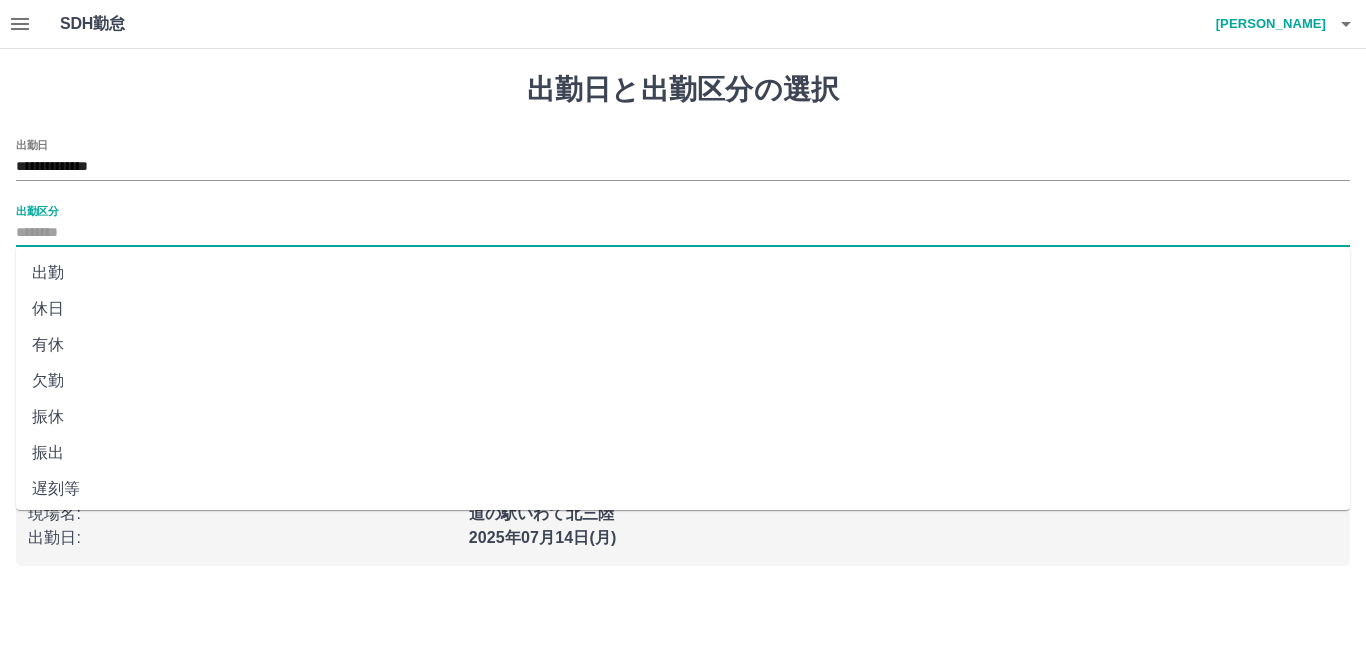 click on "出勤" at bounding box center [683, 273] 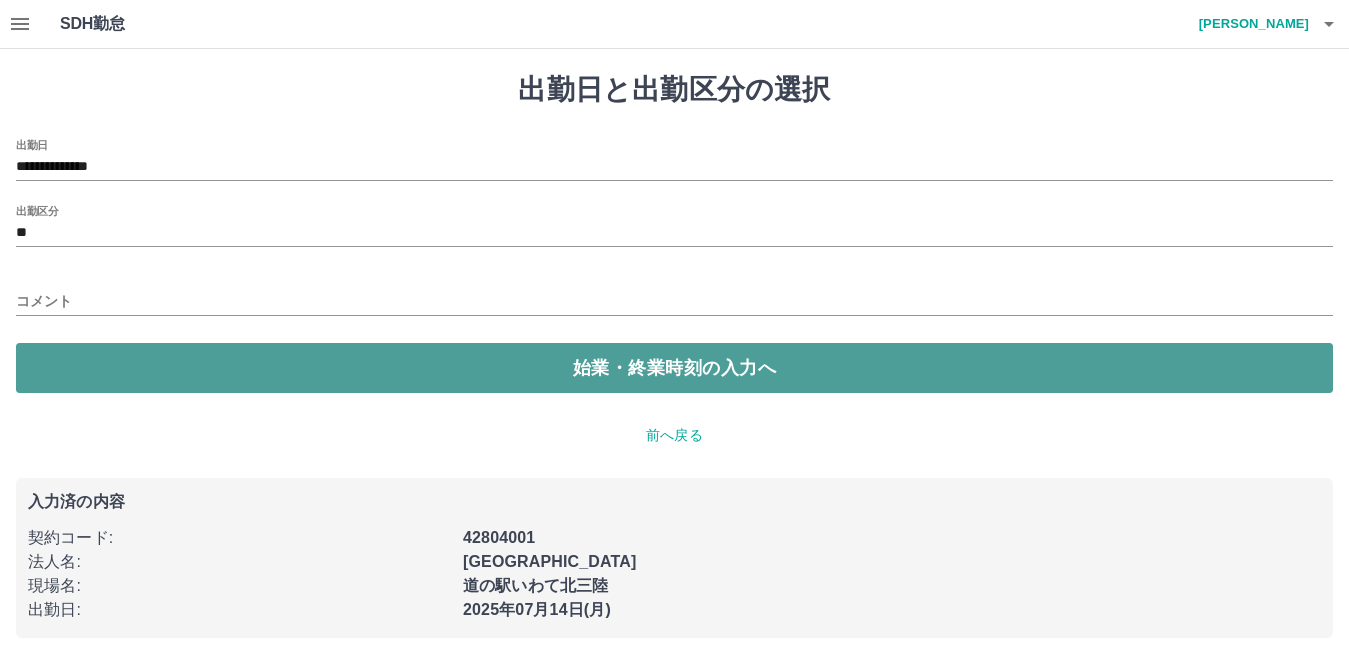 click on "始業・終業時刻の入力へ" at bounding box center [674, 368] 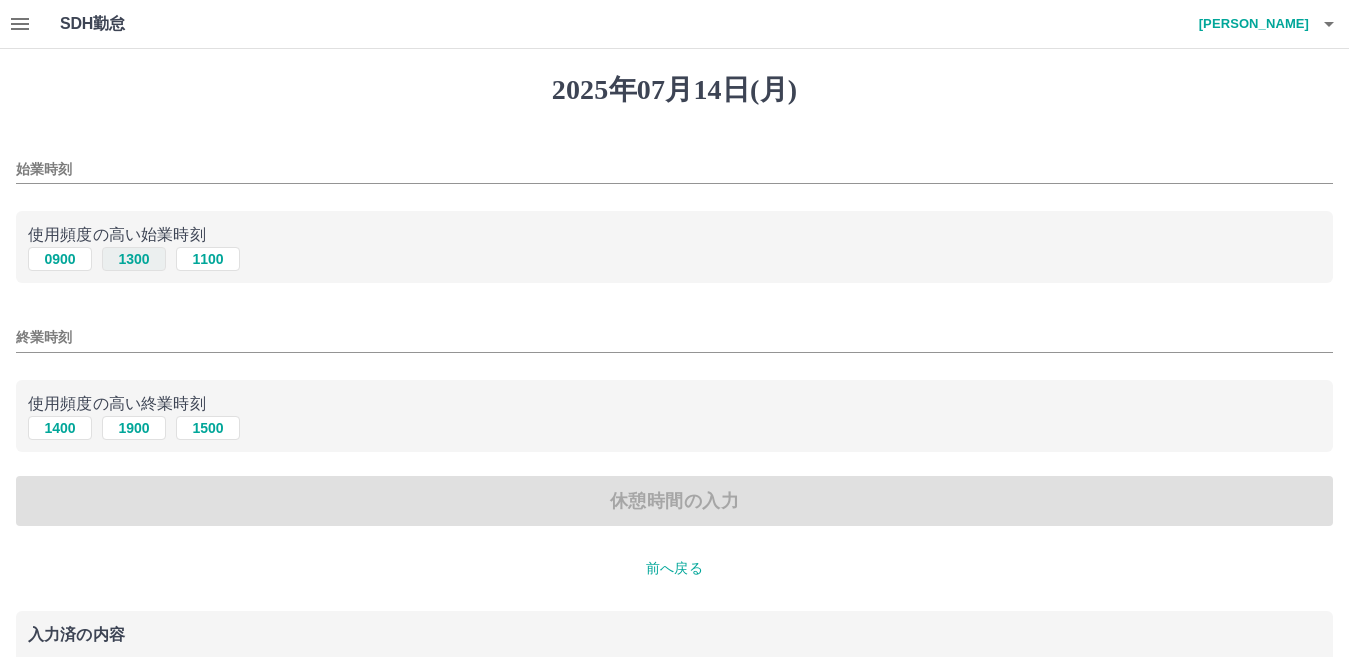 click on "1300" at bounding box center (134, 259) 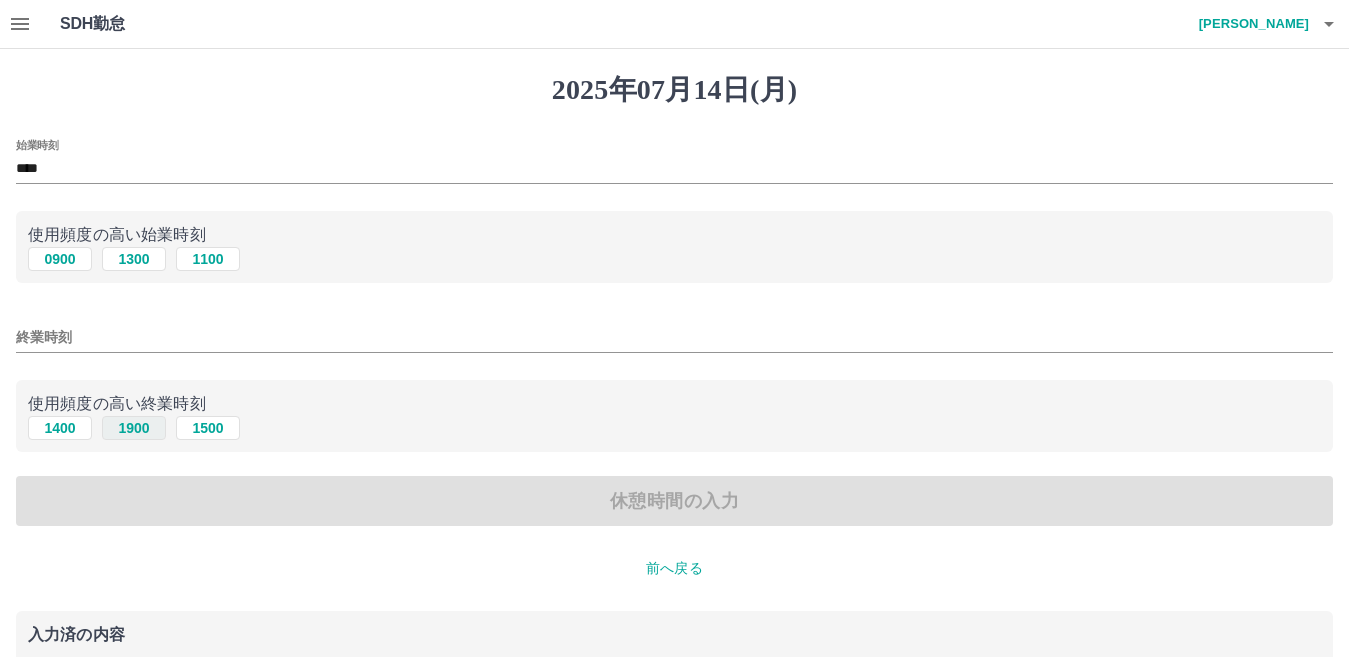 click on "1900" at bounding box center [134, 428] 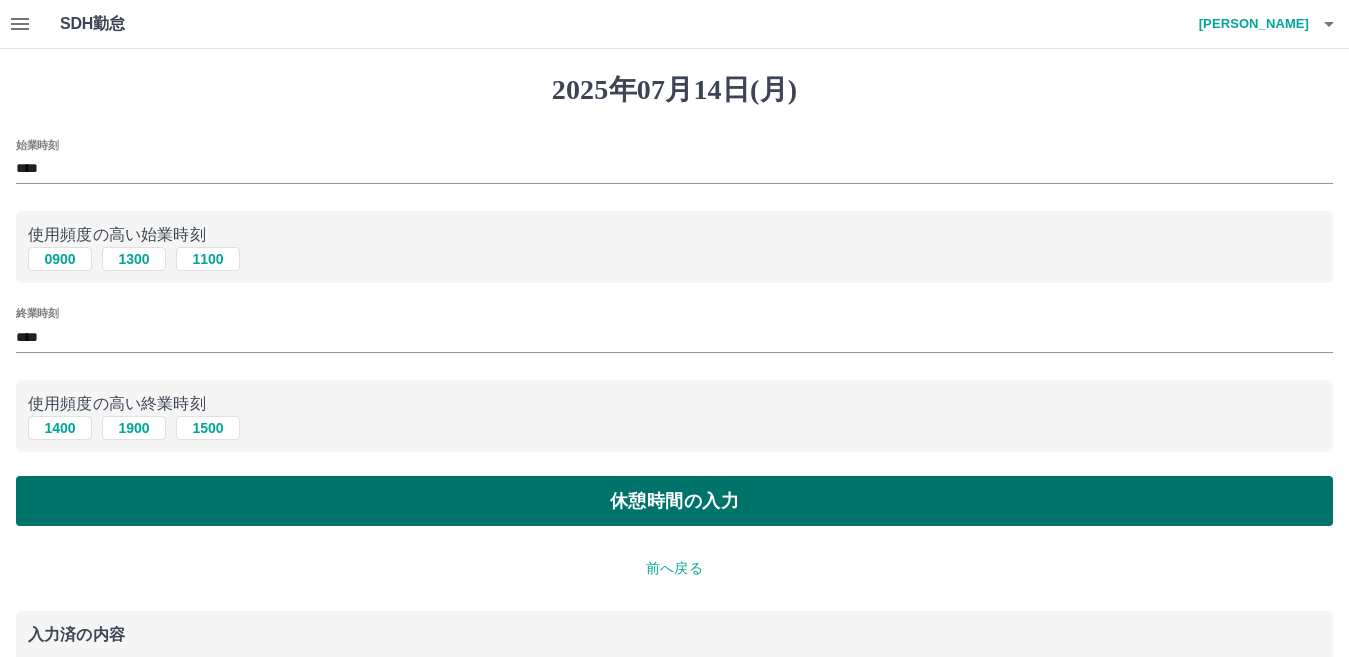 click on "休憩時間の入力" at bounding box center [674, 501] 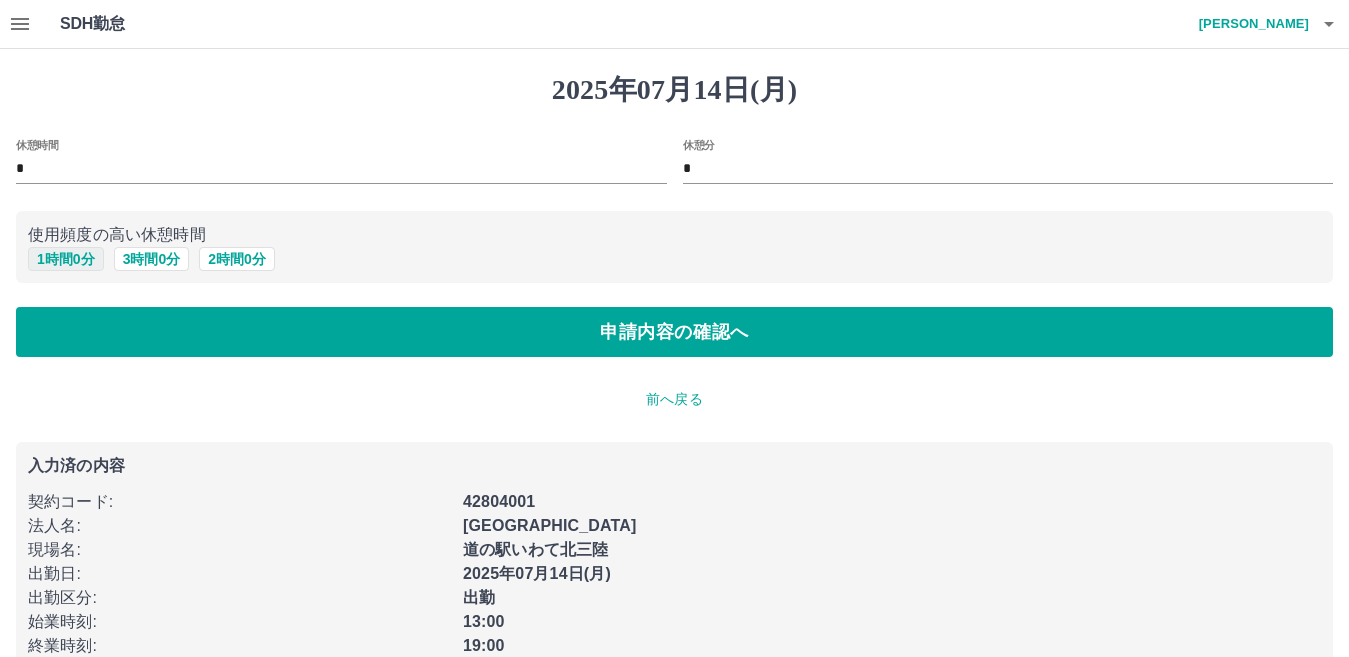 click on "1 時間 0 分" at bounding box center (66, 259) 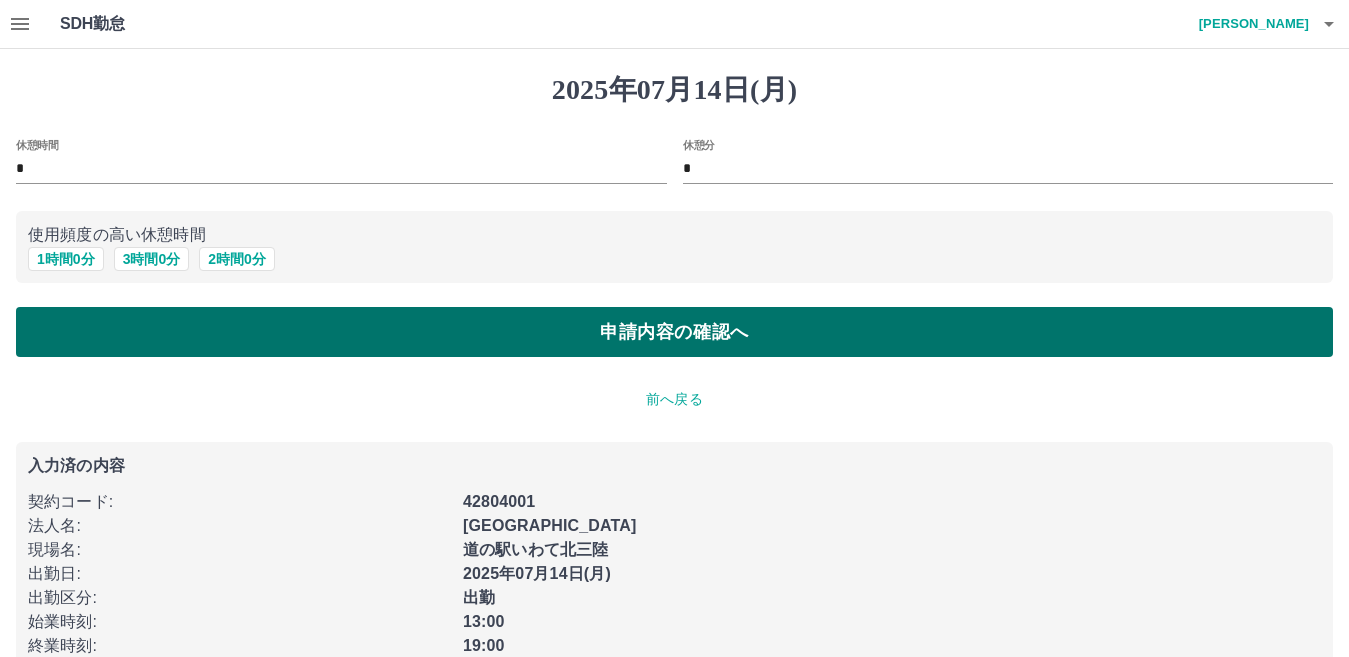 click on "申請内容の確認へ" at bounding box center (674, 332) 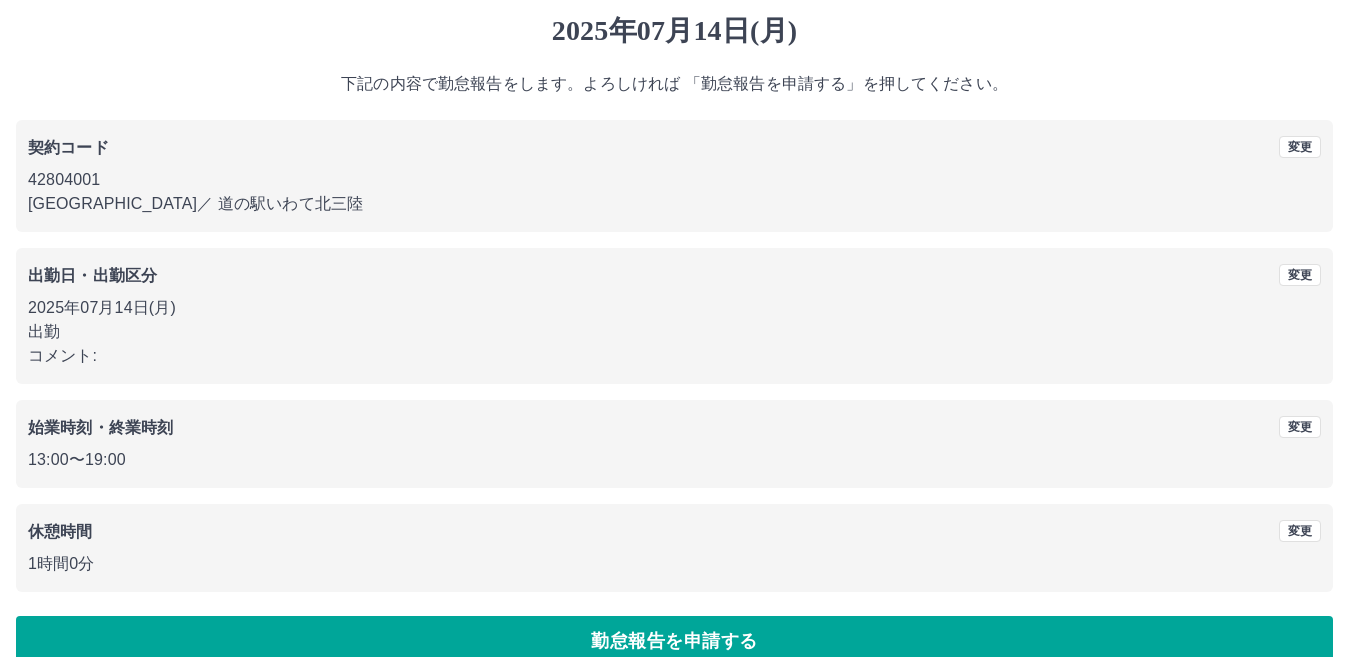 scroll, scrollTop: 92, scrollLeft: 0, axis: vertical 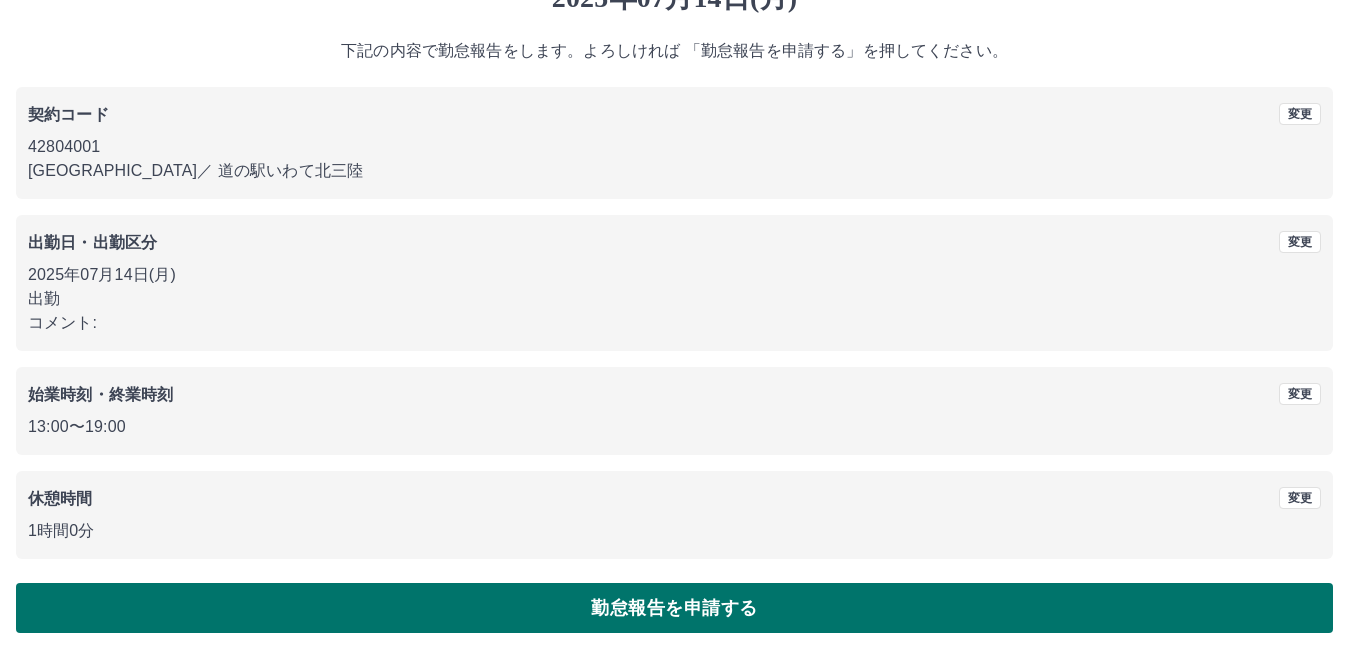 click on "勤怠報告を申請する" at bounding box center [674, 608] 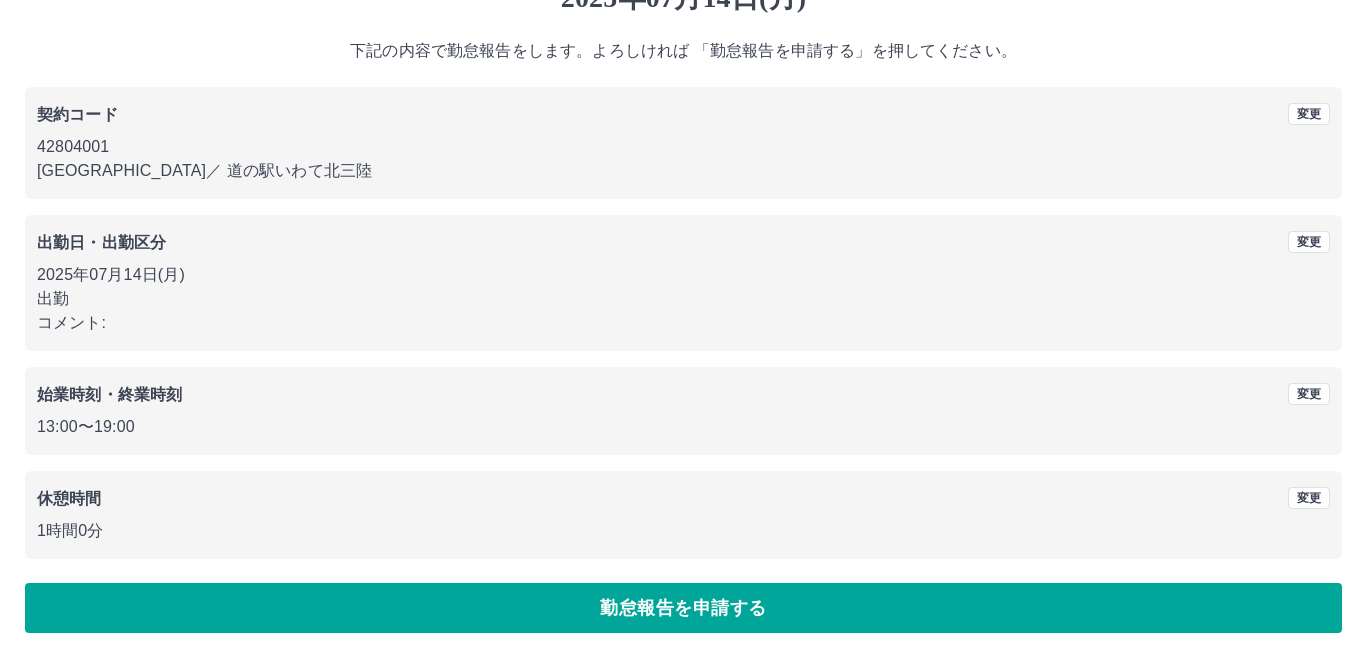 scroll, scrollTop: 0, scrollLeft: 0, axis: both 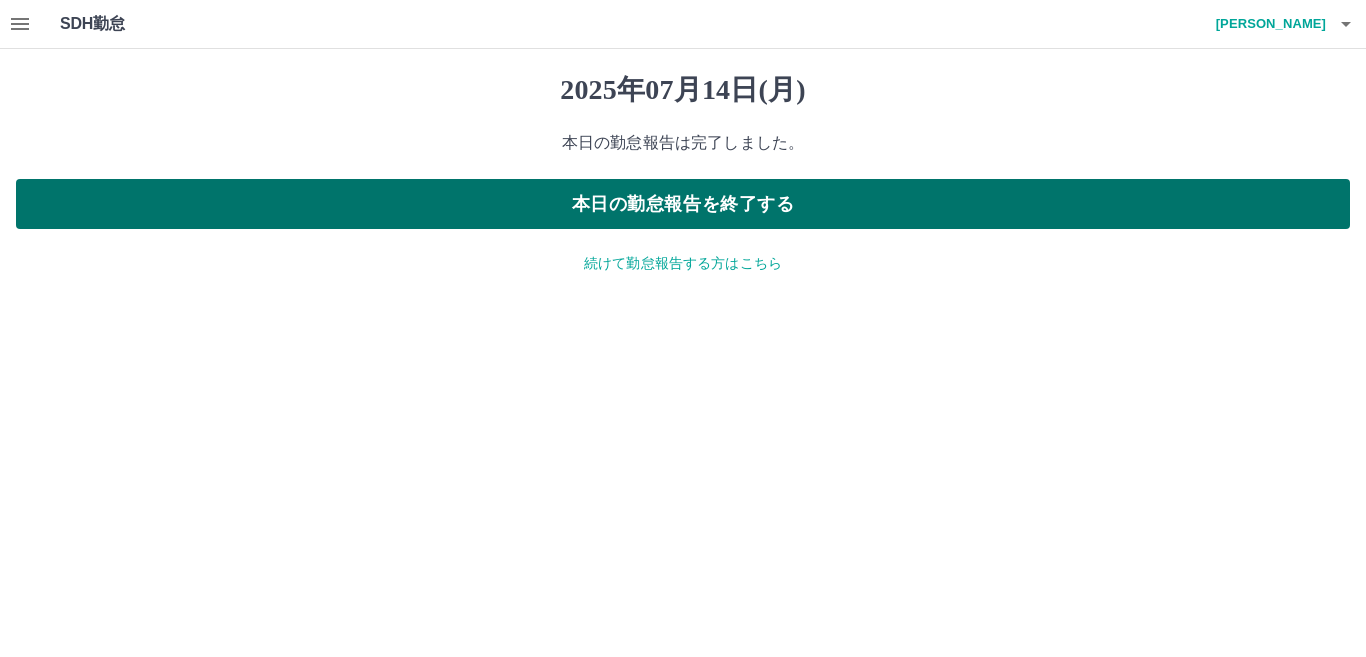 click on "本日の勤怠報告を終了する" at bounding box center (683, 204) 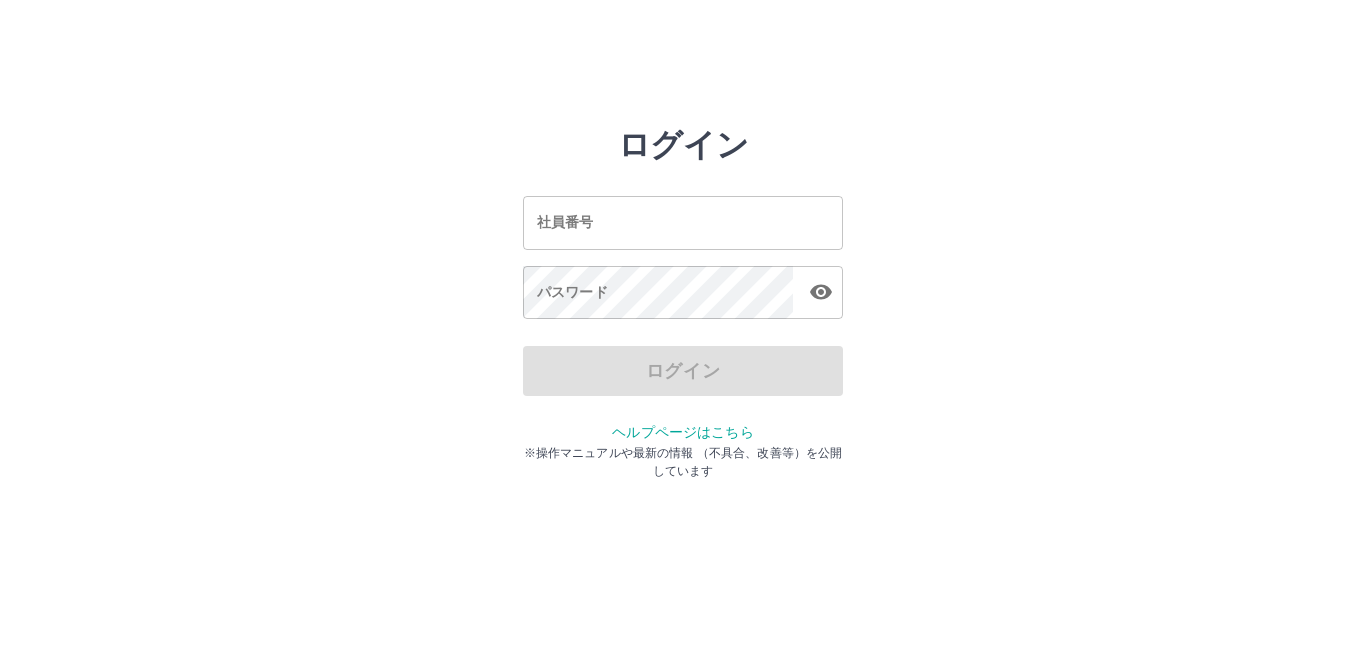 scroll, scrollTop: 0, scrollLeft: 0, axis: both 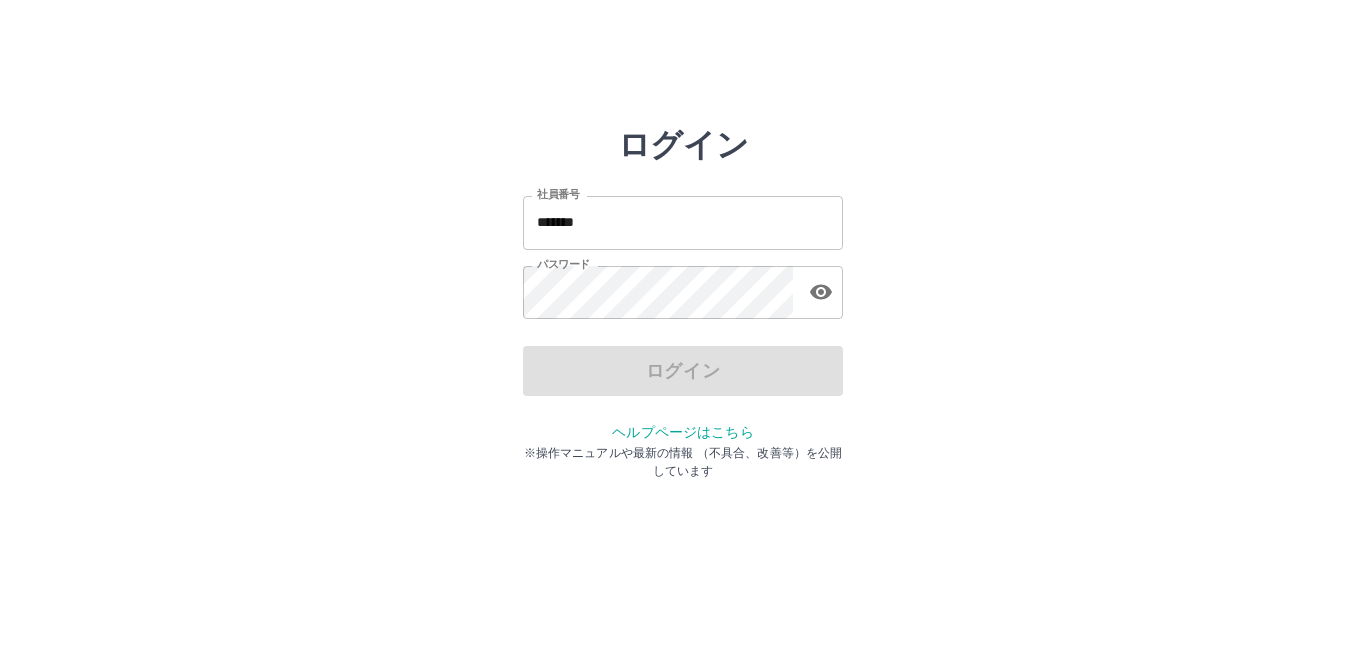 drag, startPoint x: 706, startPoint y: 236, endPoint x: 718, endPoint y: 254, distance: 21.633308 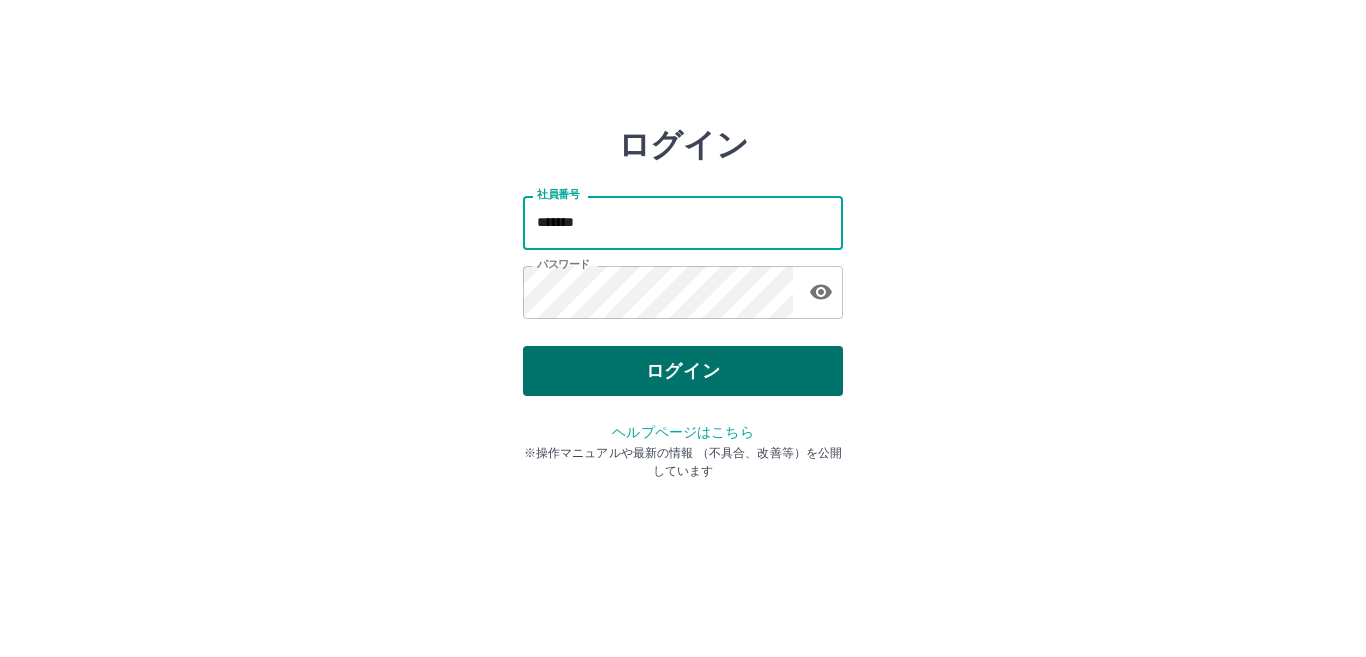 type on "*******" 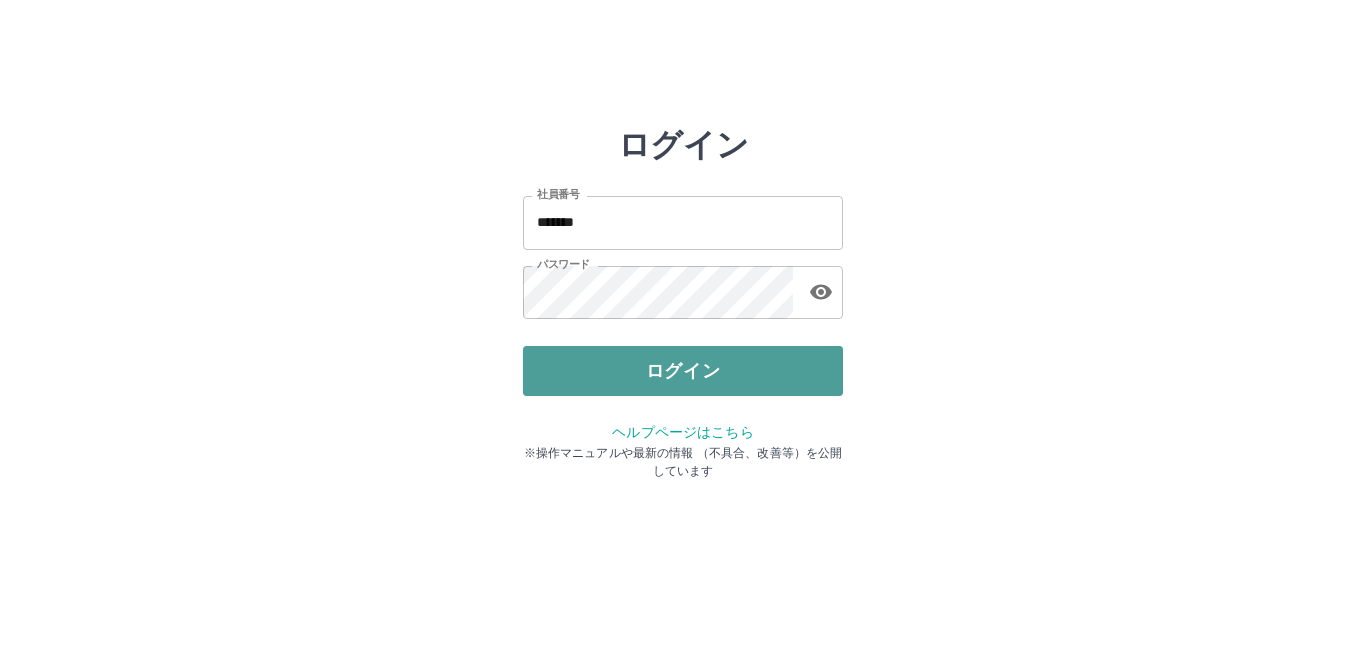 click on "ログイン" at bounding box center [683, 371] 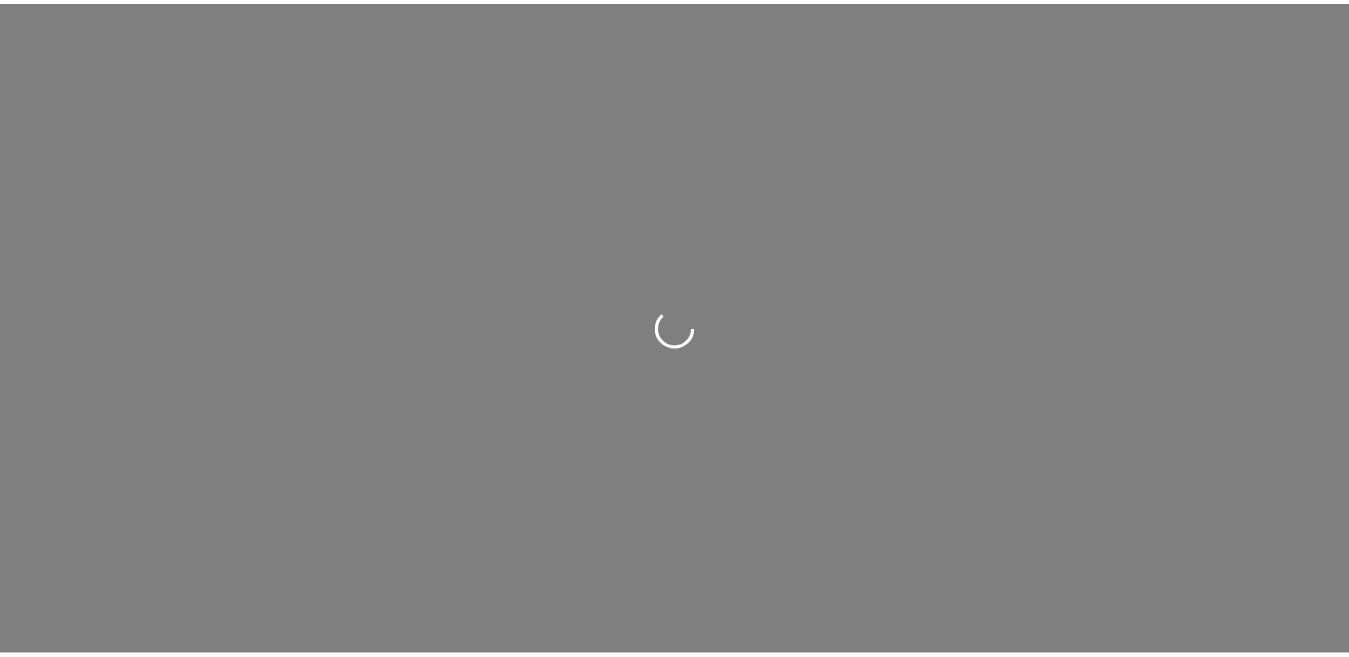 scroll, scrollTop: 0, scrollLeft: 0, axis: both 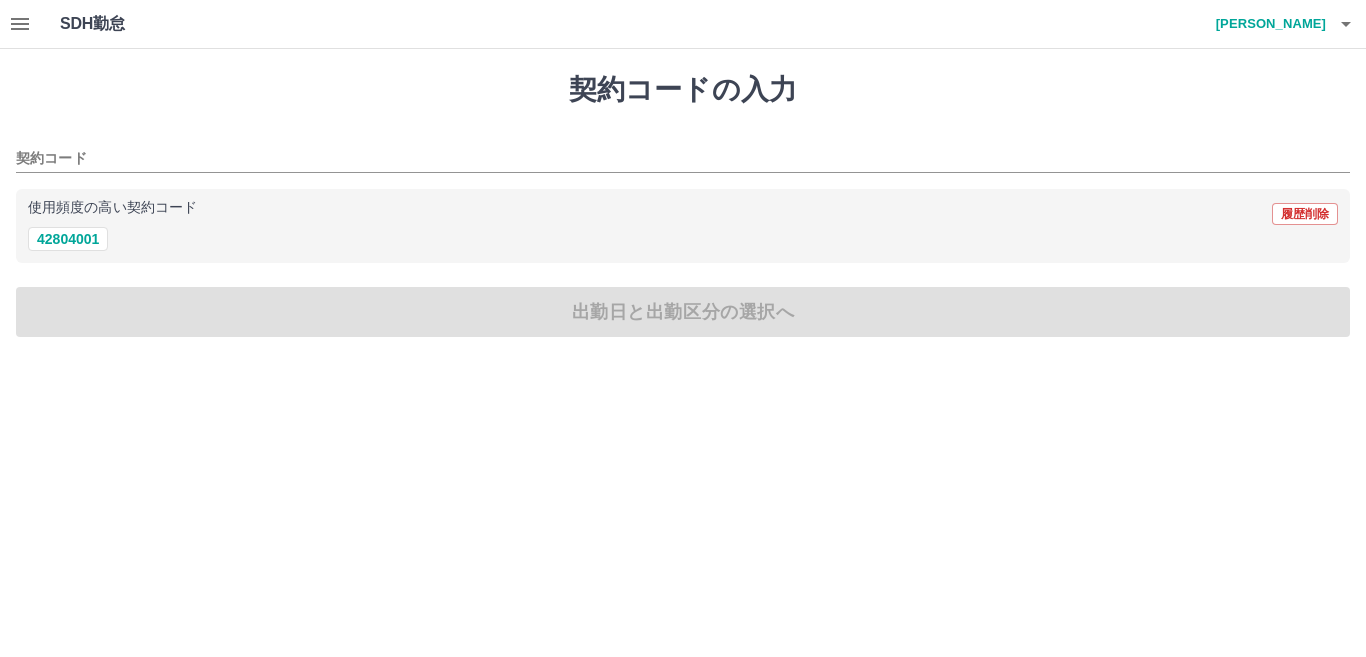 click 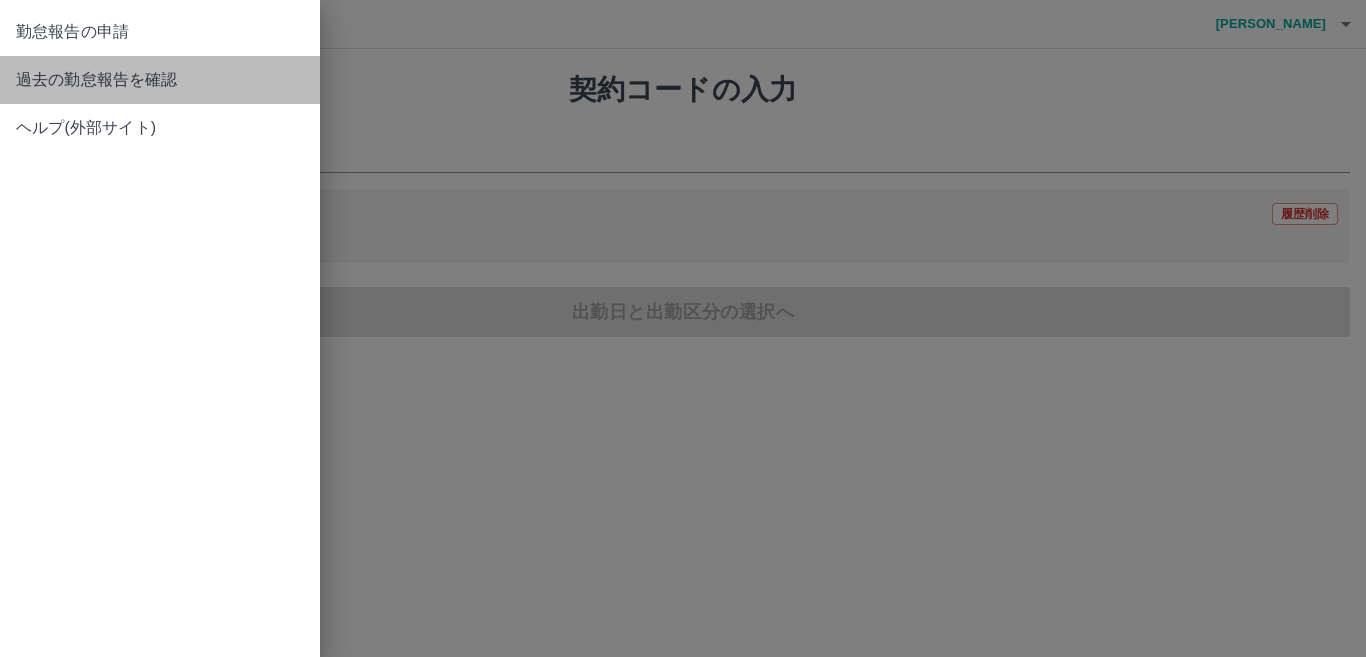 click on "過去の勤怠報告を確認" at bounding box center (160, 80) 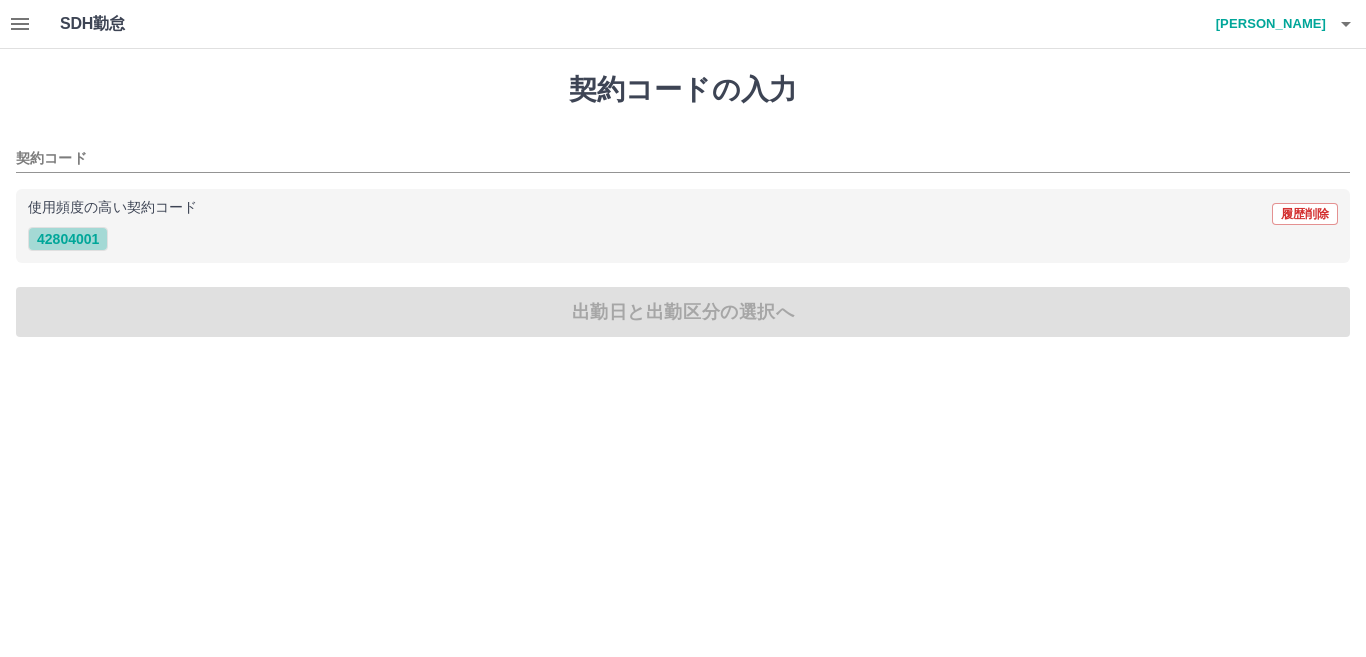 click on "42804001" at bounding box center (68, 239) 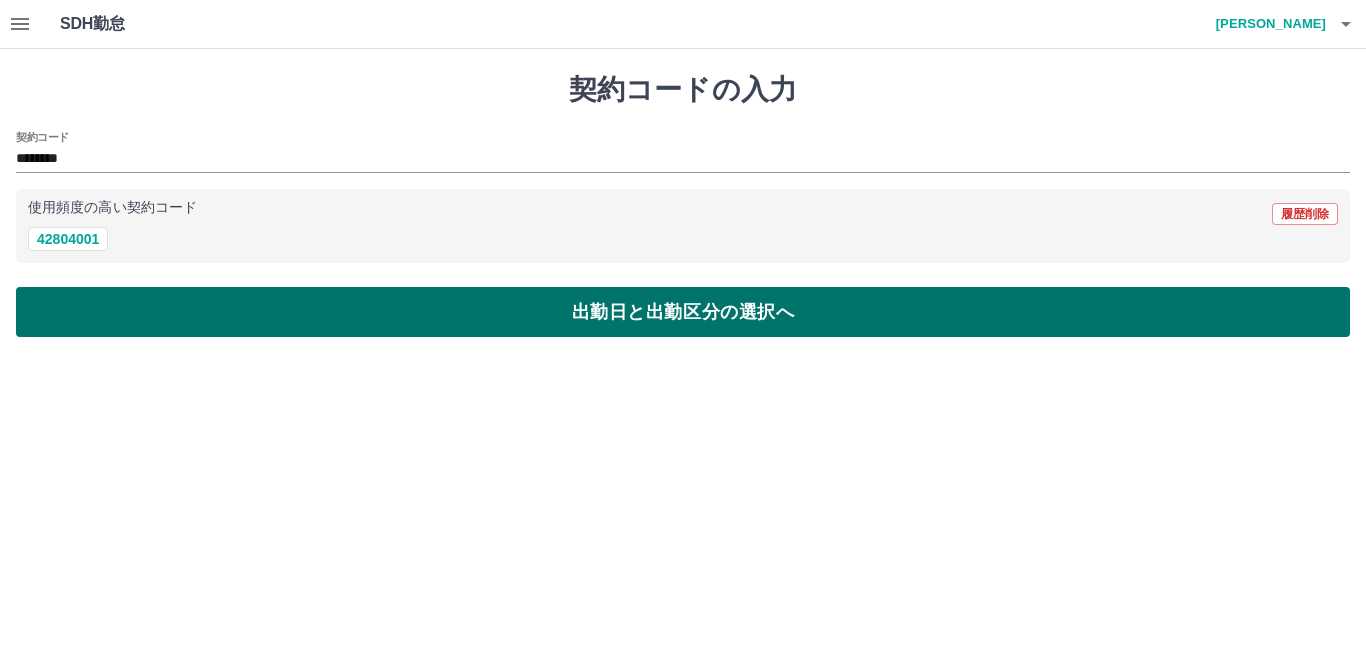 click on "出勤日と出勤区分の選択へ" at bounding box center [683, 312] 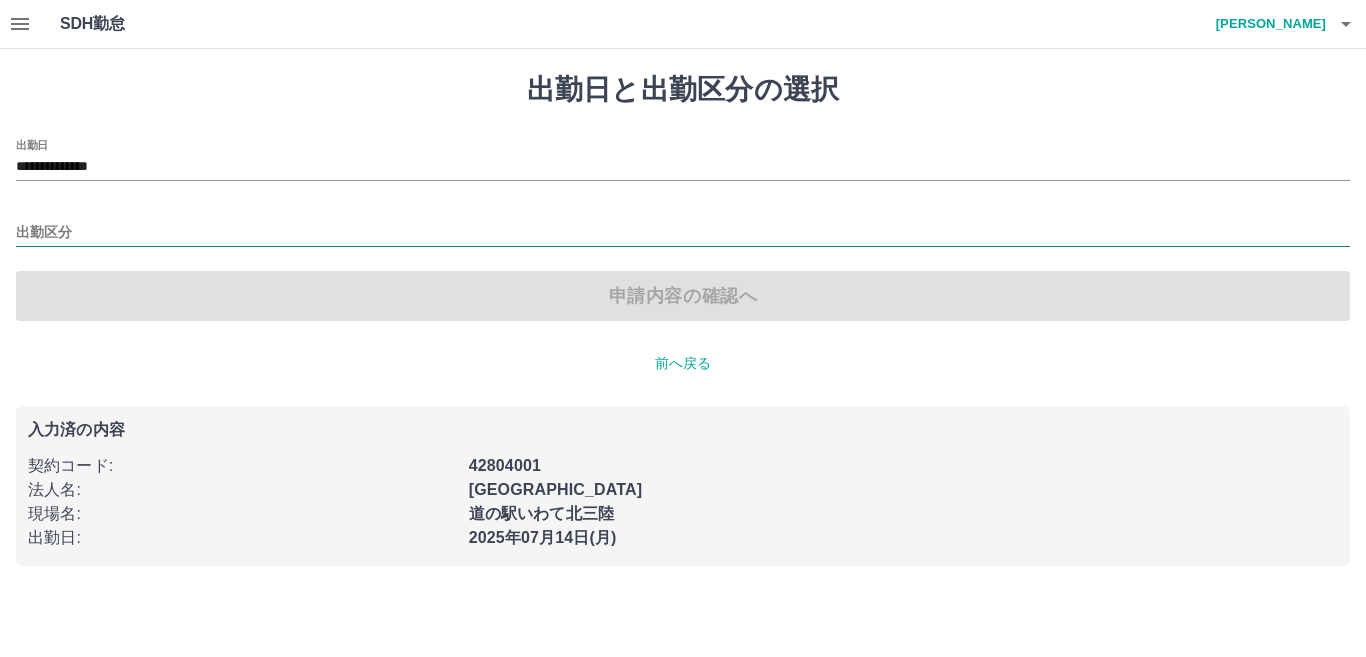 click on "出勤区分" at bounding box center (683, 233) 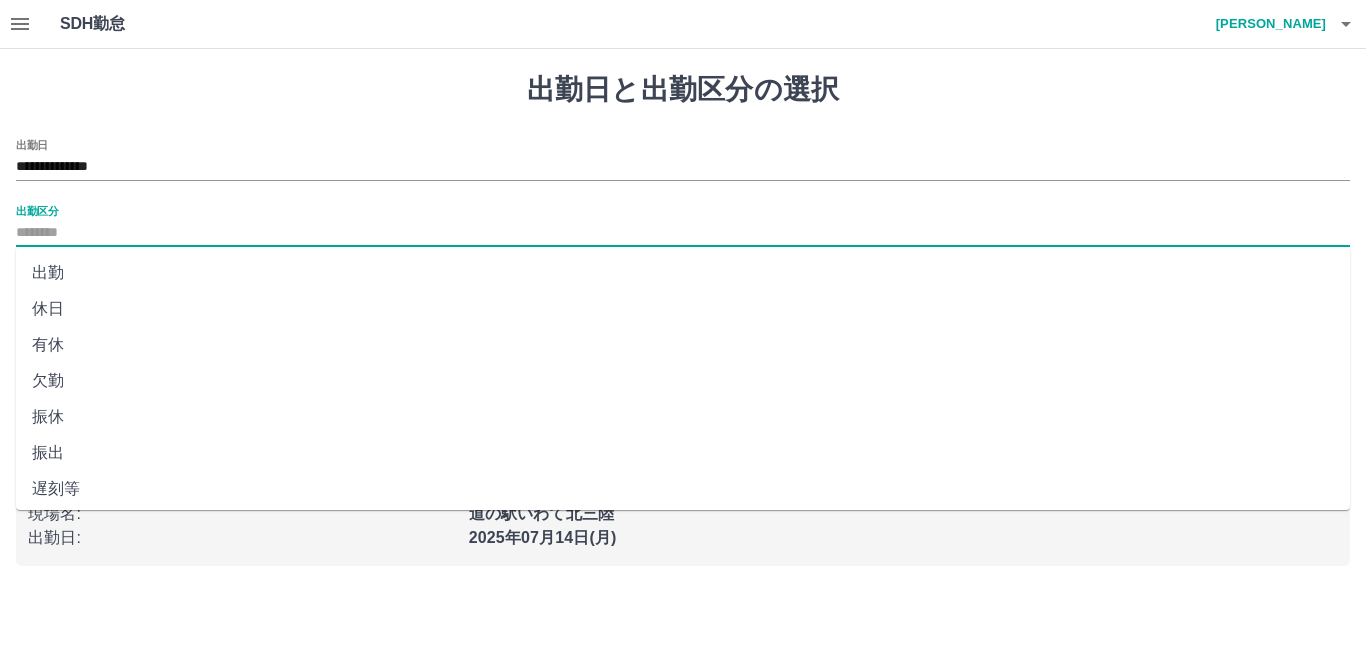 click on "出勤" at bounding box center (683, 273) 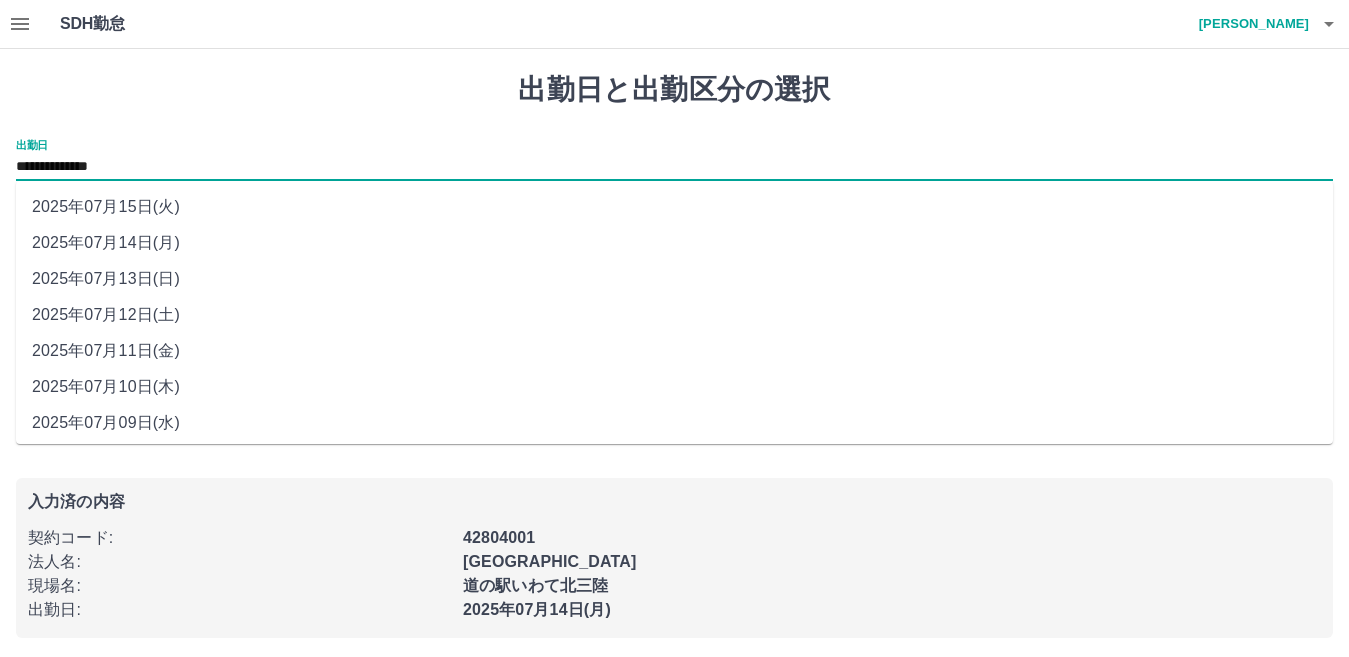 click on "**********" at bounding box center [674, 167] 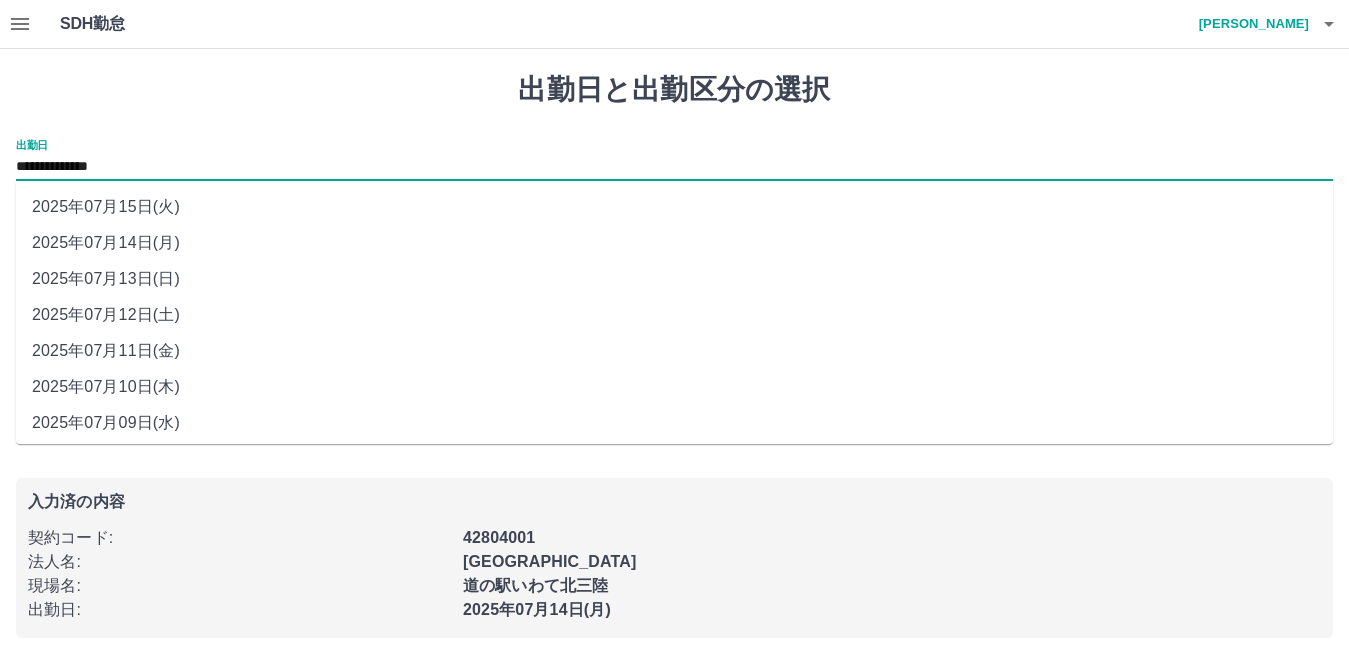 click on "2025年07月12日(土)" at bounding box center (674, 315) 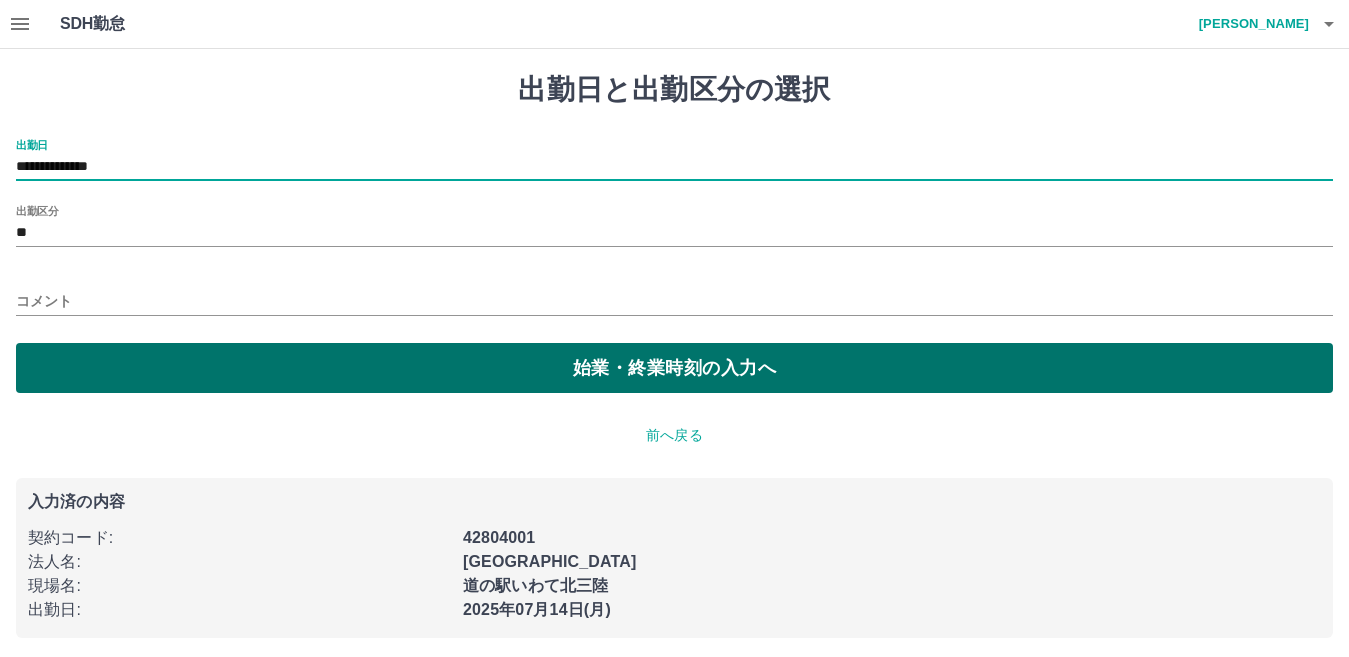 click on "始業・終業時刻の入力へ" at bounding box center [674, 368] 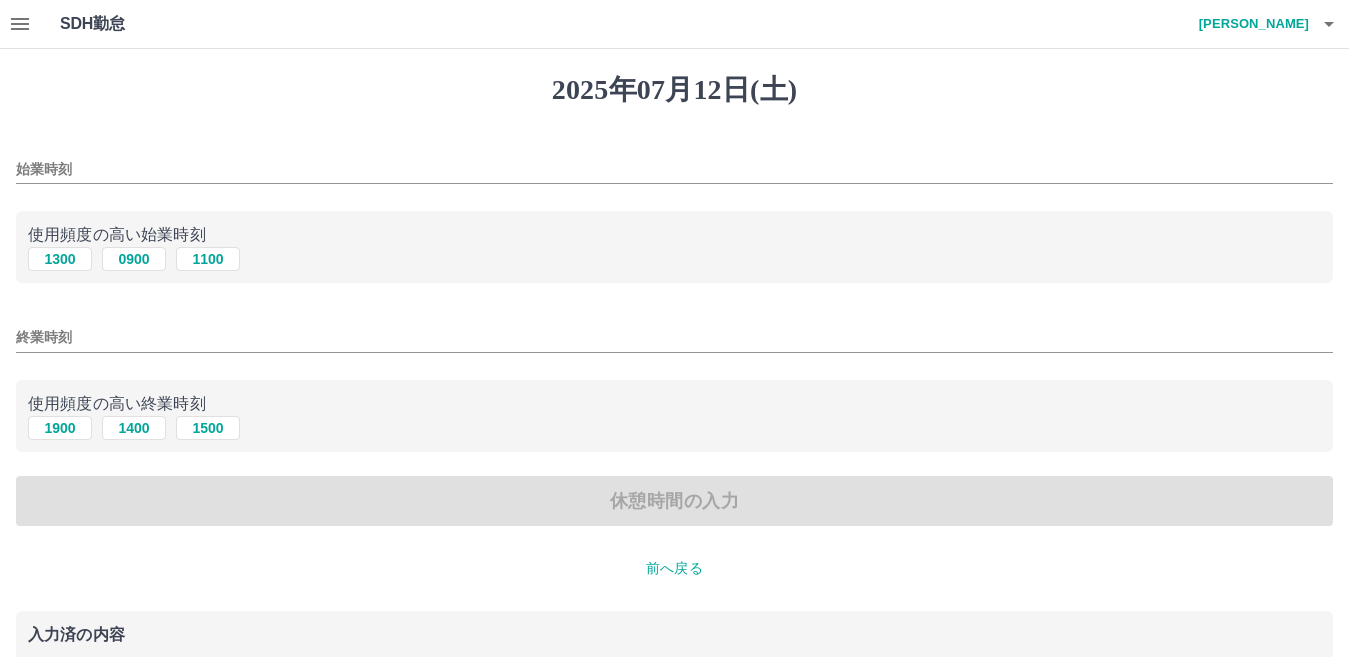 drag, startPoint x: 165, startPoint y: 170, endPoint x: 183, endPoint y: 182, distance: 21.633308 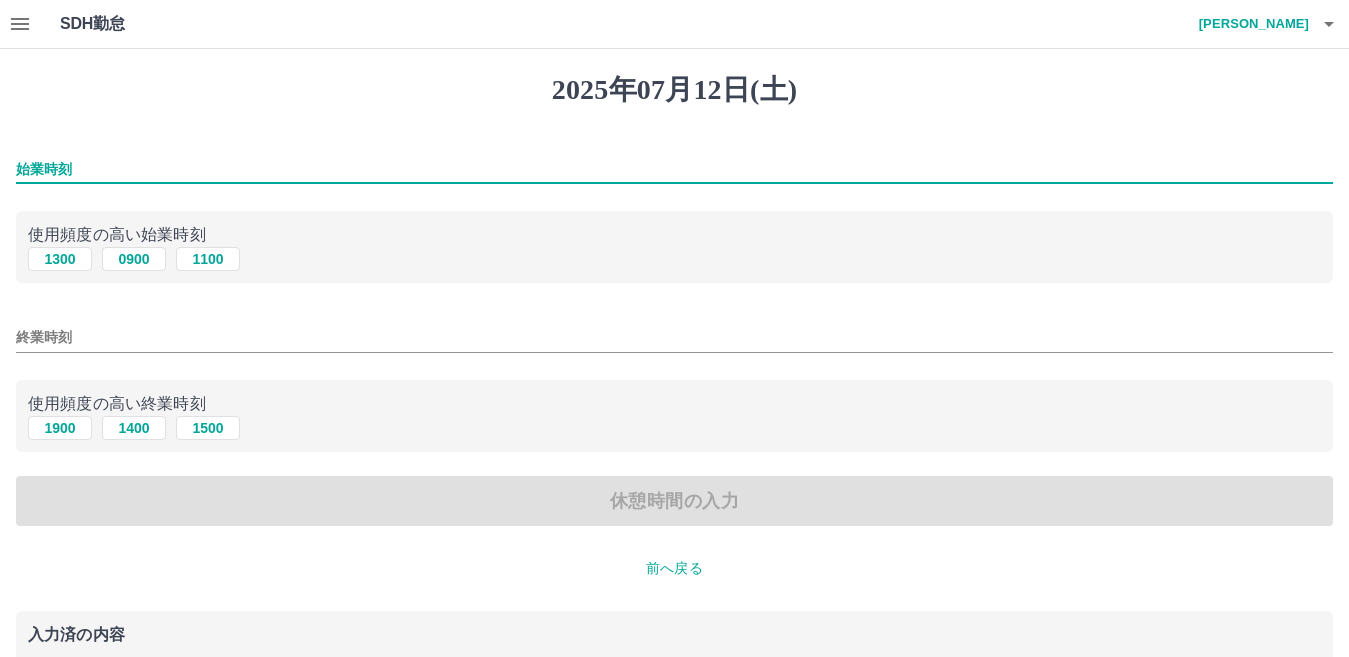 type on "****" 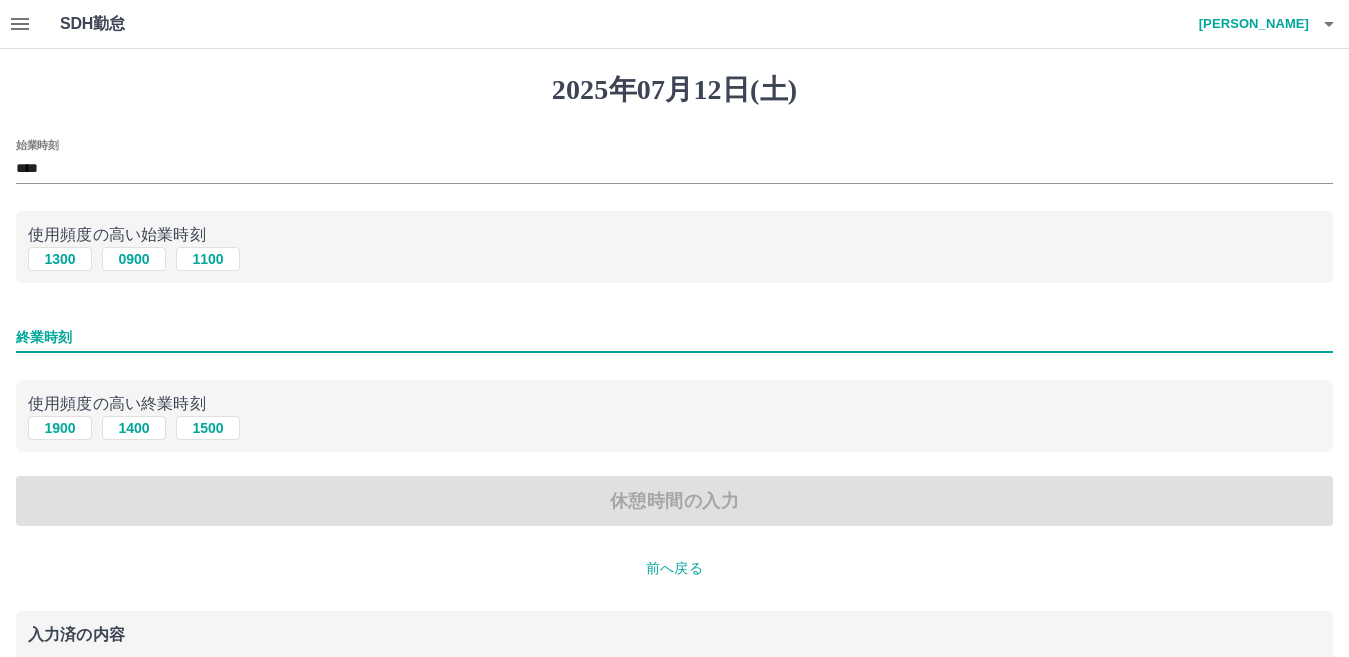 click on "終業時刻" at bounding box center [674, 337] 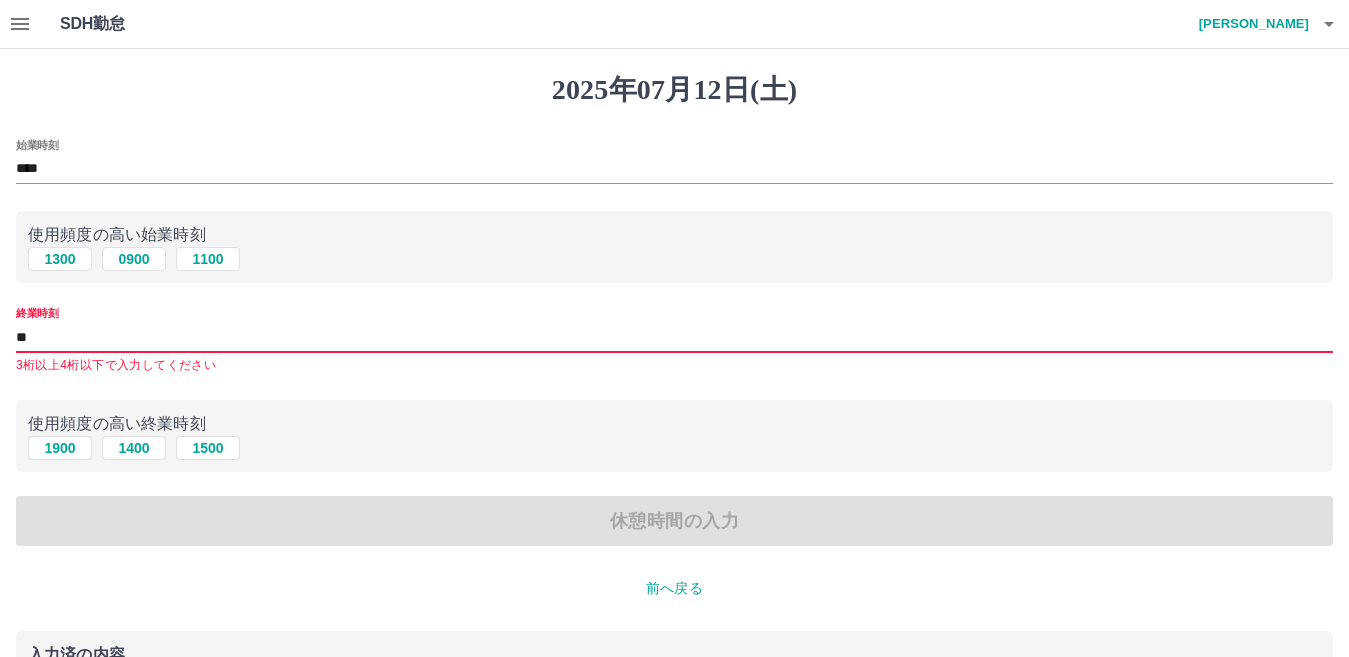 type on "****" 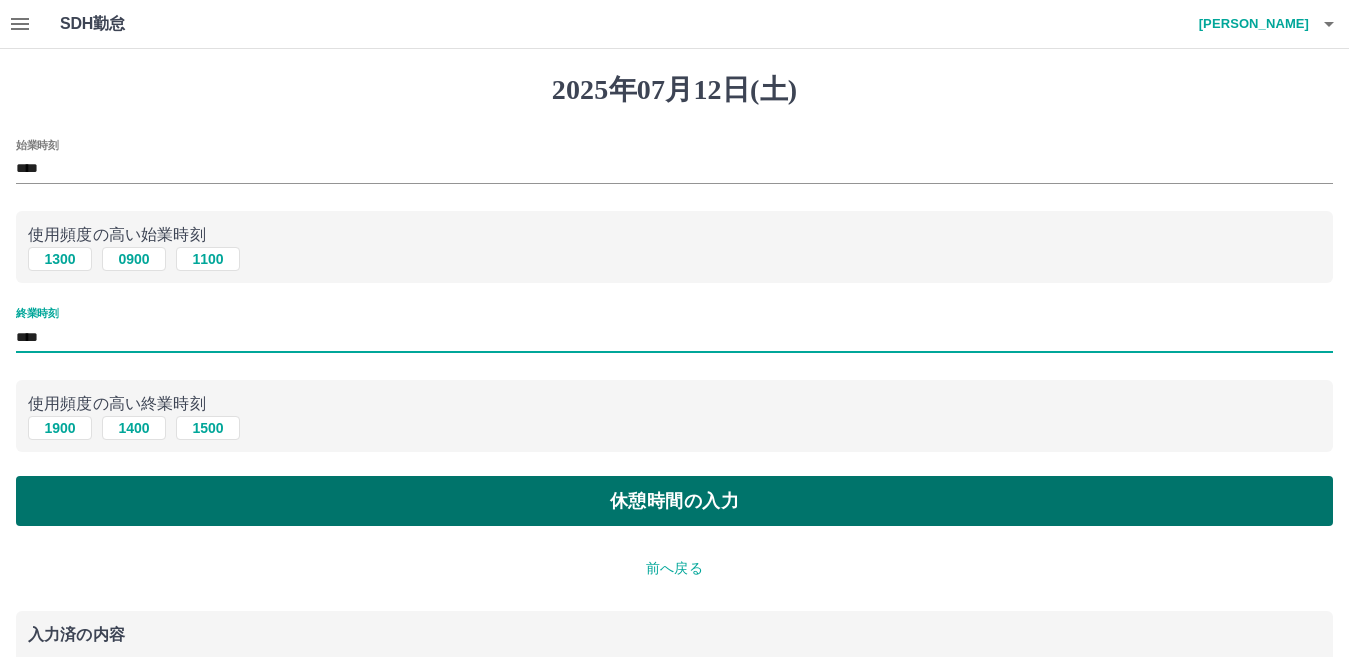 click on "休憩時間の入力" at bounding box center (674, 501) 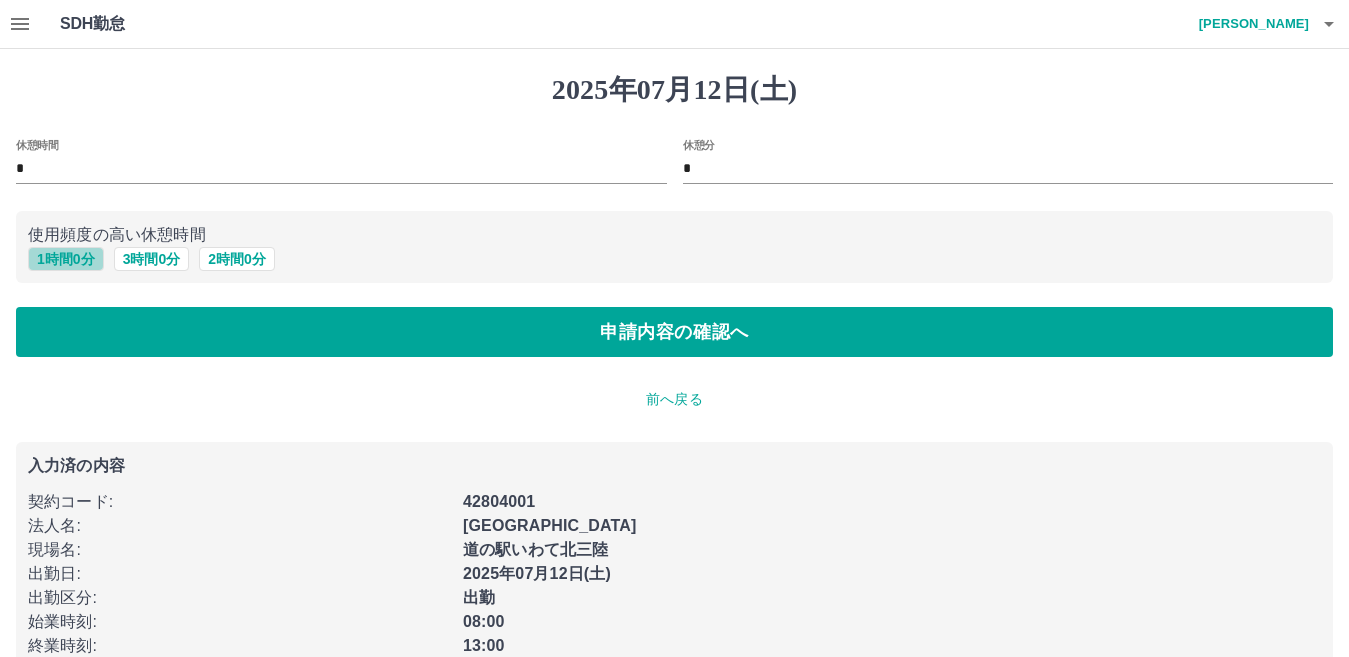 click on "1 時間 0 分" at bounding box center (66, 259) 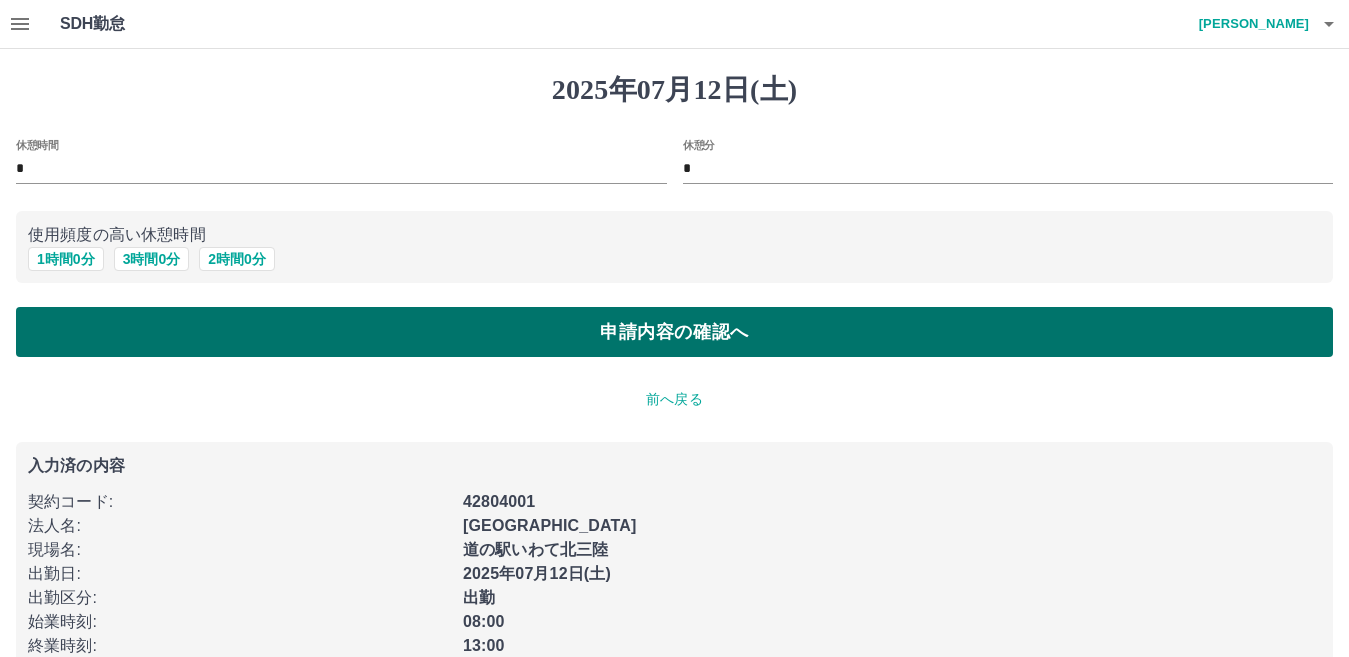 click on "申請内容の確認へ" at bounding box center [674, 332] 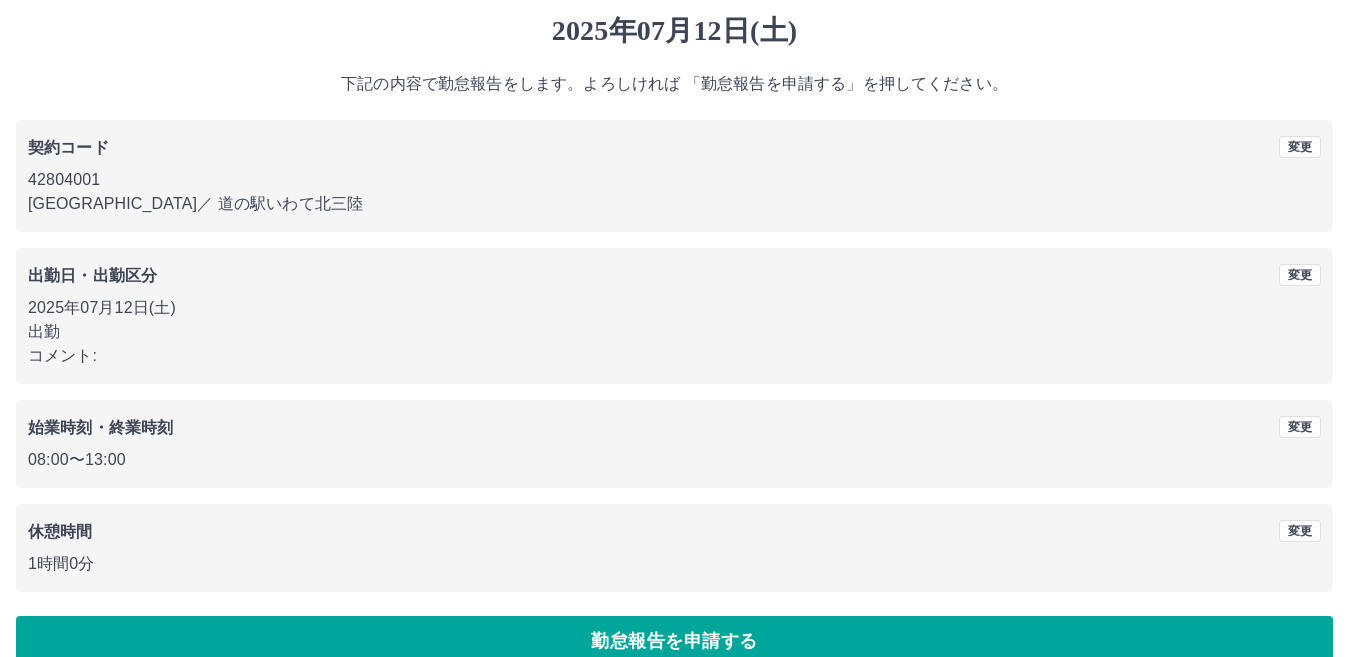 scroll, scrollTop: 92, scrollLeft: 0, axis: vertical 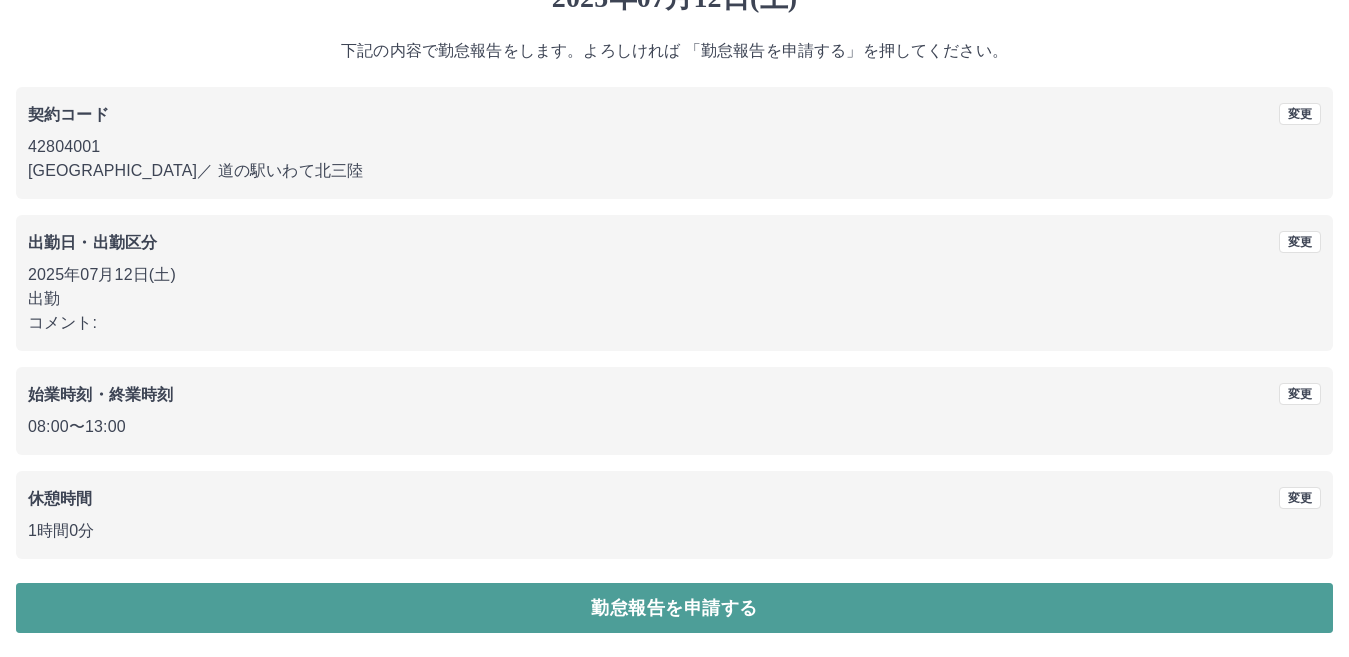click on "勤怠報告を申請する" at bounding box center [674, 608] 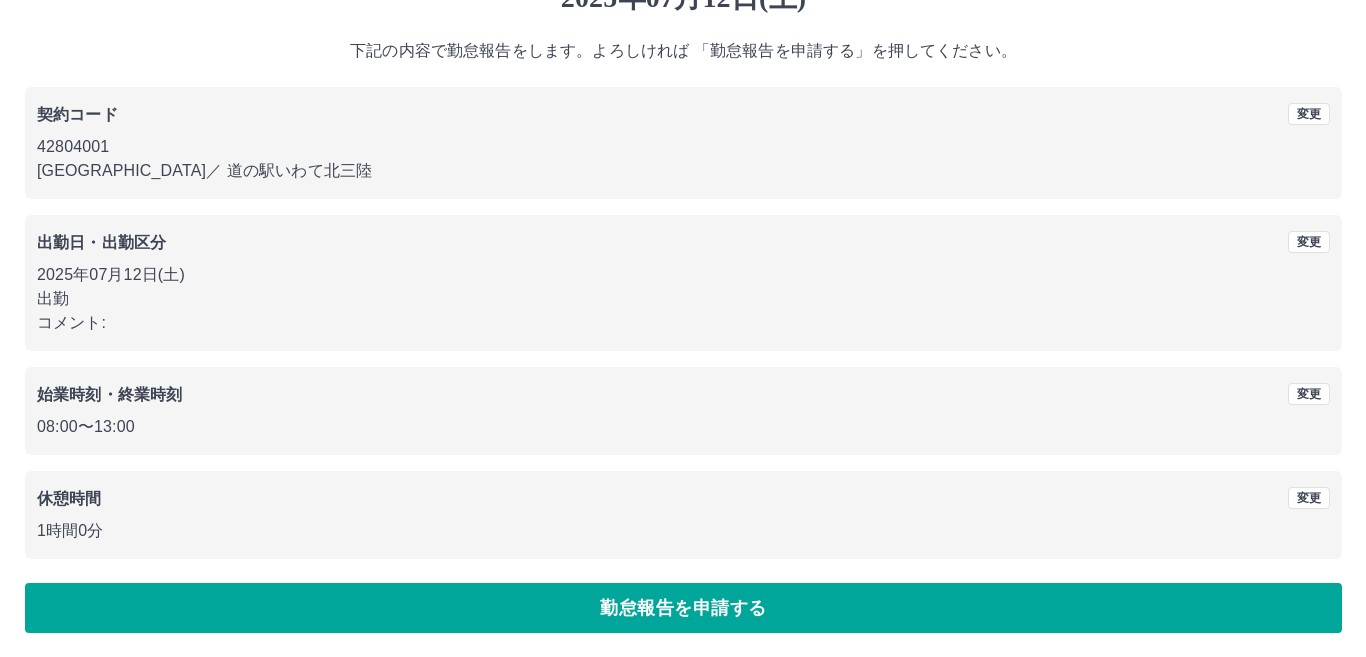 scroll, scrollTop: 0, scrollLeft: 0, axis: both 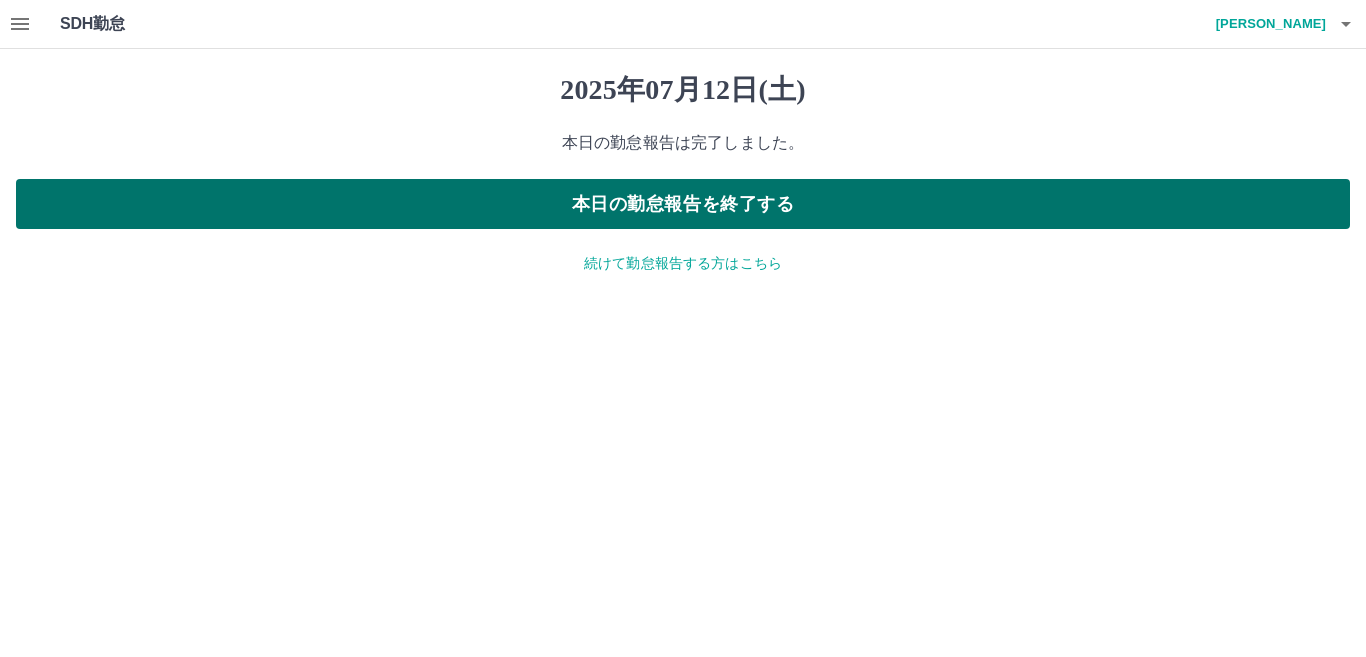 click on "本日の勤怠報告を終了する" at bounding box center [683, 204] 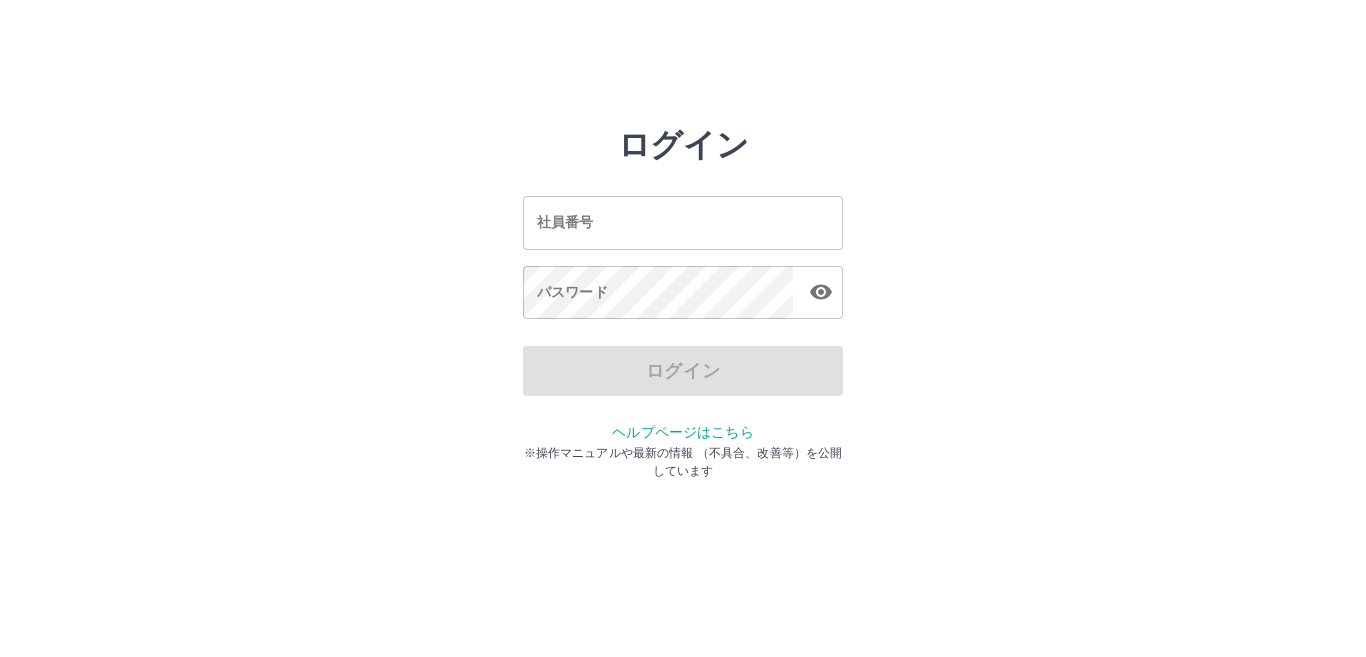 scroll, scrollTop: 0, scrollLeft: 0, axis: both 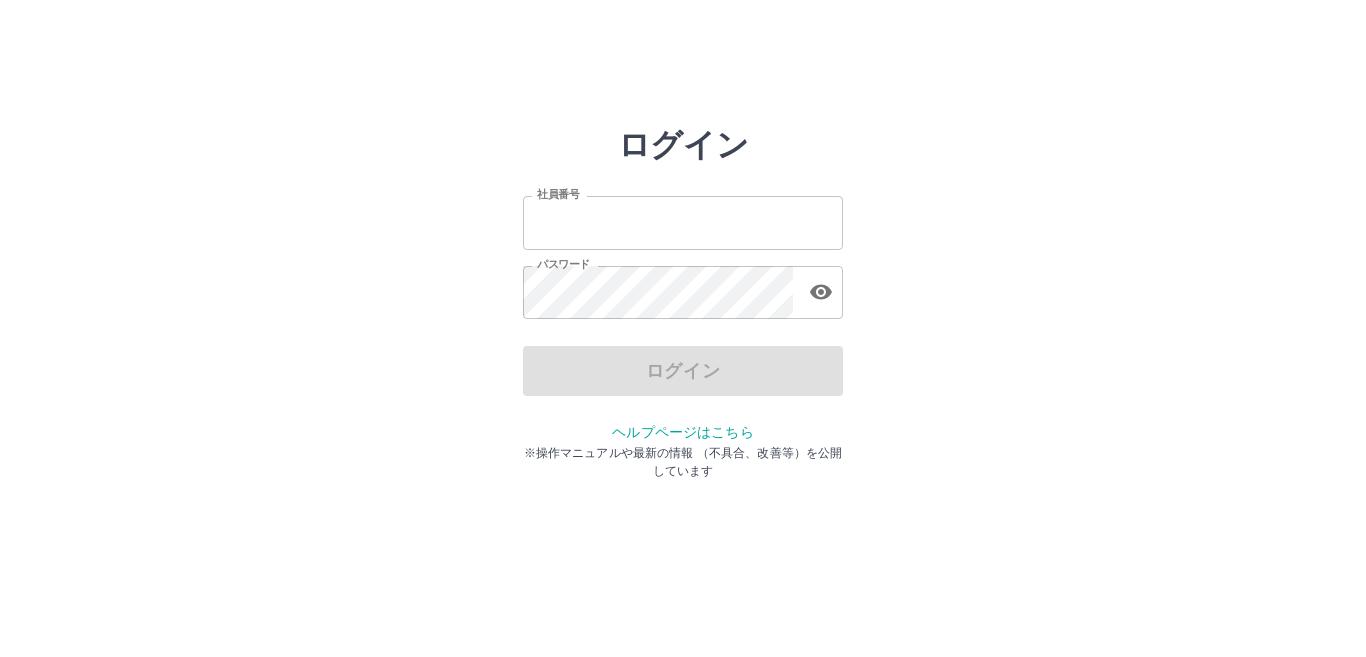 type on "*******" 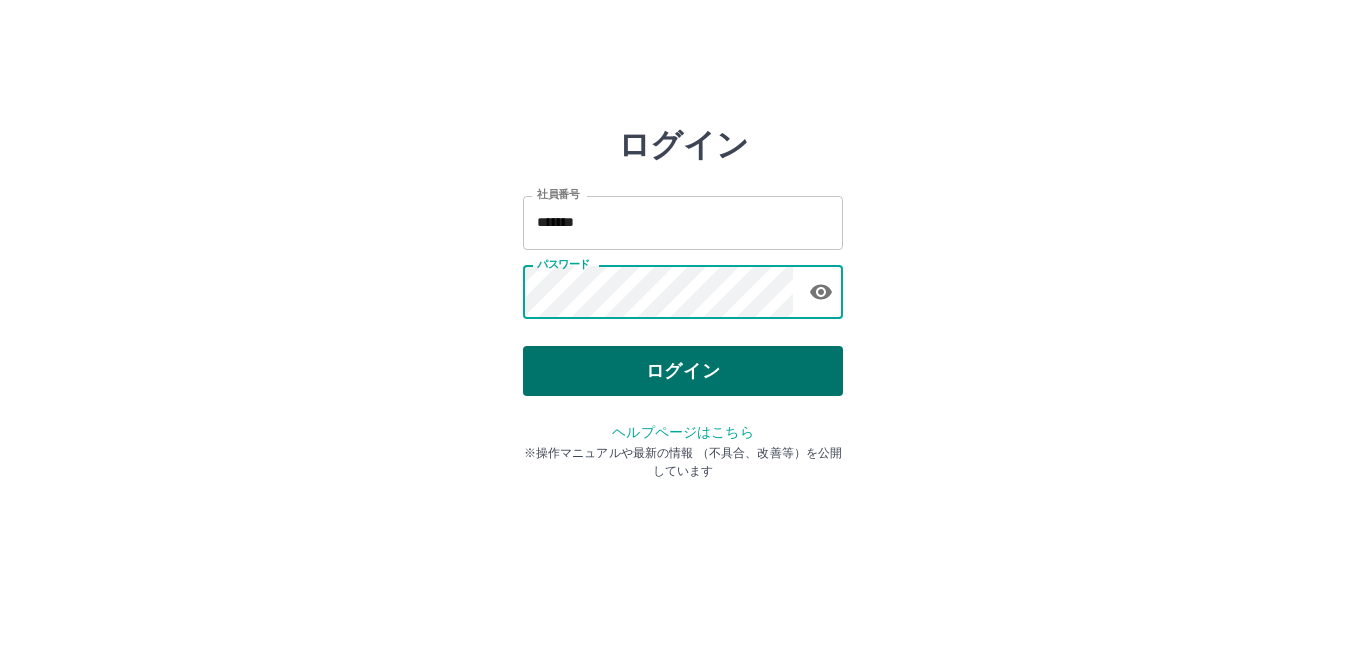 click on "ログイン" at bounding box center [683, 371] 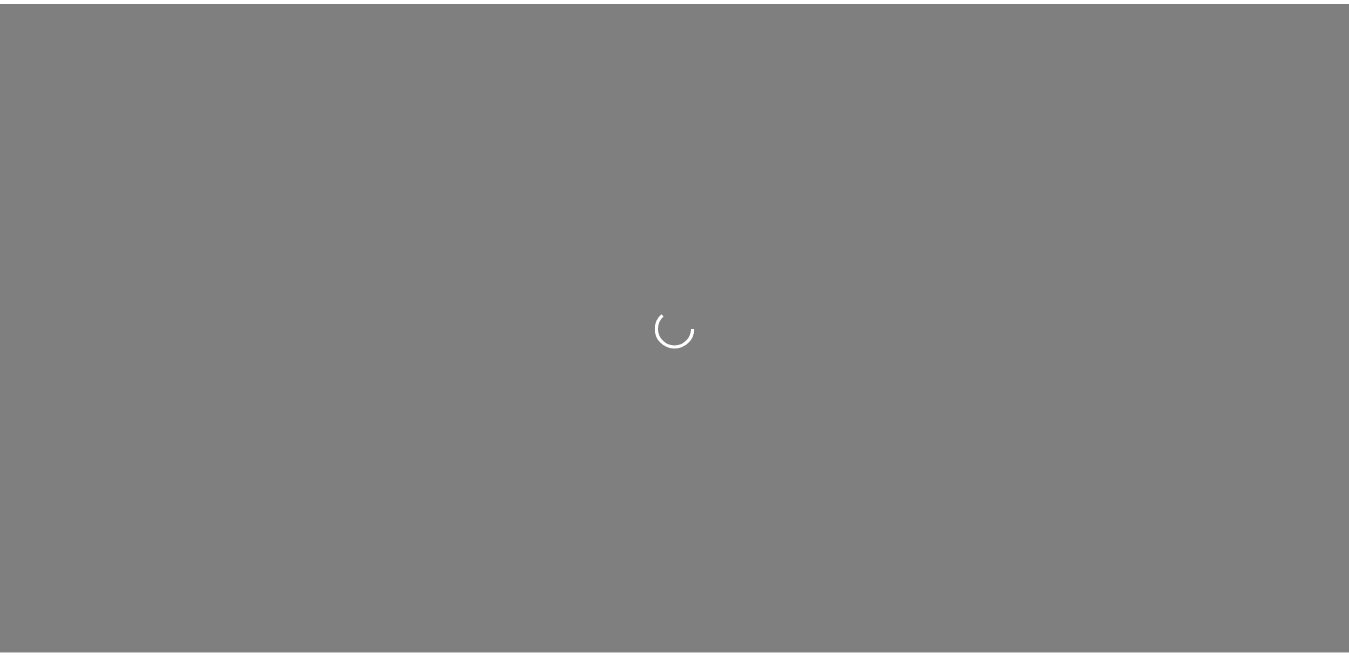 scroll, scrollTop: 0, scrollLeft: 0, axis: both 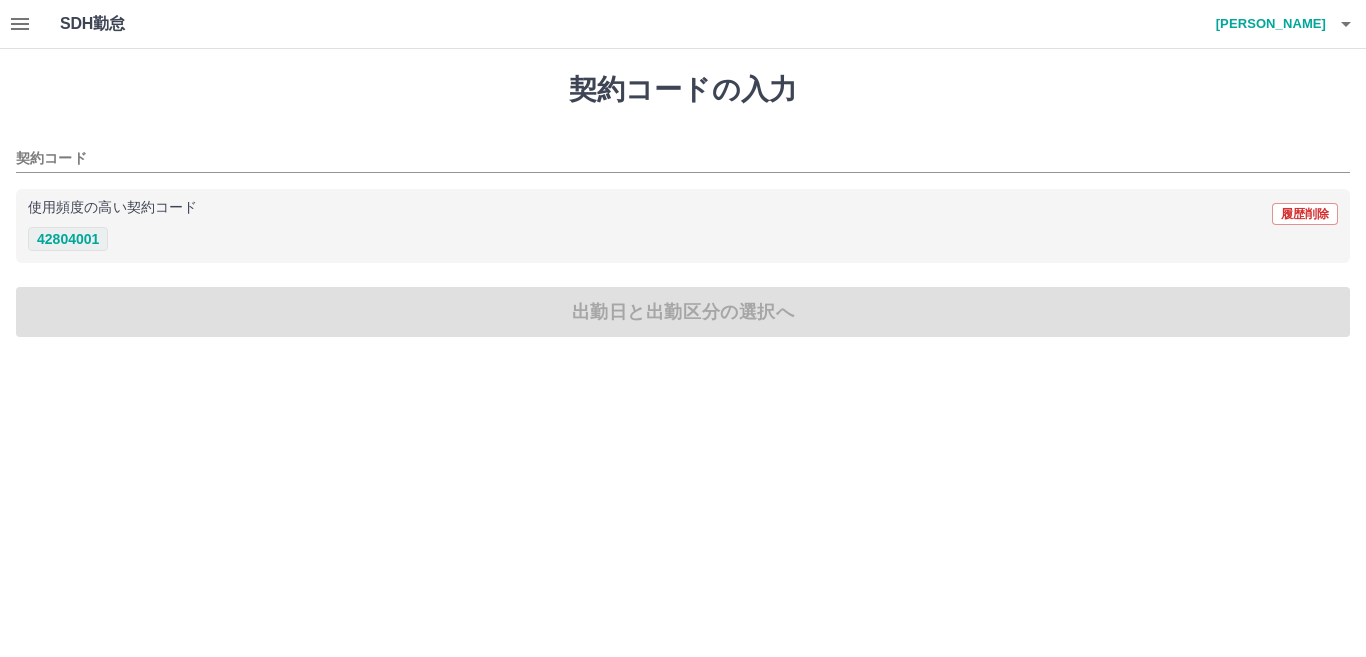 click on "42804001" at bounding box center (68, 239) 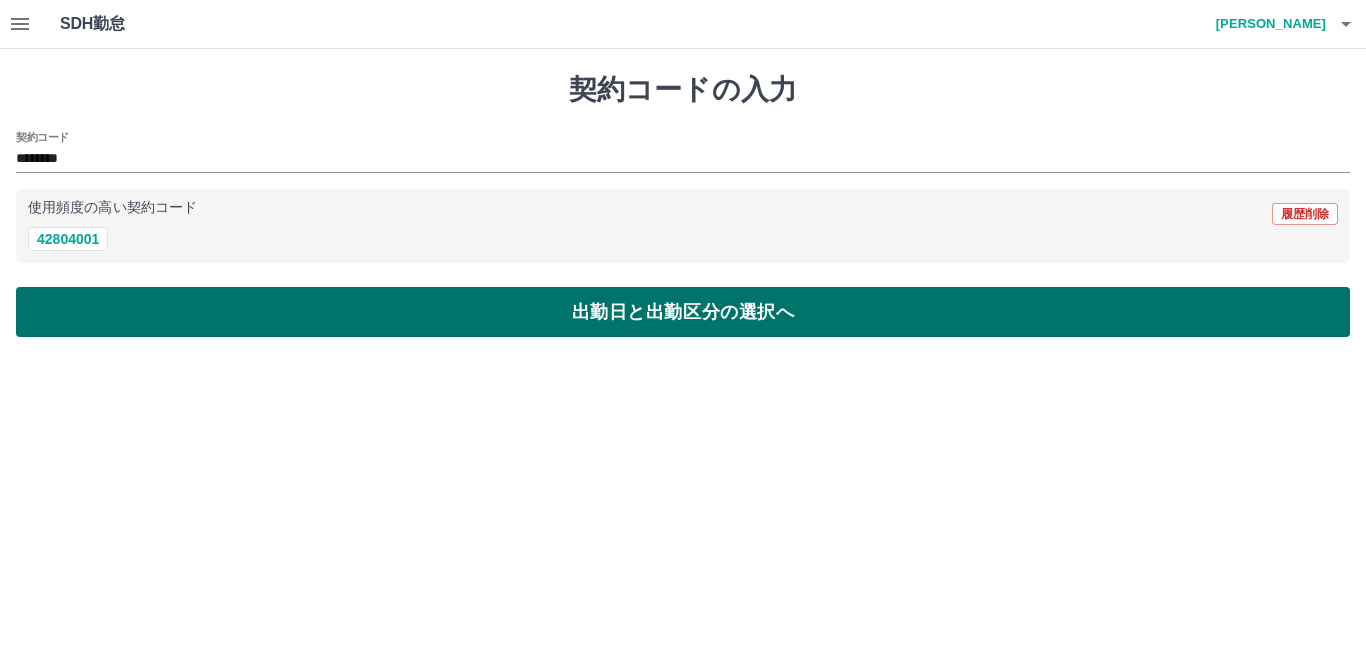 click on "出勤日と出勤区分の選択へ" at bounding box center (683, 312) 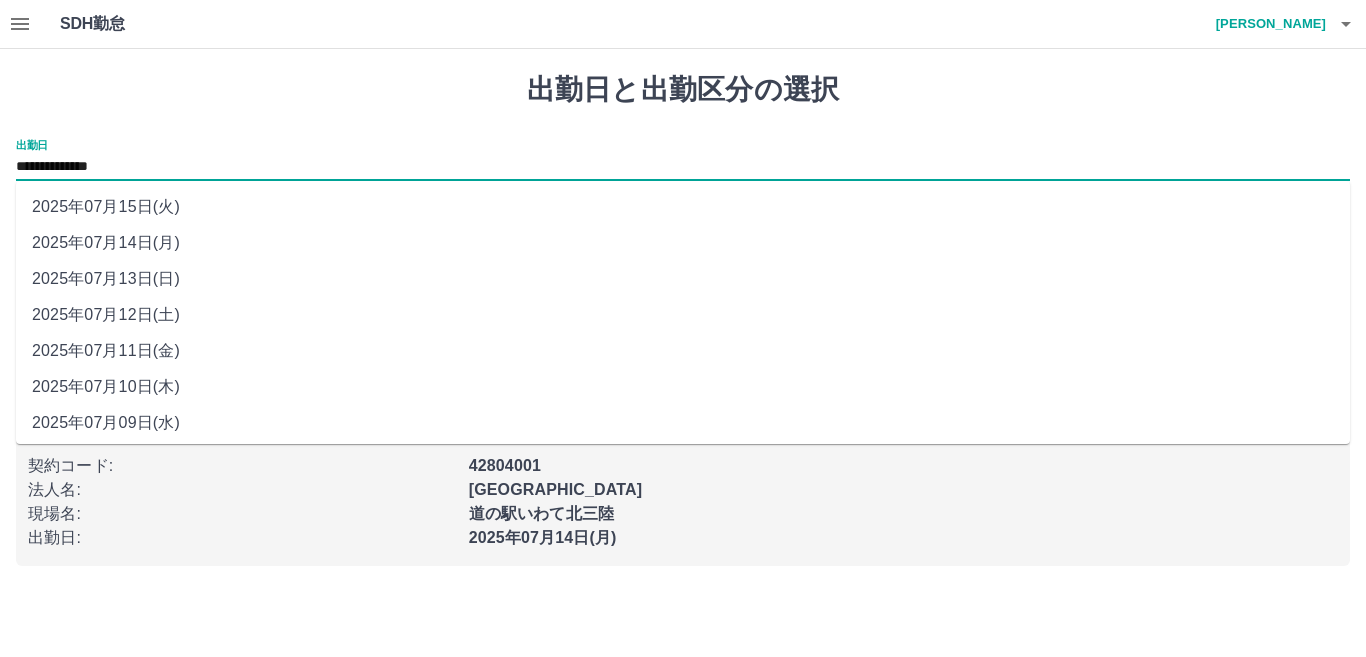 click on "**********" at bounding box center (683, 167) 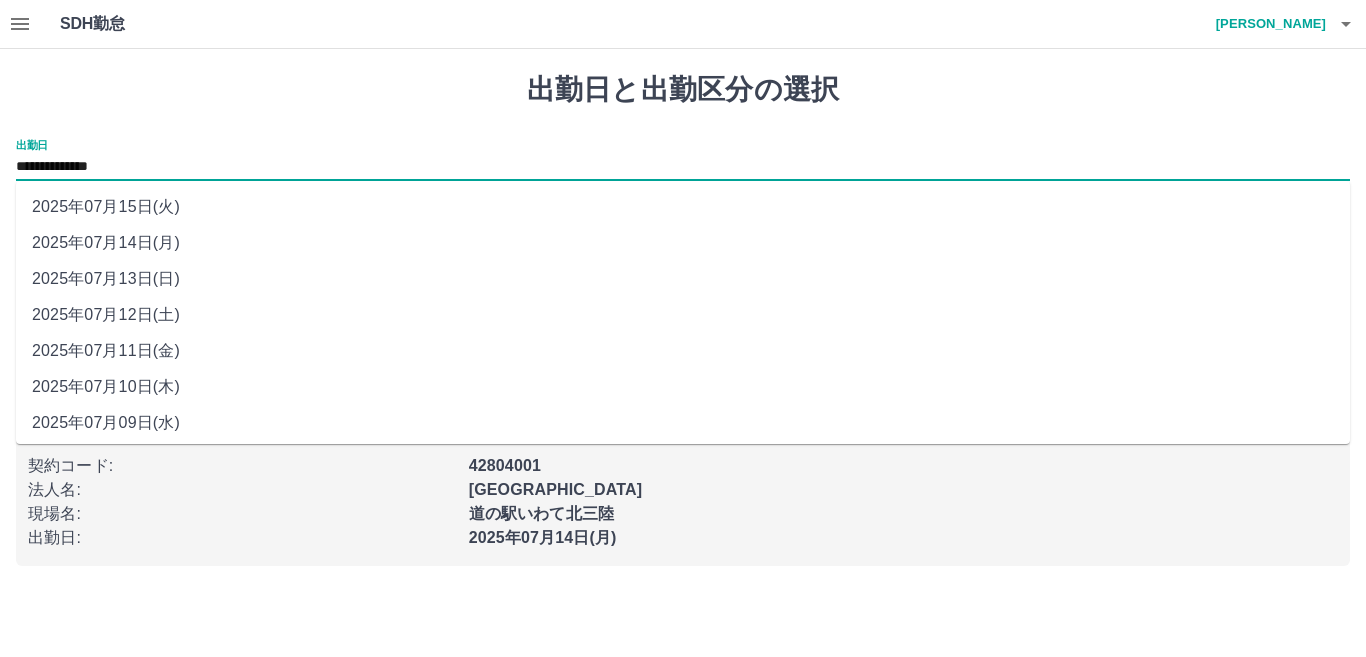 click on "2025年07月13日(日)" at bounding box center (683, 279) 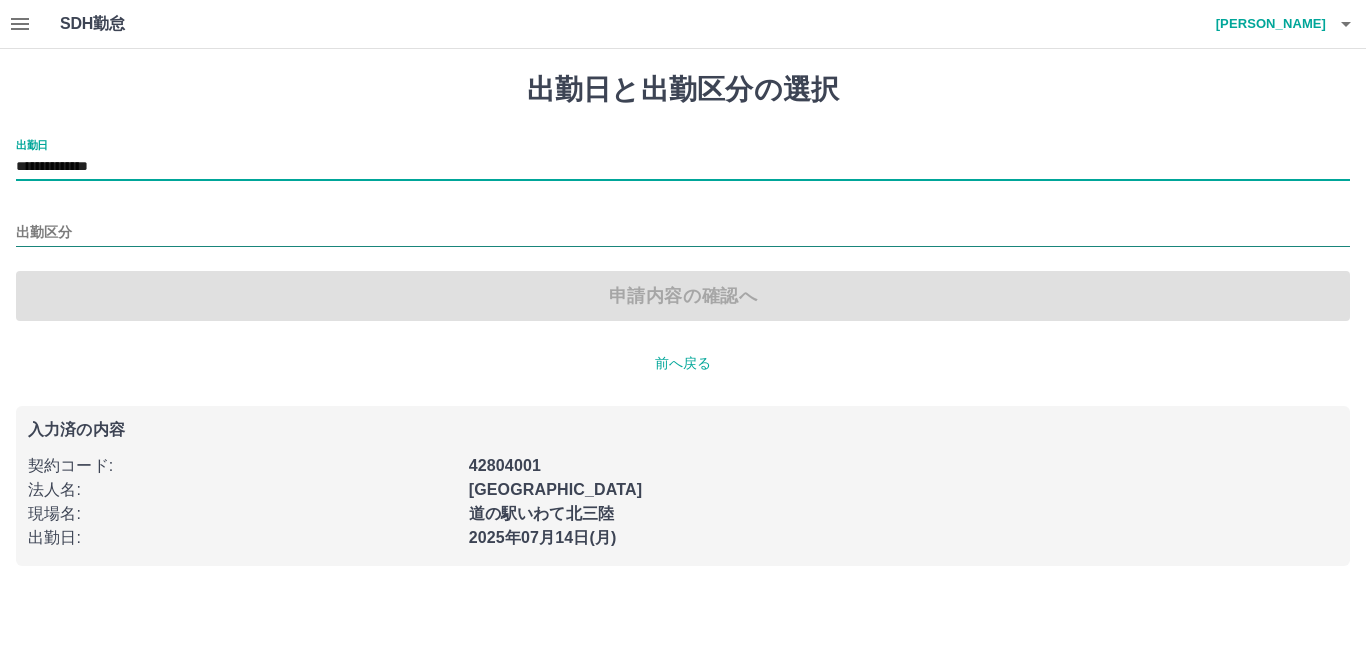 click on "出勤区分" at bounding box center [683, 233] 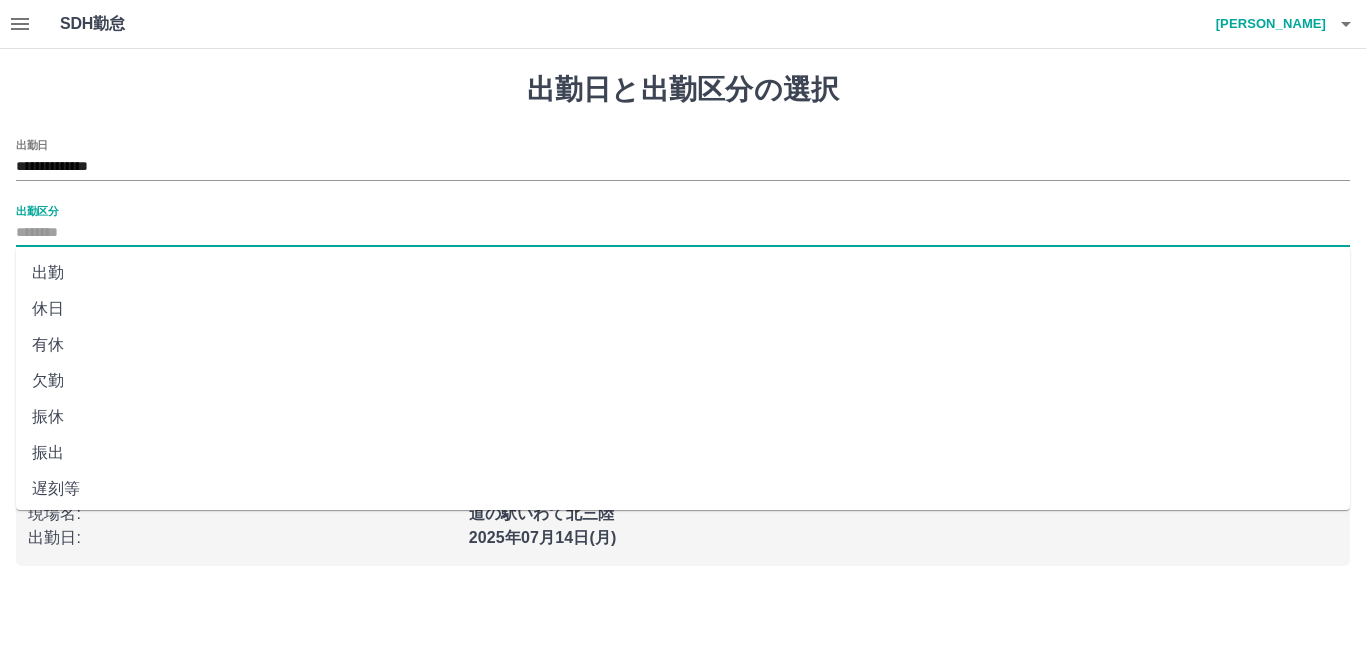 click on "出勤" at bounding box center (683, 273) 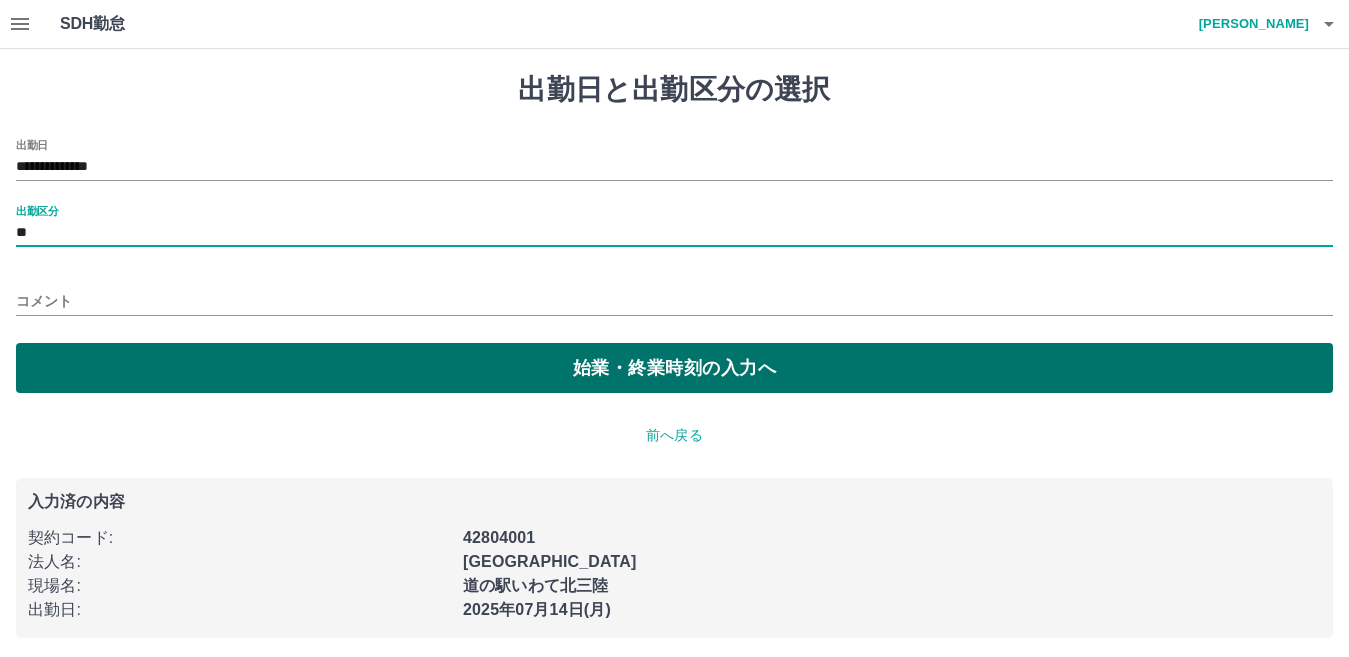 click on "始業・終業時刻の入力へ" at bounding box center [674, 368] 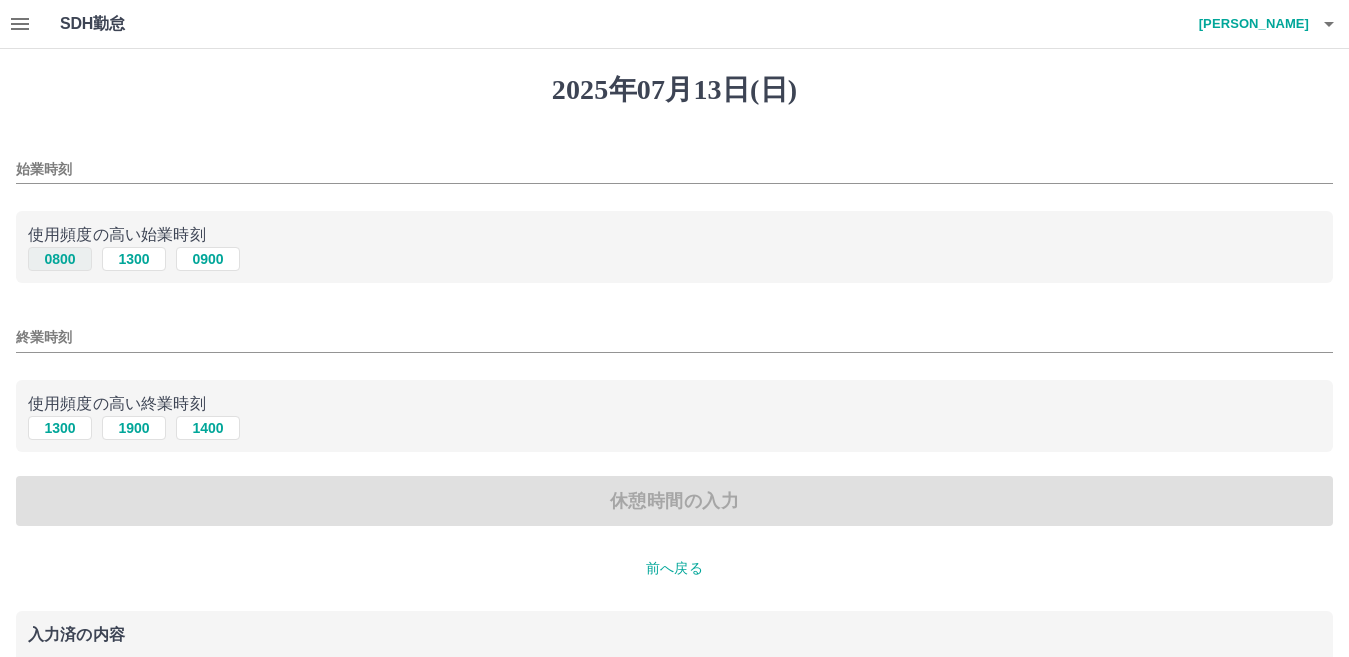 drag, startPoint x: 78, startPoint y: 258, endPoint x: 104, endPoint y: 330, distance: 76.55064 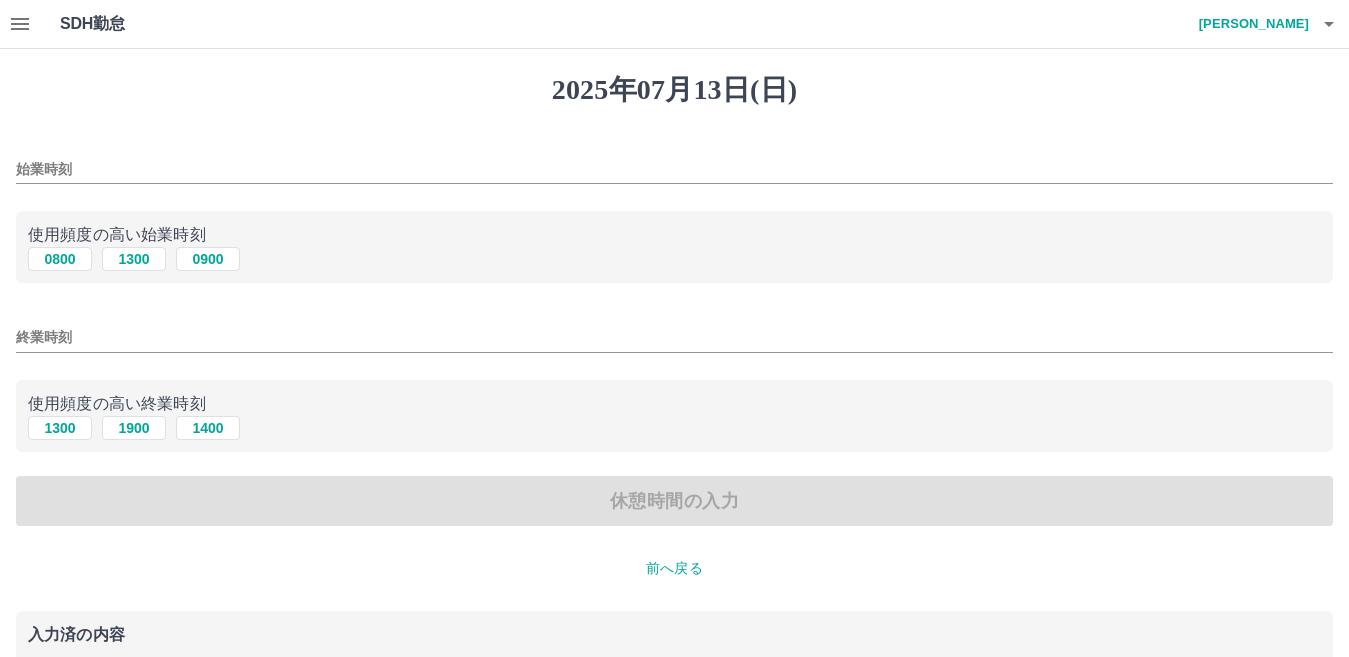 click on "0800" at bounding box center [60, 259] 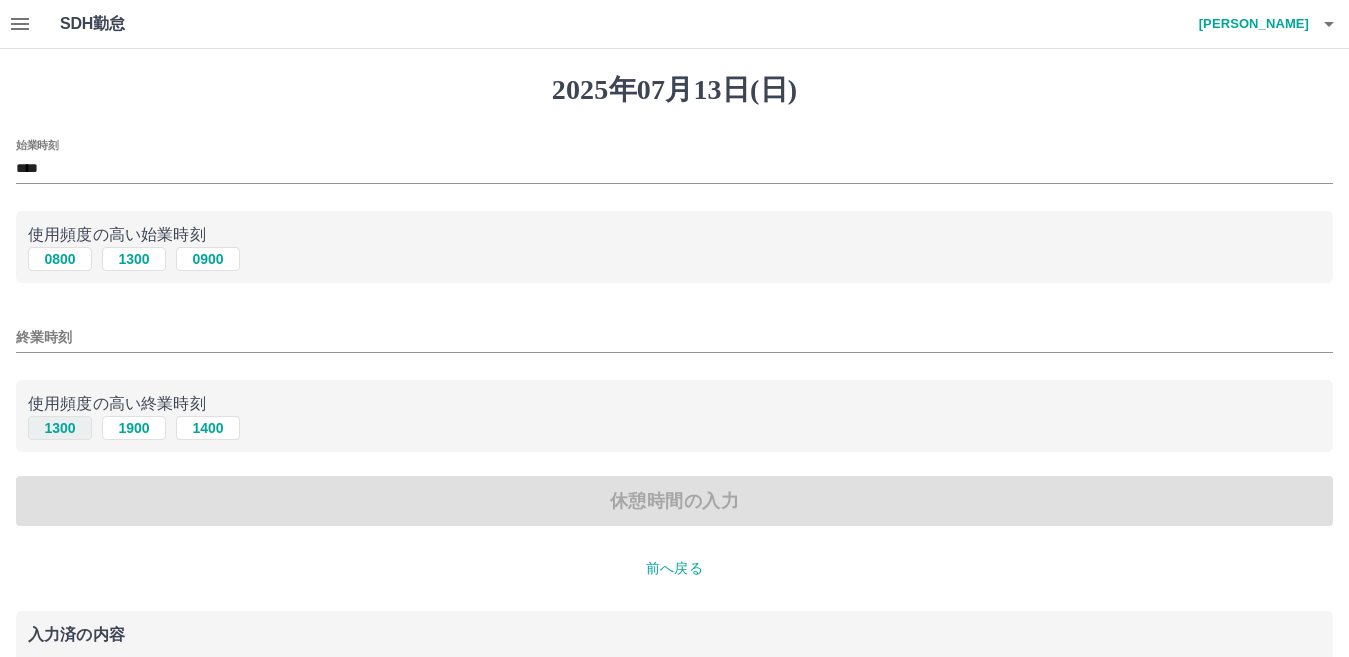click on "1300" at bounding box center (60, 428) 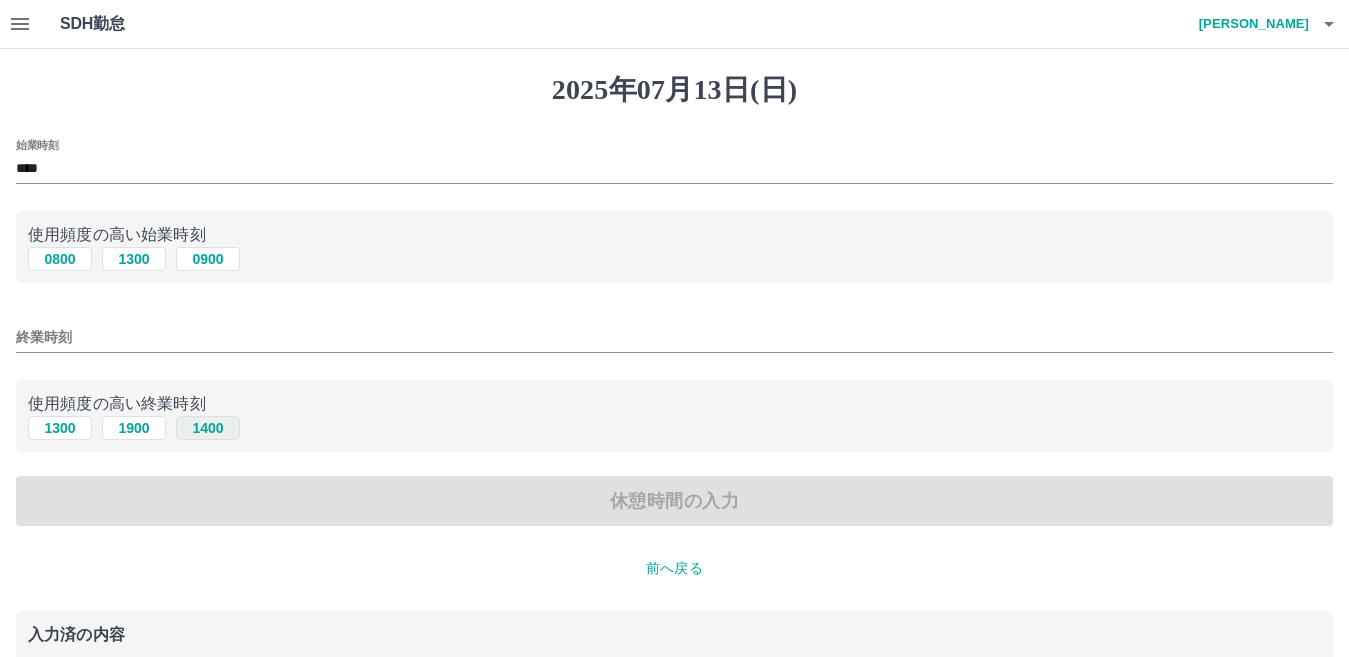 type on "****" 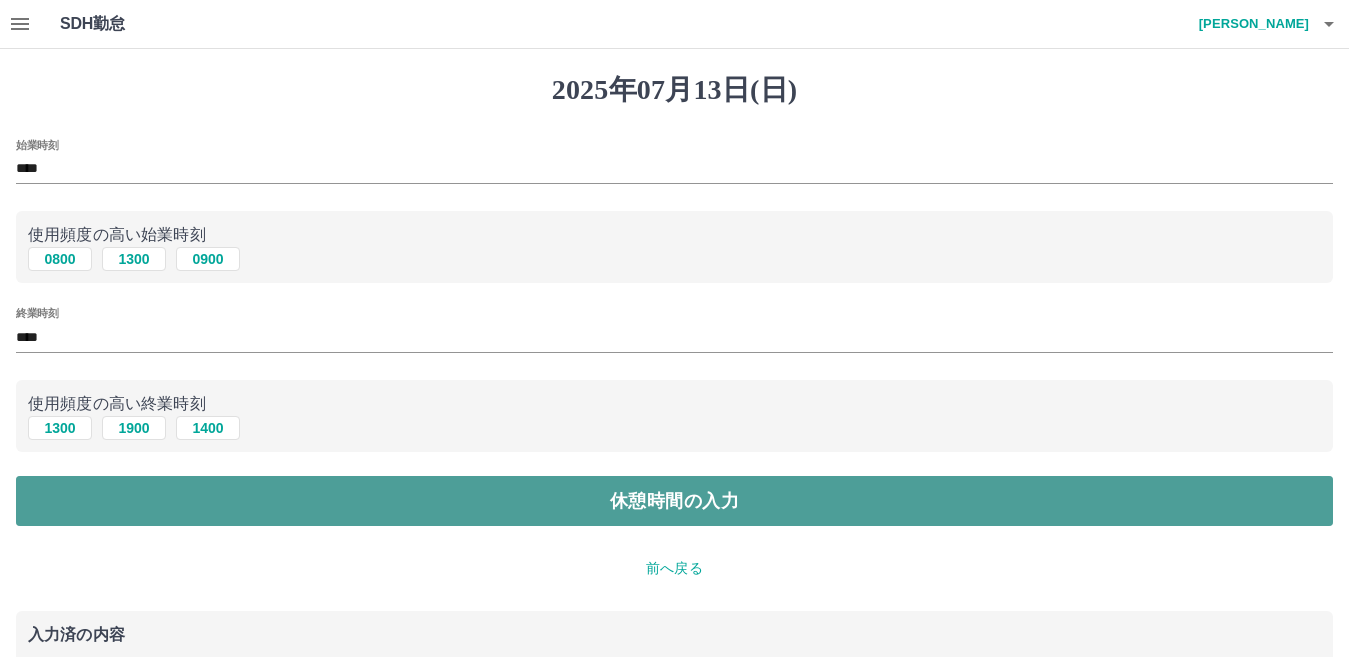 click on "休憩時間の入力" at bounding box center (674, 501) 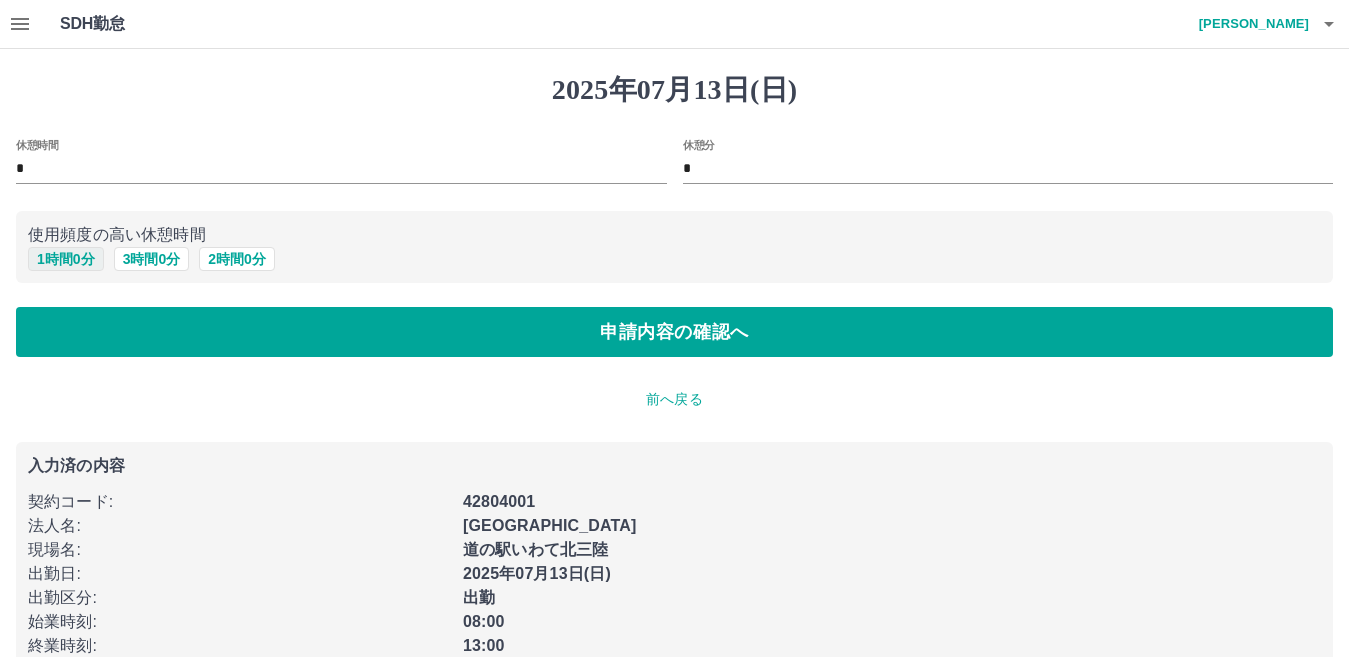click on "1 時間 0 分" at bounding box center (66, 259) 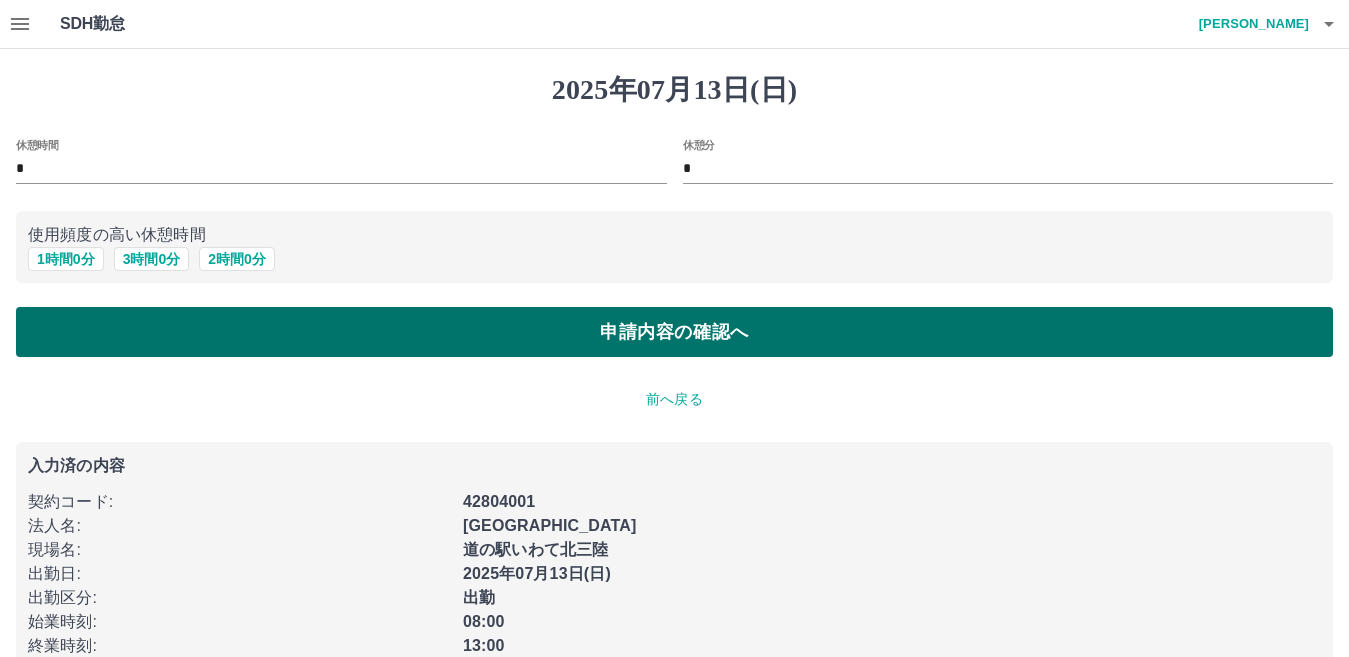 type on "*" 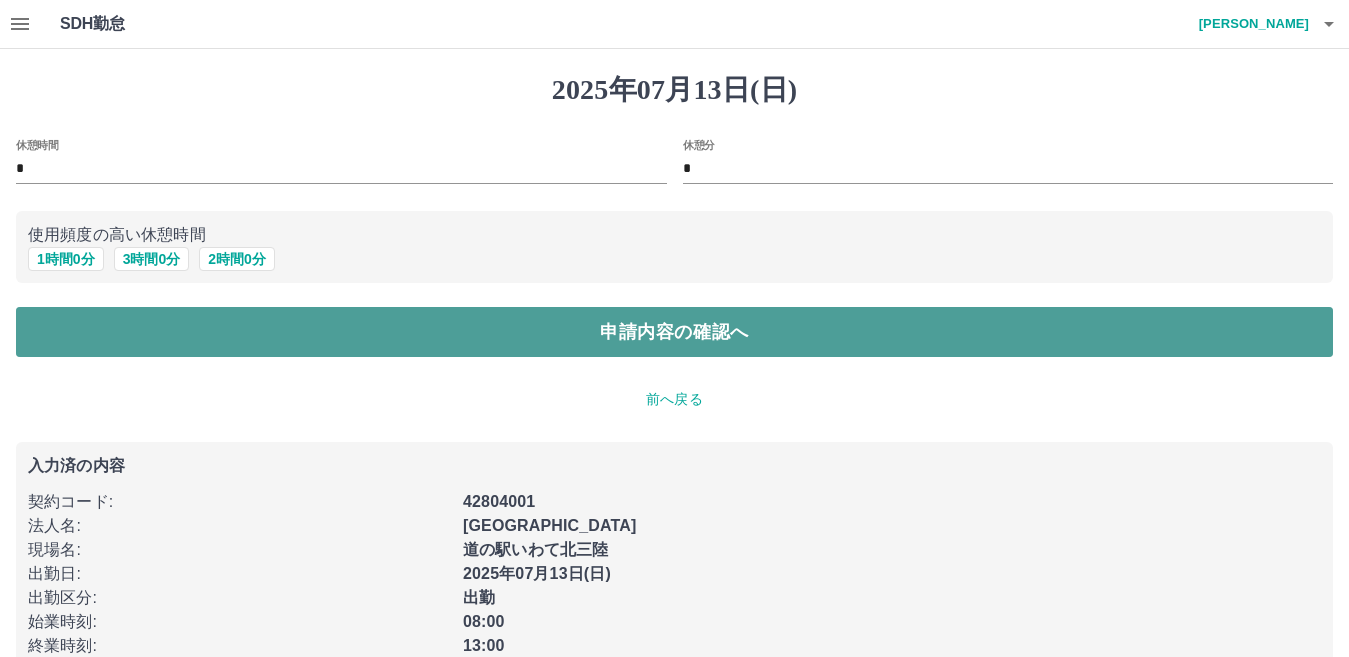 click on "申請内容の確認へ" at bounding box center [674, 332] 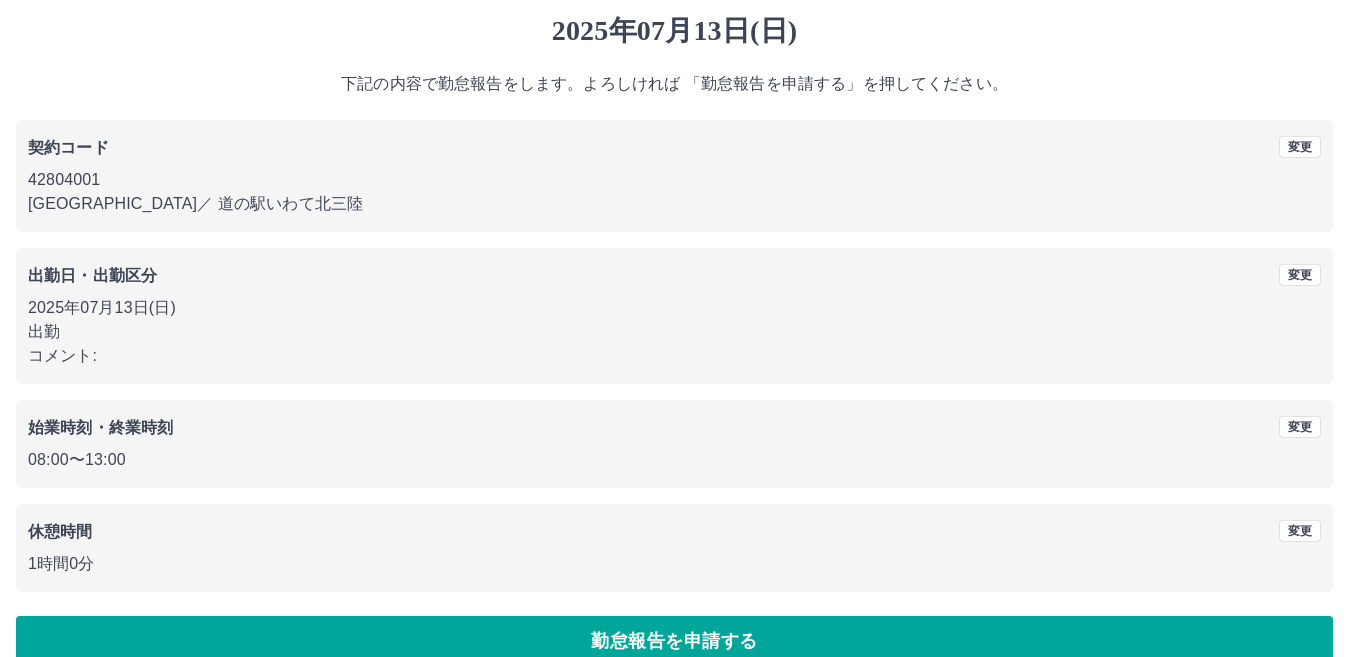 scroll, scrollTop: 92, scrollLeft: 0, axis: vertical 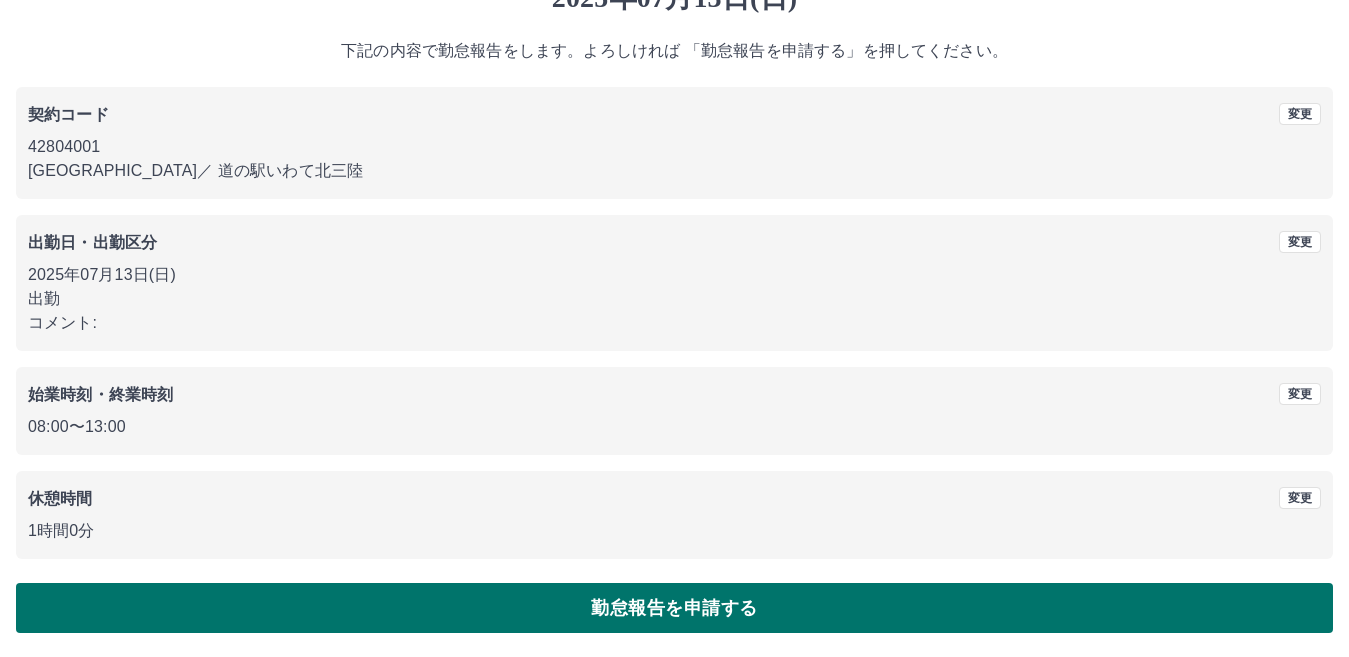click on "勤怠報告を申請する" at bounding box center (674, 608) 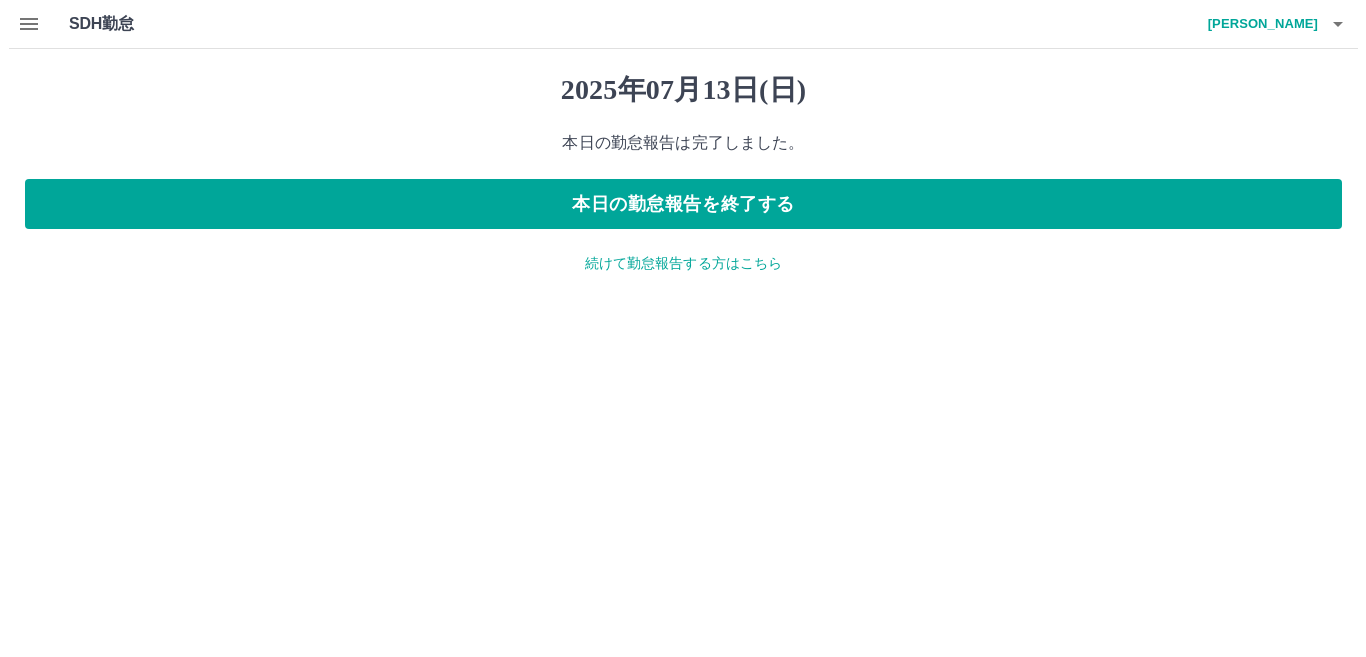 scroll, scrollTop: 0, scrollLeft: 0, axis: both 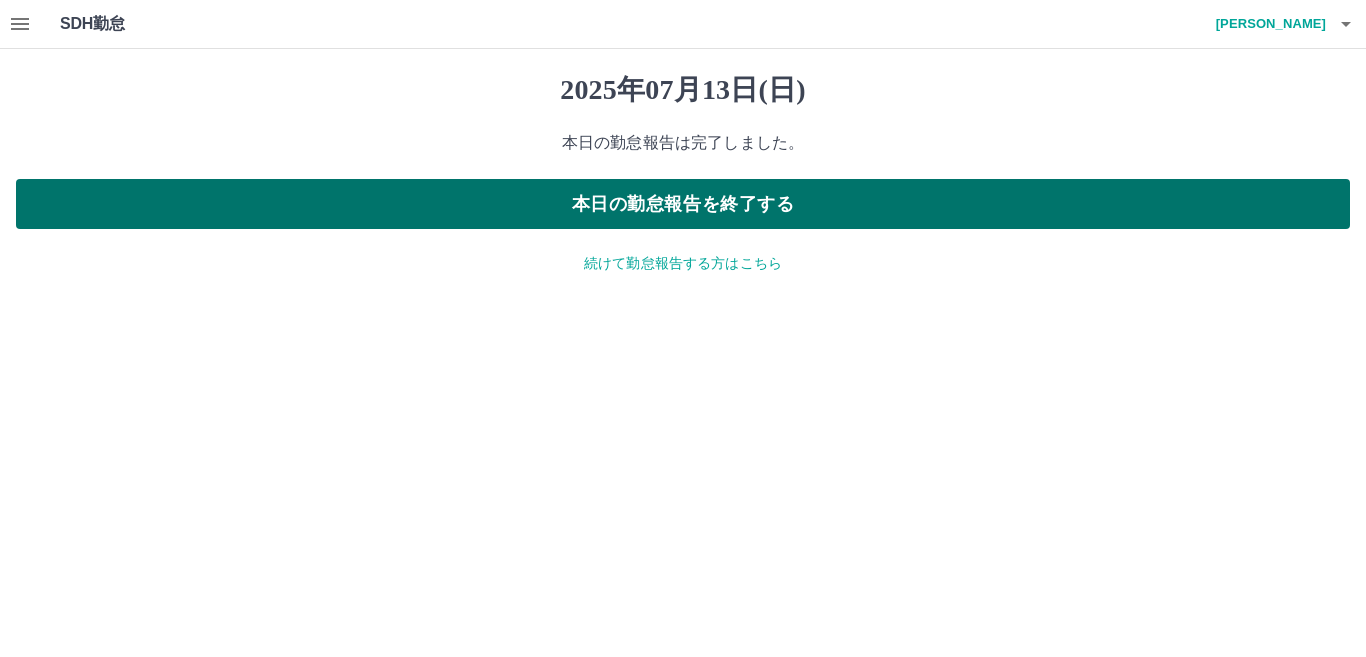 click on "本日の勤怠報告を終了する" at bounding box center (683, 204) 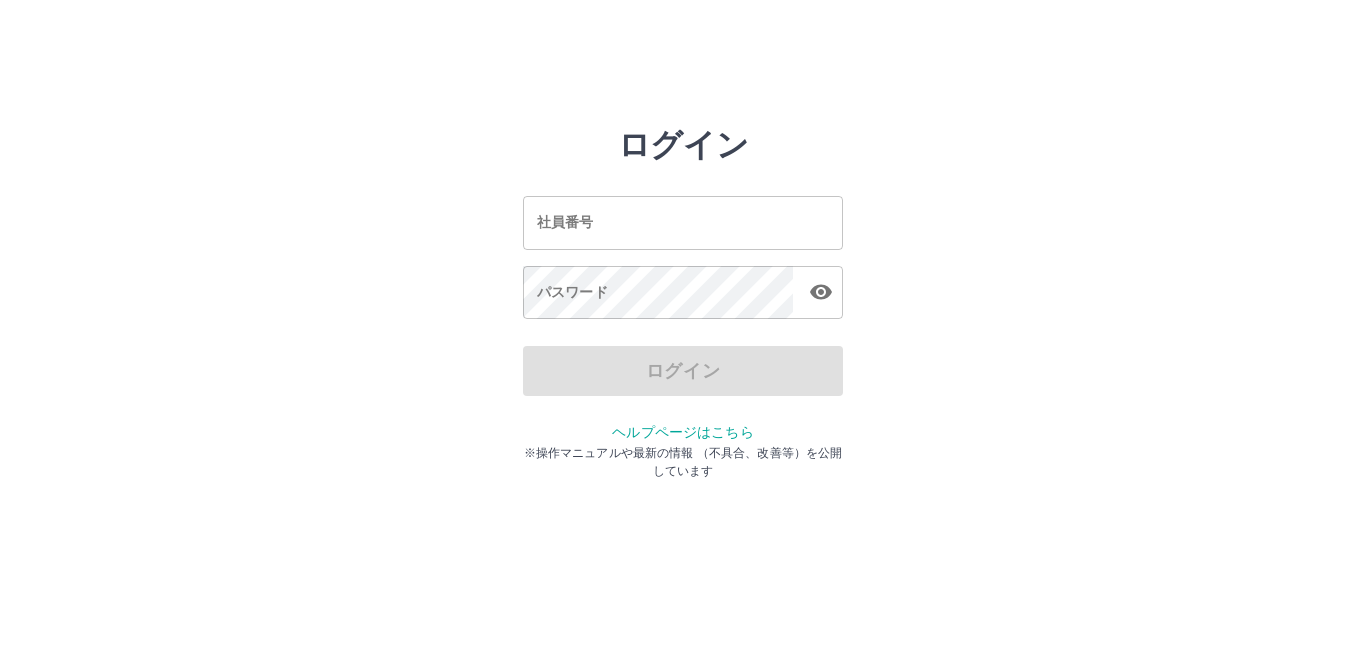 scroll, scrollTop: 0, scrollLeft: 0, axis: both 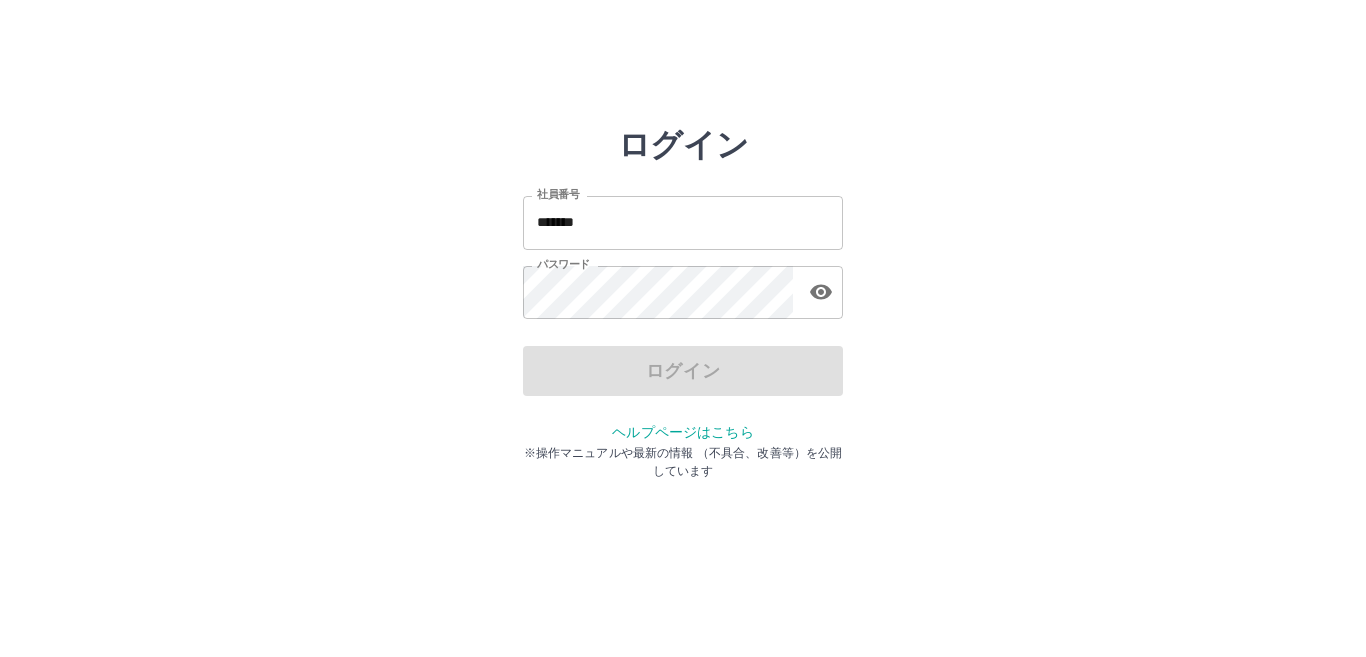click on "*******" at bounding box center [683, 222] 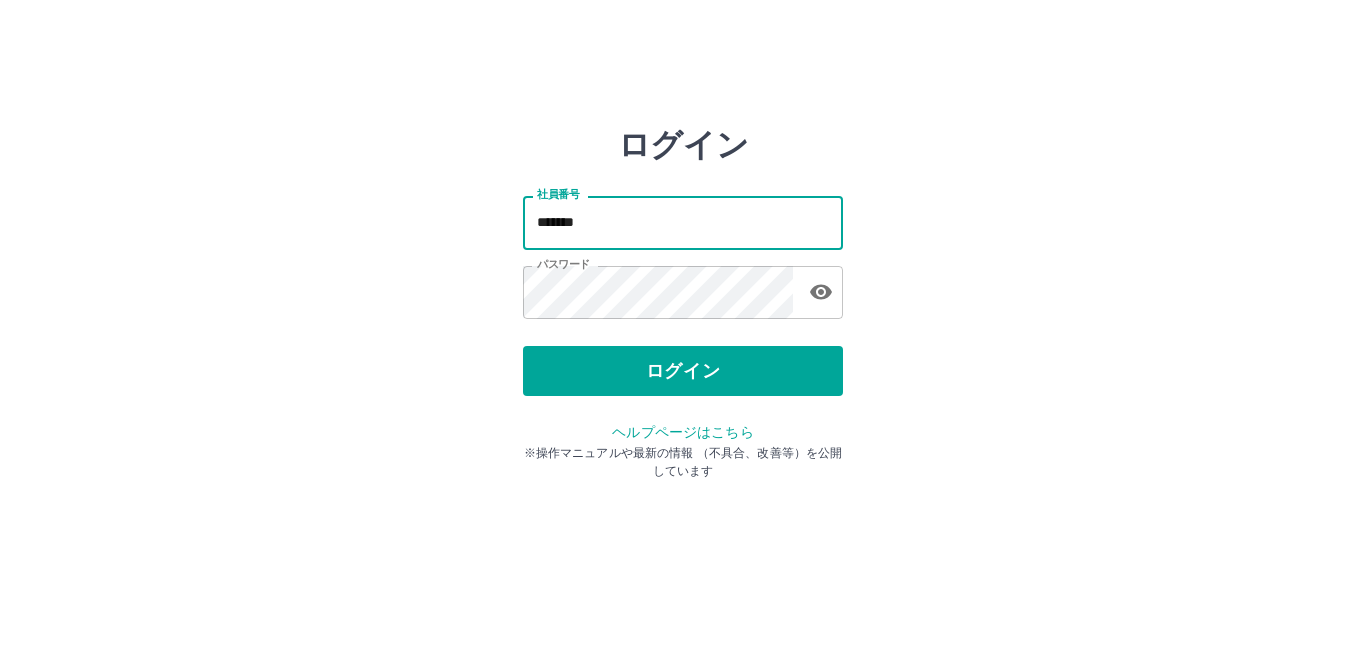 drag, startPoint x: 646, startPoint y: 233, endPoint x: 729, endPoint y: 258, distance: 86.683334 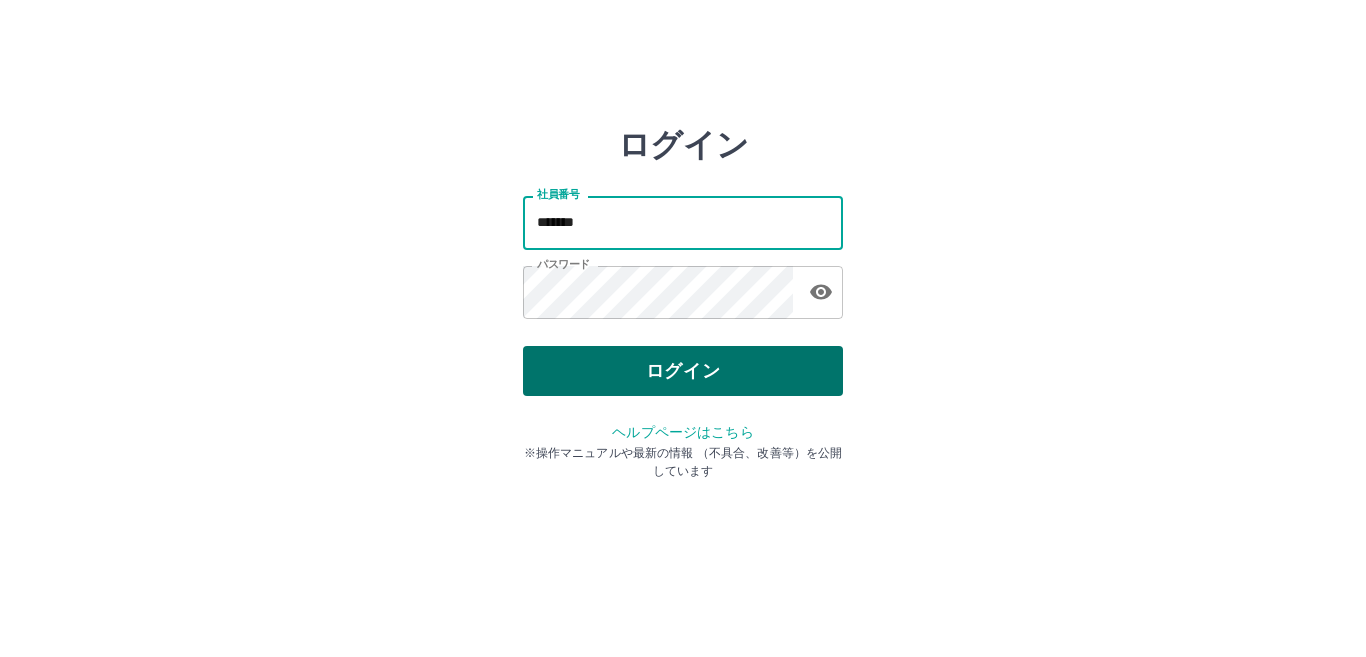 click on "ログイン" at bounding box center [683, 371] 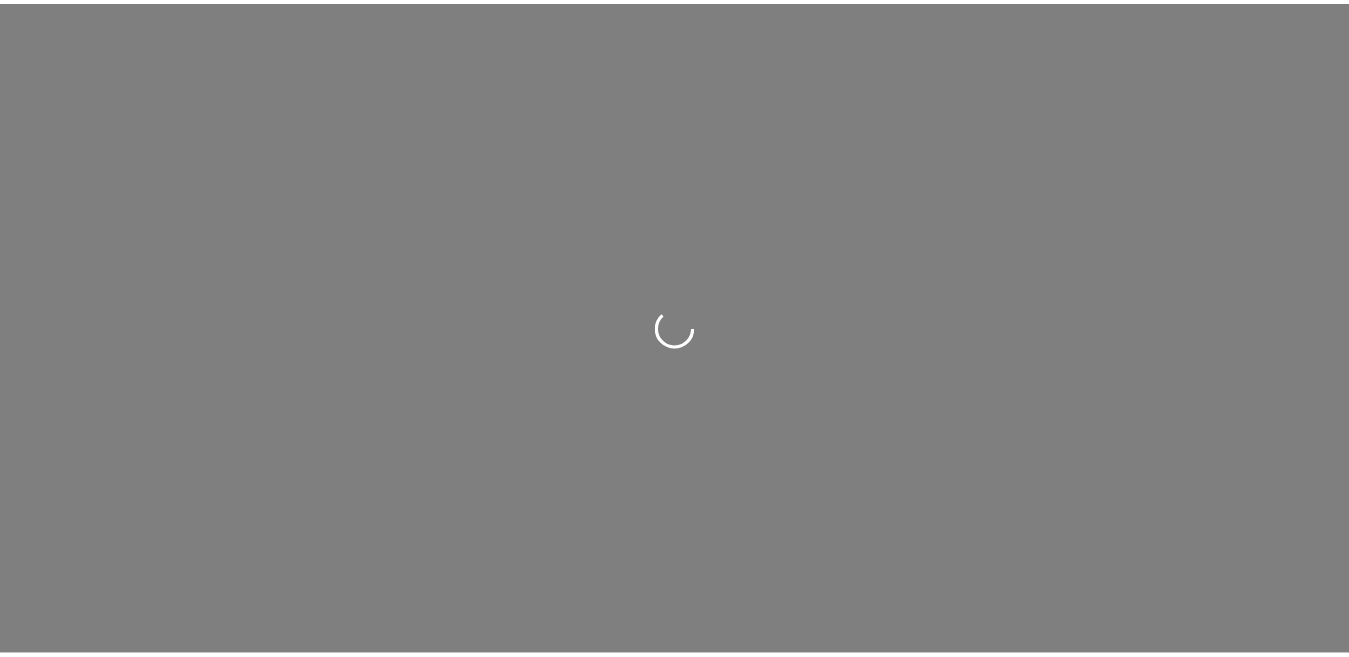 scroll, scrollTop: 0, scrollLeft: 0, axis: both 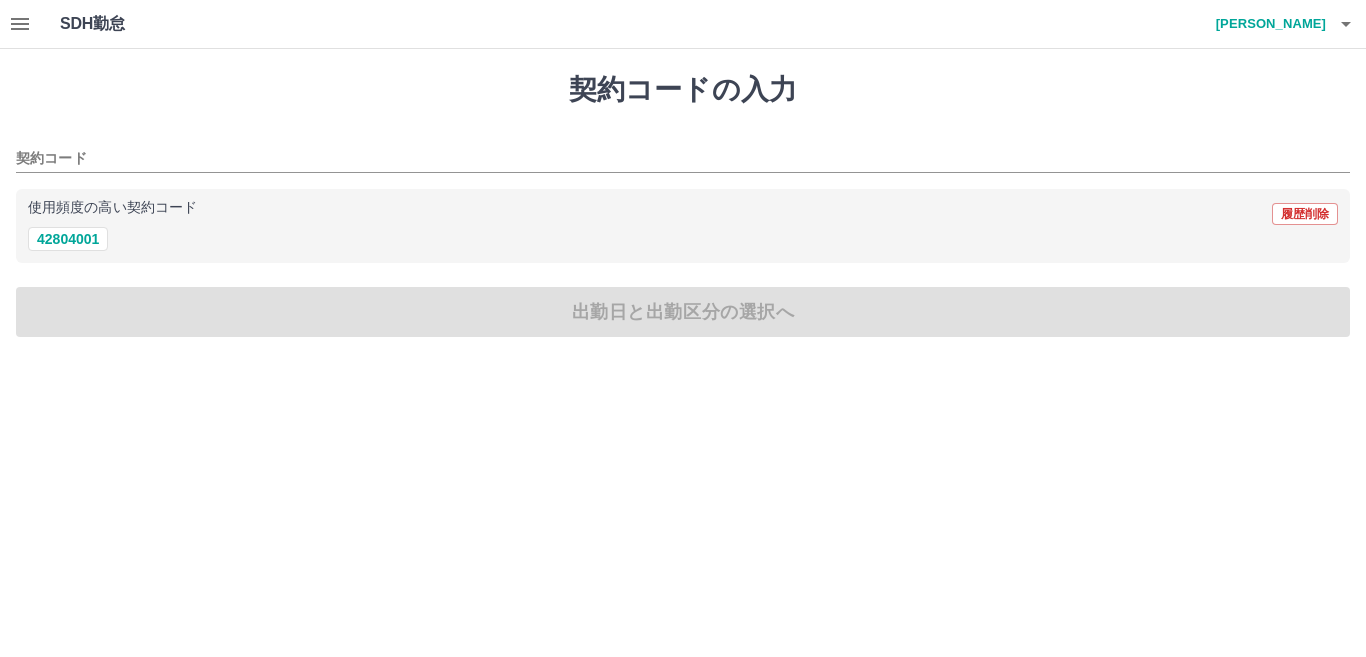 click 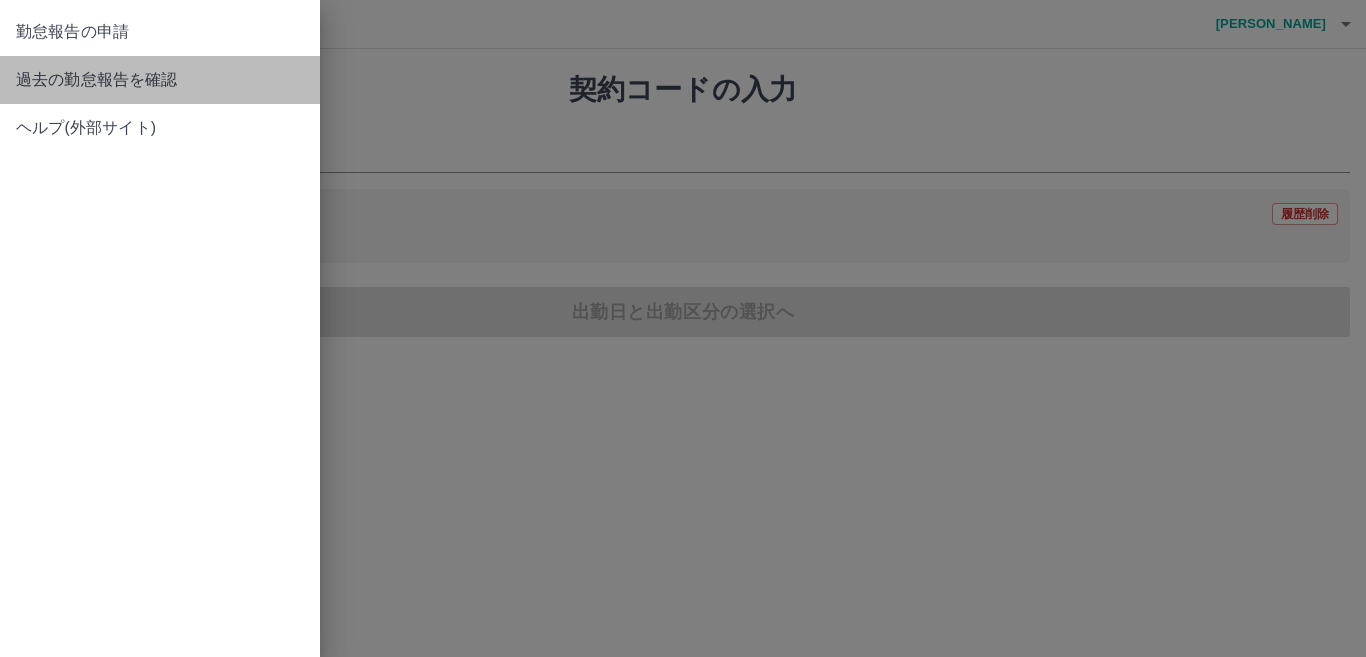 click on "過去の勤怠報告を確認" at bounding box center [160, 80] 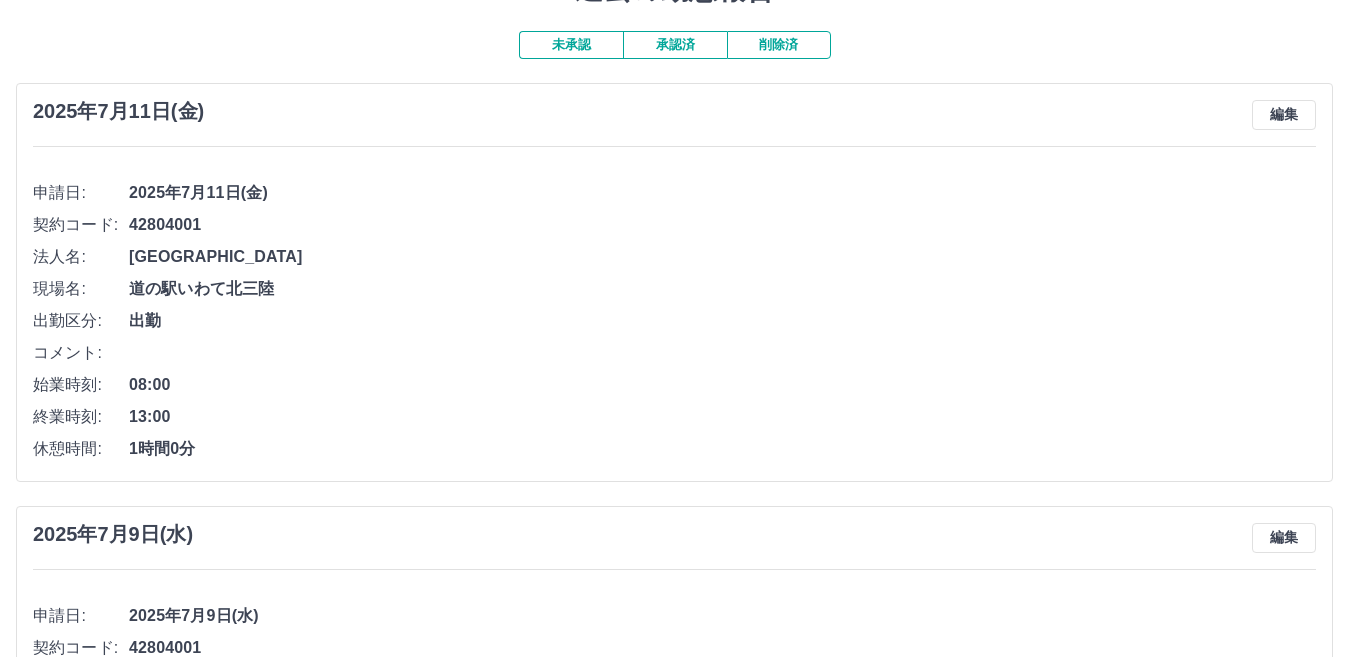 scroll, scrollTop: 0, scrollLeft: 0, axis: both 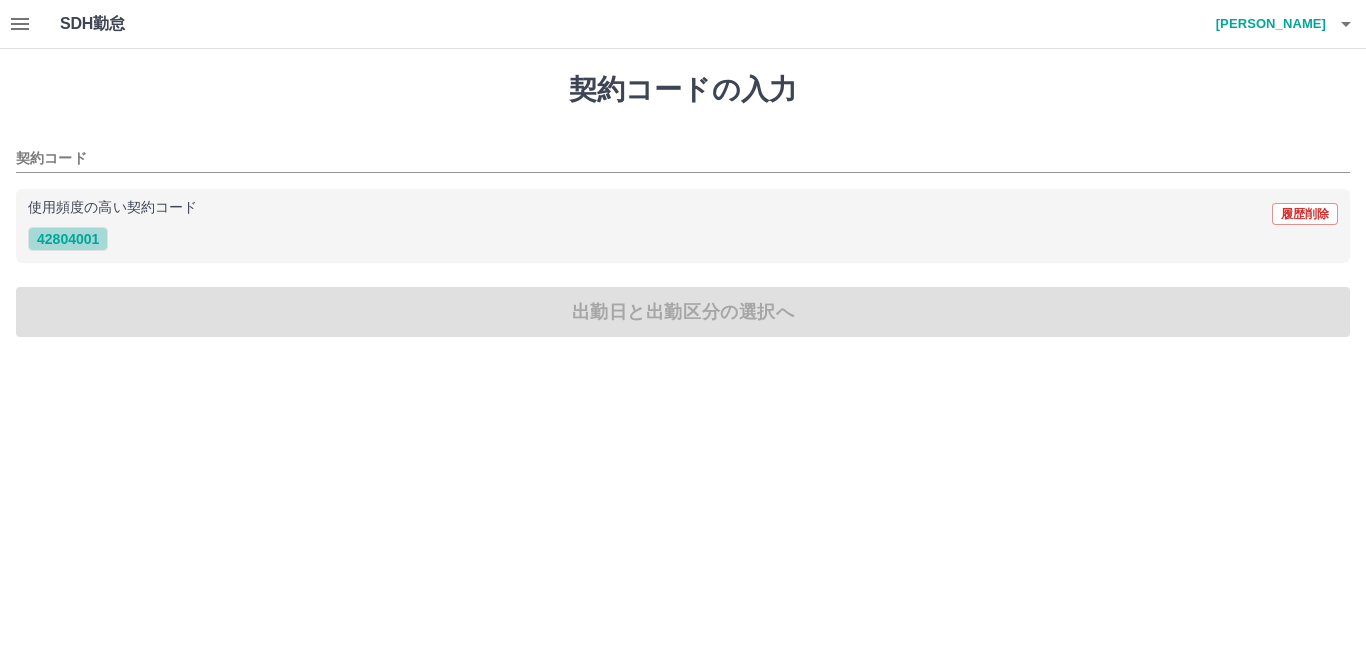 click on "42804001" at bounding box center (68, 239) 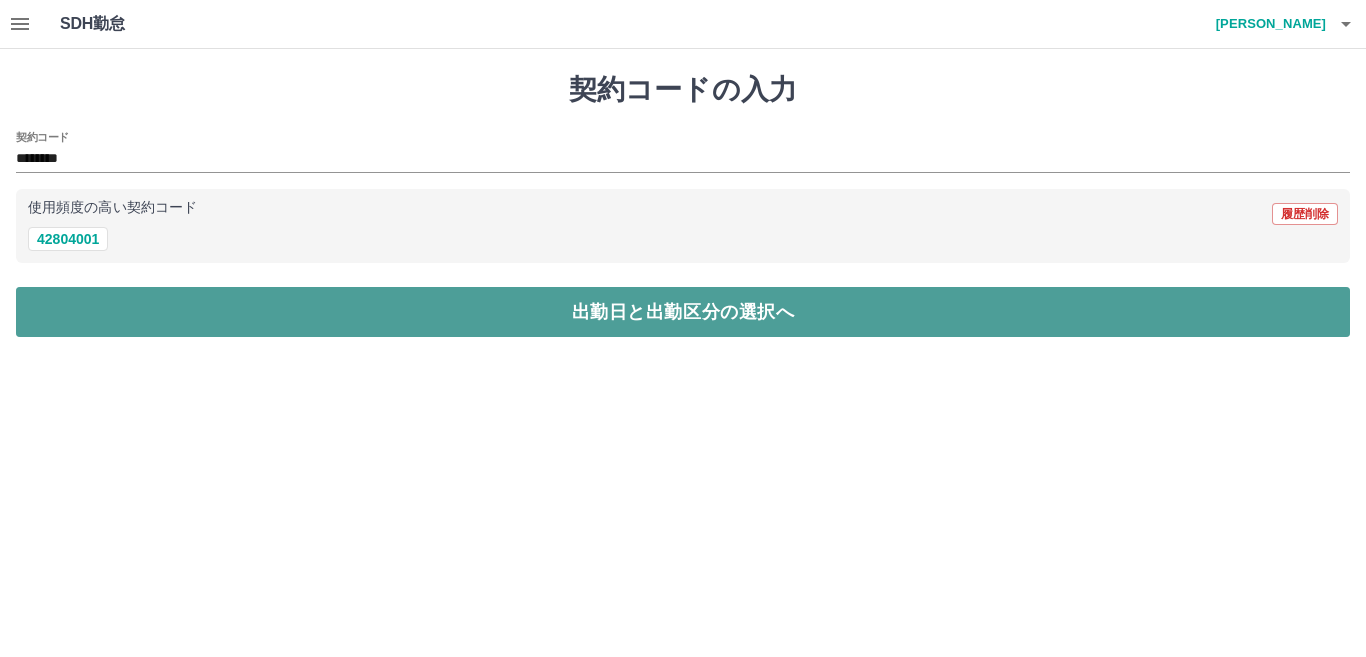 click on "出勤日と出勤区分の選択へ" at bounding box center (683, 312) 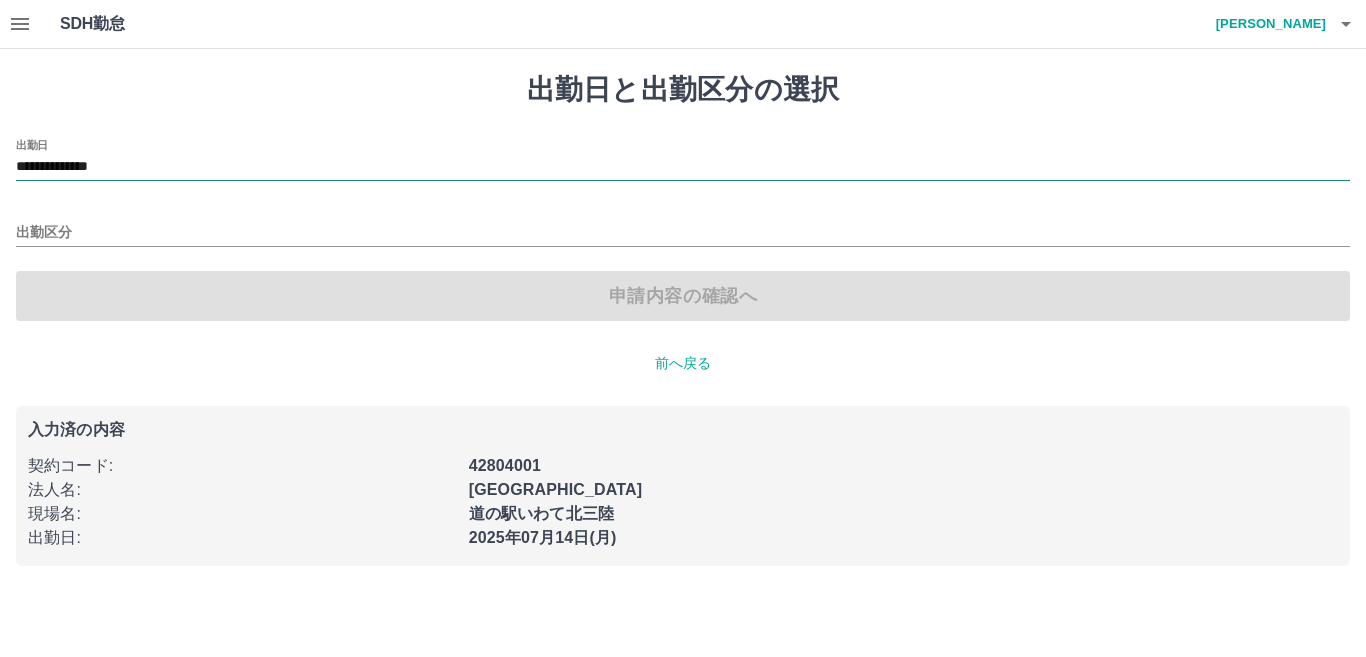 click on "**********" at bounding box center (683, 167) 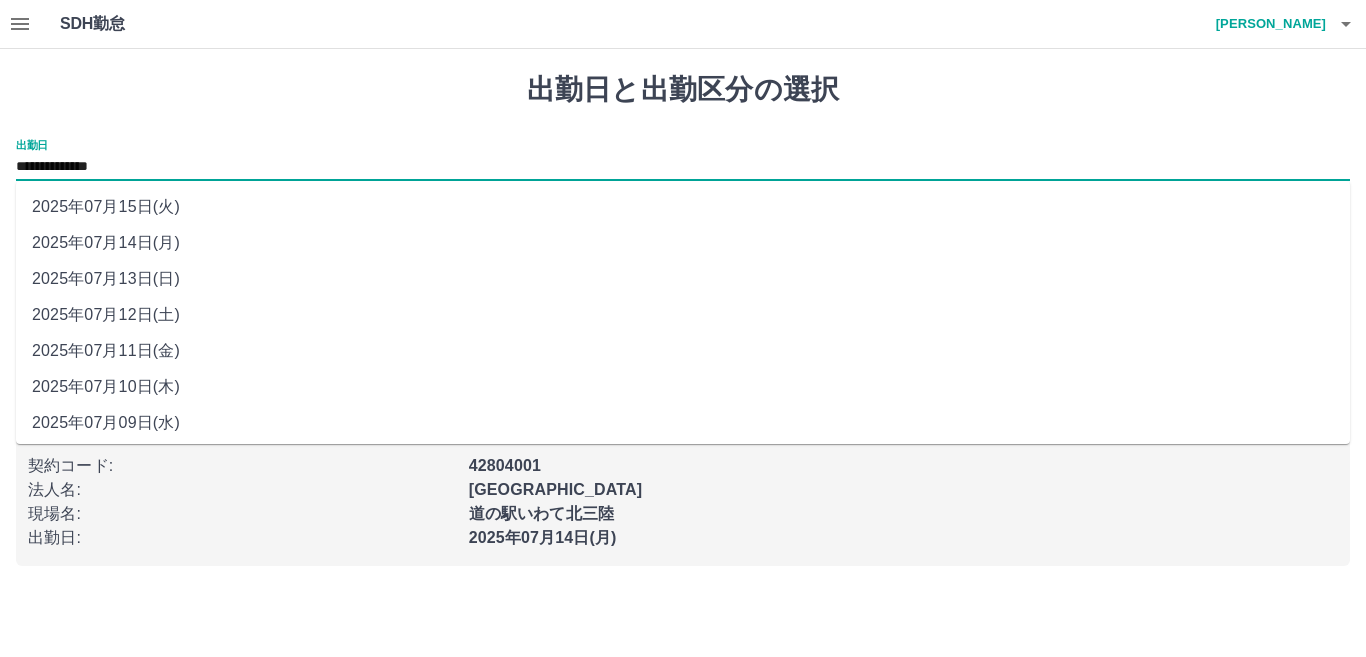 click on "**********" at bounding box center (683, 167) 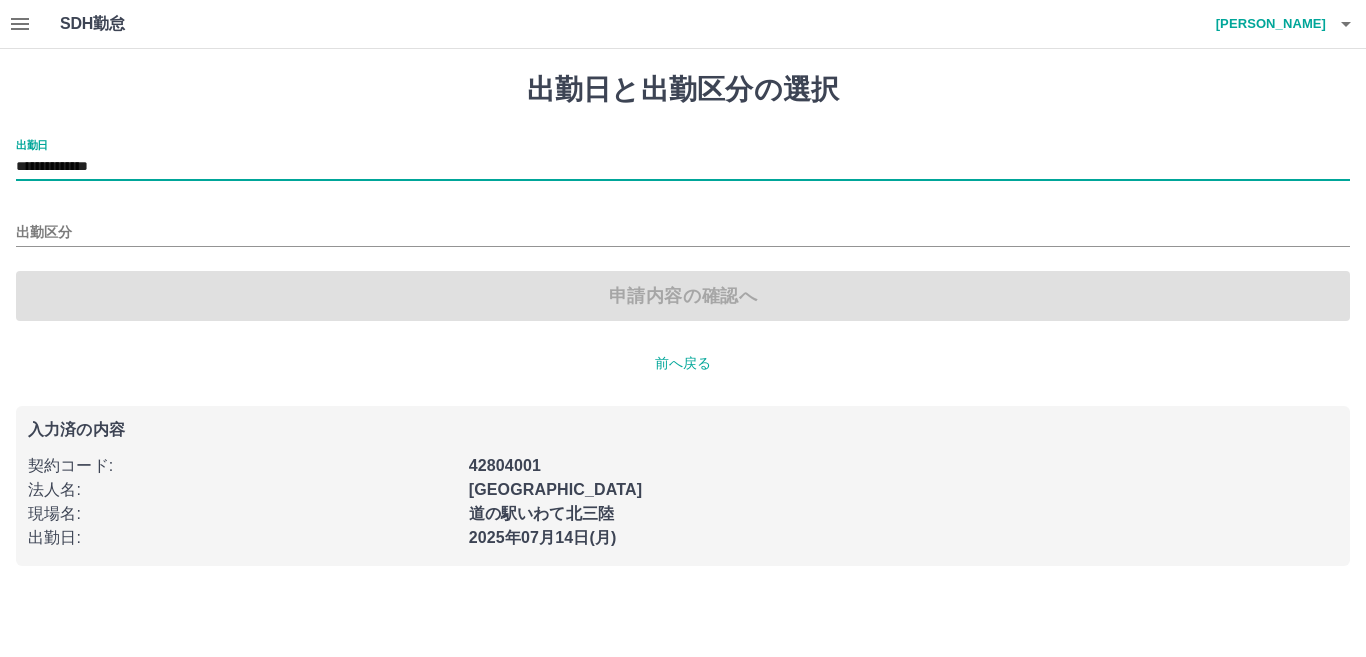 click on "出勤区分" at bounding box center [683, 226] 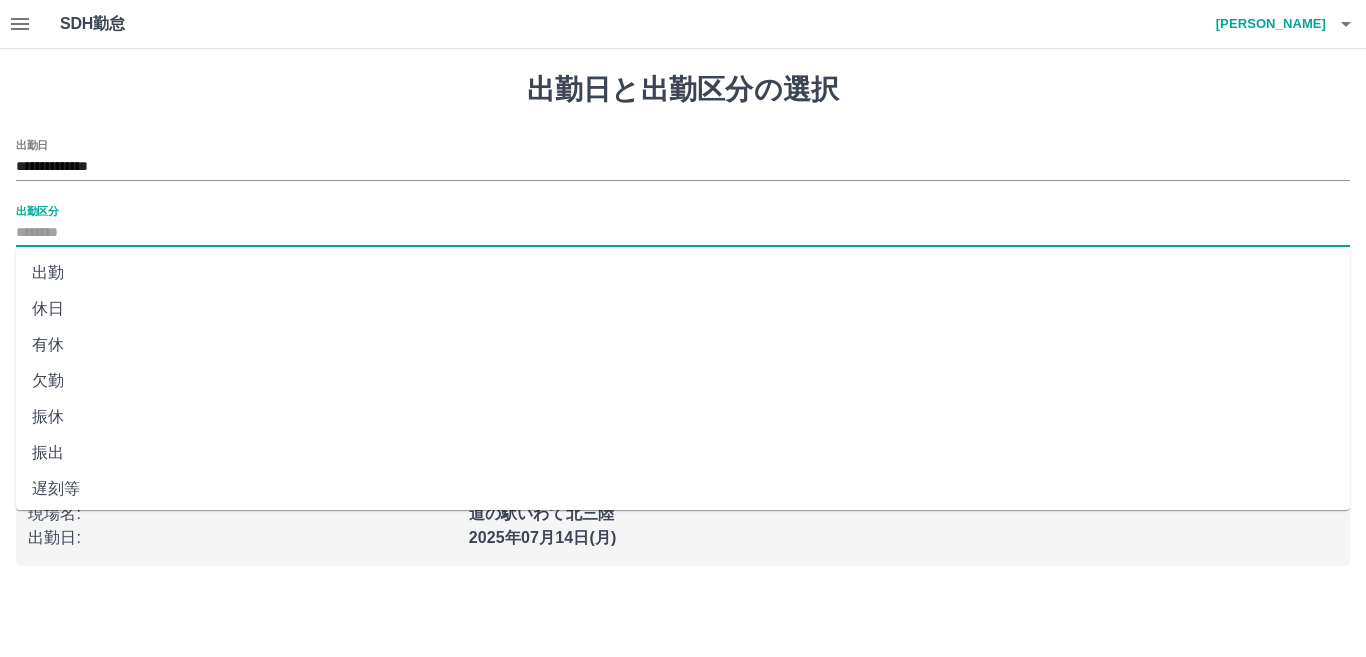 click on "出勤区分" at bounding box center (683, 233) 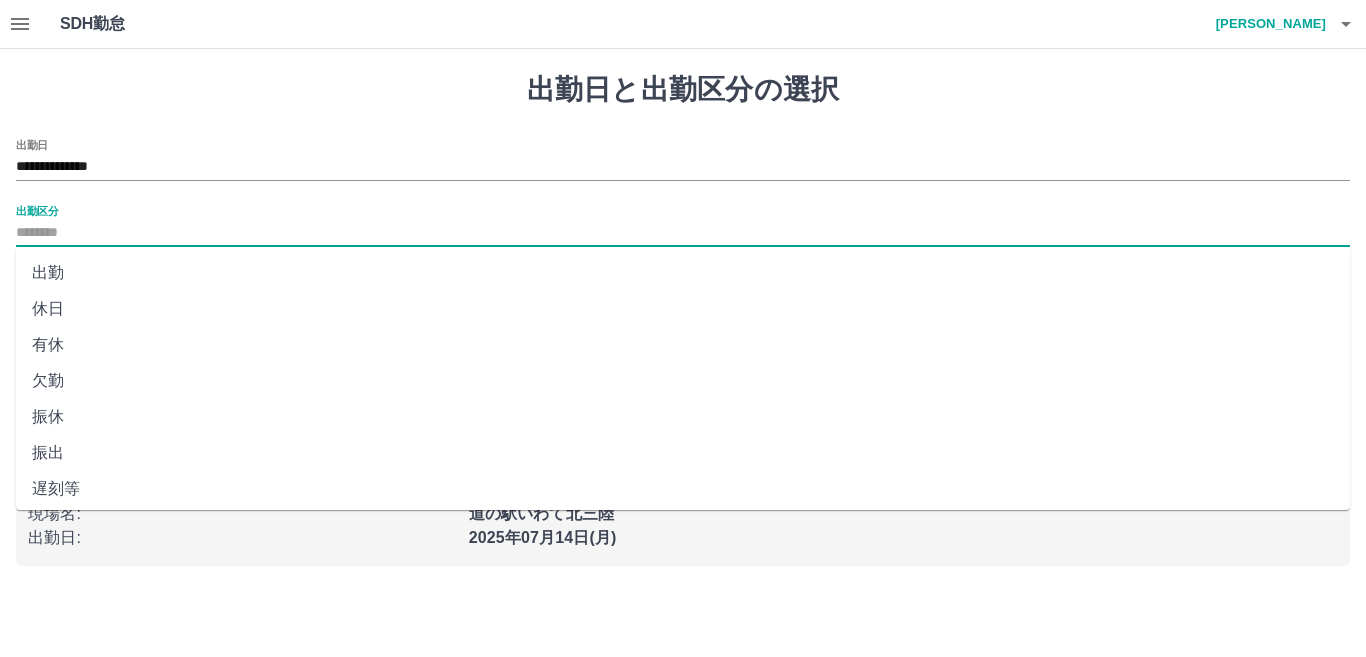 click on "出勤" at bounding box center [683, 273] 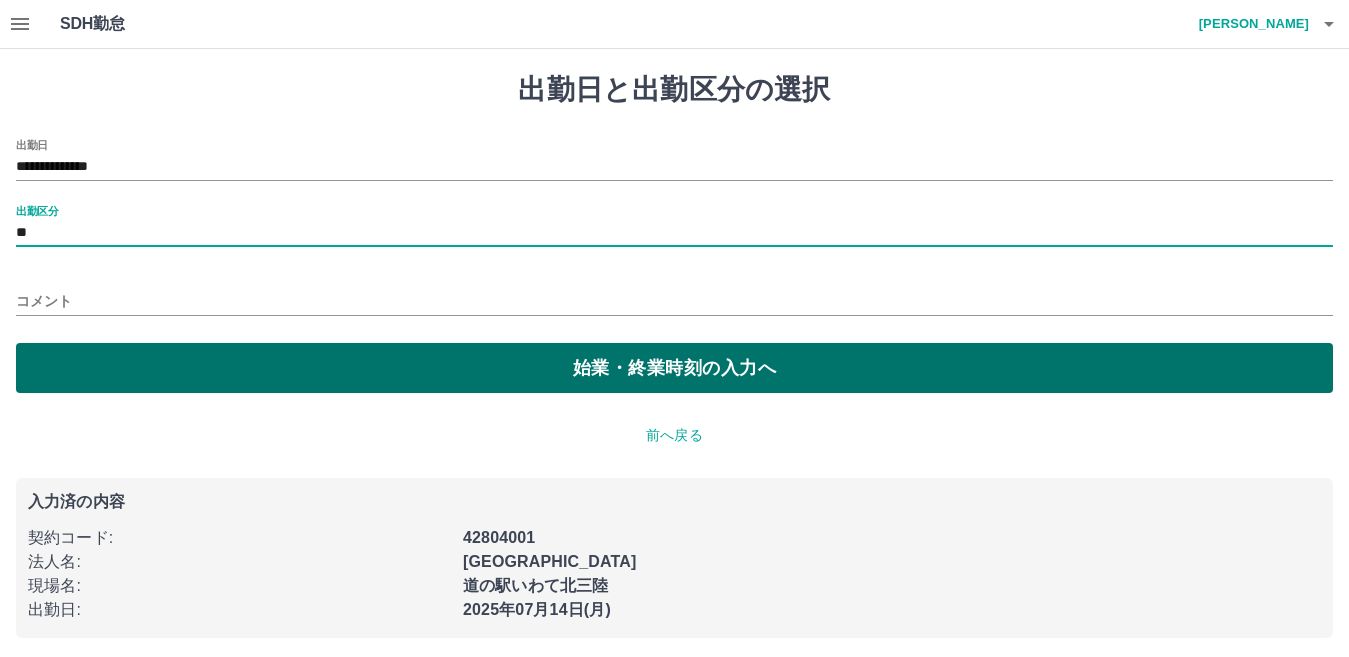 click on "始業・終業時刻の入力へ" at bounding box center (674, 368) 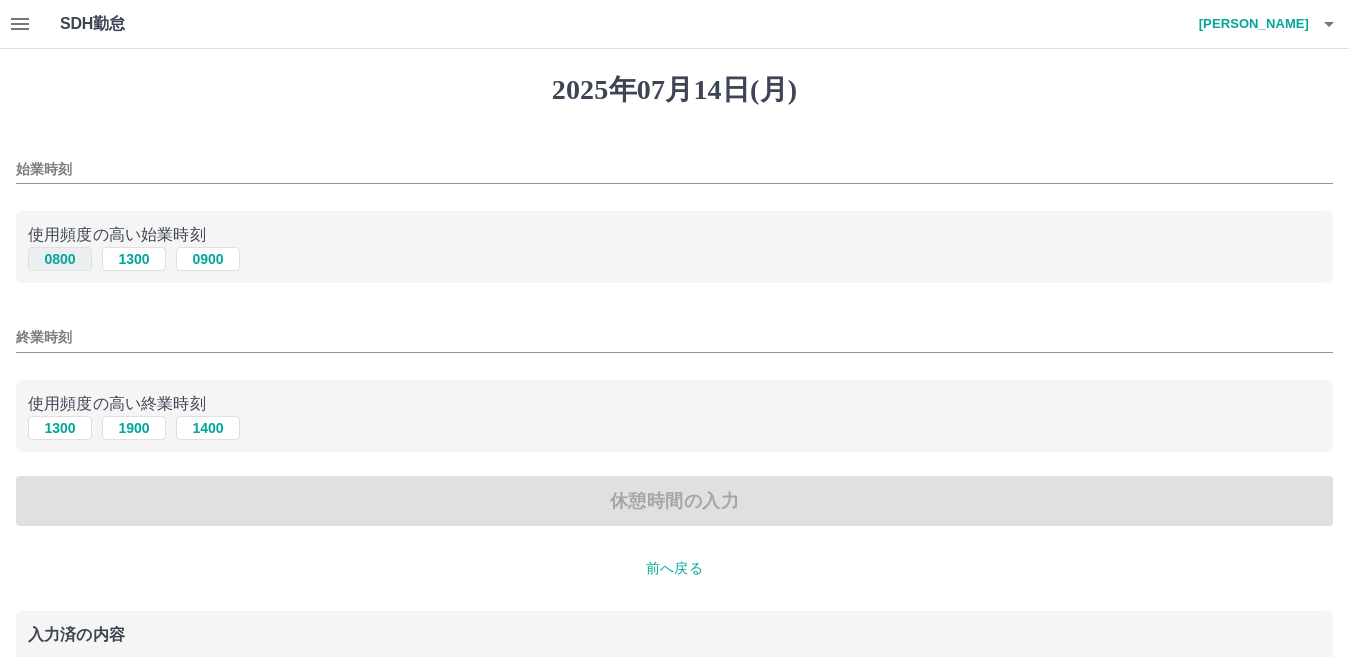 click on "0800" at bounding box center (60, 259) 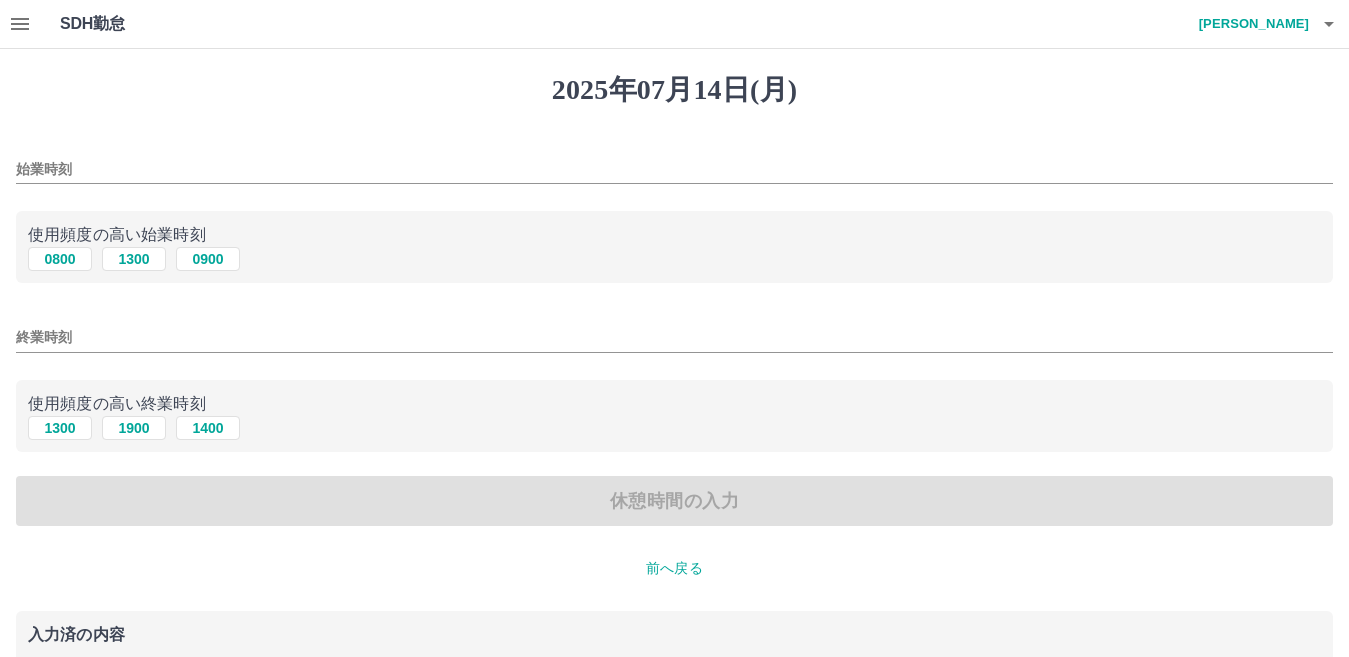type on "****" 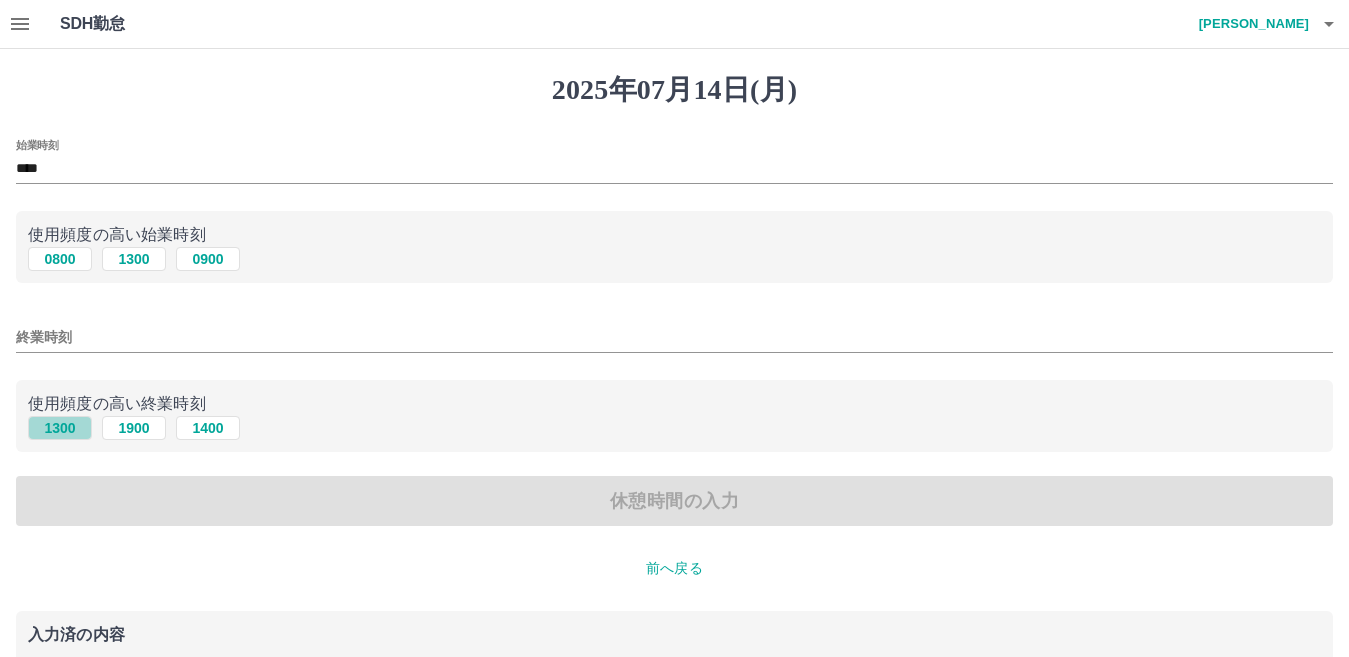 click on "1300" at bounding box center (60, 428) 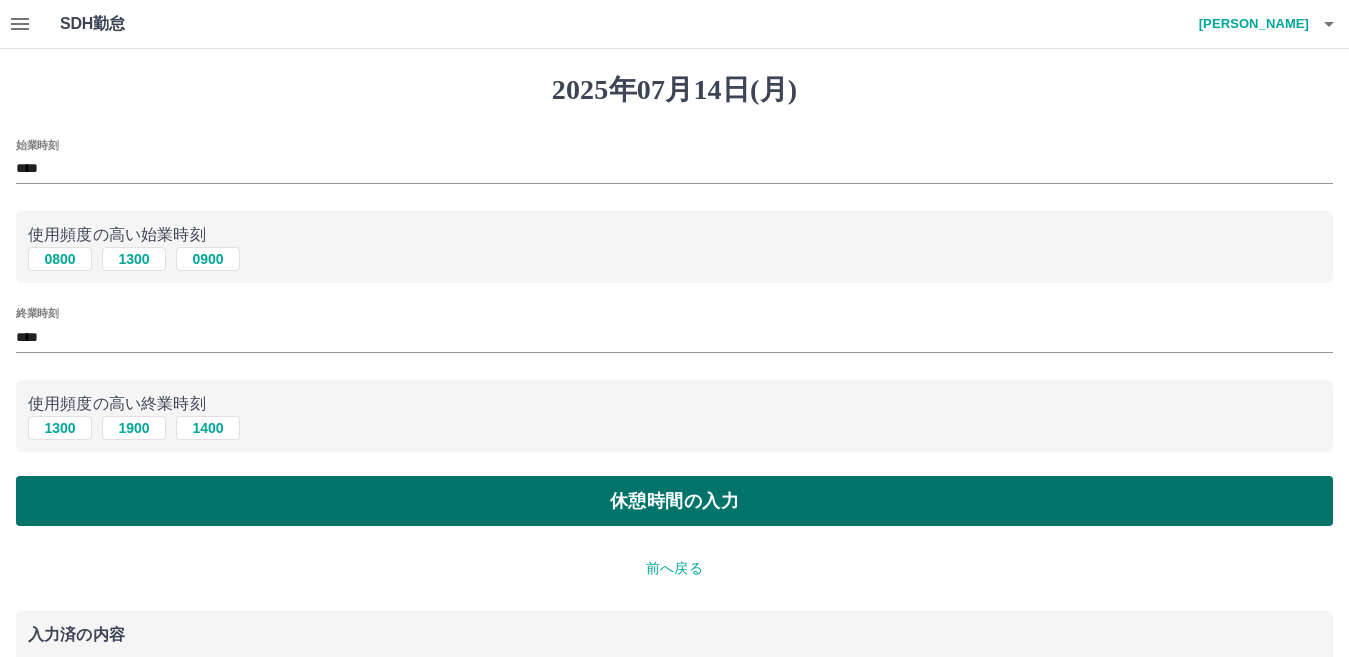 click on "休憩時間の入力" at bounding box center [674, 501] 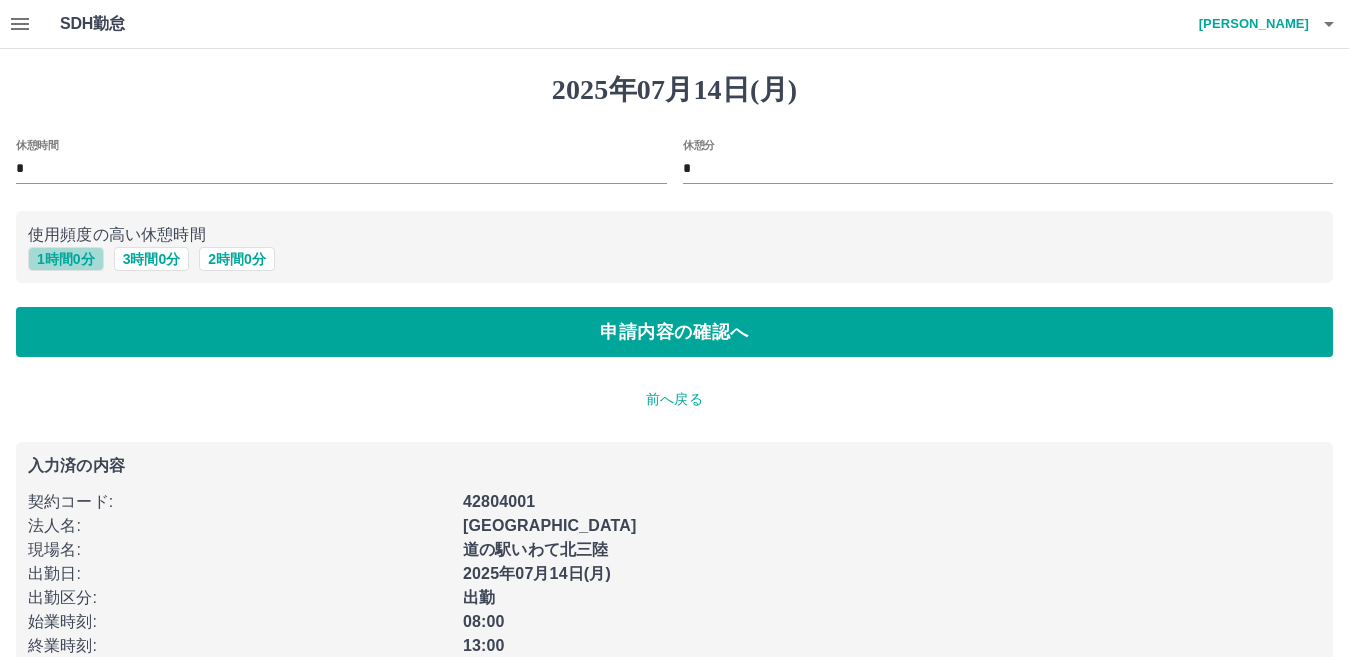 click on "1 時間 0 分" at bounding box center (66, 259) 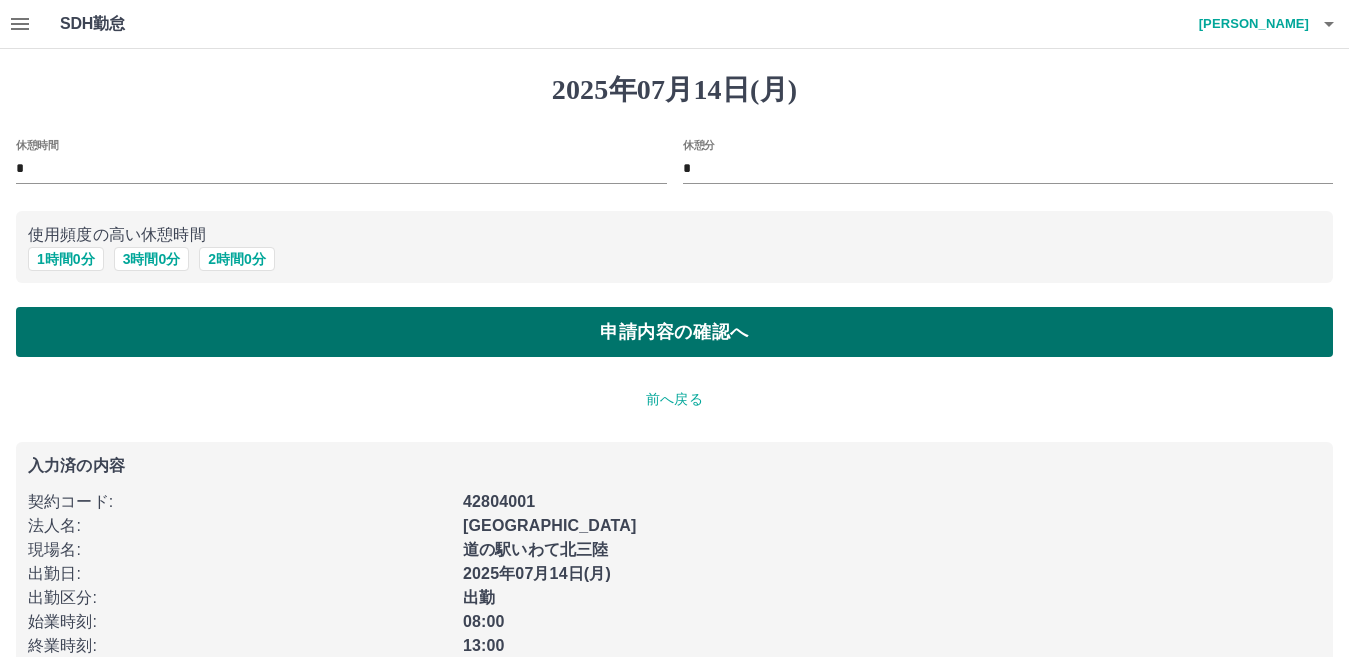 click on "申請内容の確認へ" at bounding box center [674, 332] 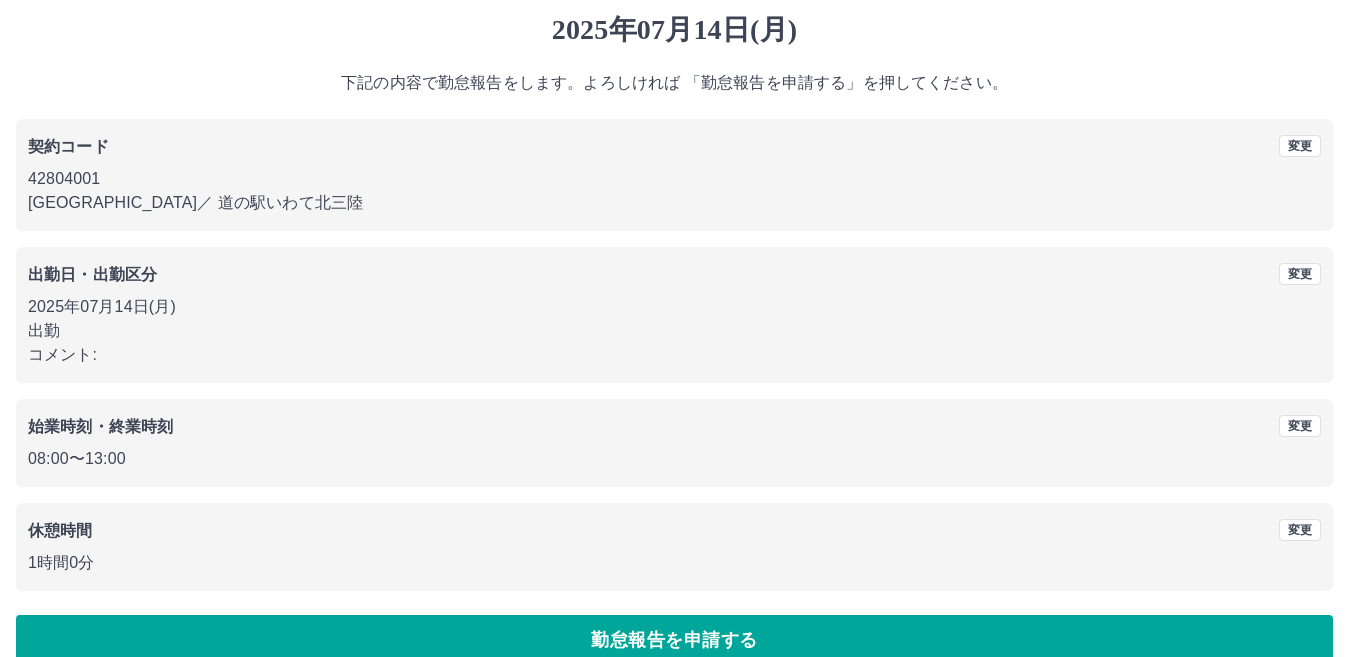 scroll, scrollTop: 92, scrollLeft: 0, axis: vertical 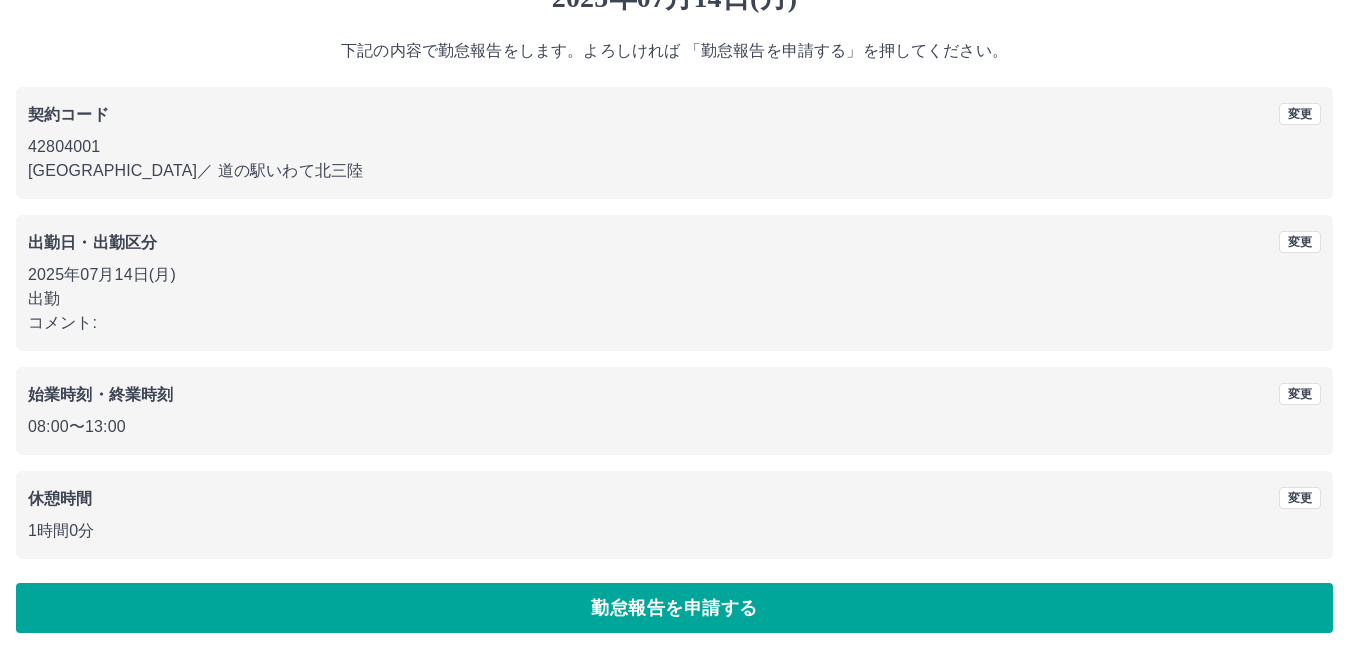drag, startPoint x: 630, startPoint y: 610, endPoint x: 570, endPoint y: 555, distance: 81.394104 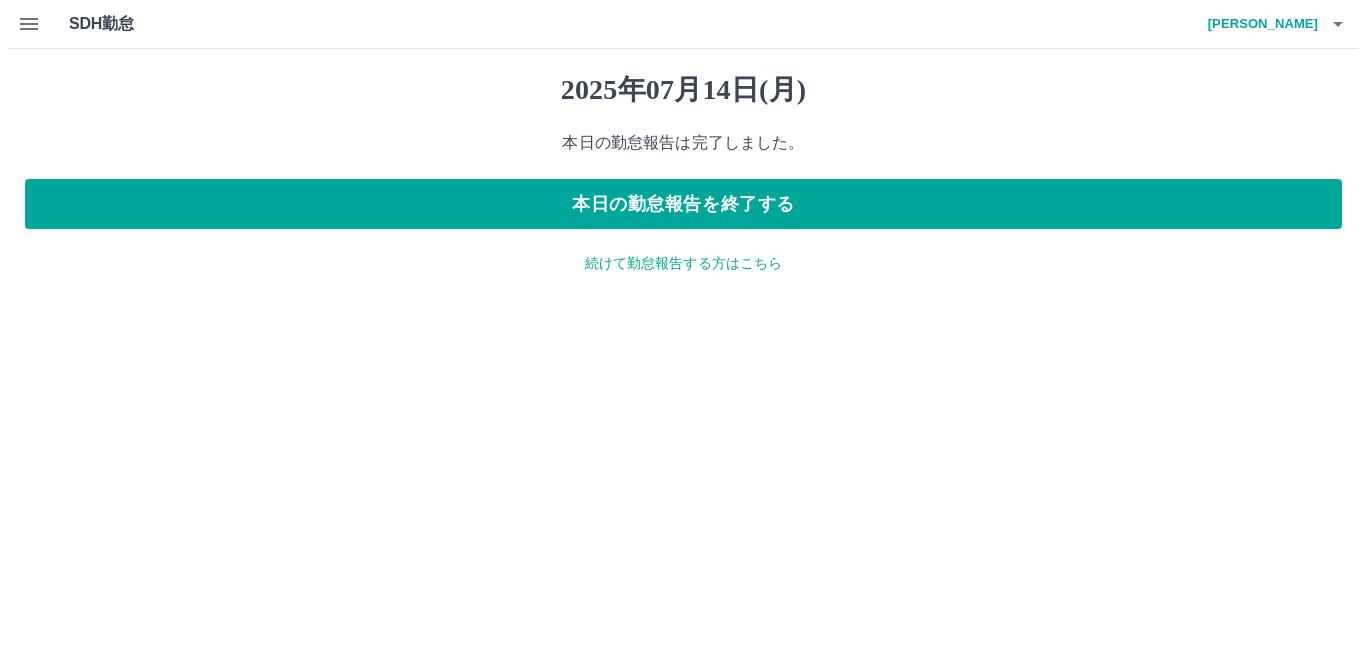 scroll, scrollTop: 0, scrollLeft: 0, axis: both 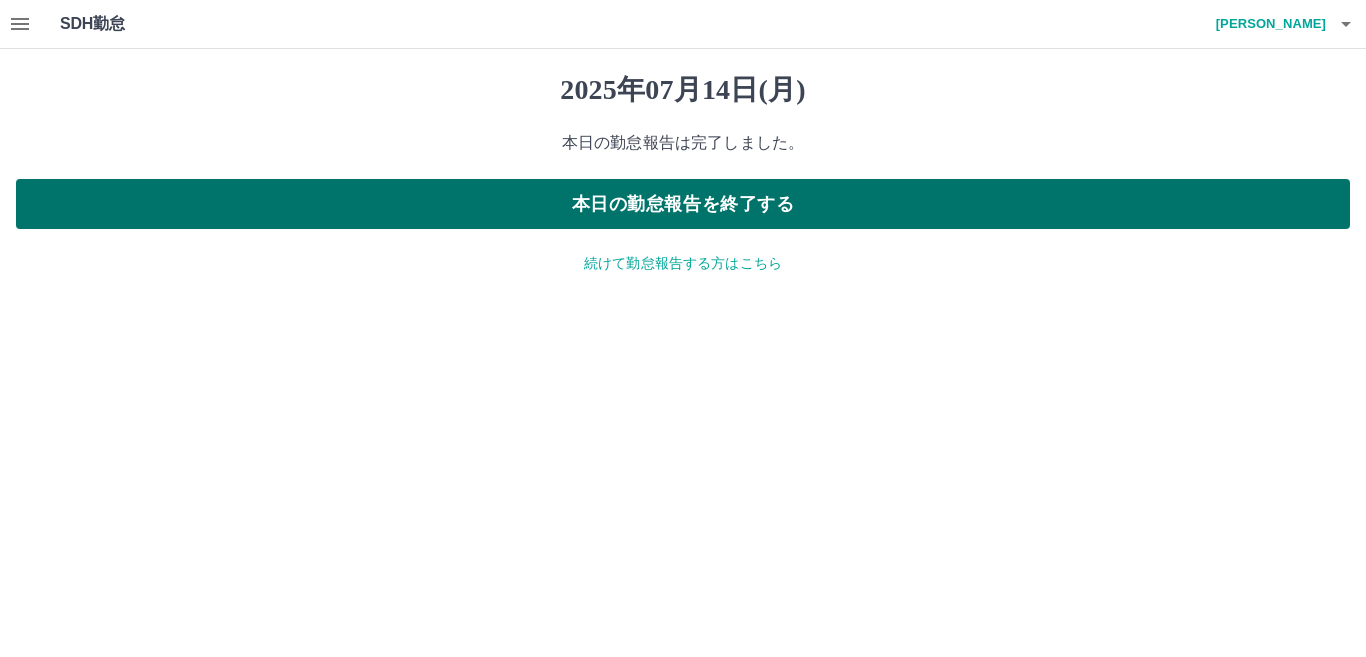 click on "本日の勤怠報告を終了する" at bounding box center (683, 204) 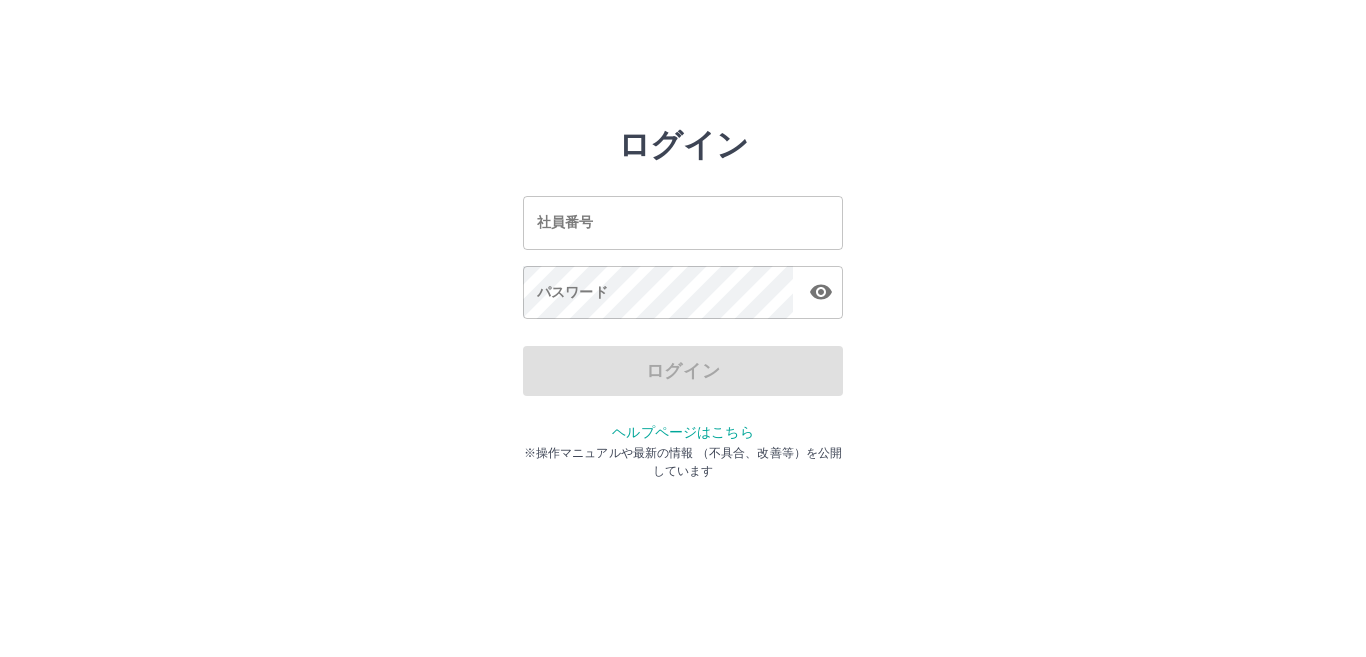 scroll, scrollTop: 0, scrollLeft: 0, axis: both 